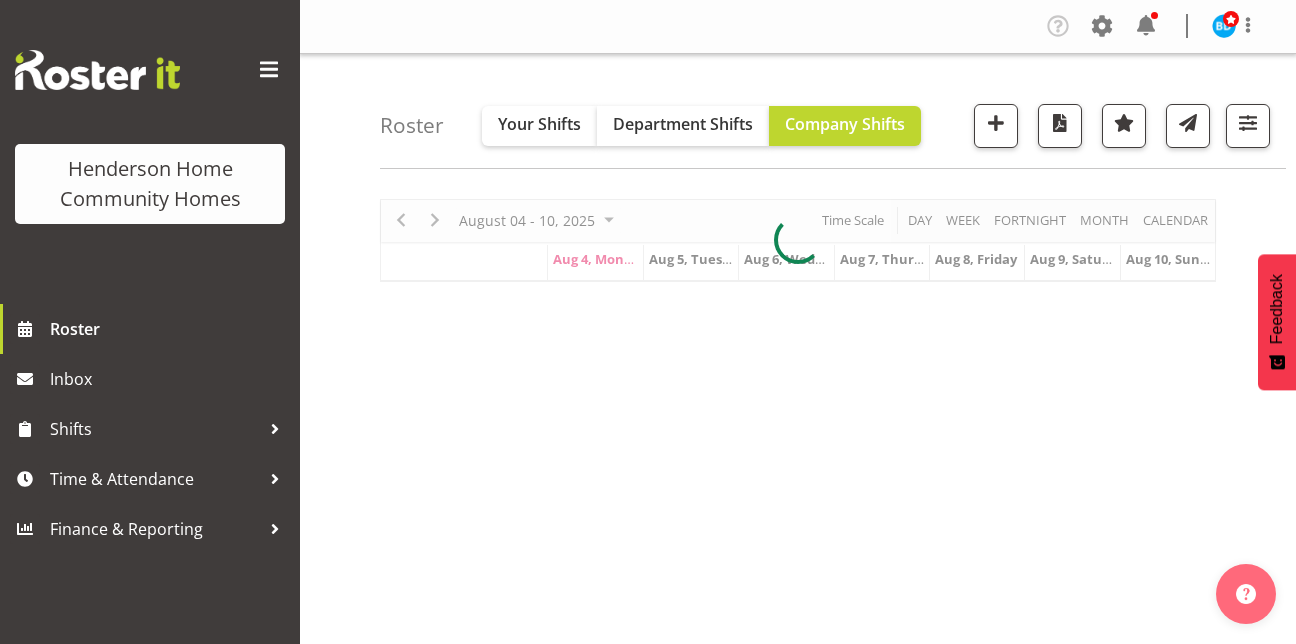 scroll, scrollTop: 0, scrollLeft: 0, axis: both 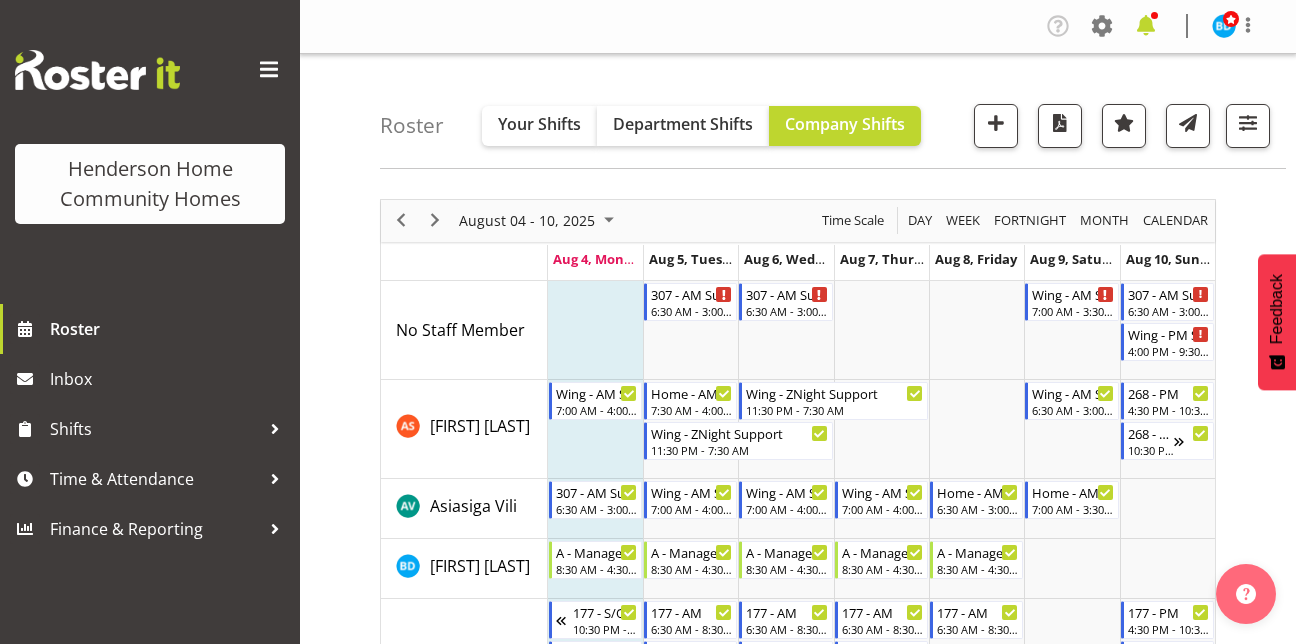 click at bounding box center (1146, 26) 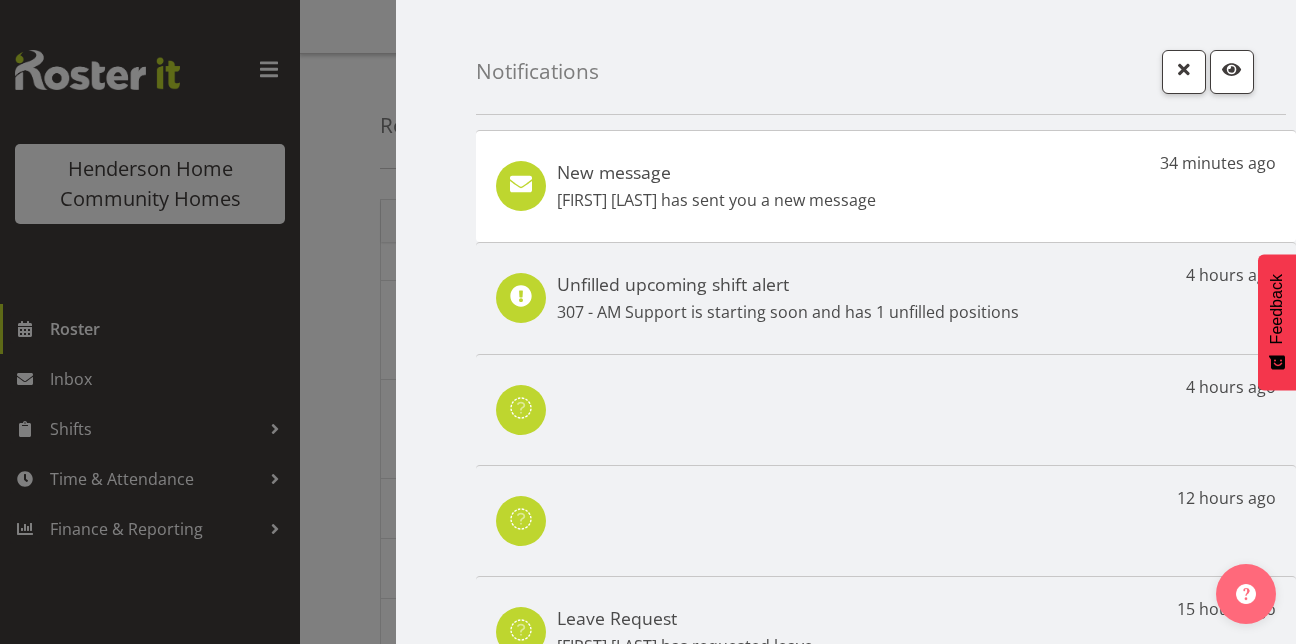 click on "New message
Janeth Sison has sent you a new message
34 minutes ago" at bounding box center [886, 186] 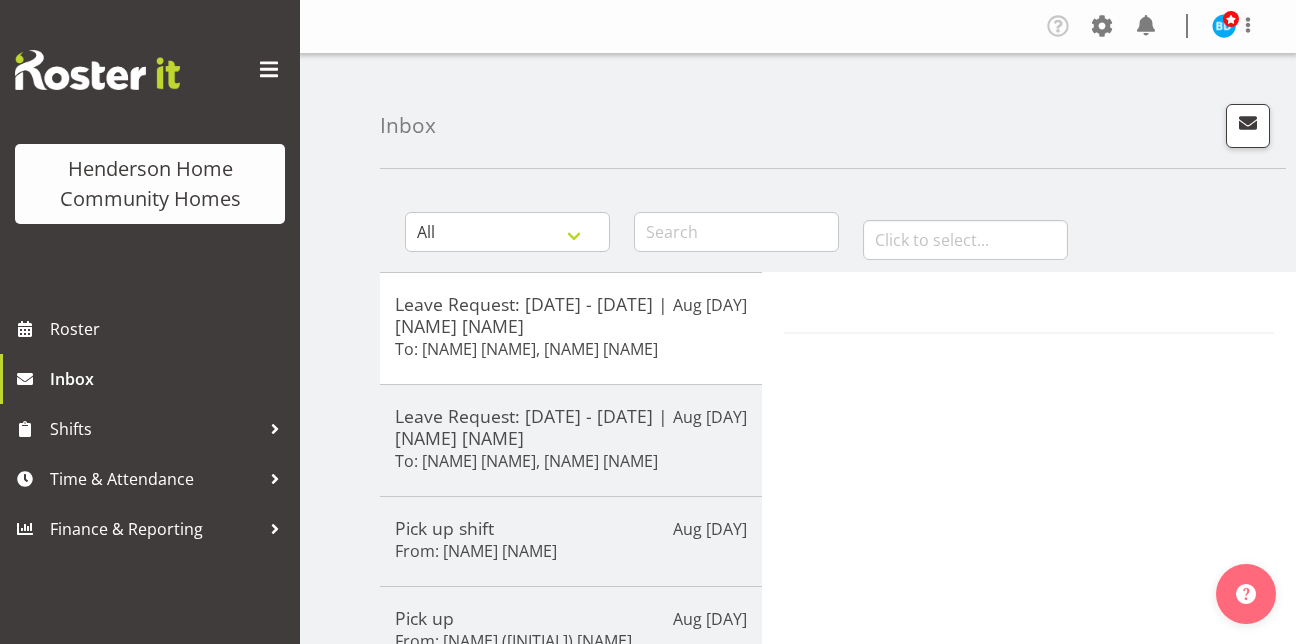 scroll, scrollTop: 0, scrollLeft: 0, axis: both 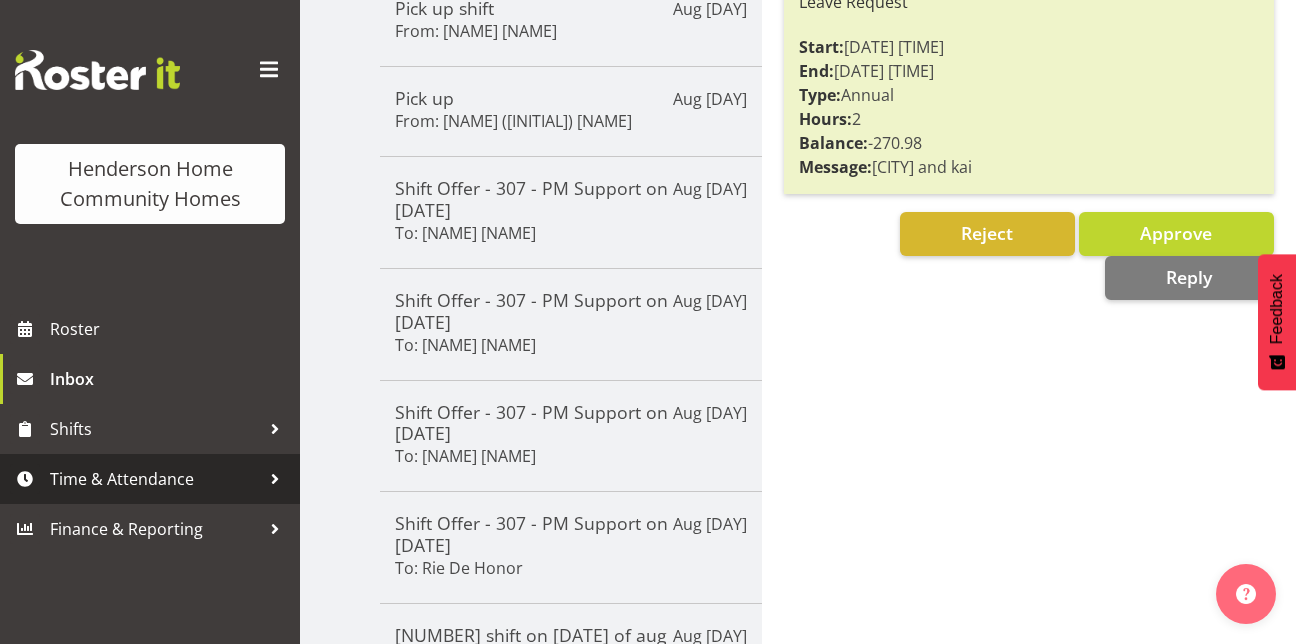click on "Time & Attendance" at bounding box center [150, 479] 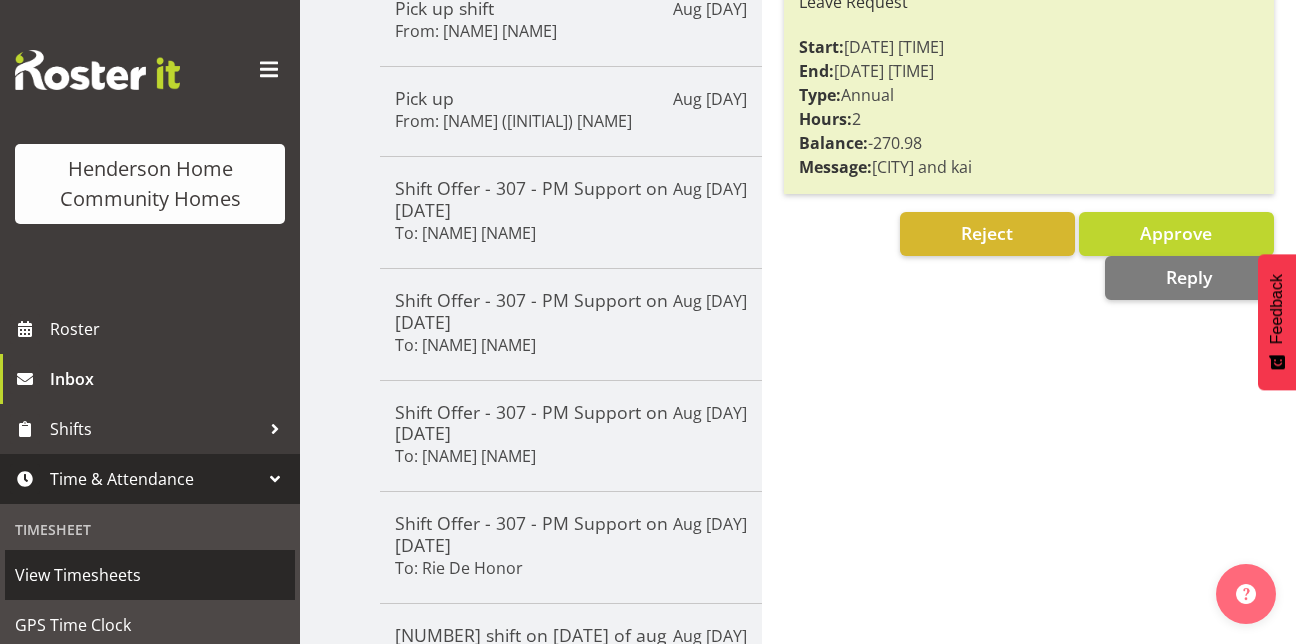 click on "View Timesheets" at bounding box center (150, 575) 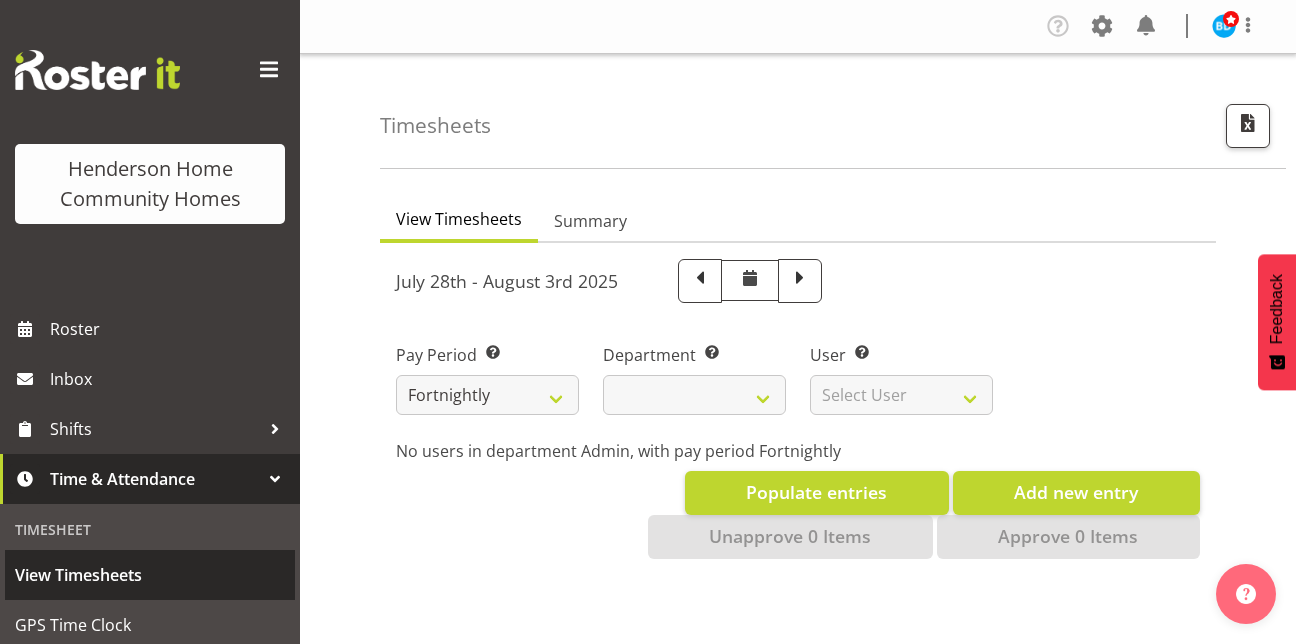 scroll, scrollTop: 0, scrollLeft: 0, axis: both 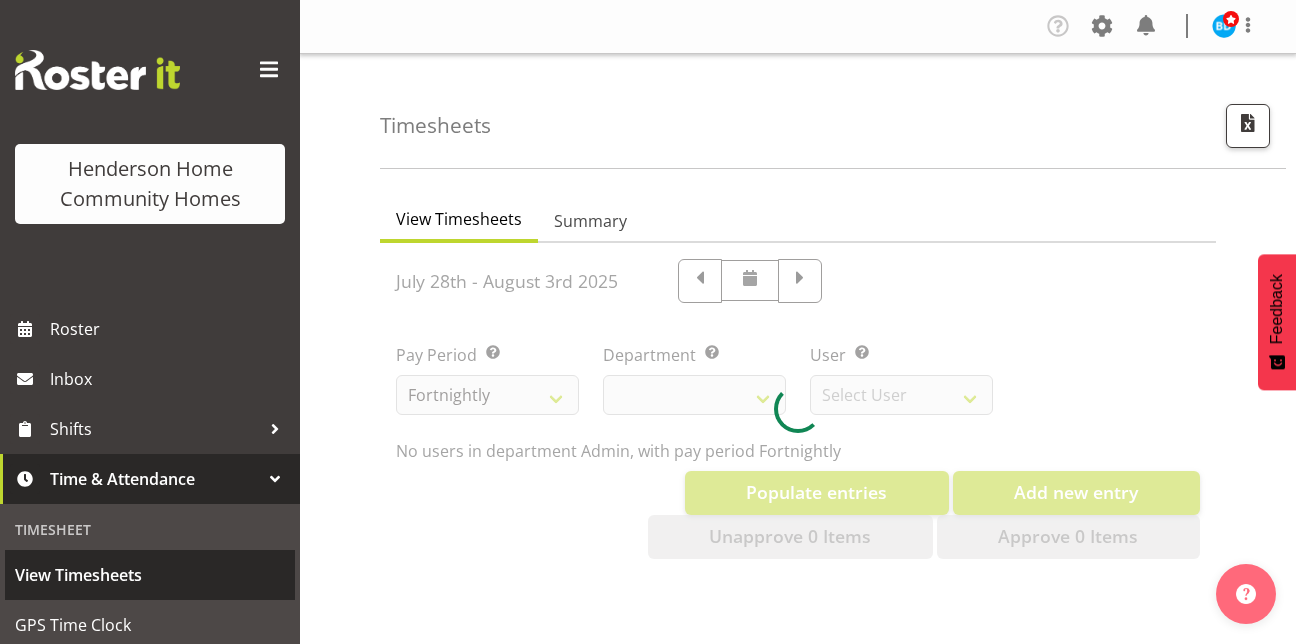 select on "8515" 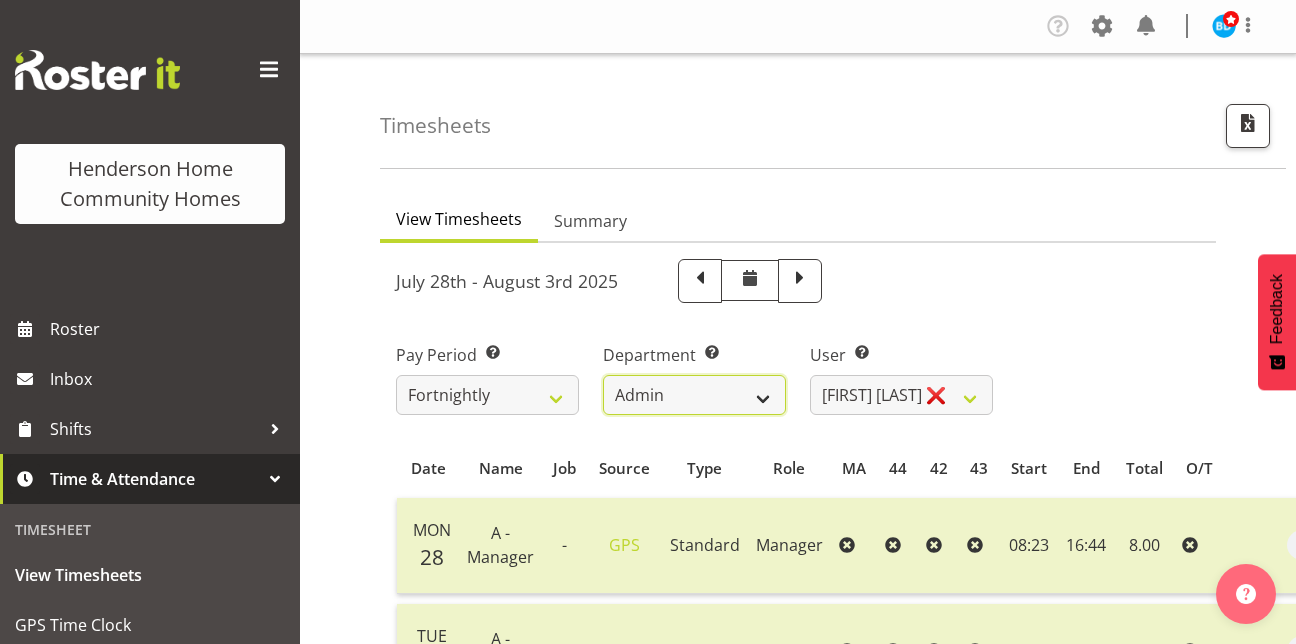 click on "Admin
Homeside
Houses
Wingside" at bounding box center (694, 395) 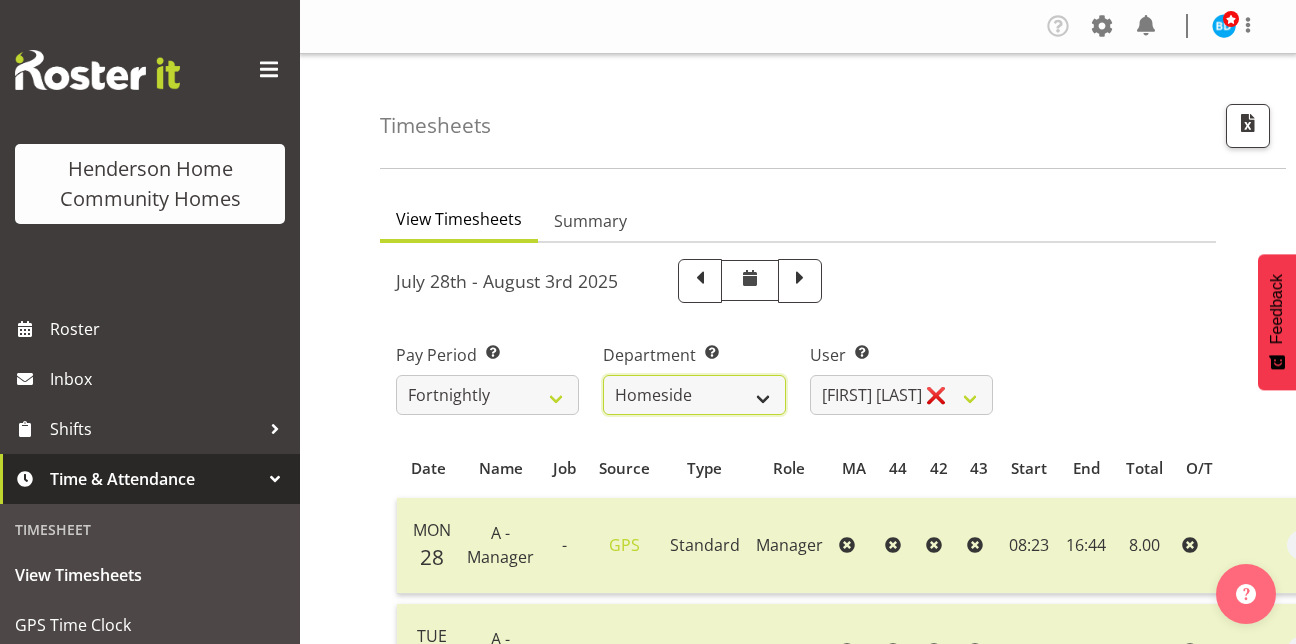 click on "Admin
Homeside
Houses
Wingside" at bounding box center [694, 395] 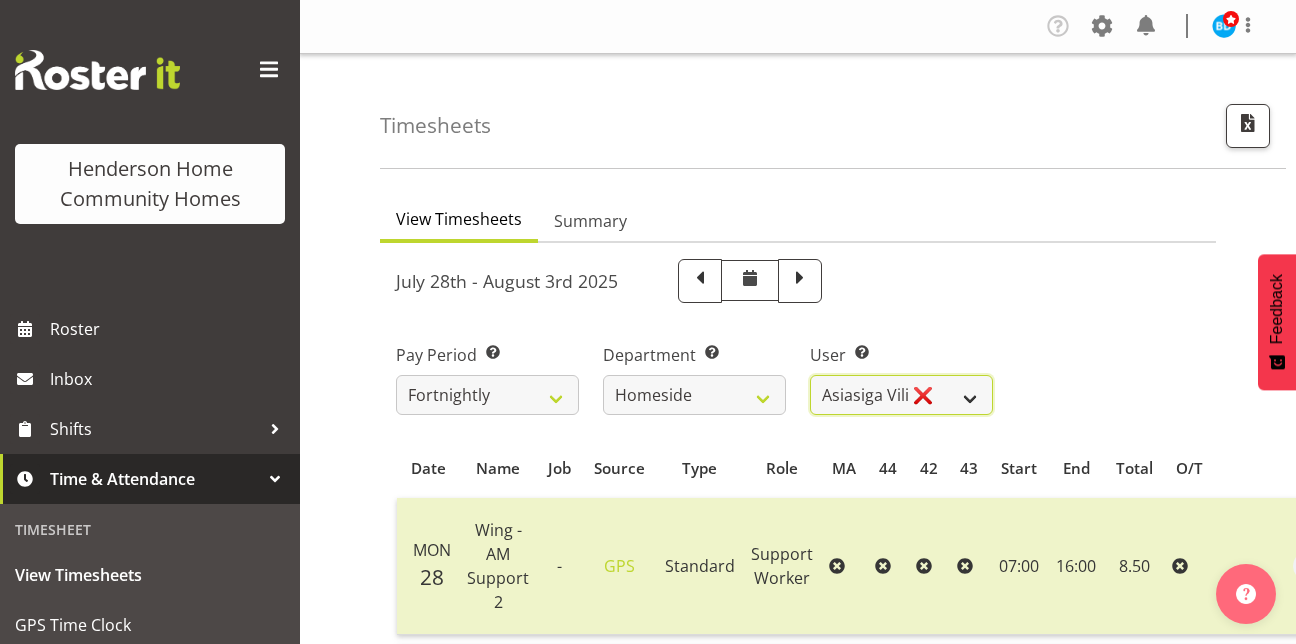 click on "[FIRST] [LAST]
❌
[FIRST] [LAST]
❌
[FIRST] [LAST]
❌
[FIRST] [LAST]
❌
[FIRST] [LAST]
❌
[FIRST] [LAST]
❌
[FIRST] [LAST]
❌
[FIRST] [LAST]
❌
[FIRST] [LAST]
❌
[FIRST] [LAST]
❌
[FIRST] [LAST]
❌
[FIRST] [LAST]
✔
[FIRST] [LAST]
✔
[FIRST] [LAST]
✔
[FIRST] [LAST]
❌" at bounding box center [901, 395] 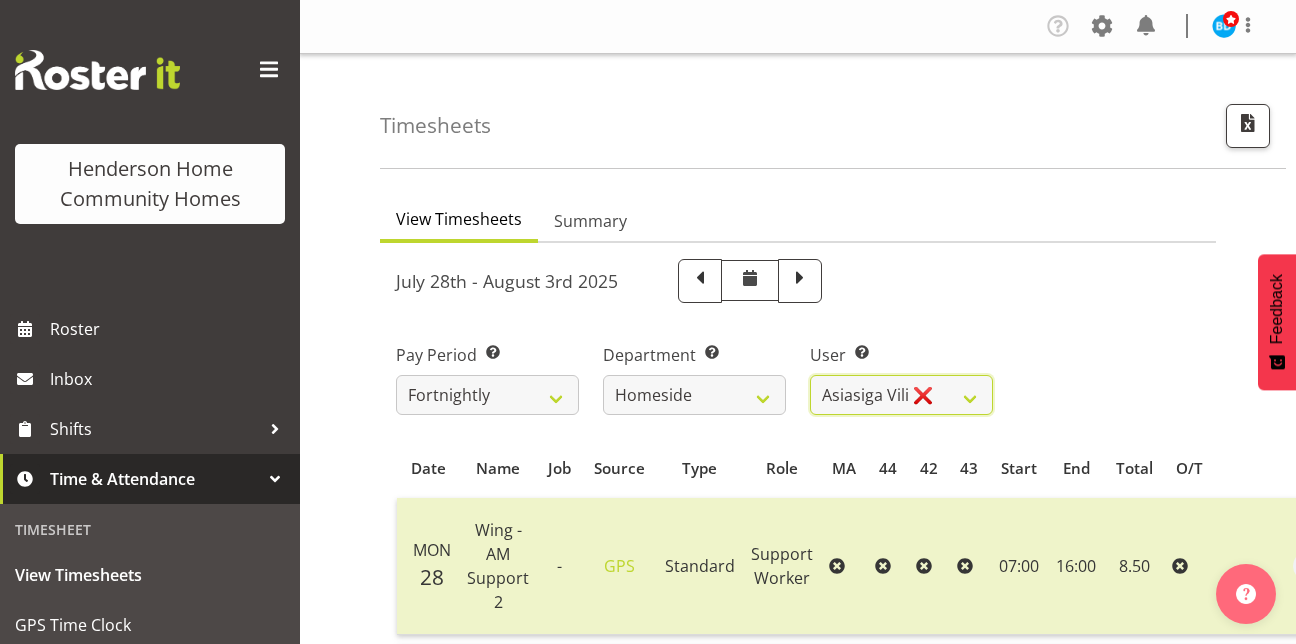 select on "11631" 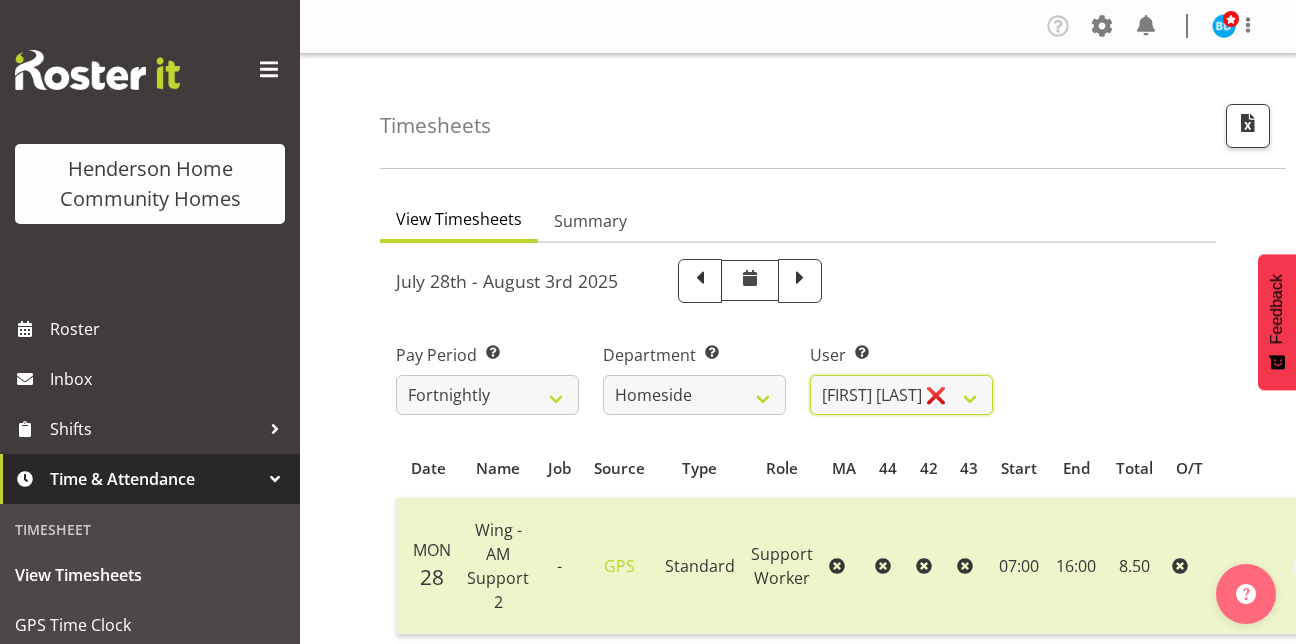 click on "[FIRST] [LAST]
❌
[FIRST] [LAST]
❌
[FIRST] [LAST]
❌
[FIRST] [LAST]
❌
[FIRST] [LAST]
❌
[FIRST] [LAST]
❌
[FIRST] [LAST]
❌
[FIRST] [LAST]
❌
[FIRST] [LAST]
❌
[FIRST] [LAST]
❌
[FIRST] [LAST]
❌
[FIRST] [LAST]
✔
[FIRST] [LAST]
✔
[FIRST] [LAST]
✔
[FIRST] [LAST]
❌" at bounding box center (901, 395) 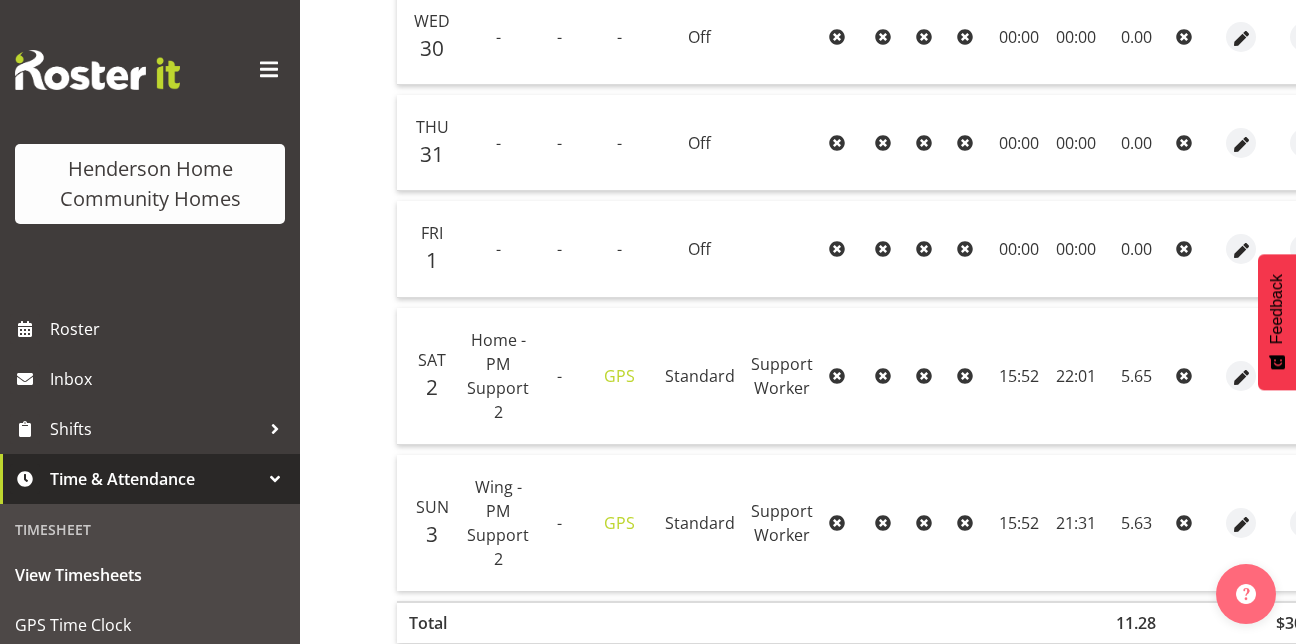 scroll, scrollTop: 716, scrollLeft: 0, axis: vertical 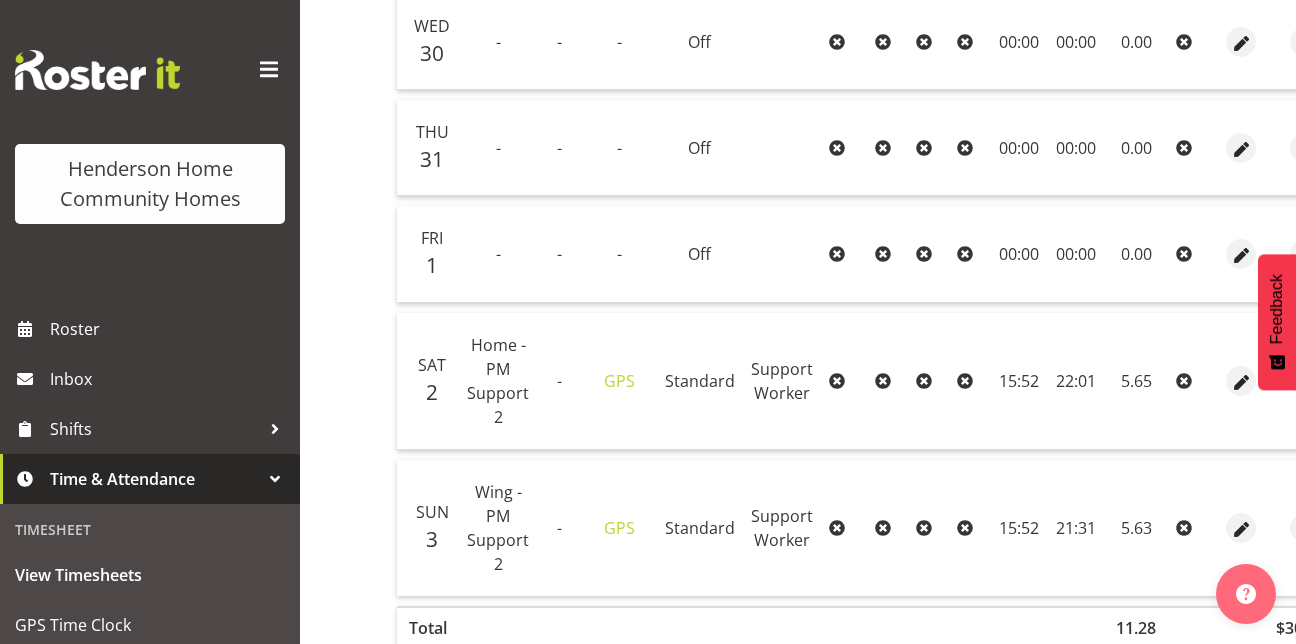 click on "15:52" at bounding box center [1019, 381] 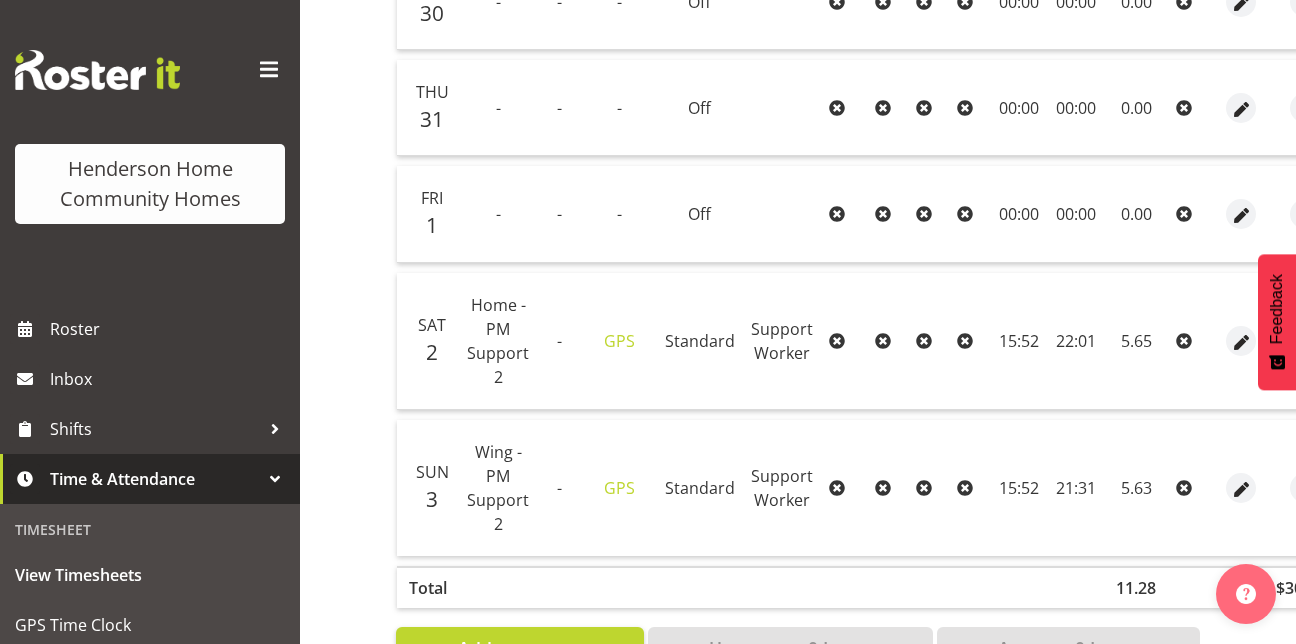 scroll, scrollTop: 829, scrollLeft: 0, axis: vertical 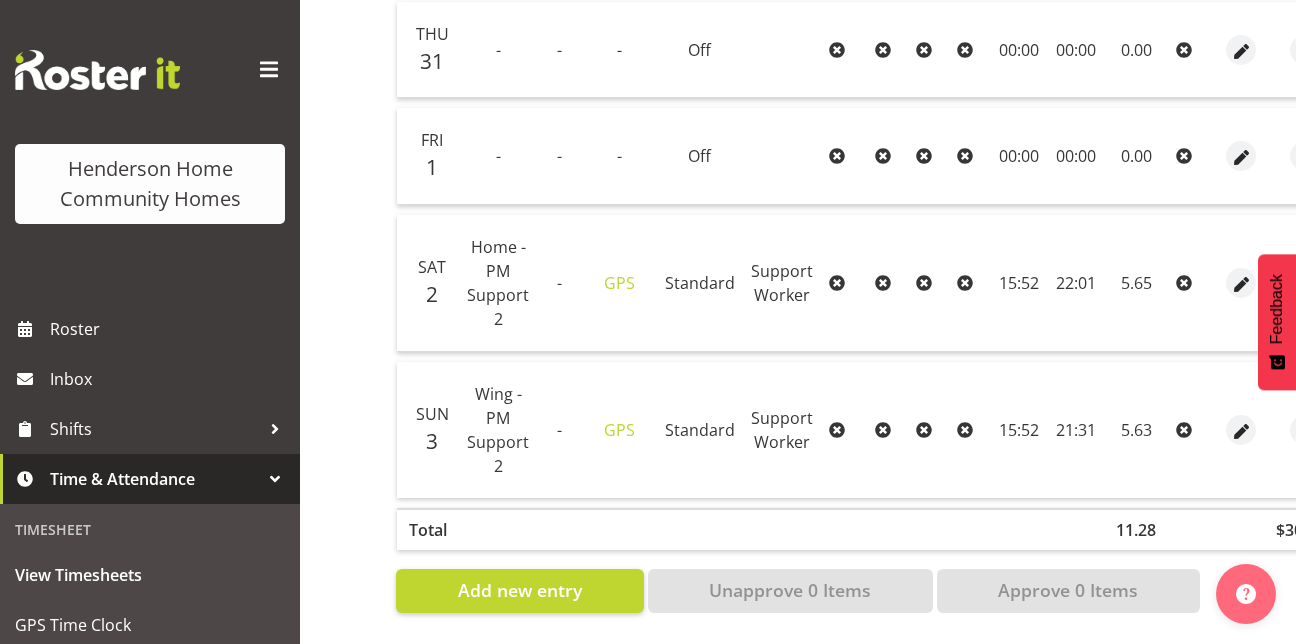 click on "5.65" at bounding box center (1136, 283) 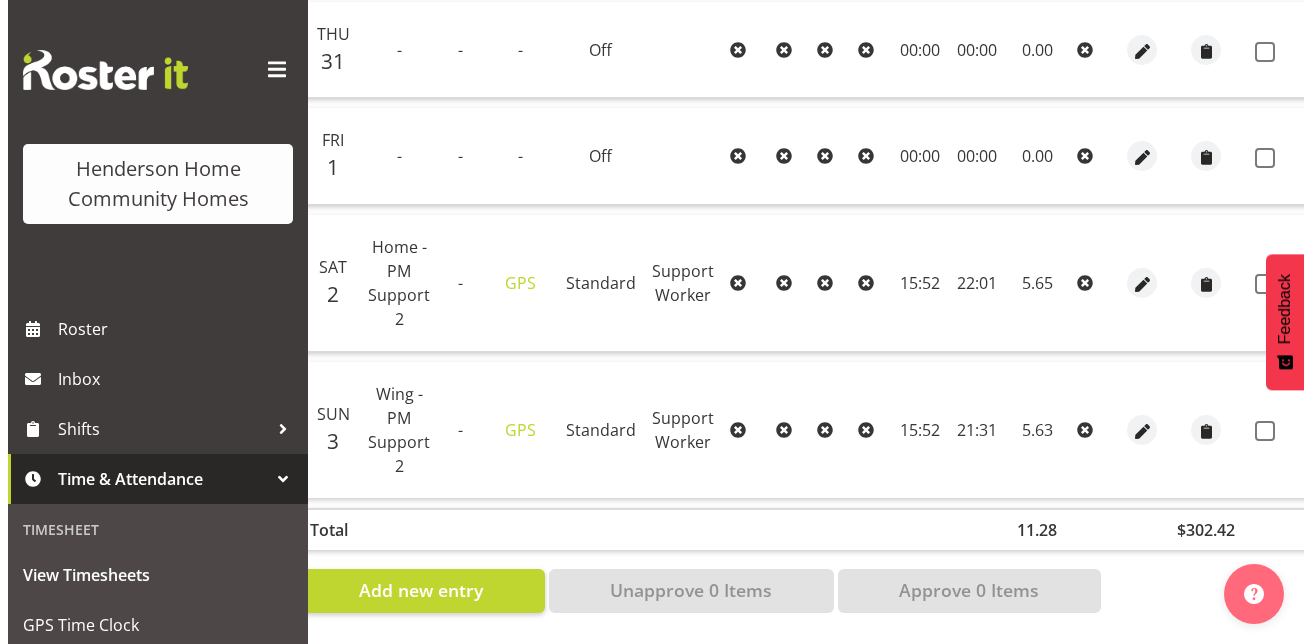 scroll, scrollTop: 0, scrollLeft: 109, axis: horizontal 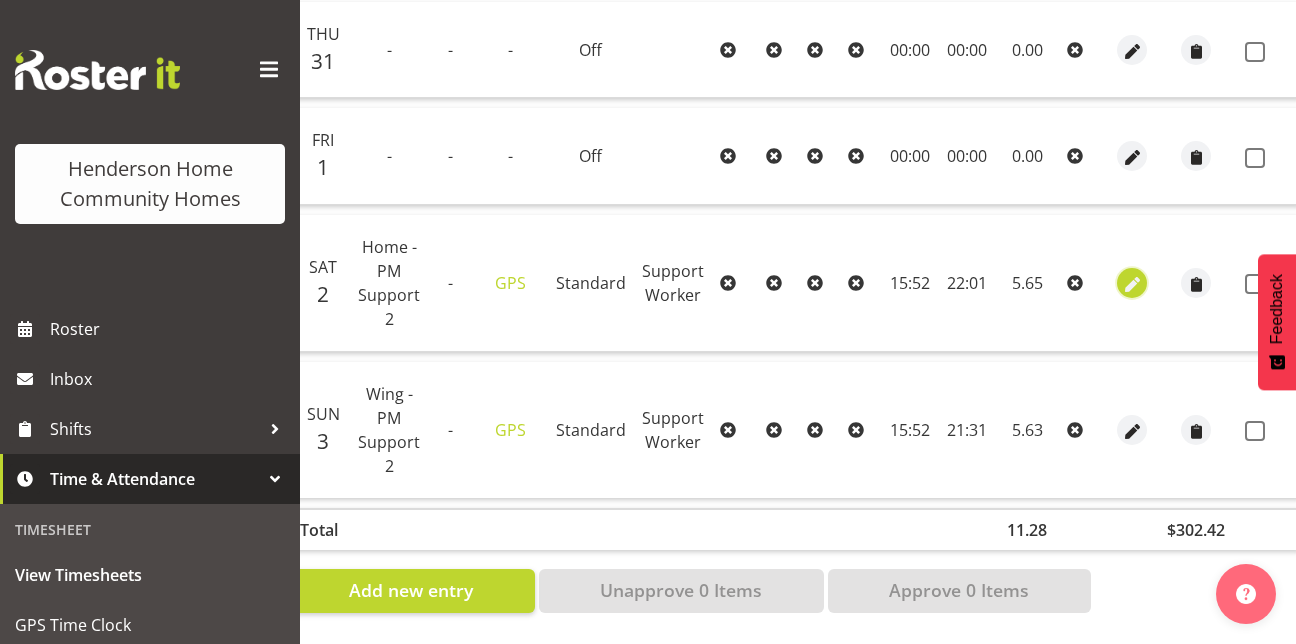 click at bounding box center (1132, 284) 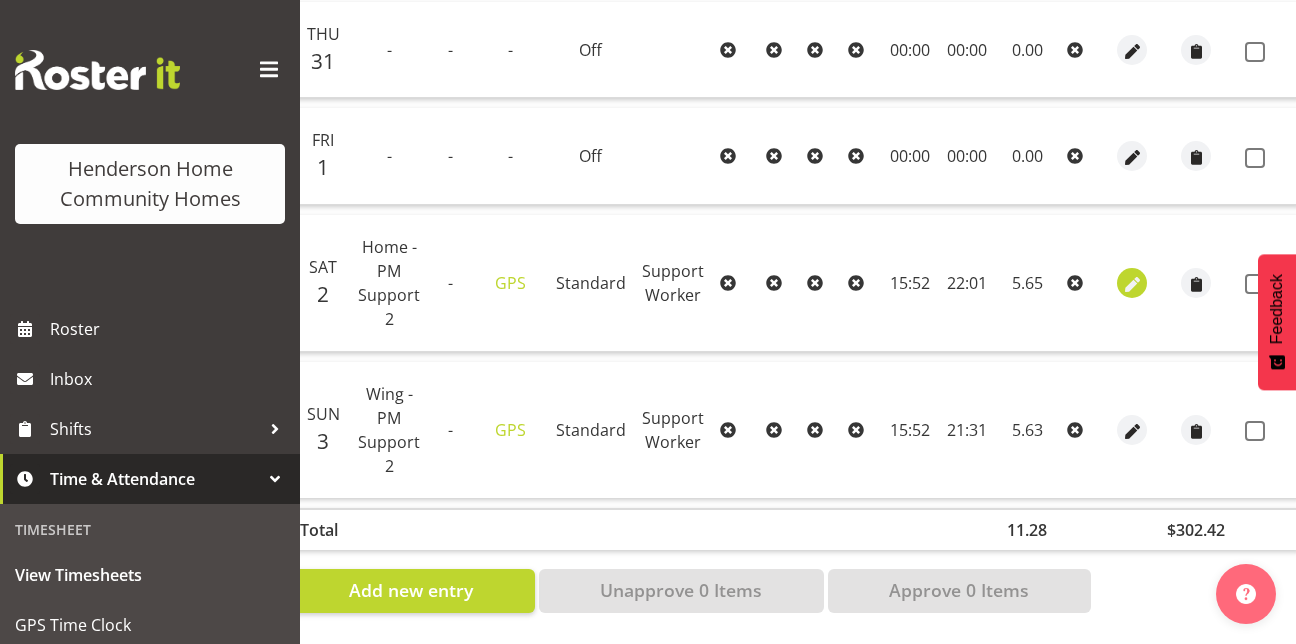 select on "Standard" 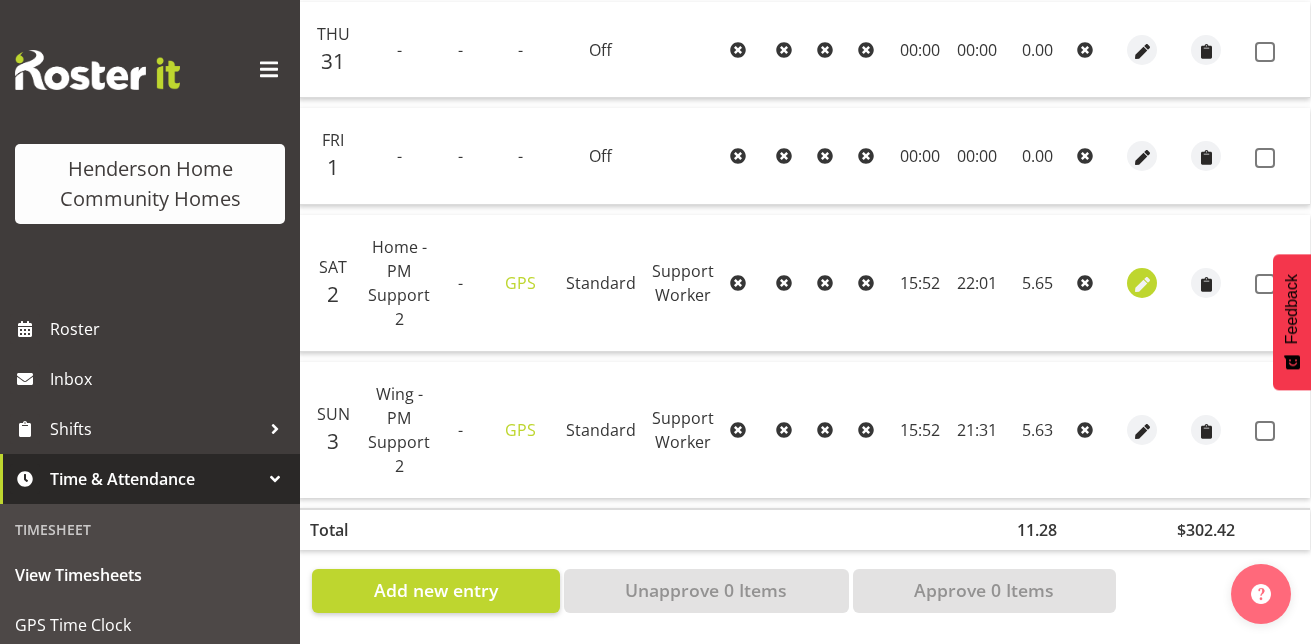 scroll, scrollTop: 0, scrollLeft: 94, axis: horizontal 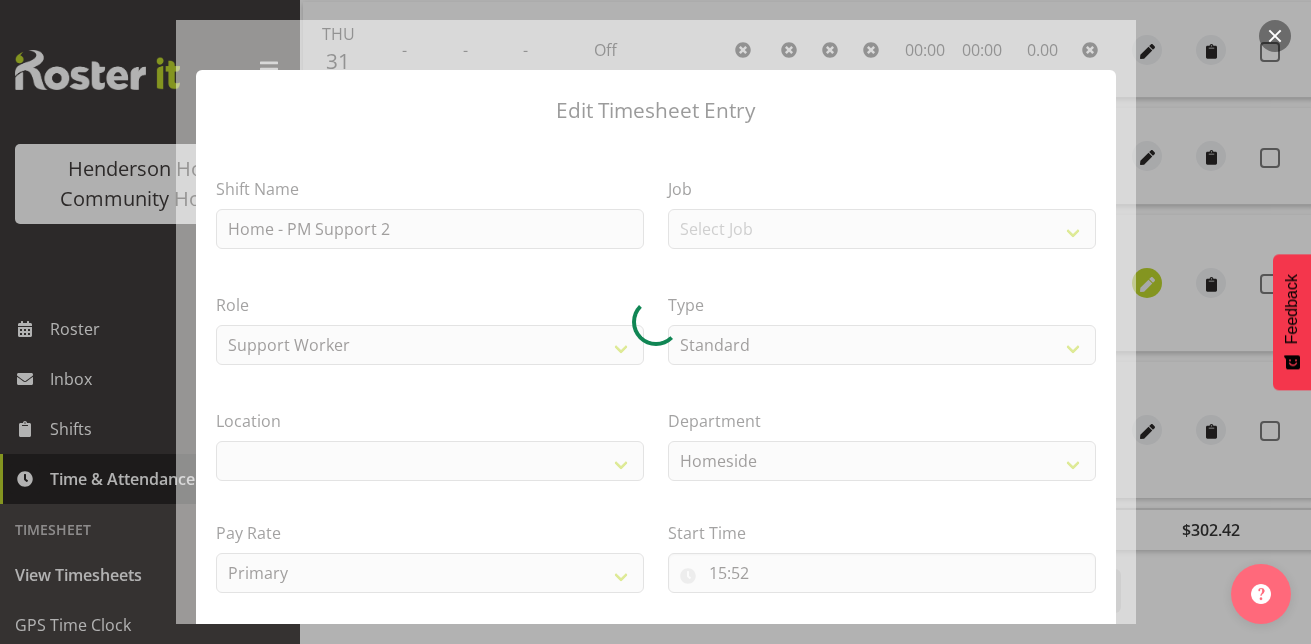 select on "1067" 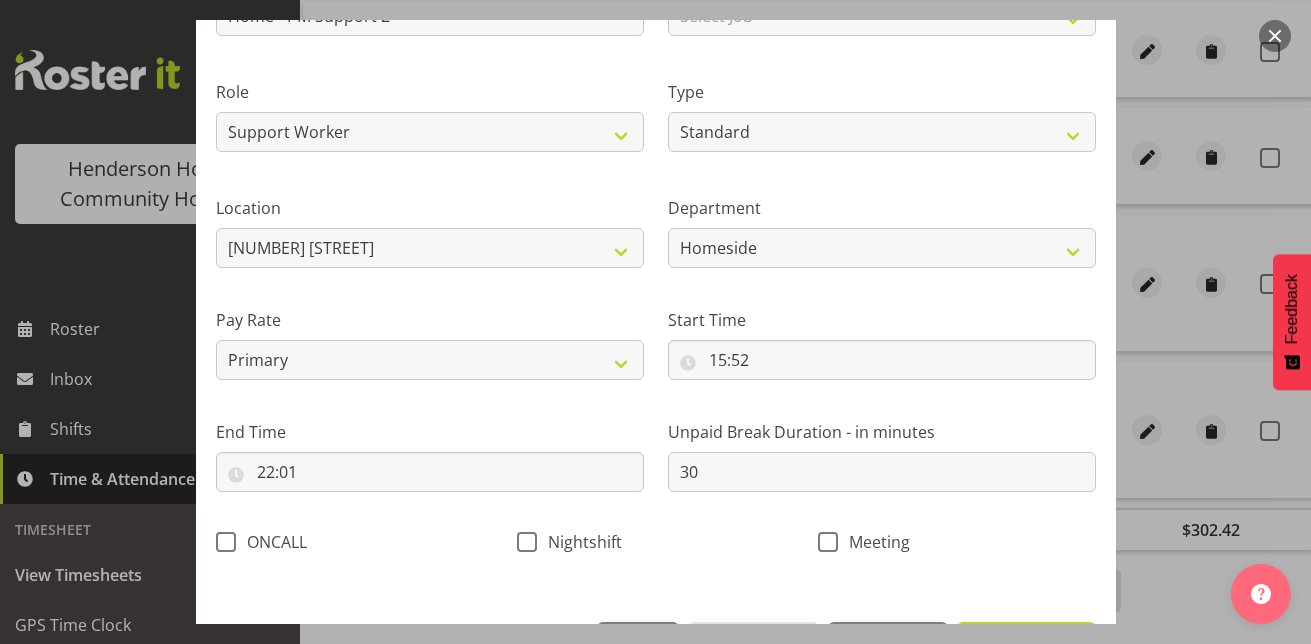 scroll, scrollTop: 253, scrollLeft: 0, axis: vertical 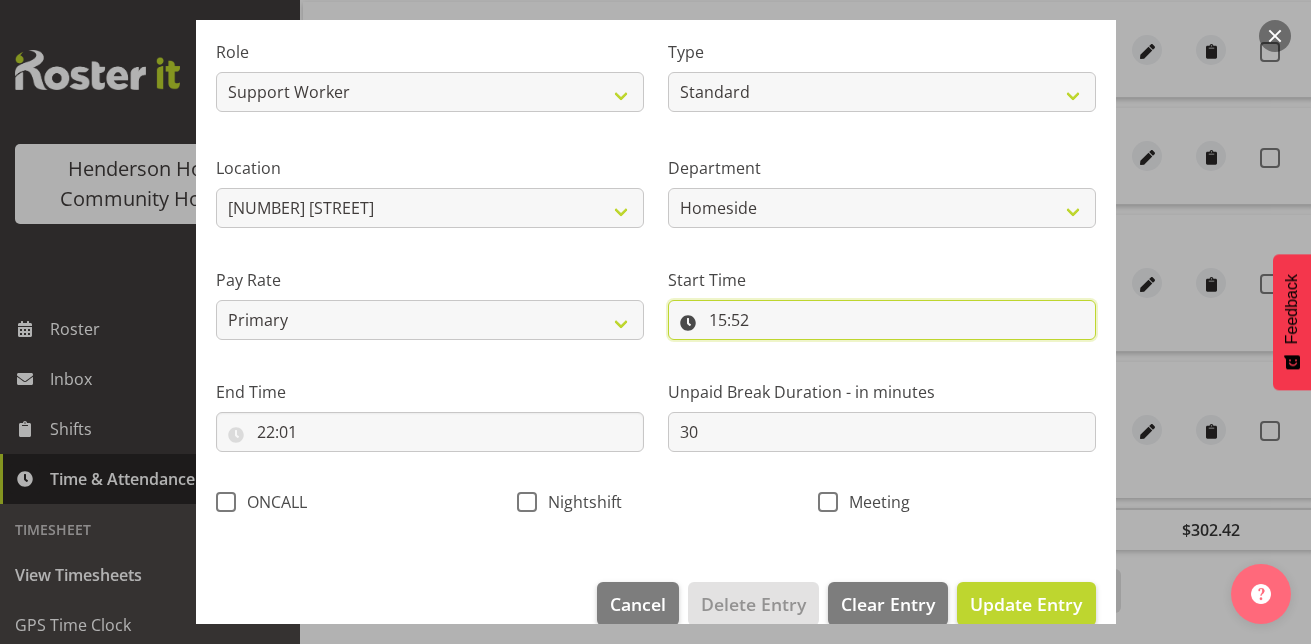 click on "15:52" at bounding box center [882, 320] 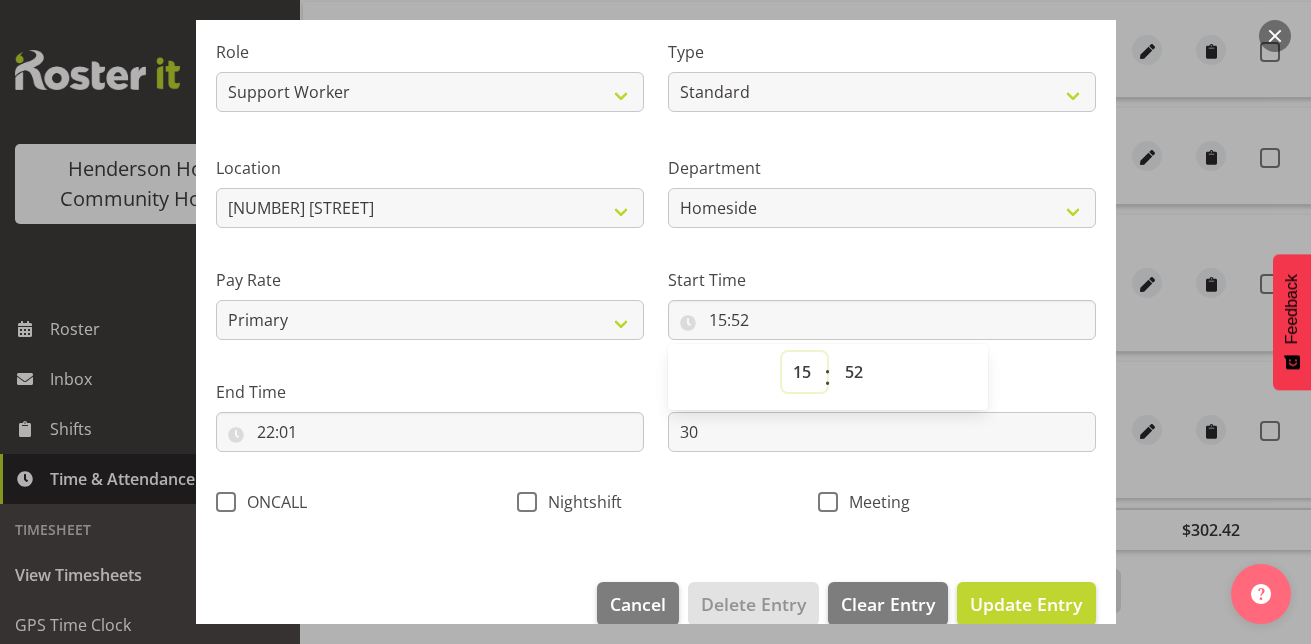 click on "00   01   02   03   04   05   06   07   08   09   10   11   12   13   14   15   16   17   18   19   20   21   22   23" at bounding box center (804, 372) 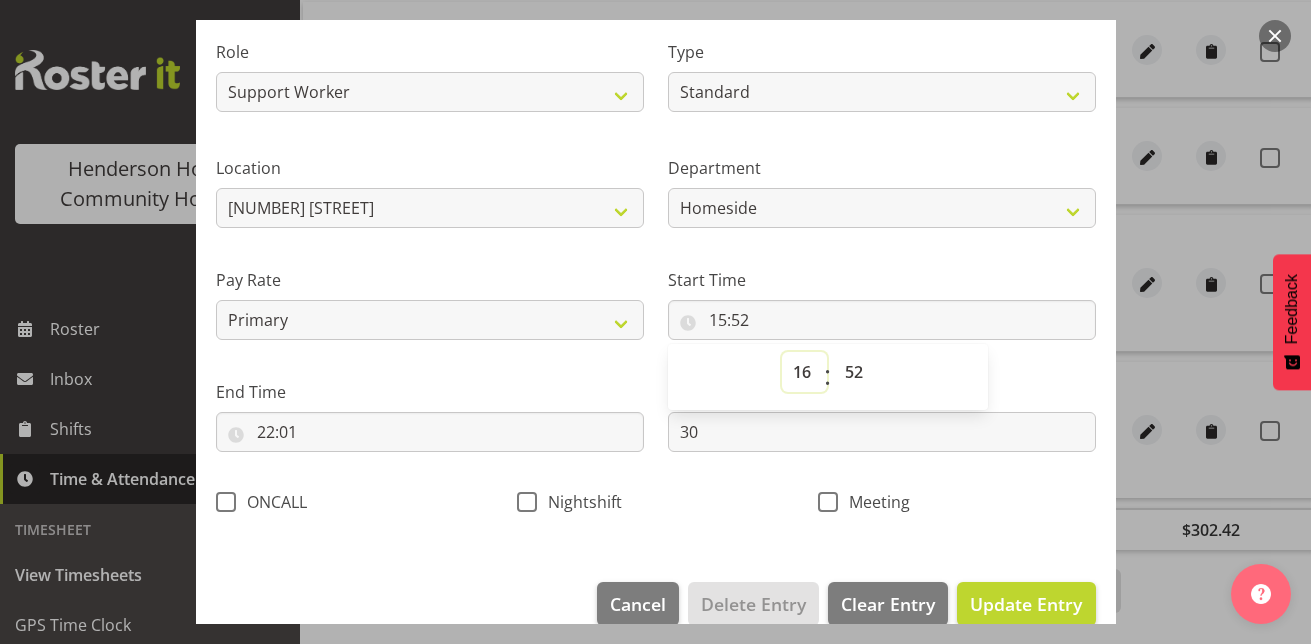 click on "00   01   02   03   04   05   06   07   08   09   10   11   12   13   14   15   16   17   18   19   20   21   22   23" at bounding box center [804, 372] 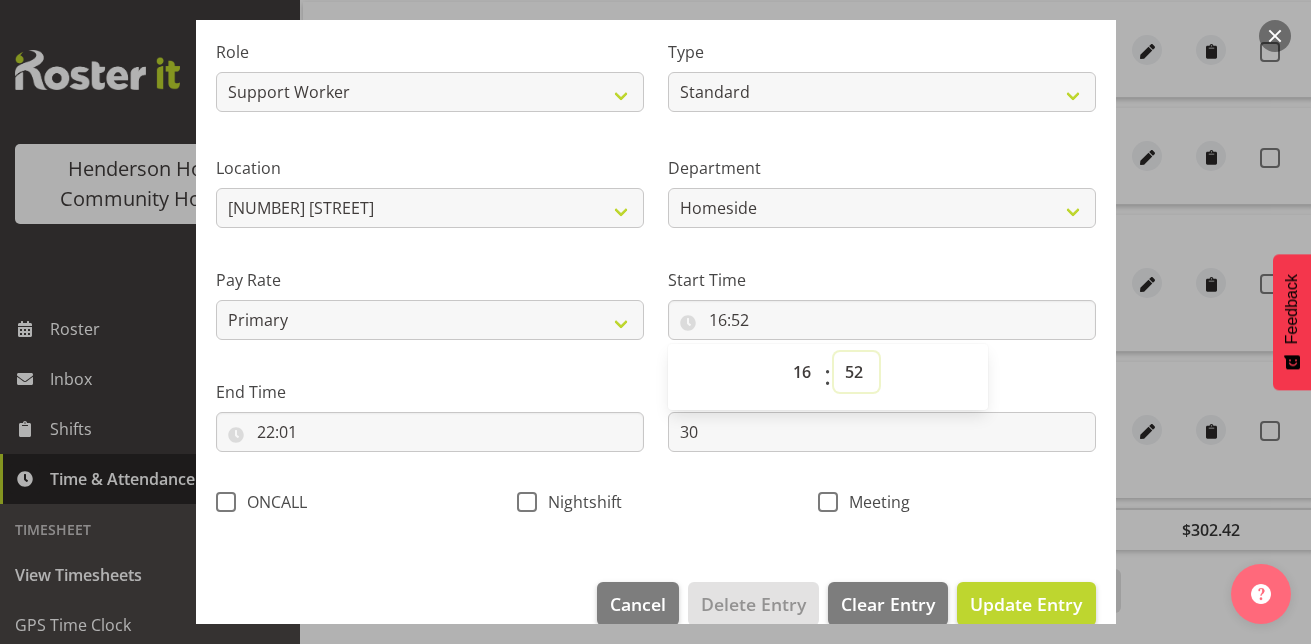click on "00   01   02   03   04   05   06   07   08   09   10   11   12   13   14   15   16   17   18   19   20   21   22   23   24   25   26   27   28   29   30   31   32   33   34   35   36   37   38   39   40   41   42   43   44   45   46   47   48   49   50   51   52   53   54   55   56   57   58   59" at bounding box center [856, 372] 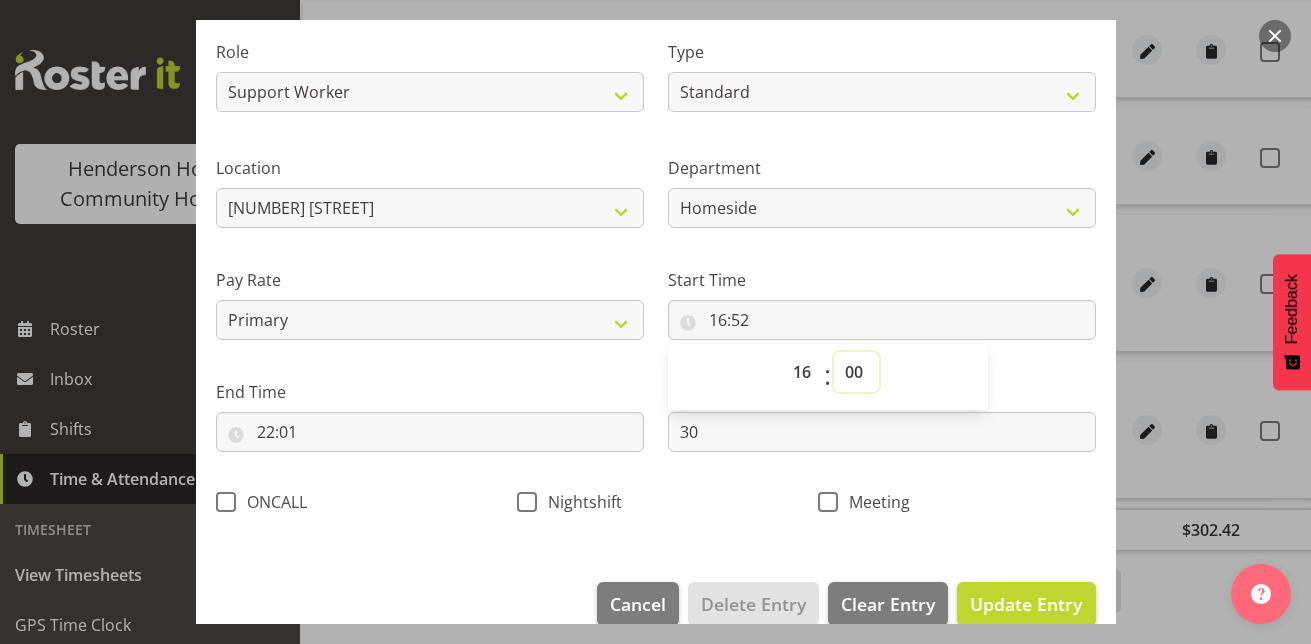 click on "00   01   02   03   04   05   06   07   08   09   10   11   12   13   14   15   16   17   18   19   20   21   22   23   24   25   26   27   28   29   30   31   32   33   34   35   36   37   38   39   40   41   42   43   44   45   46   47   48   49   50   51   52   53   54   55   56   57   58   59" at bounding box center [856, 372] 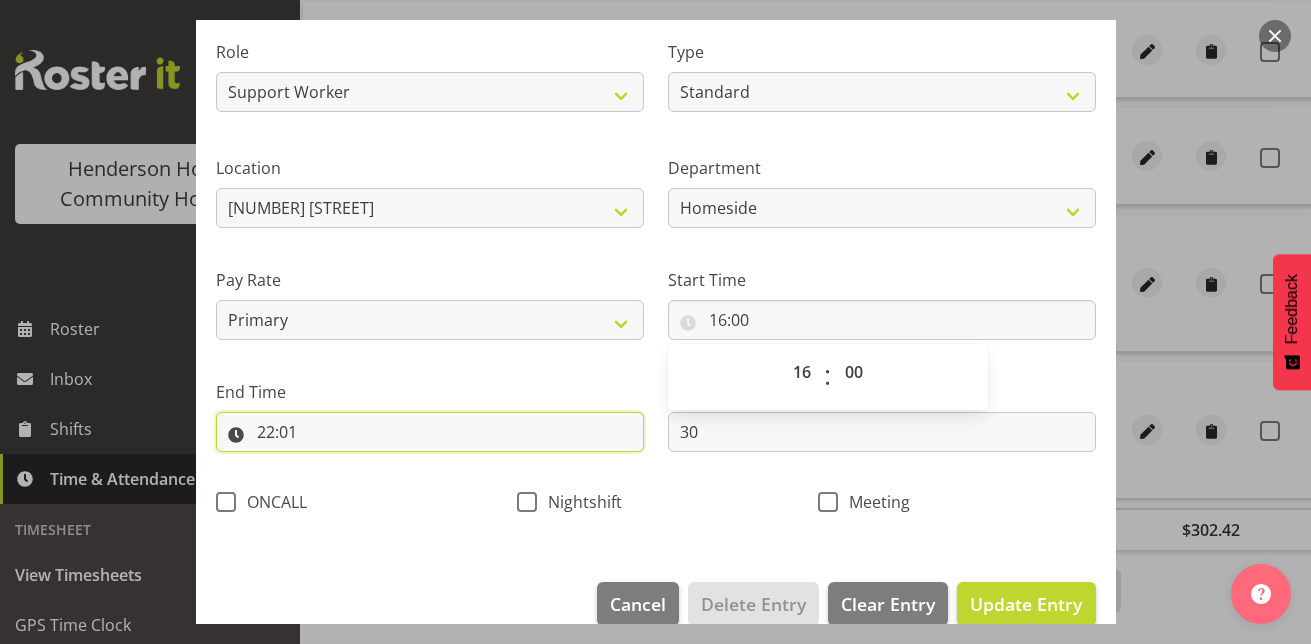 click on "22:01" at bounding box center [430, 432] 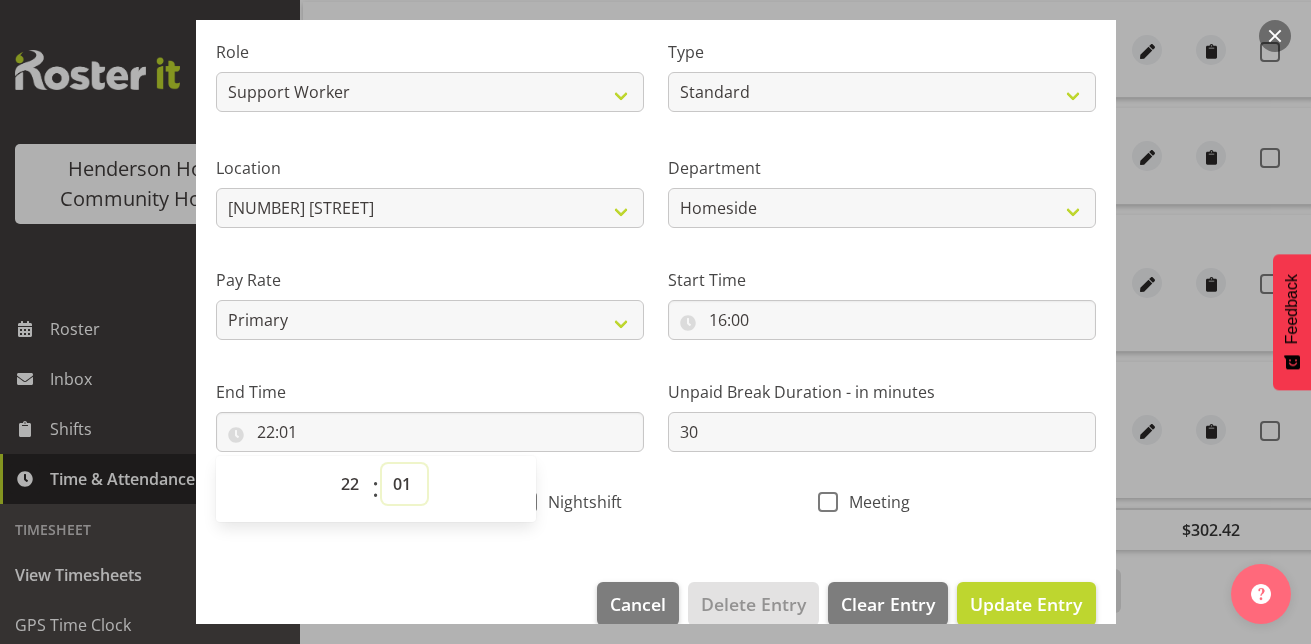 click on "00   01   02   03   04   05   06   07   08   09   10   11   12   13   14   15   16   17   18   19   20   21   22   23   24   25   26   27   28   29   30   31   32   33   34   35   36   37   38   39   40   41   42   43   44   45   46   47   48   49   50   51   52   53   54   55   56   57   58   59" at bounding box center [404, 484] 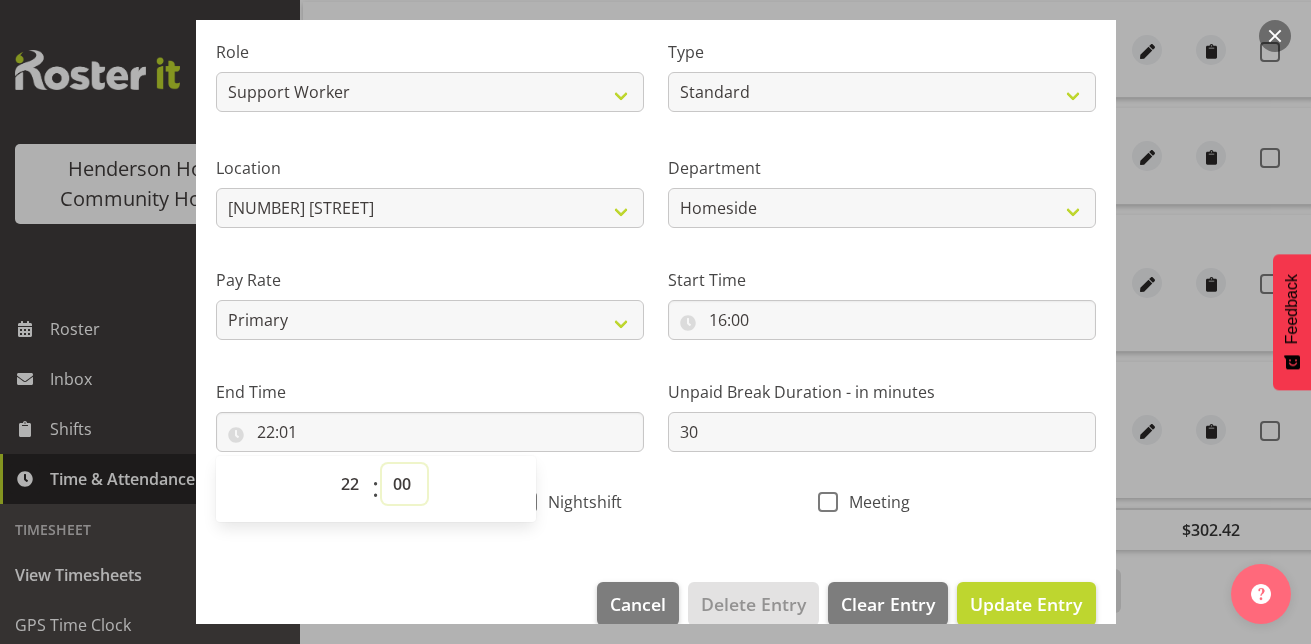 click on "00   01   02   03   04   05   06   07   08   09   10   11   12   13   14   15   16   17   18   19   20   21   22   23   24   25   26   27   28   29   30   31   32   33   34   35   36   37   38   39   40   41   42   43   44   45   46   47   48   49   50   51   52   53   54   55   56   57   58   59" at bounding box center [404, 484] 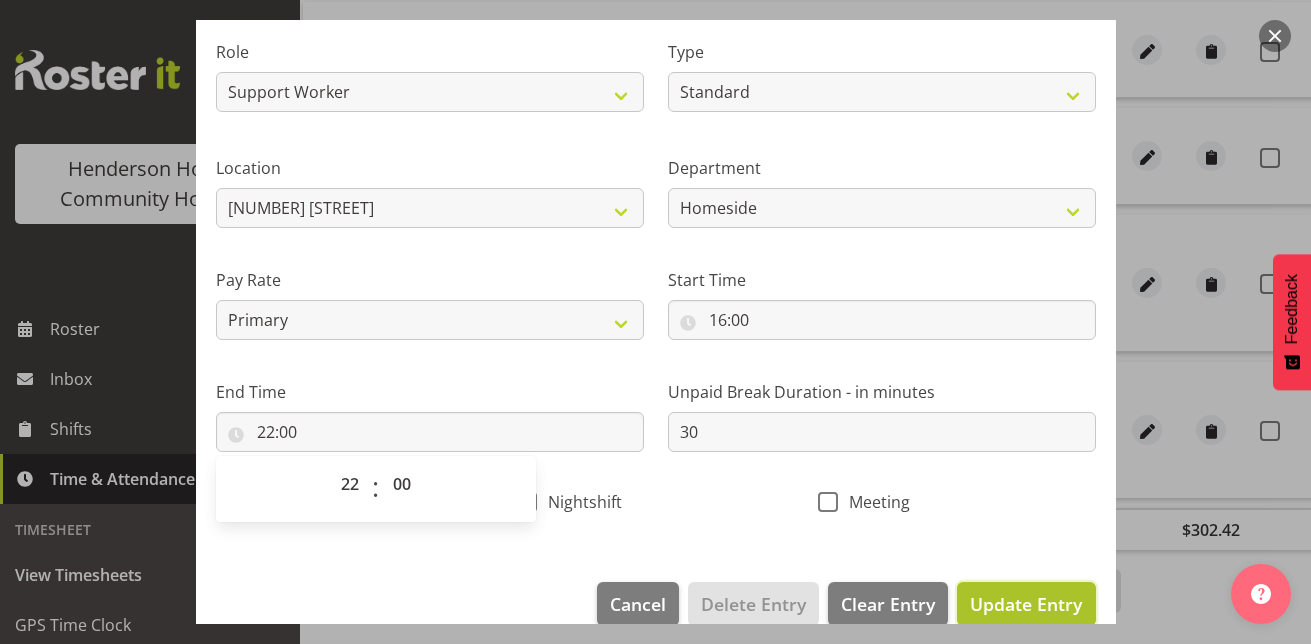 click on "Update Entry" at bounding box center (1026, 604) 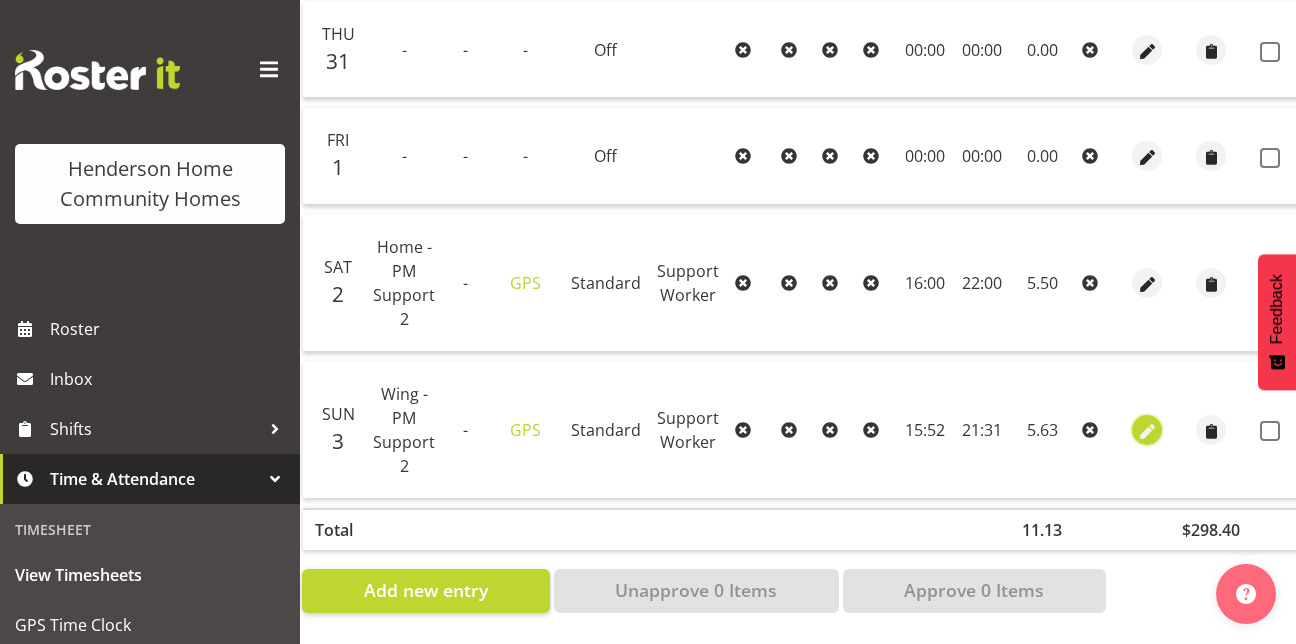 click at bounding box center (1147, 431) 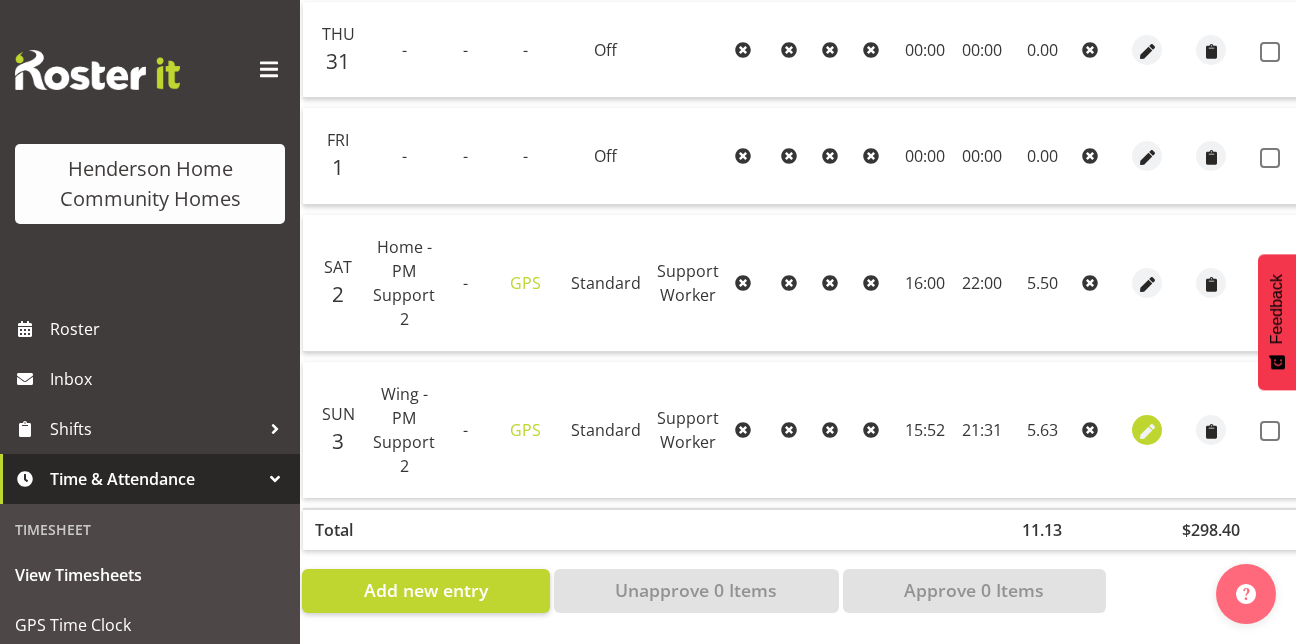 select on "Standard" 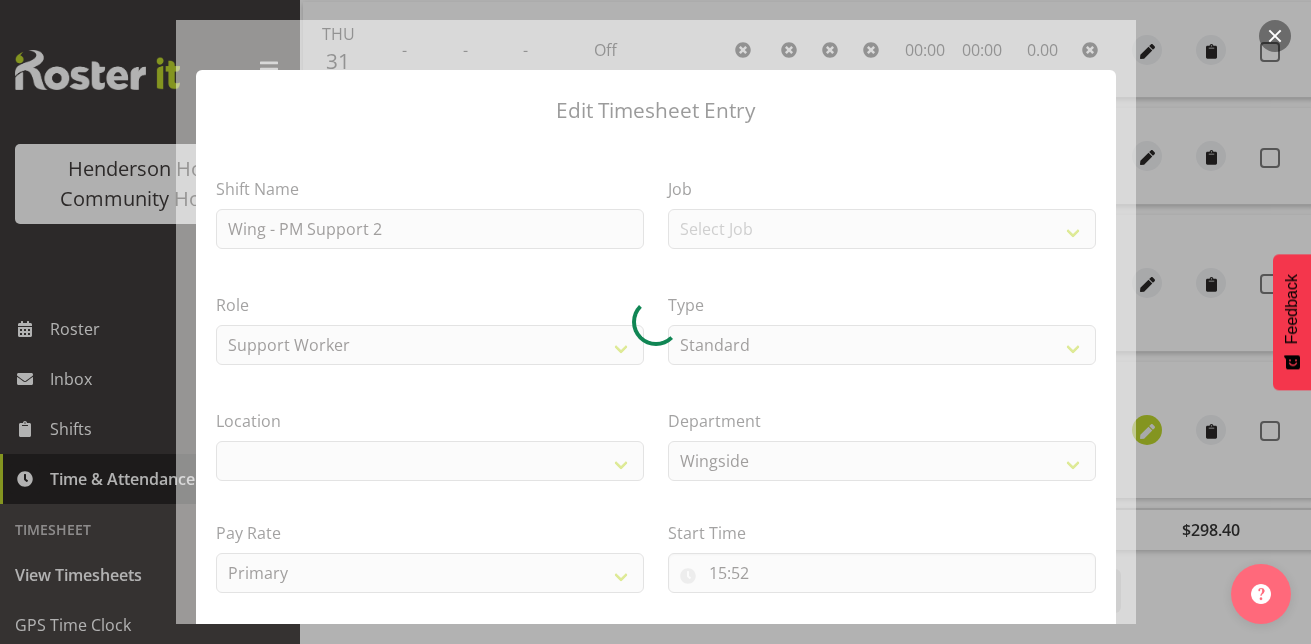 select on "1071" 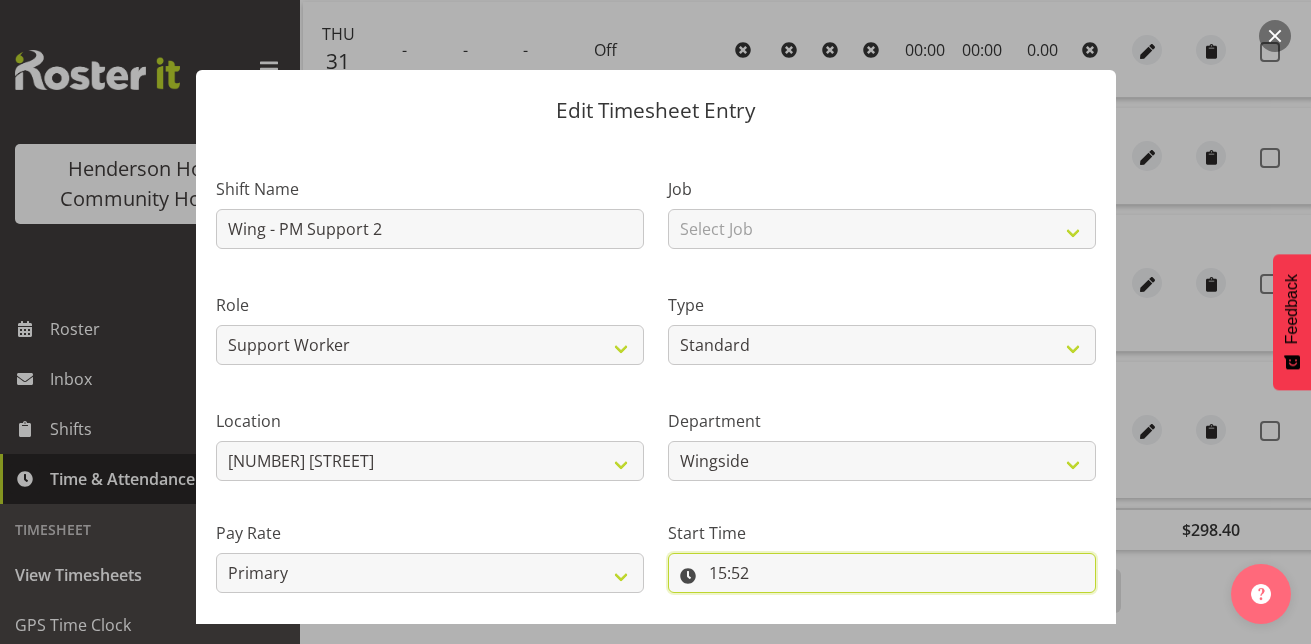 click on "15:52" at bounding box center (882, 573) 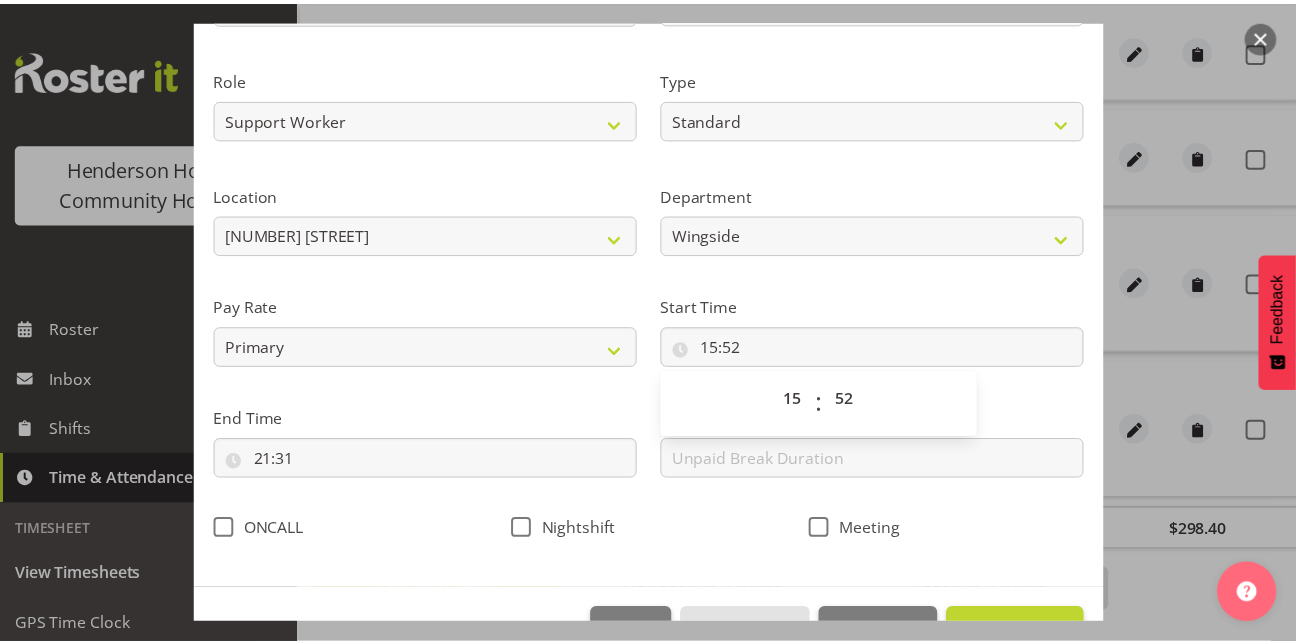 scroll, scrollTop: 267, scrollLeft: 0, axis: vertical 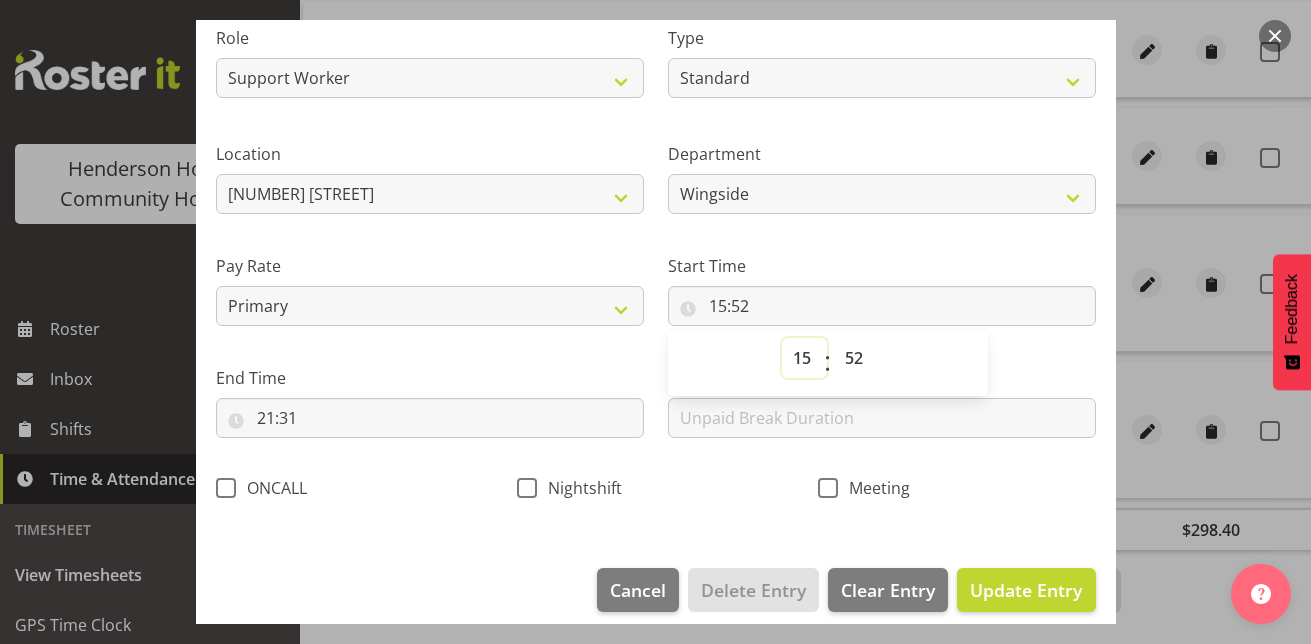 click on "00   01   02   03   04   05   06   07   08   09   10   11   12   13   14   15   16   17   18   19   20   21   22   23" at bounding box center [804, 358] 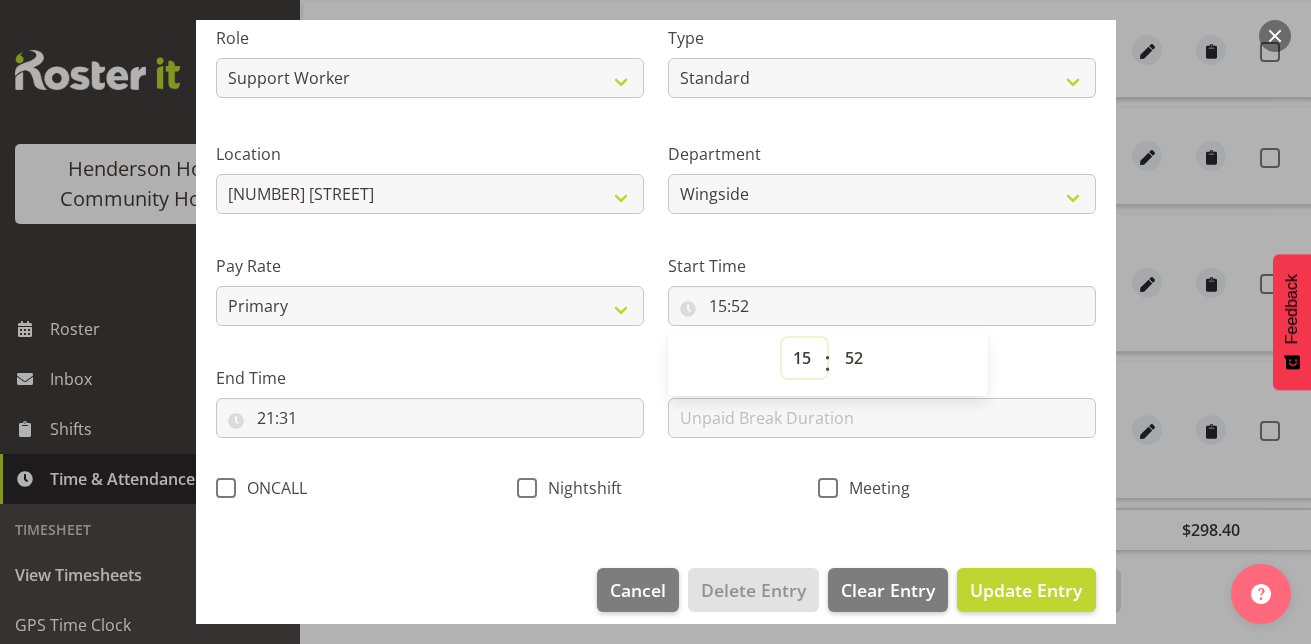 select on "16" 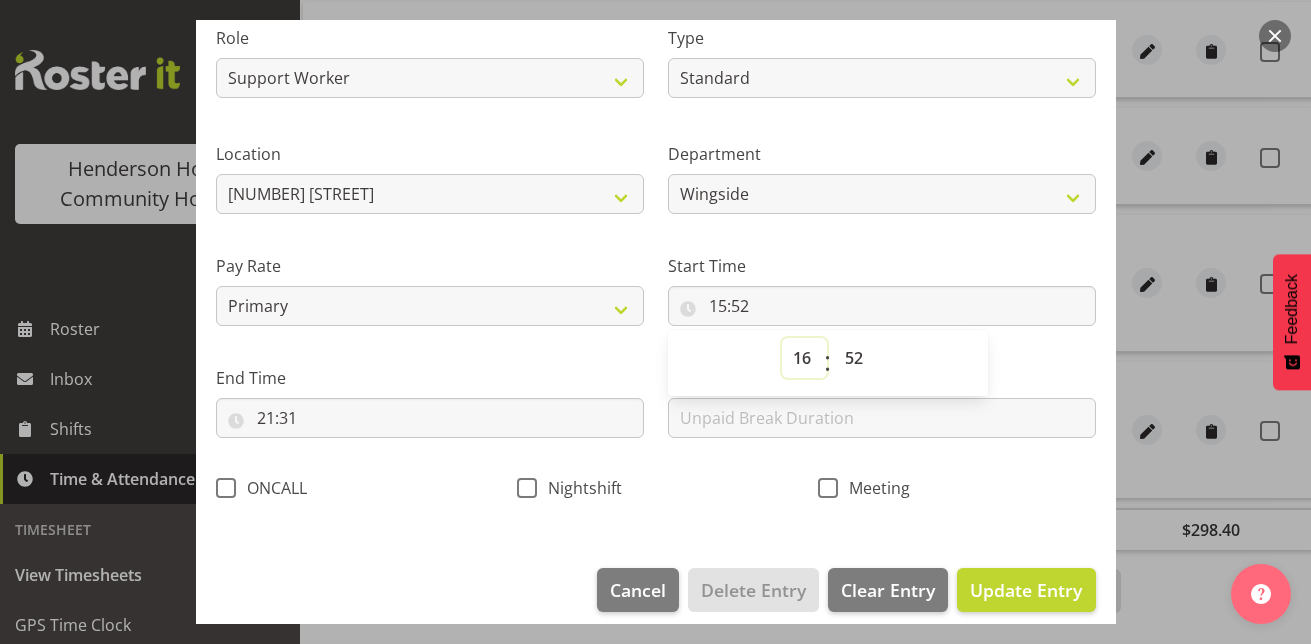 click on "00   01   02   03   04   05   06   07   08   09   10   11   12   13   14   15   16   17   18   19   20   21   22   23" at bounding box center (804, 358) 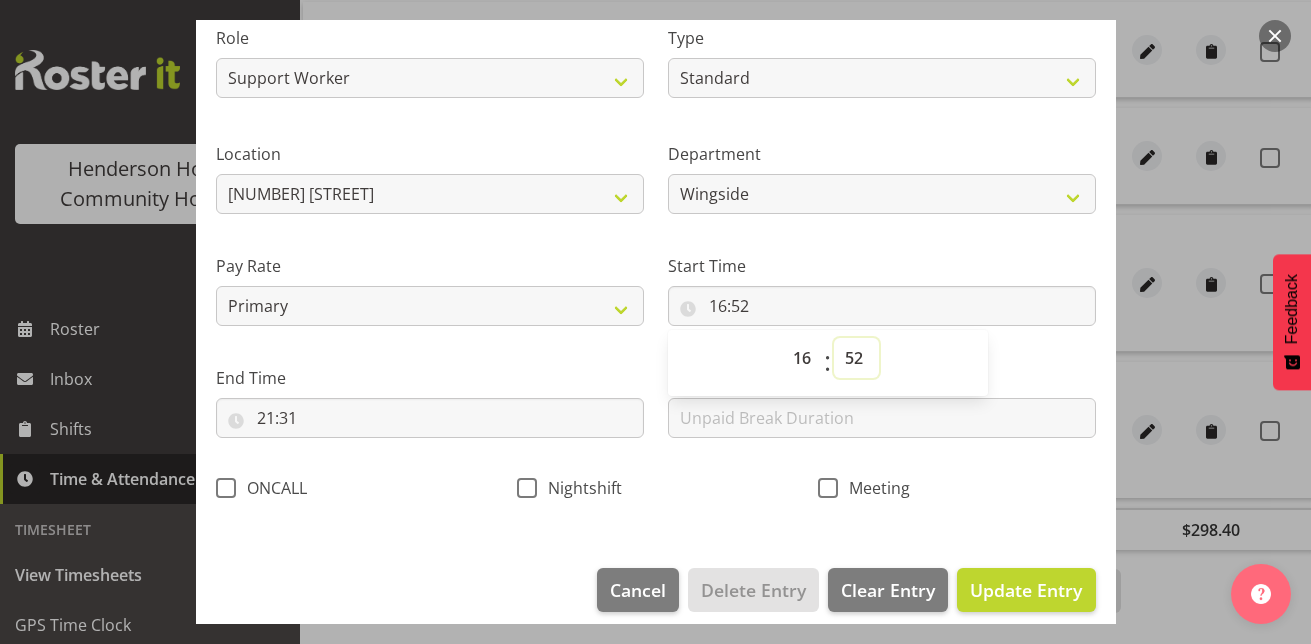 click on "00   01   02   03   04   05   06   07   08   09   10   11   12   13   14   15   16   17   18   19   20   21   22   23   24   25   26   27   28   29   30   31   32   33   34   35   36   37   38   39   40   41   42   43   44   45   46   47   48   49   50   51   52   53   54   55   56   57   58   59" at bounding box center (856, 358) 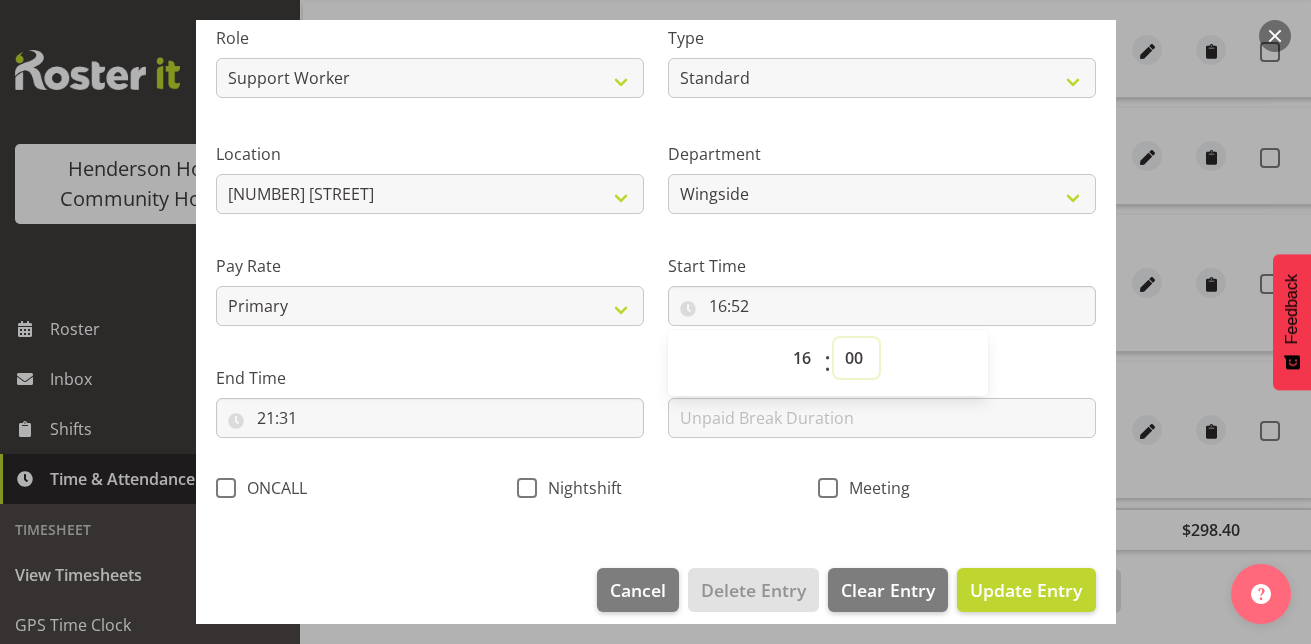 click on "00   01   02   03   04   05   06   07   08   09   10   11   12   13   14   15   16   17   18   19   20   21   22   23   24   25   26   27   28   29   30   31   32   33   34   35   36   37   38   39   40   41   42   43   44   45   46   47   48   49   50   51   52   53   54   55   56   57   58   59" at bounding box center (856, 358) 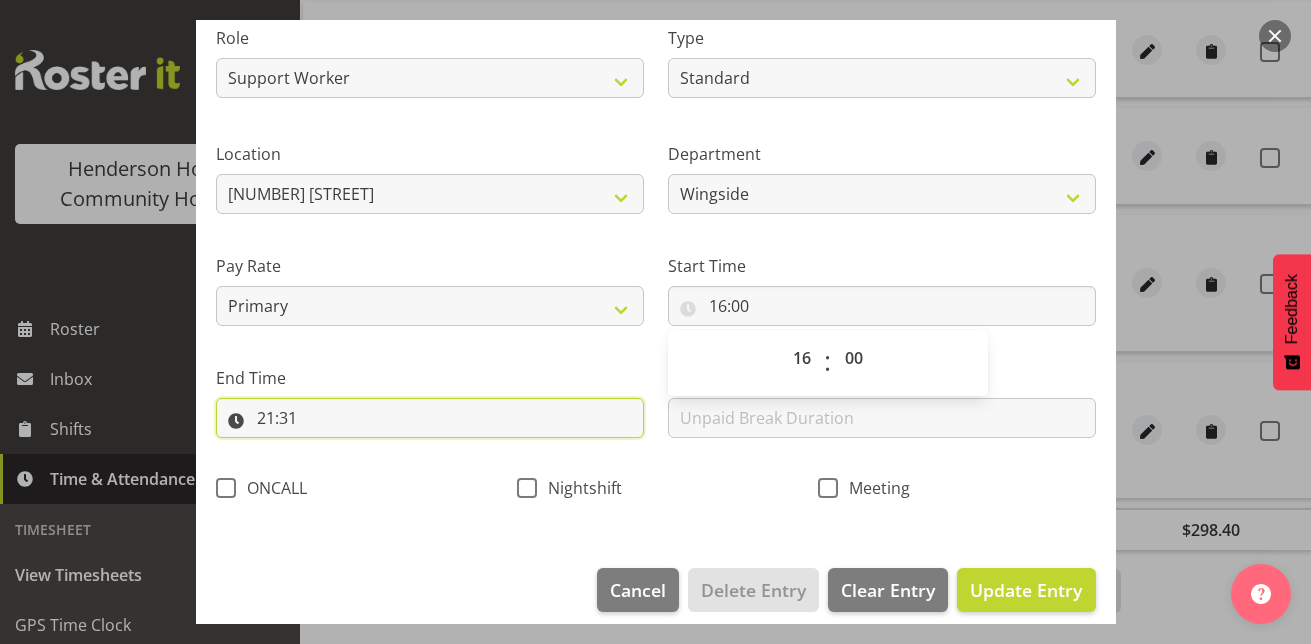 click on "21:31" at bounding box center [430, 418] 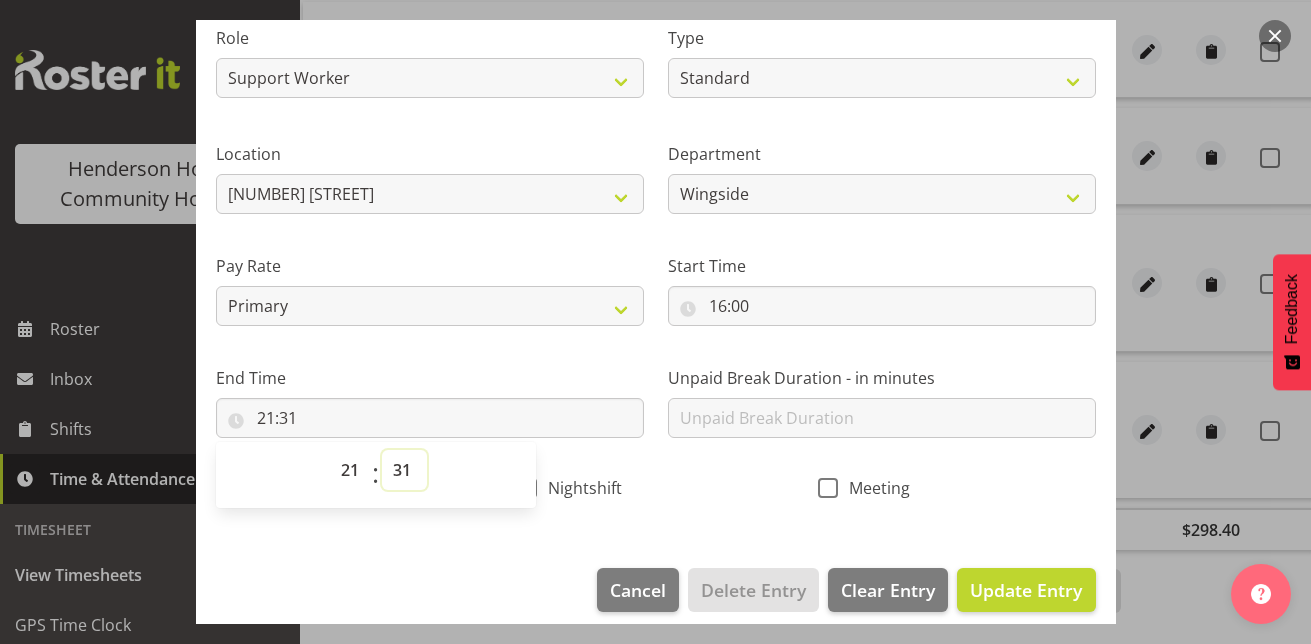 click on "00   01   02   03   04   05   06   07   08   09   10   11   12   13   14   15   16   17   18   19   20   21   22   23   24   25   26   27   28   29   30   31   32   33   34   35   36   37   38   39   40   41   42   43   44   45   46   47   48   49   50   51   52   53   54   55   56   57   58   59" at bounding box center (404, 470) 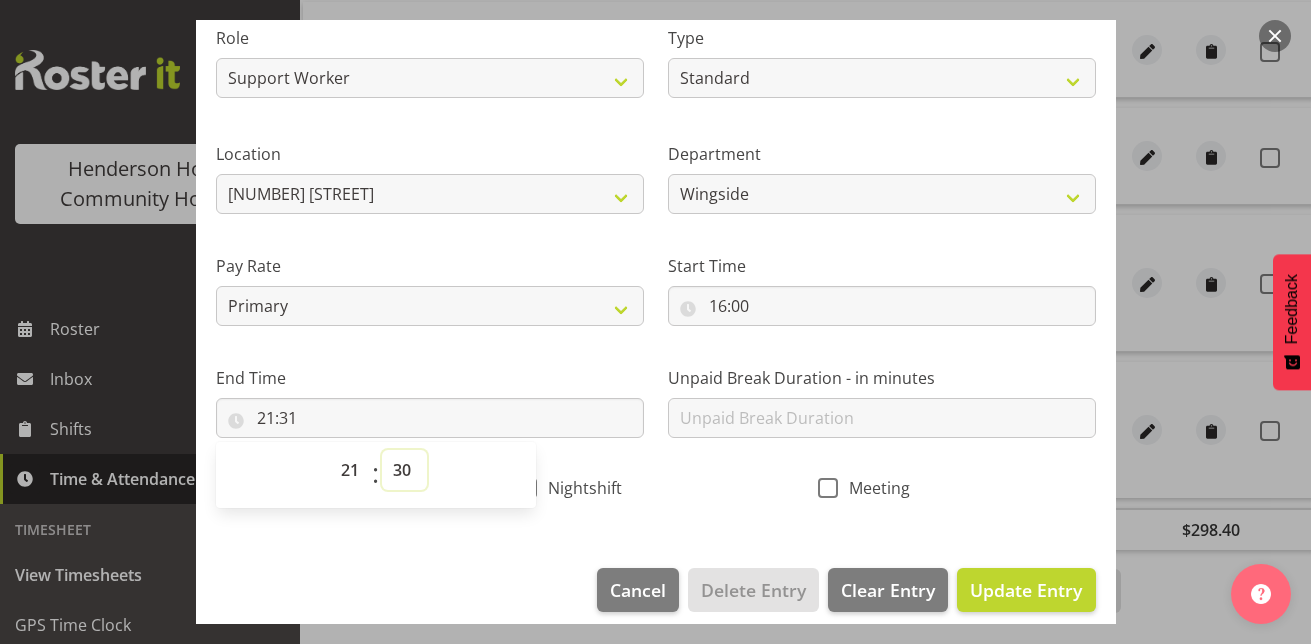 click on "00   01   02   03   04   05   06   07   08   09   10   11   12   13   14   15   16   17   18   19   20   21   22   23   24   25   26   27   28   29   30   31   32   33   34   35   36   37   38   39   40   41   42   43   44   45   46   47   48   49   50   51   52   53   54   55   56   57   58   59" at bounding box center (404, 470) 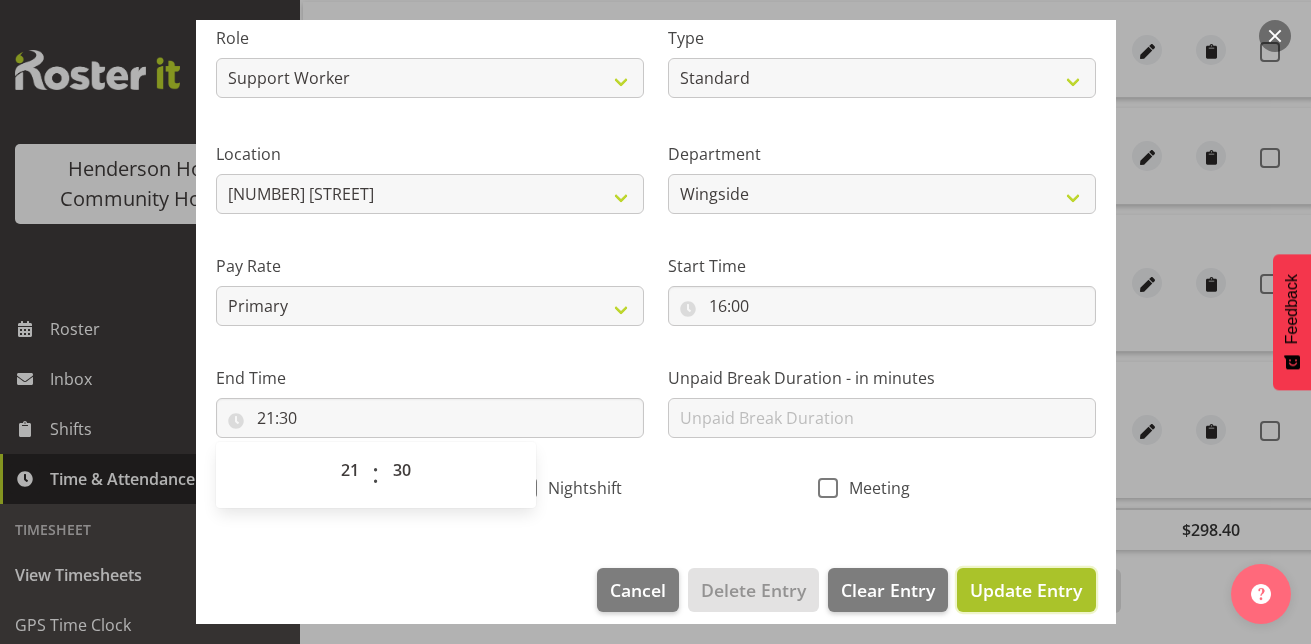 click on "Update Entry" at bounding box center [1026, 590] 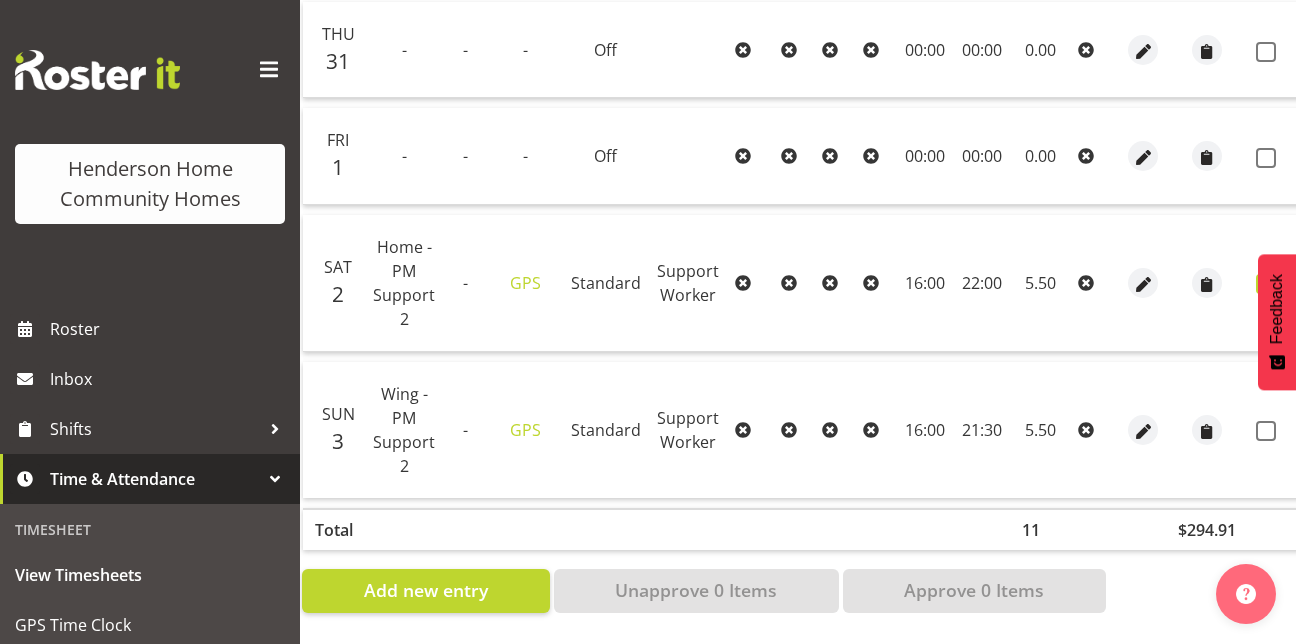 click at bounding box center [1266, 284] 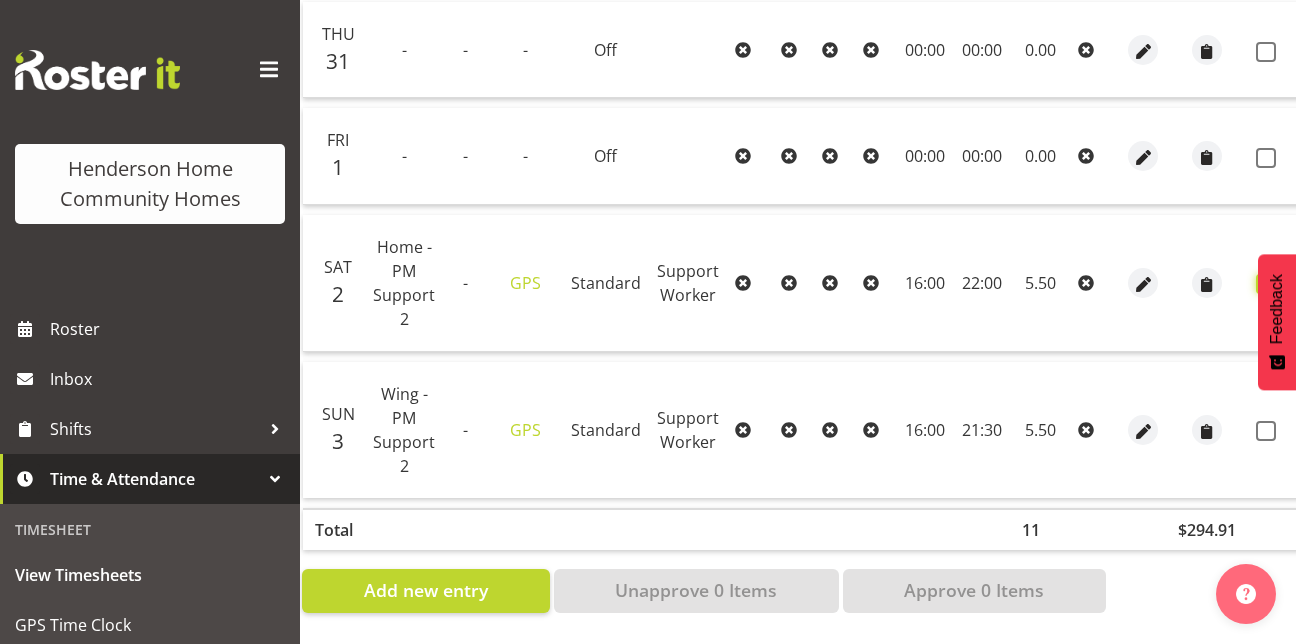 checkbox on "true" 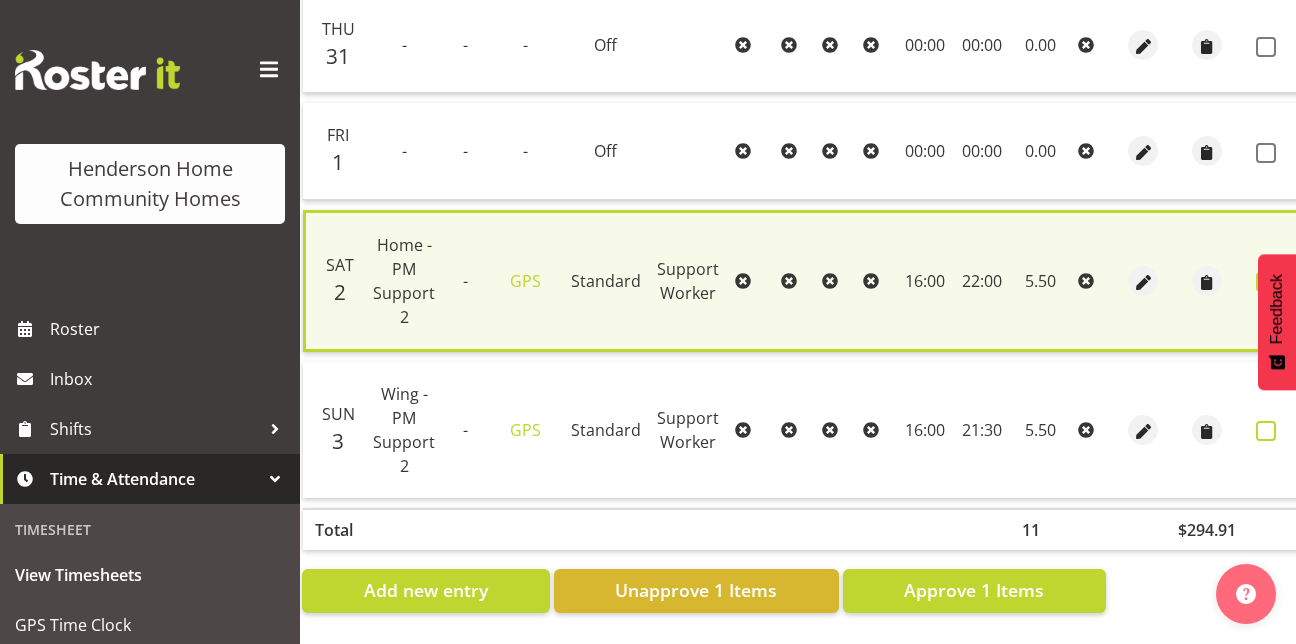 click at bounding box center (1266, 431) 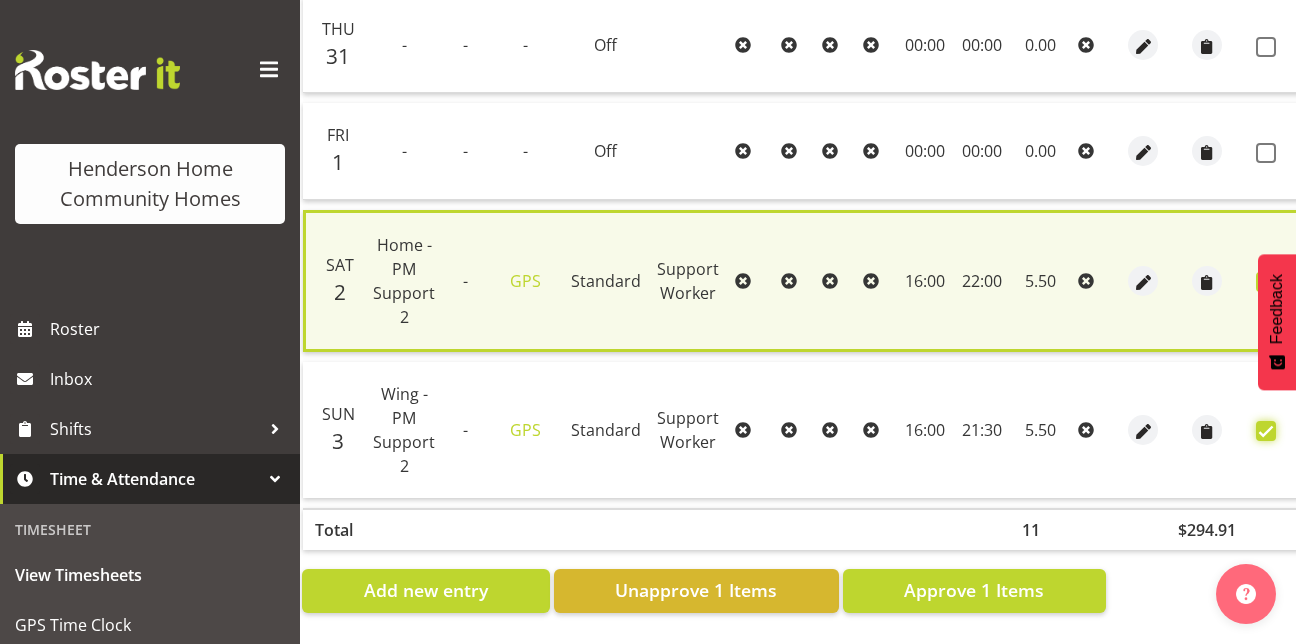 checkbox on "true" 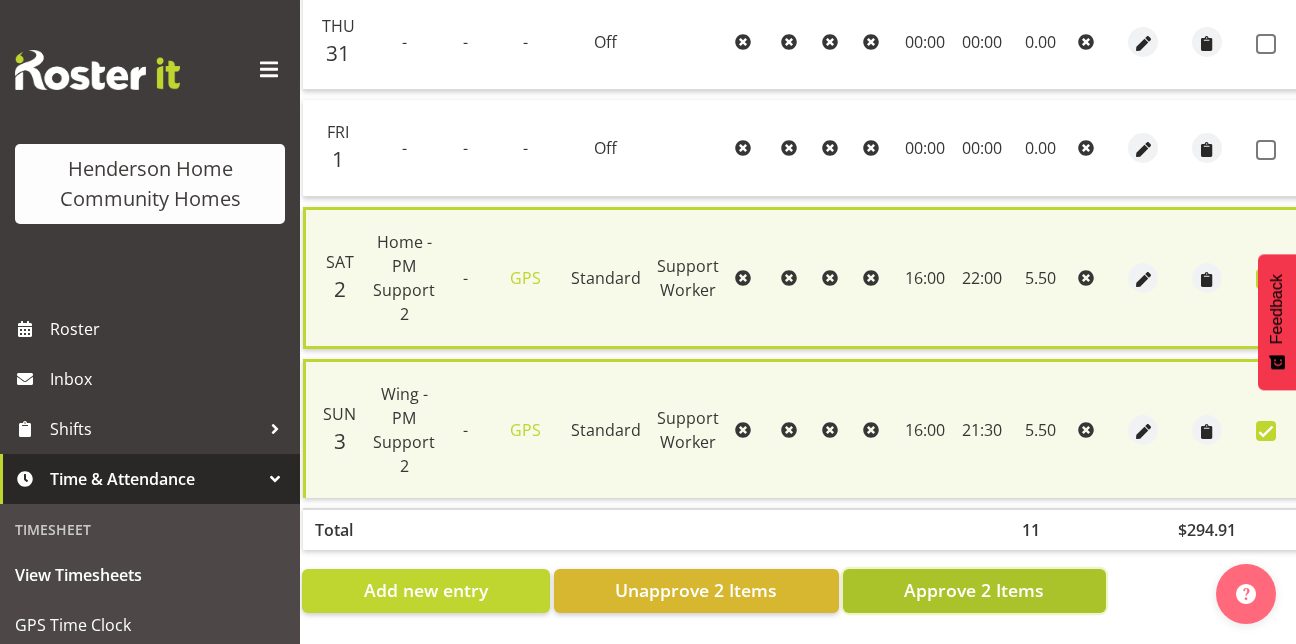 click on "Approve 2 Items" at bounding box center (974, 590) 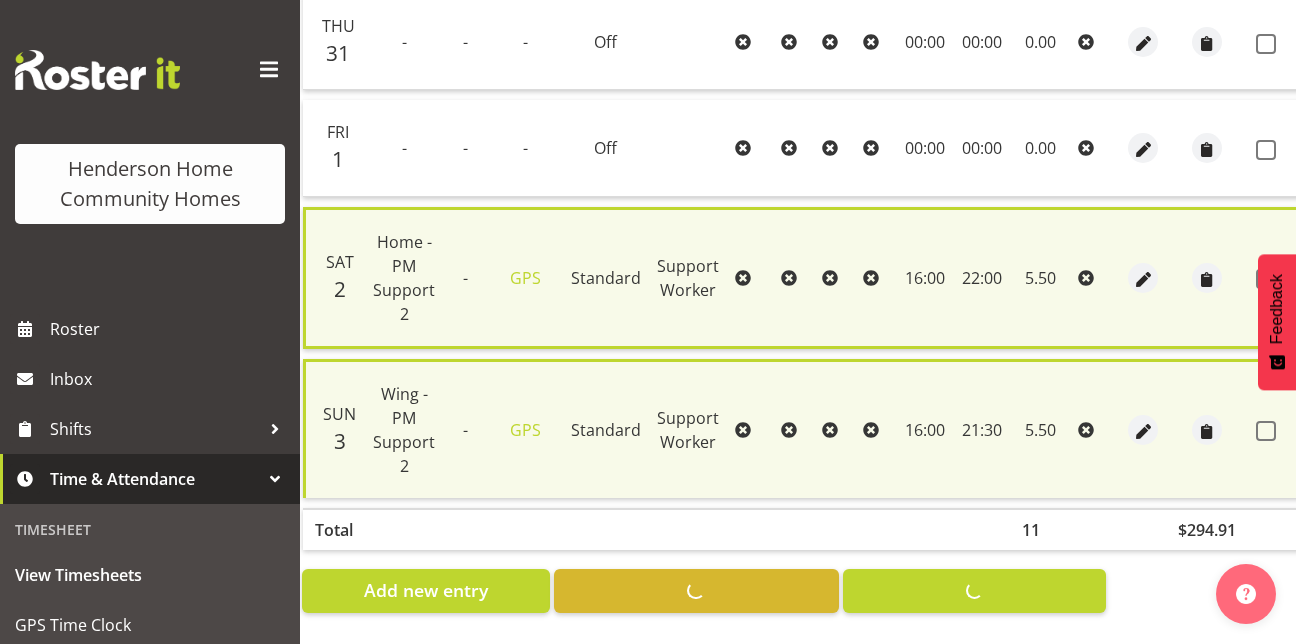 checkbox on "false" 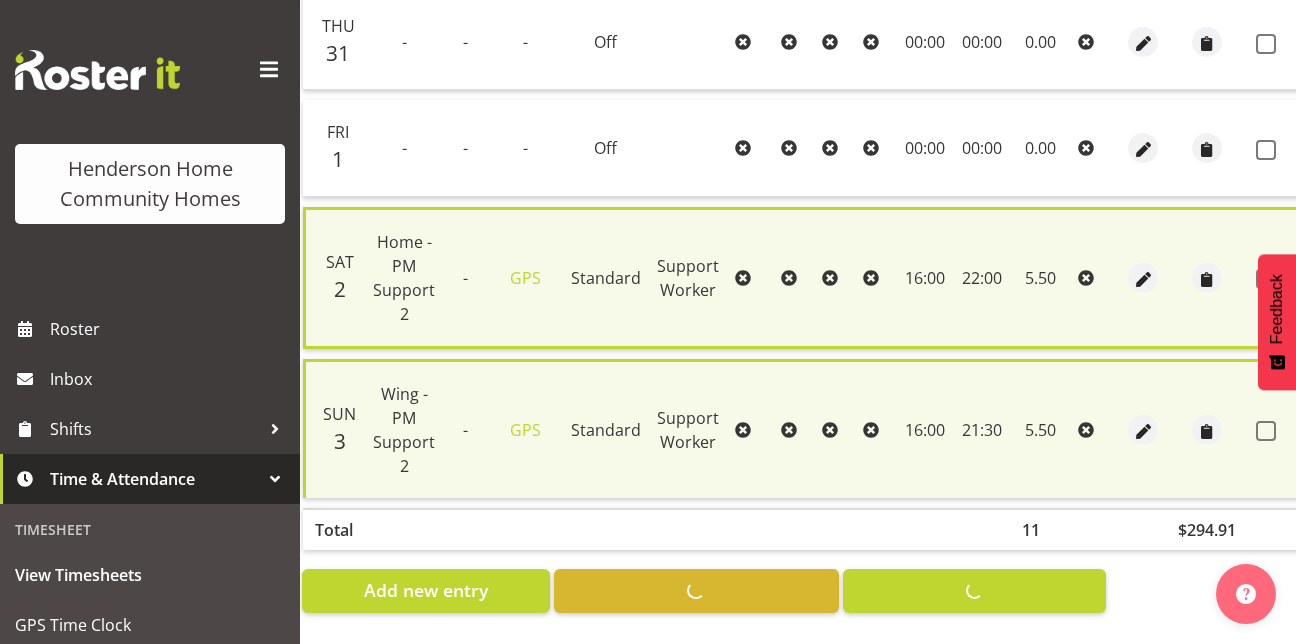 checkbox on "false" 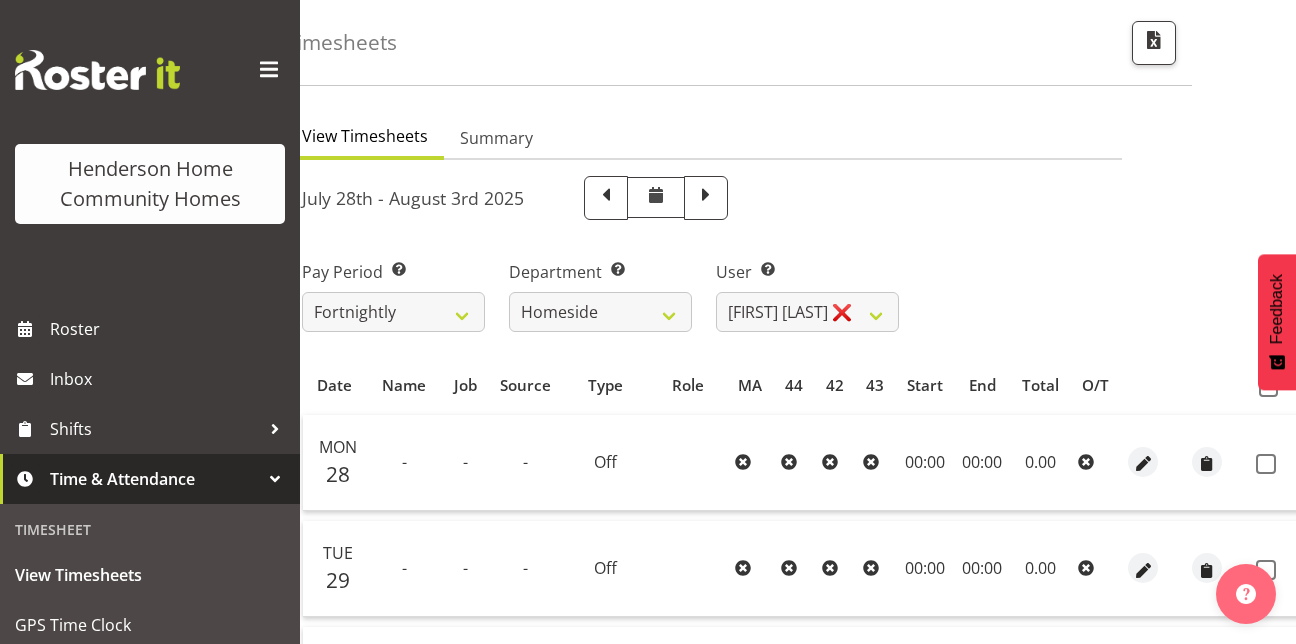 scroll, scrollTop: 0, scrollLeft: 0, axis: both 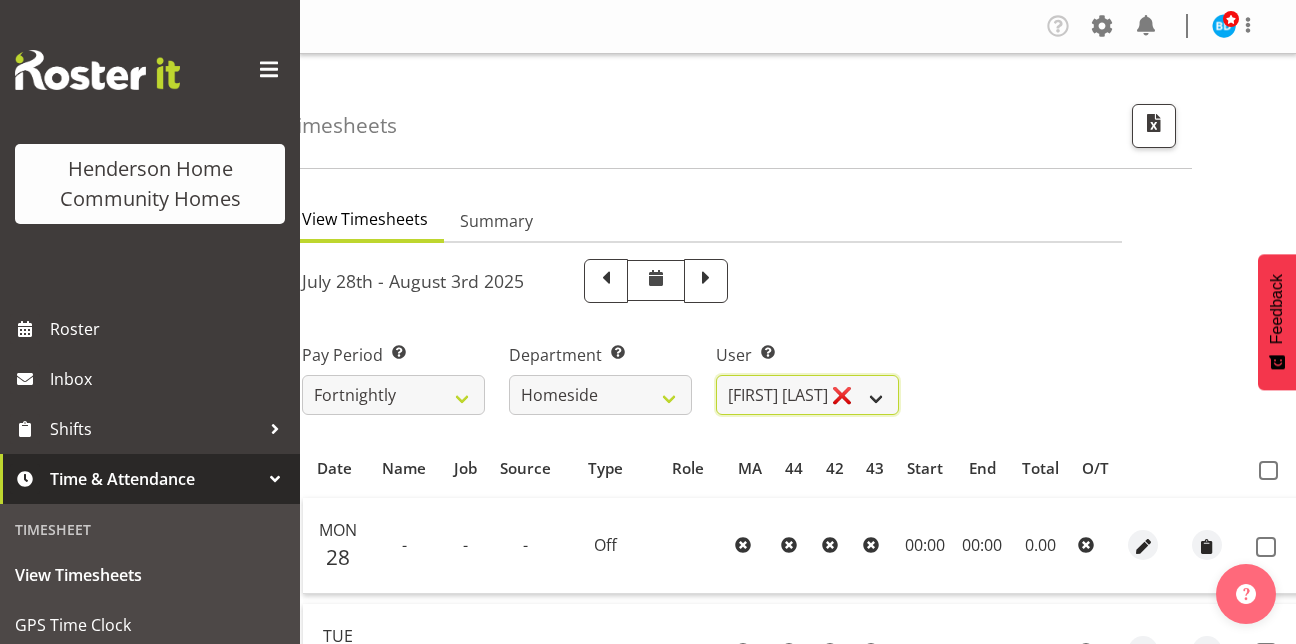 click on "[FIRST] [LAST]
❌
[FIRST] [LAST]
❌
[FIRST] [LAST]
❌
[FIRST] [LAST]
❌
[FIRST] [LAST]
❌
[FIRST] [LAST]
❌
[FIRST] [LAST]
❌
[FIRST] [LAST]
❌
[FIRST] [LAST]
❌
[FIRST] [LAST]
❌
[FIRST] [LAST]
❌
[FIRST] [LAST]
✔
[FIRST] [LAST]
✔
[FIRST] [LAST]
✔
[FIRST] [LAST]
❌" at bounding box center (807, 395) 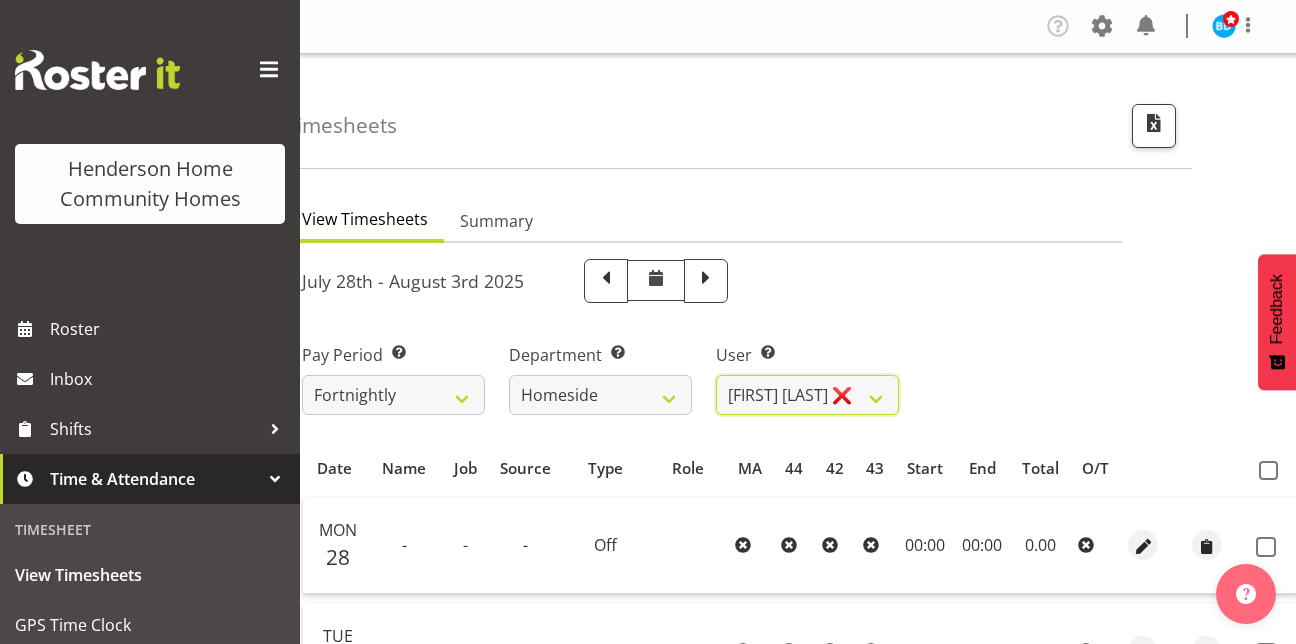select on "10443" 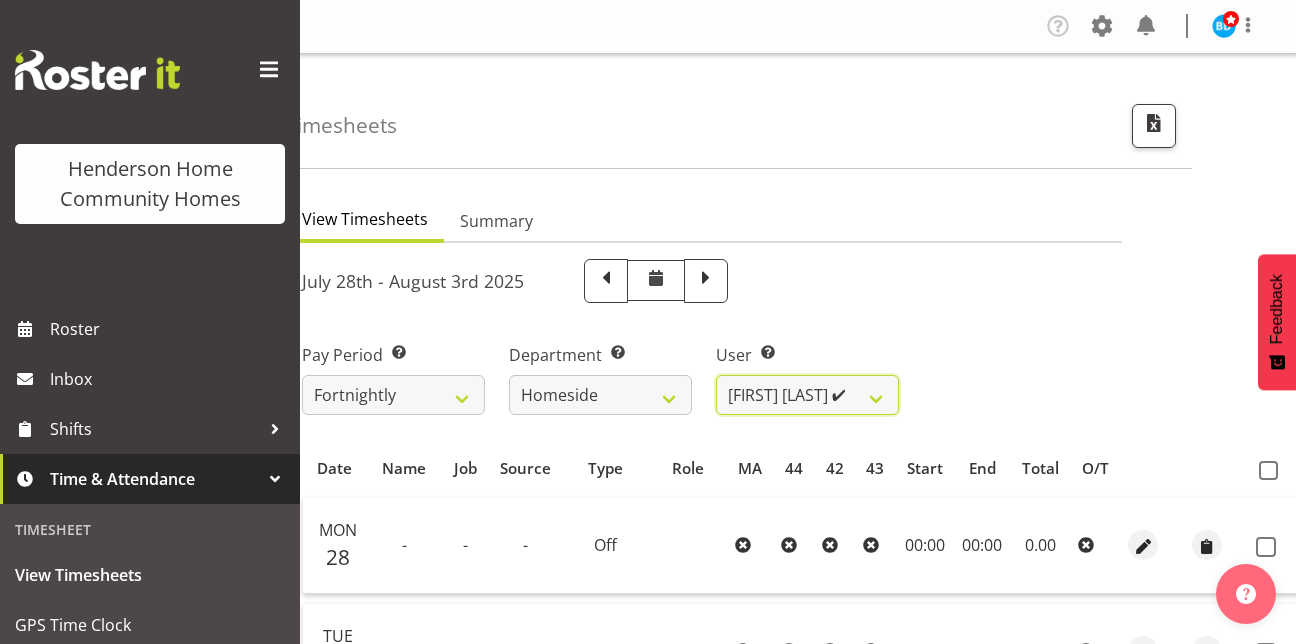 click on "[FIRST] [LAST]
❌
[FIRST] [LAST]
❌
[FIRST] [LAST]
❌
[FIRST] [LAST]
❌
[FIRST] [LAST]
❌
[FIRST] [LAST]
❌
[FIRST] [LAST]
❌
[FIRST] [LAST]
❌
[FIRST] [LAST]
❌
[FIRST] [LAST]
❌
[FIRST] [LAST]
❌
[FIRST] [LAST]
✔
[FIRST] [LAST]
✔
[FIRST] [LAST]
✔
[FIRST] [LAST]
❌" at bounding box center (807, 395) 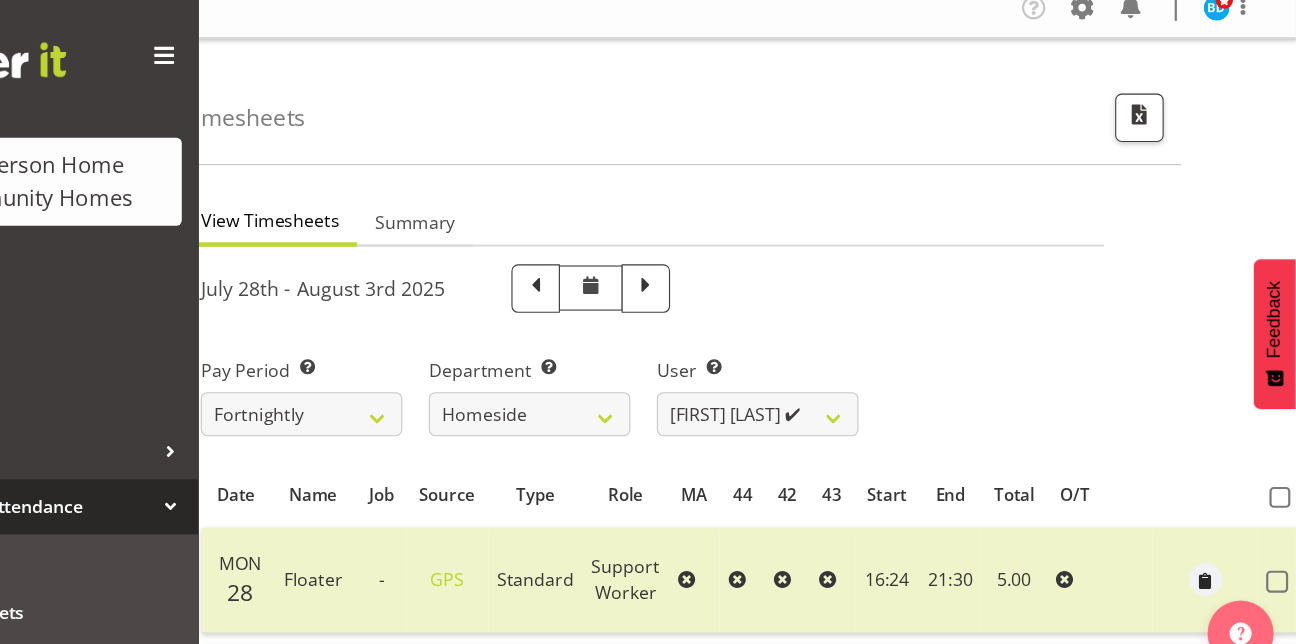 drag, startPoint x: 1279, startPoint y: 211, endPoint x: 1307, endPoint y: 182, distance: 40.311287 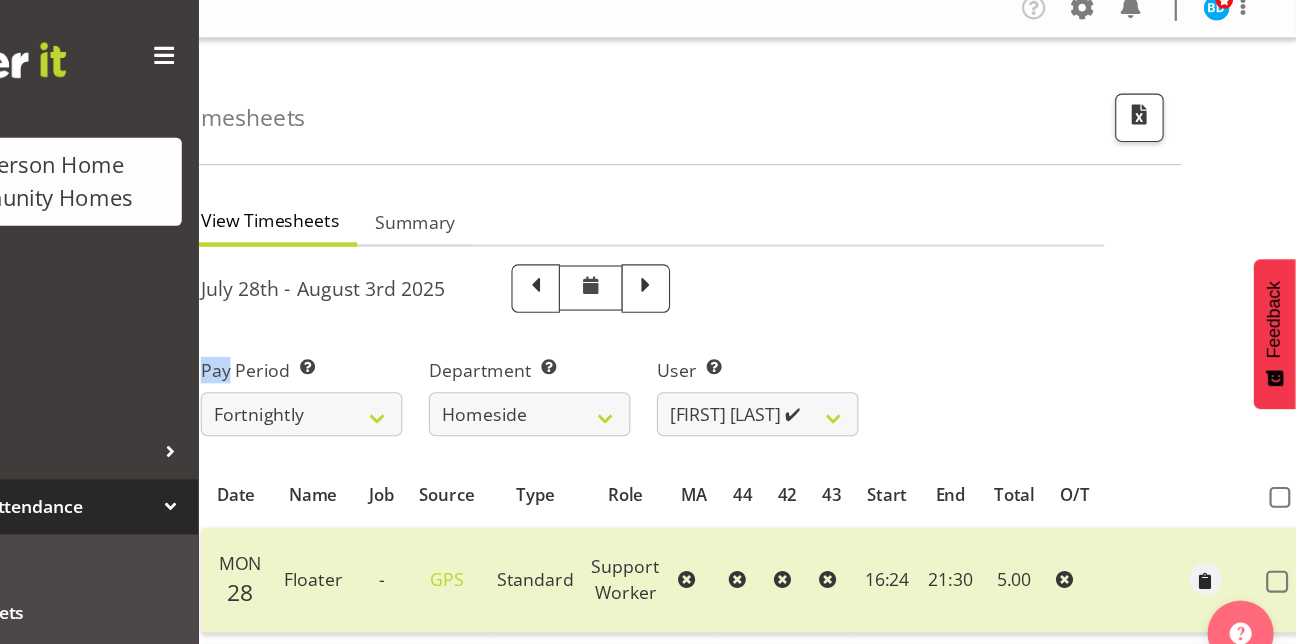 drag, startPoint x: 1160, startPoint y: 246, endPoint x: 1130, endPoint y: 257, distance: 31.95309 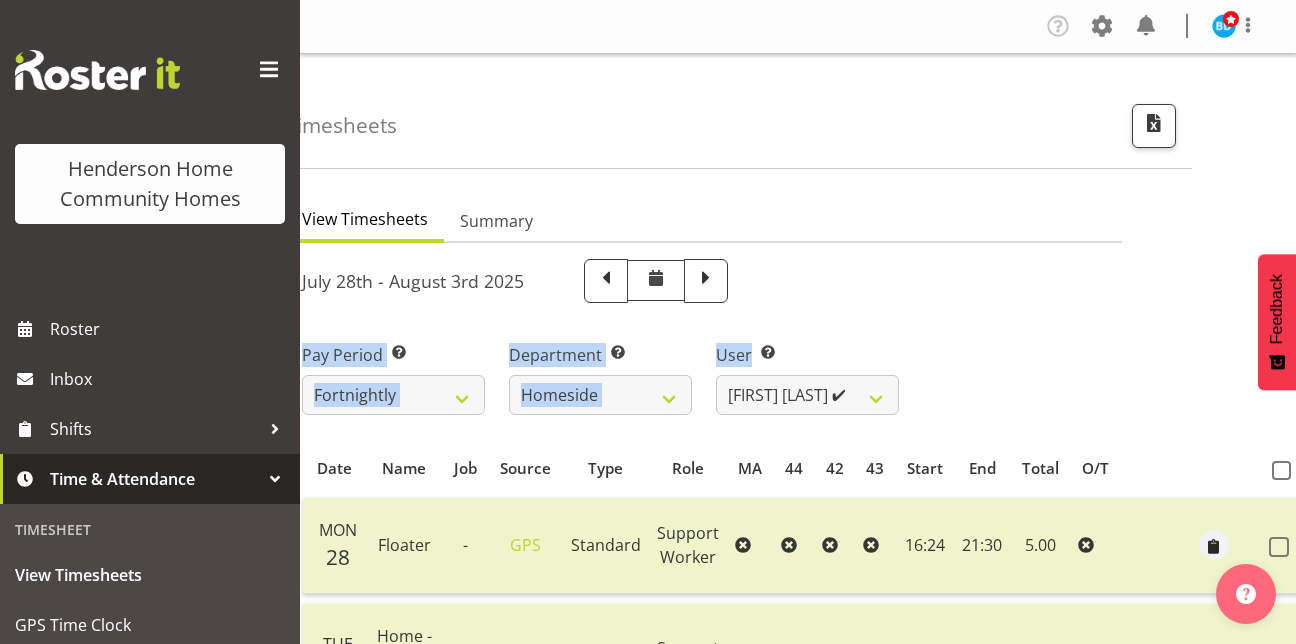 drag, startPoint x: 1130, startPoint y: 257, endPoint x: 1031, endPoint y: 389, distance: 165 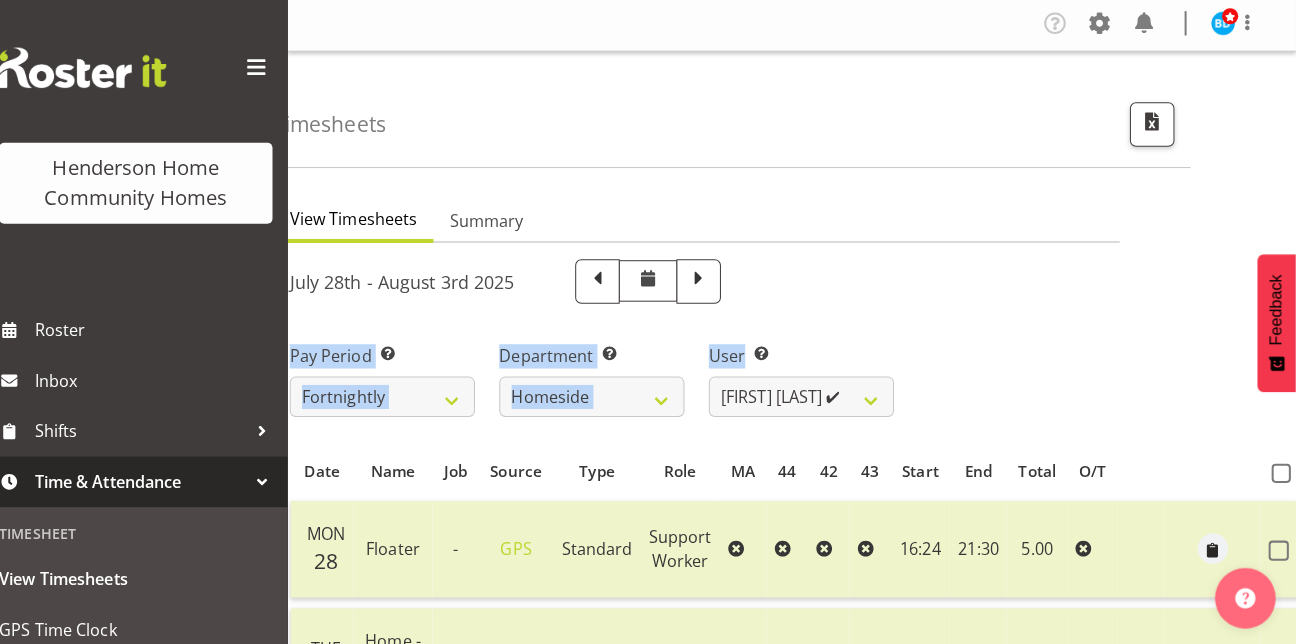 scroll, scrollTop: 0, scrollLeft: 0, axis: both 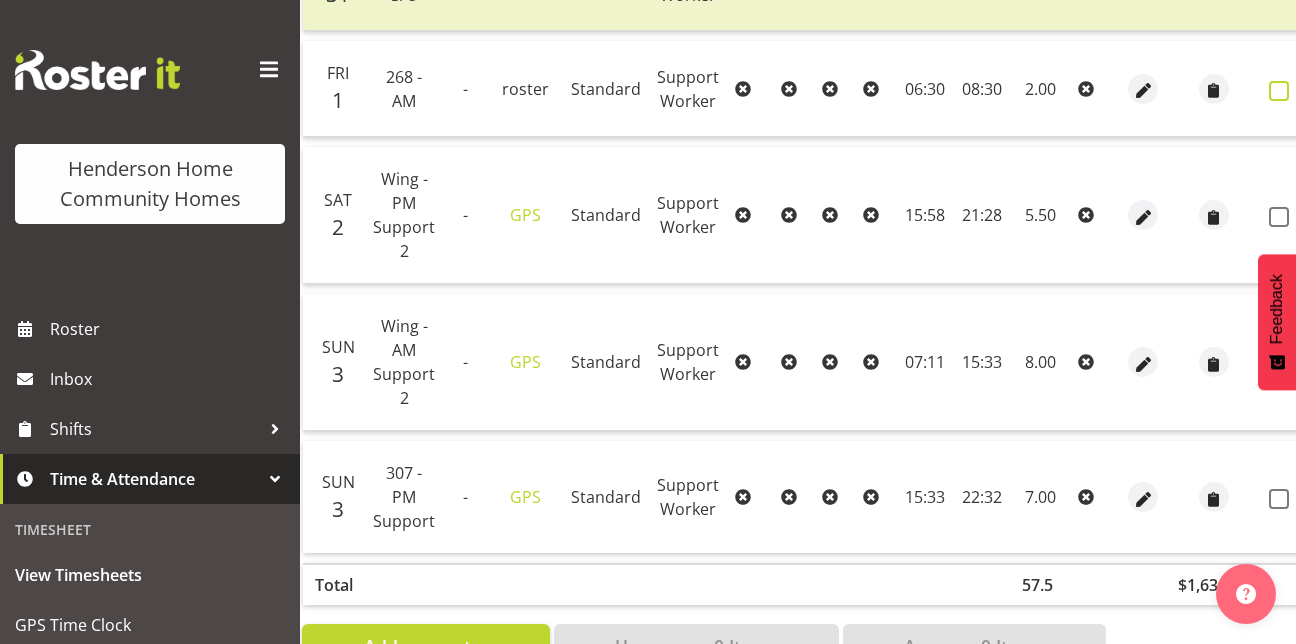 click at bounding box center (1279, 91) 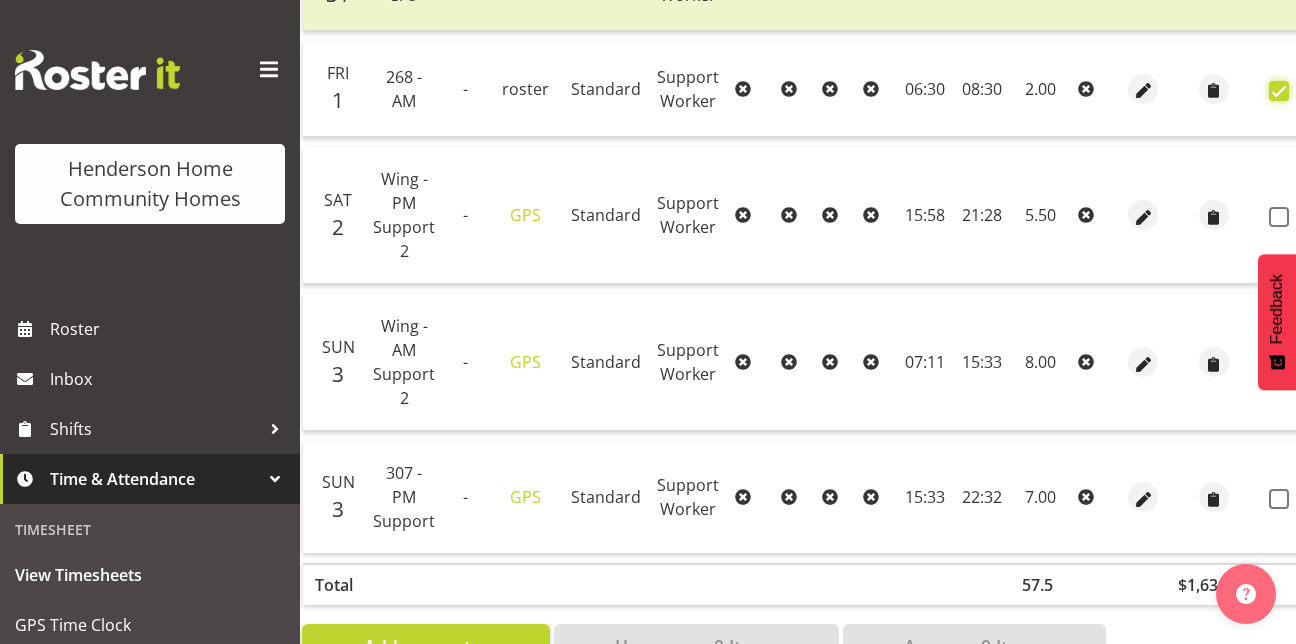 checkbox on "true" 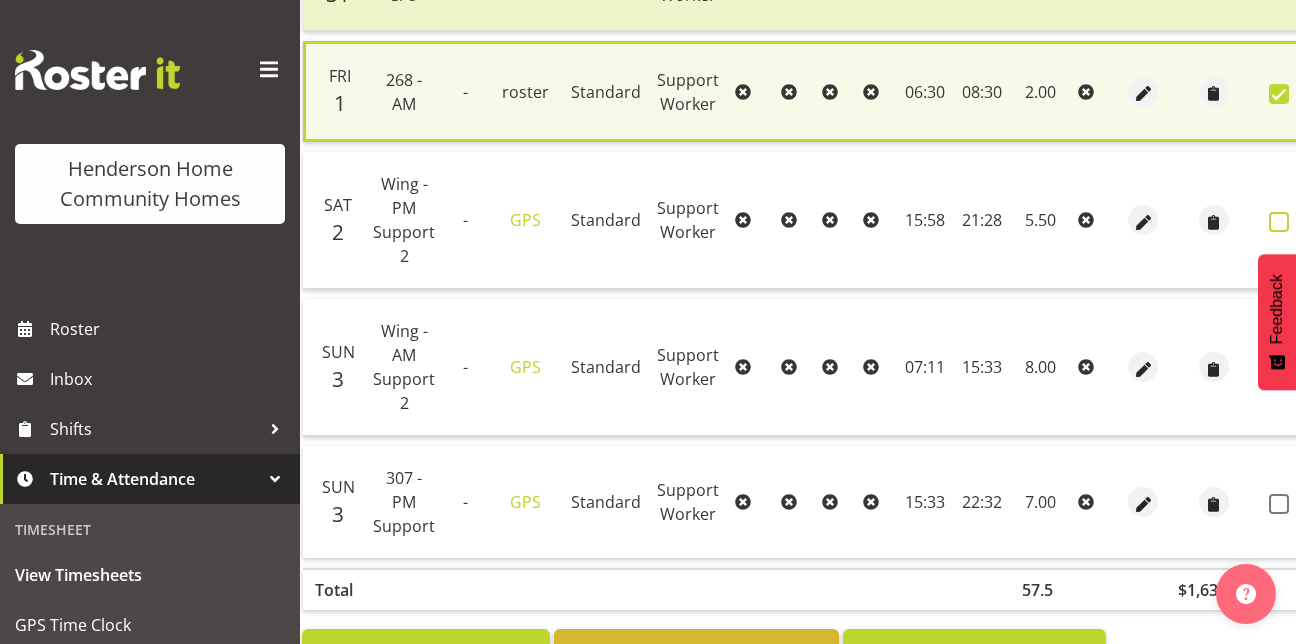 click at bounding box center [1279, 222] 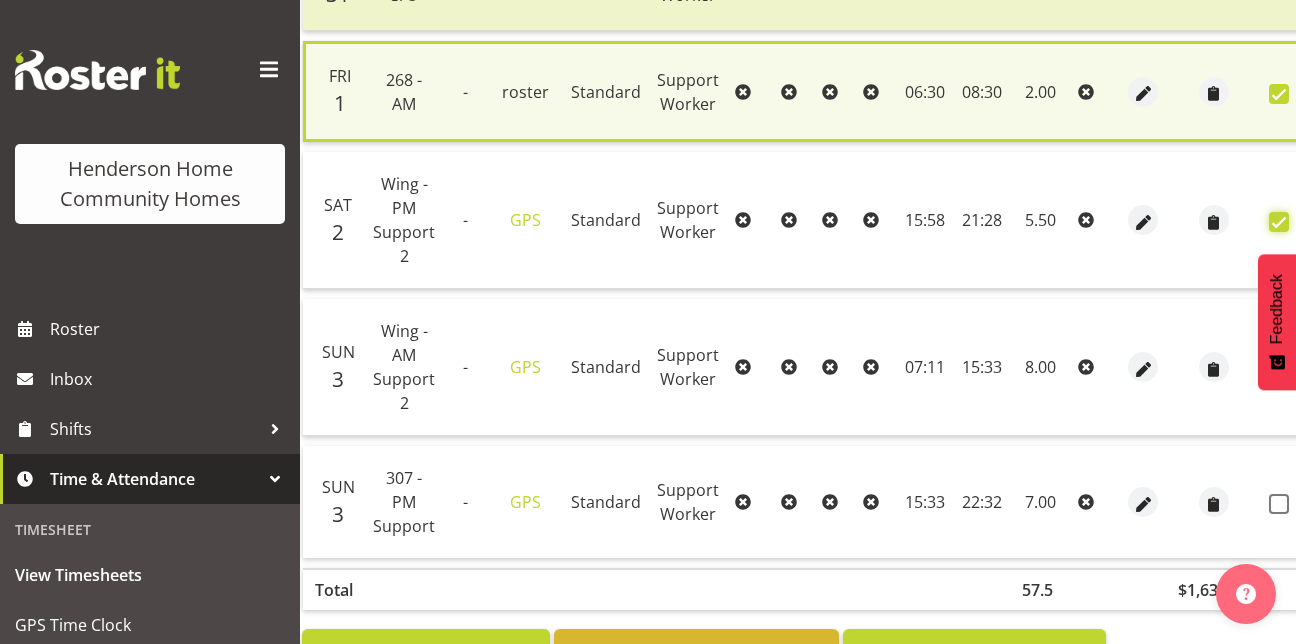 checkbox on "true" 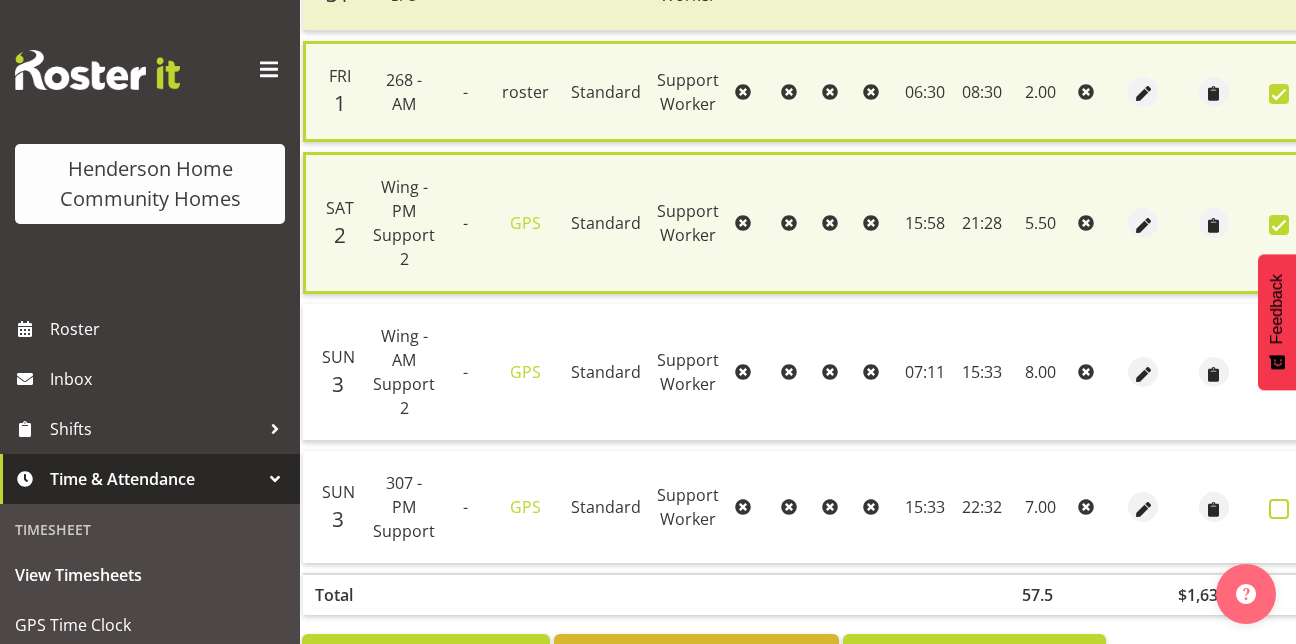 click at bounding box center (1279, 509) 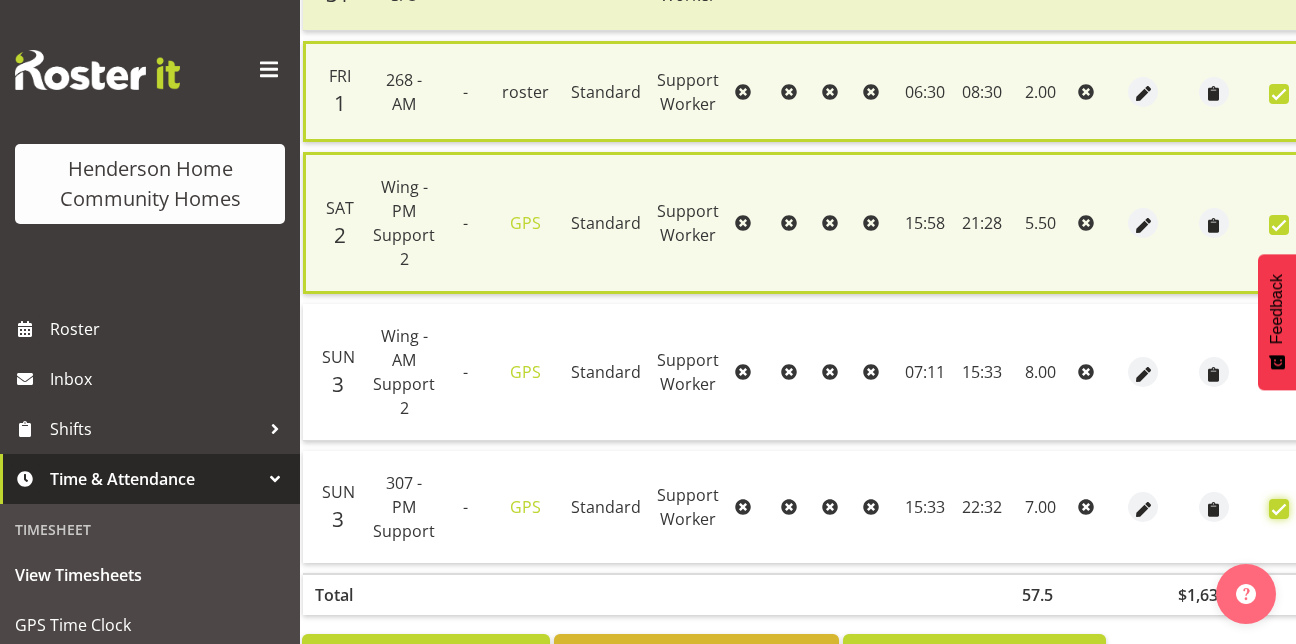 checkbox on "true" 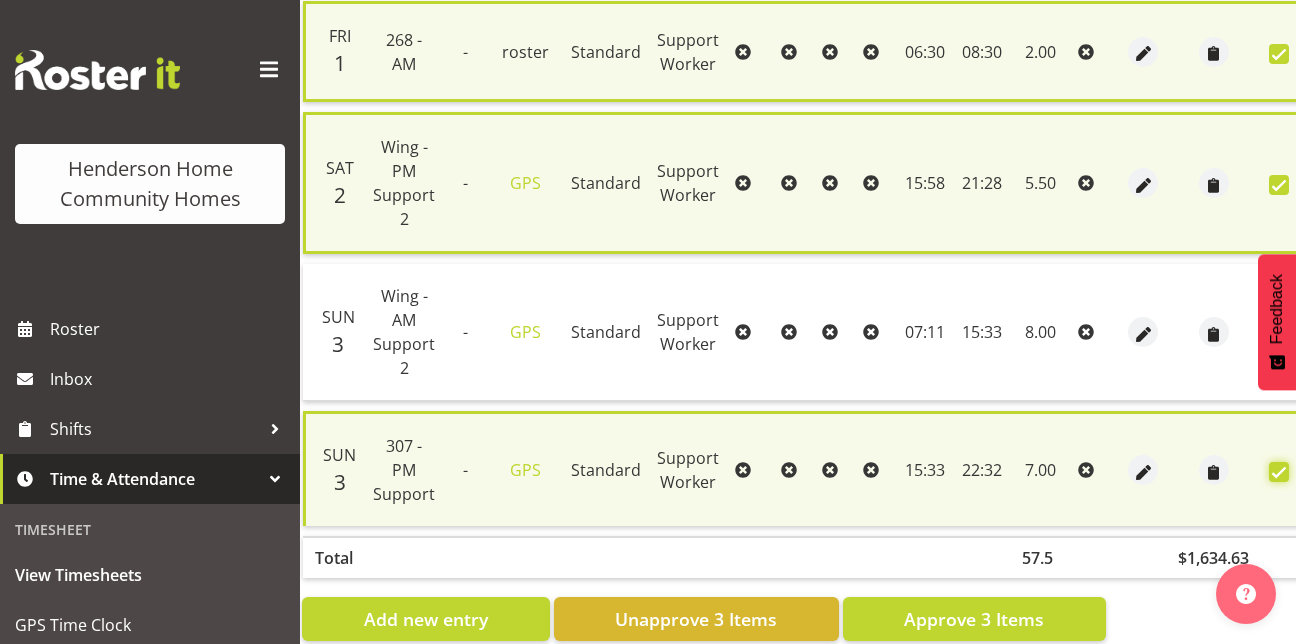 scroll, scrollTop: 1104, scrollLeft: 0, axis: vertical 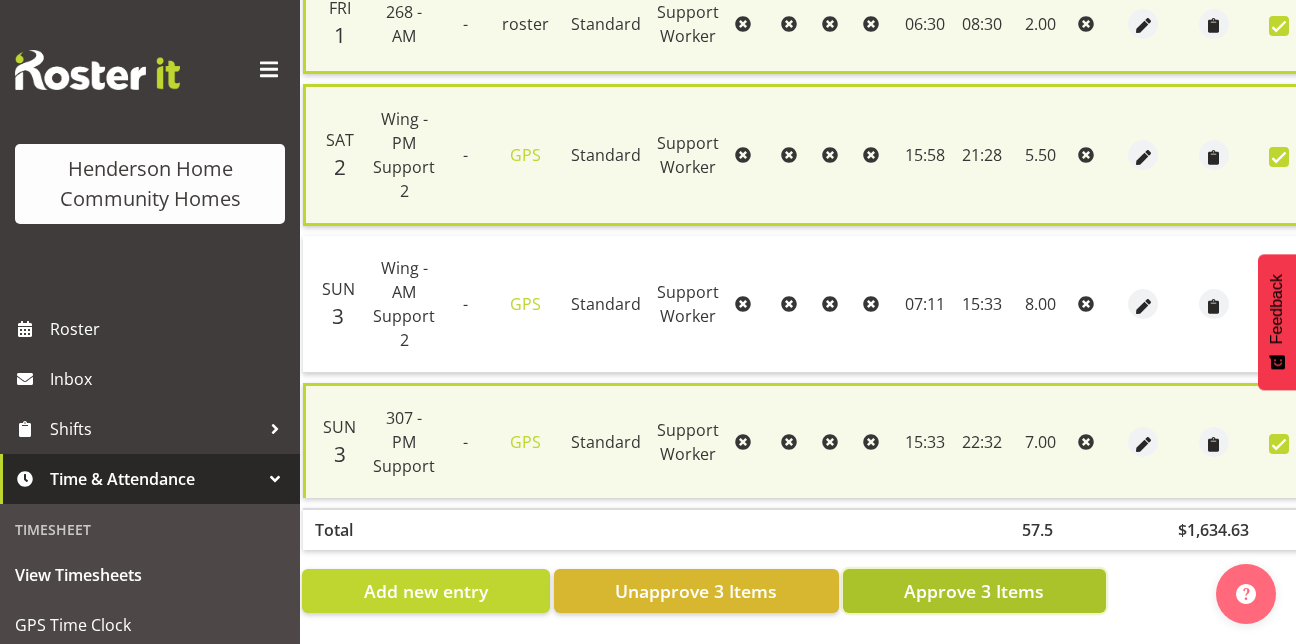 click on "Approve 3 Items" at bounding box center (974, 591) 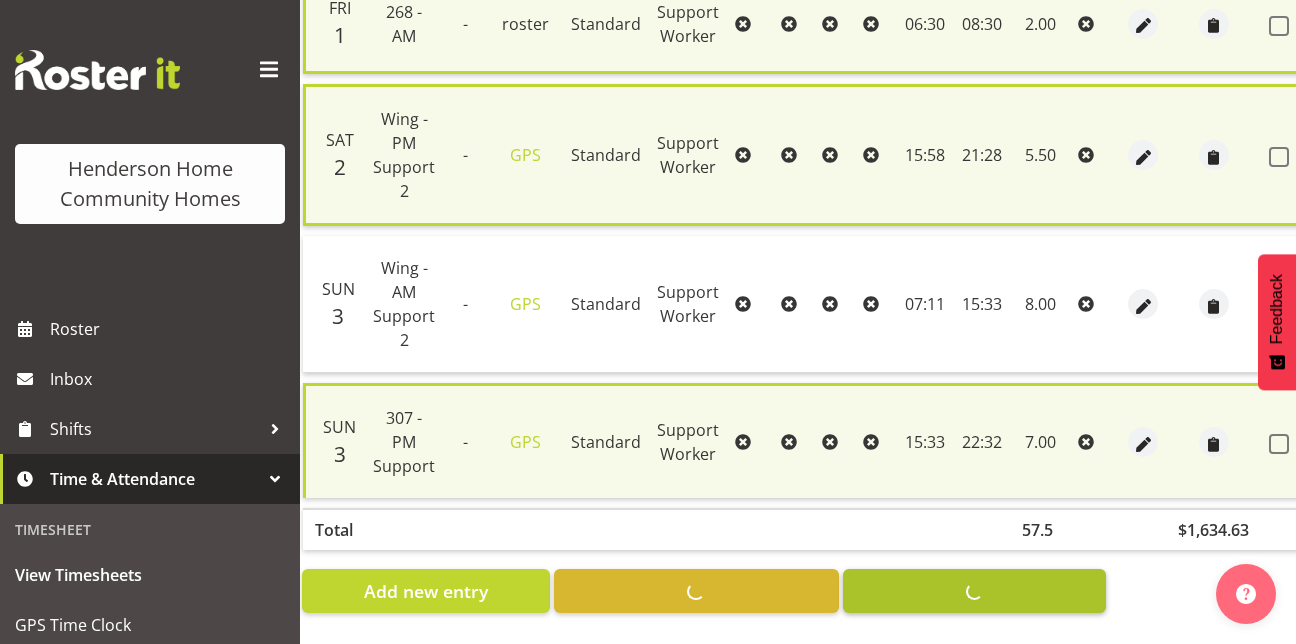checkbox on "false" 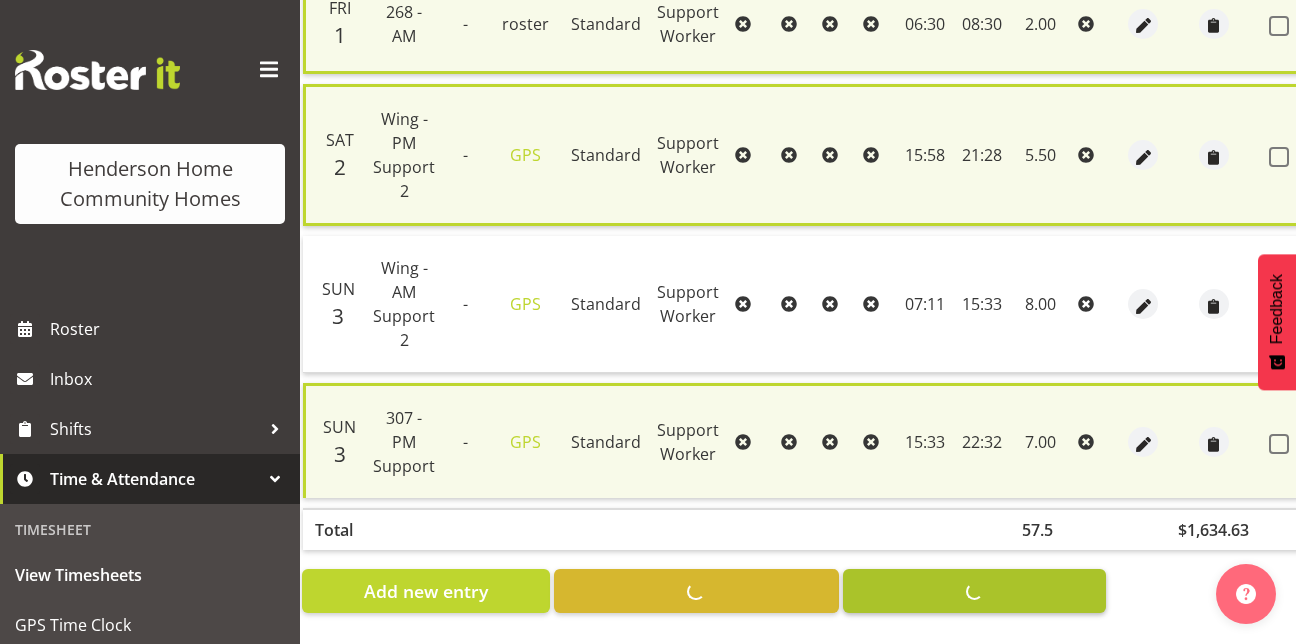 checkbox on "false" 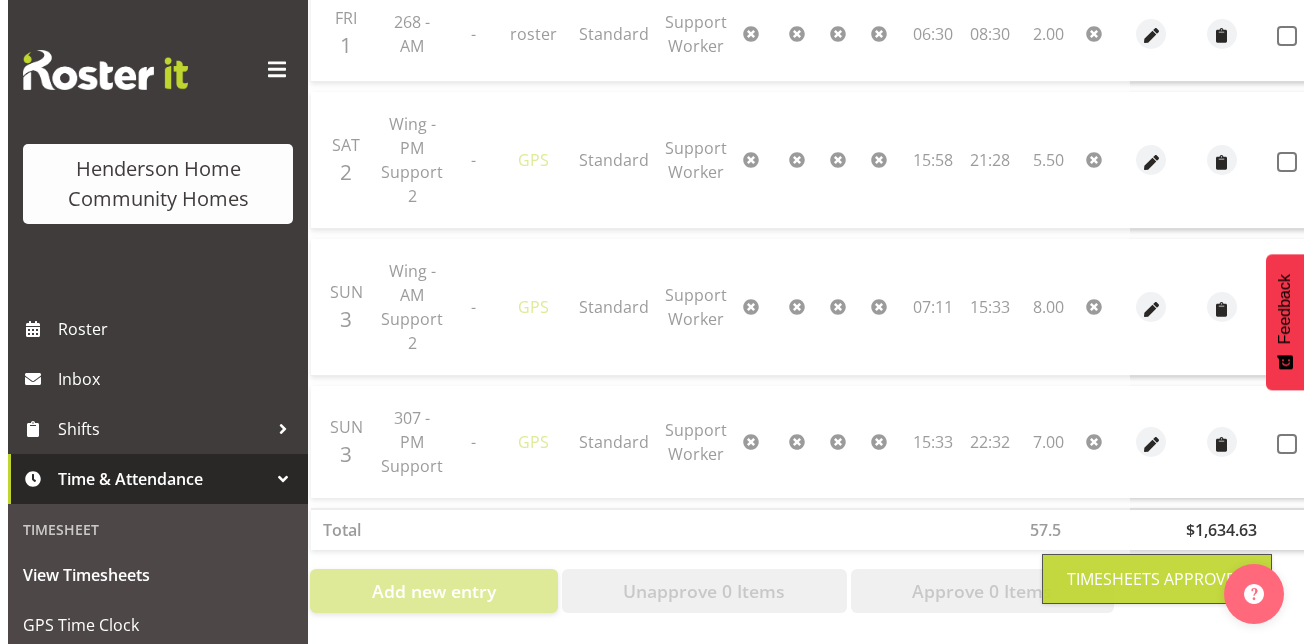 scroll, scrollTop: 1091, scrollLeft: 0, axis: vertical 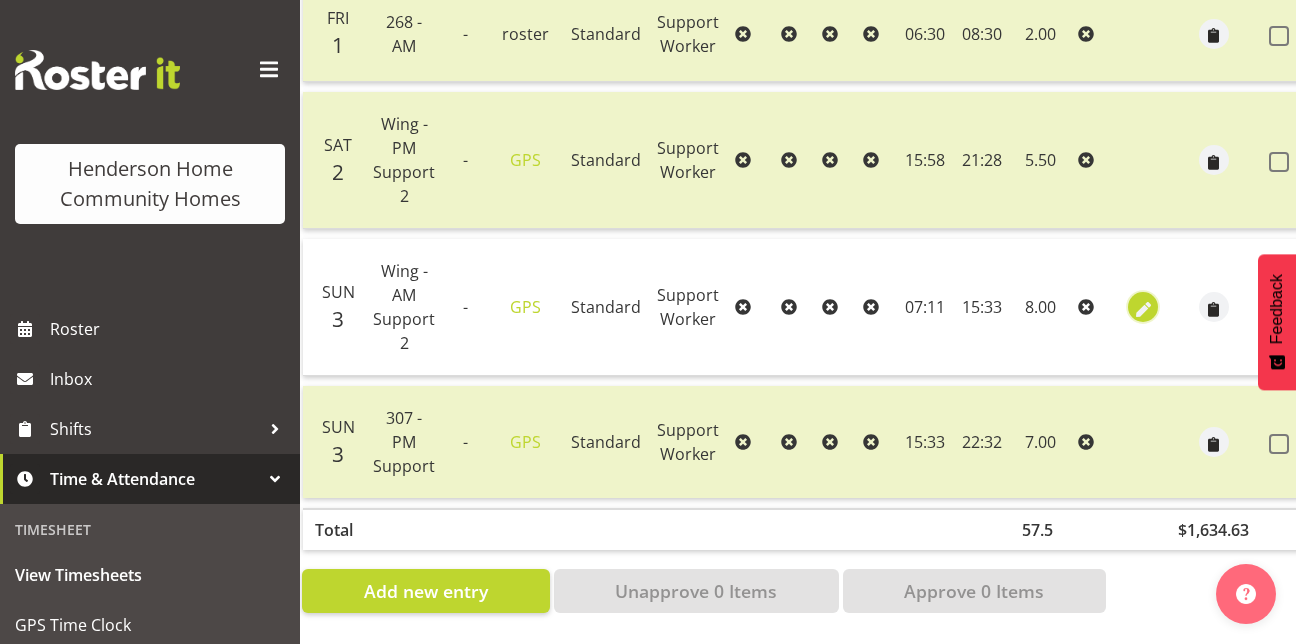 click at bounding box center [1143, 309] 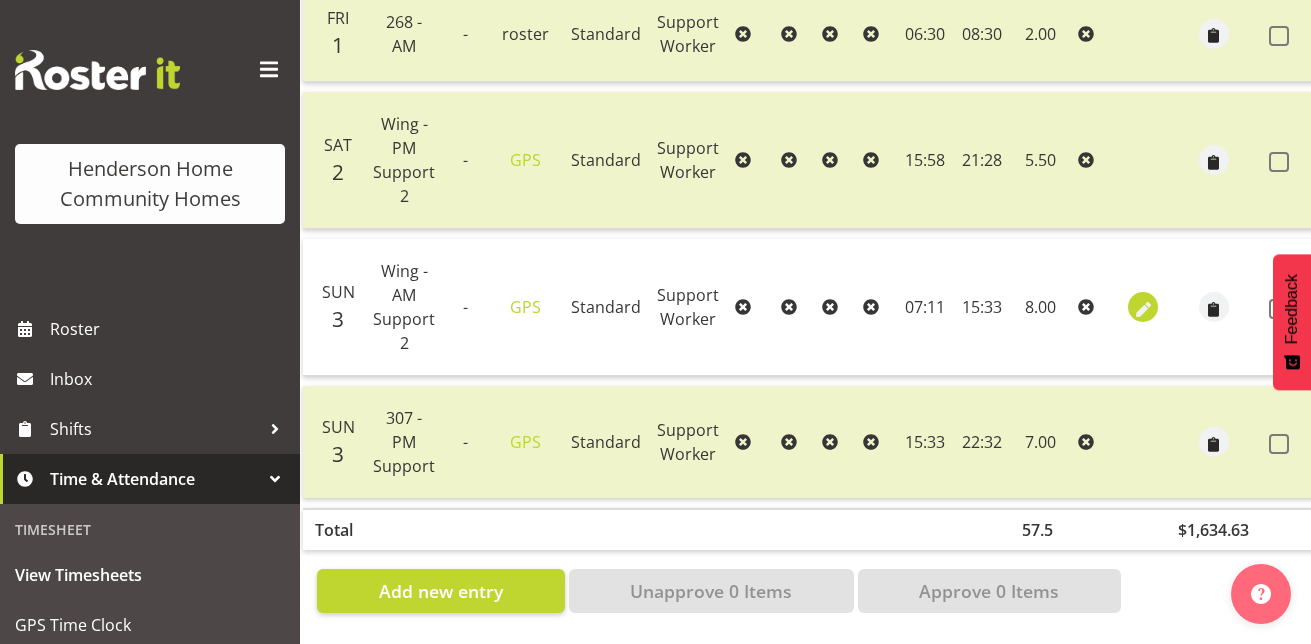 select on "Standard" 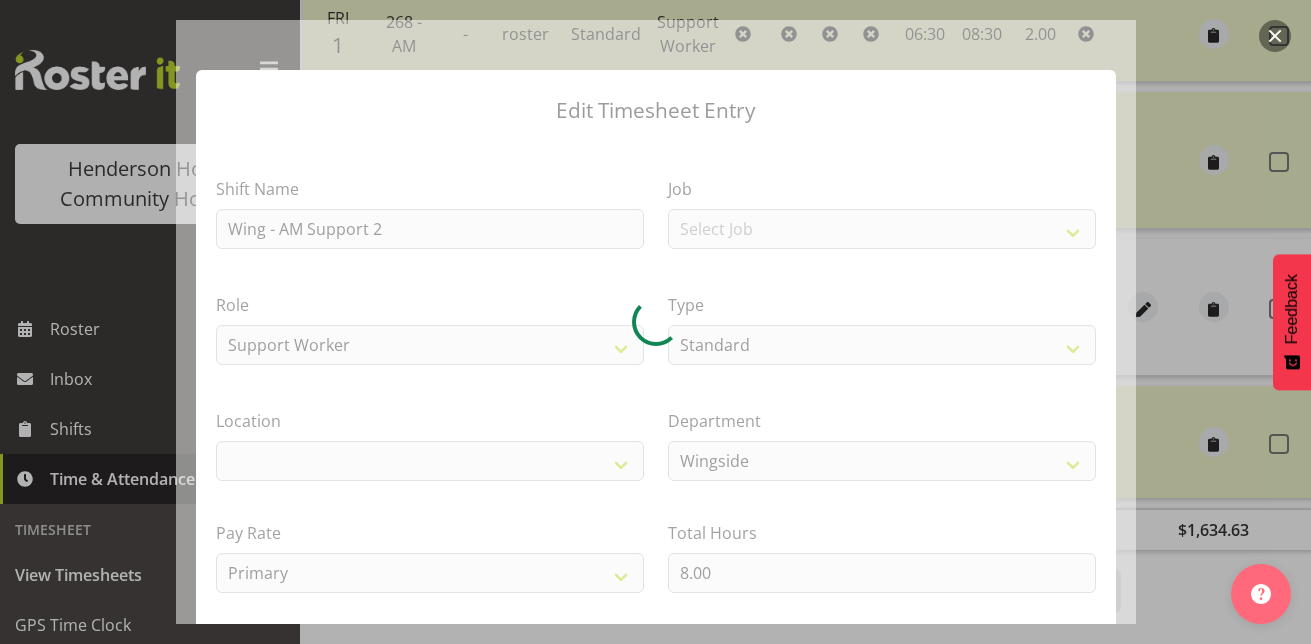select on "1071" 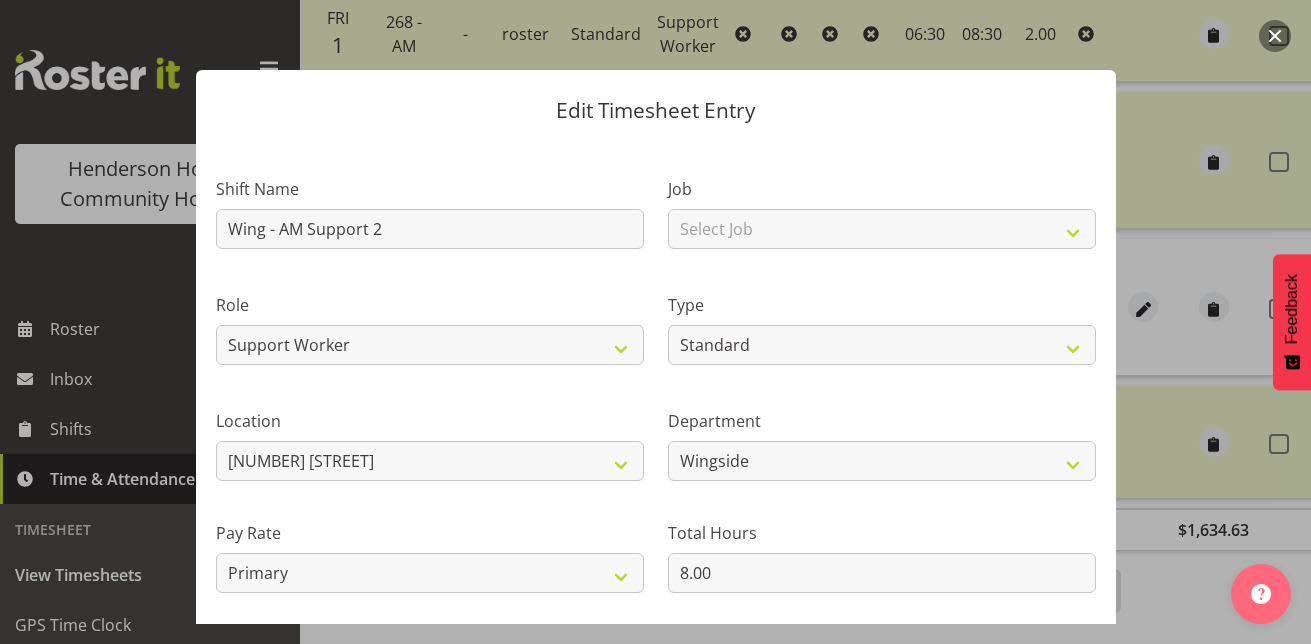 click on "Total Hours 8.00" at bounding box center [882, 549] 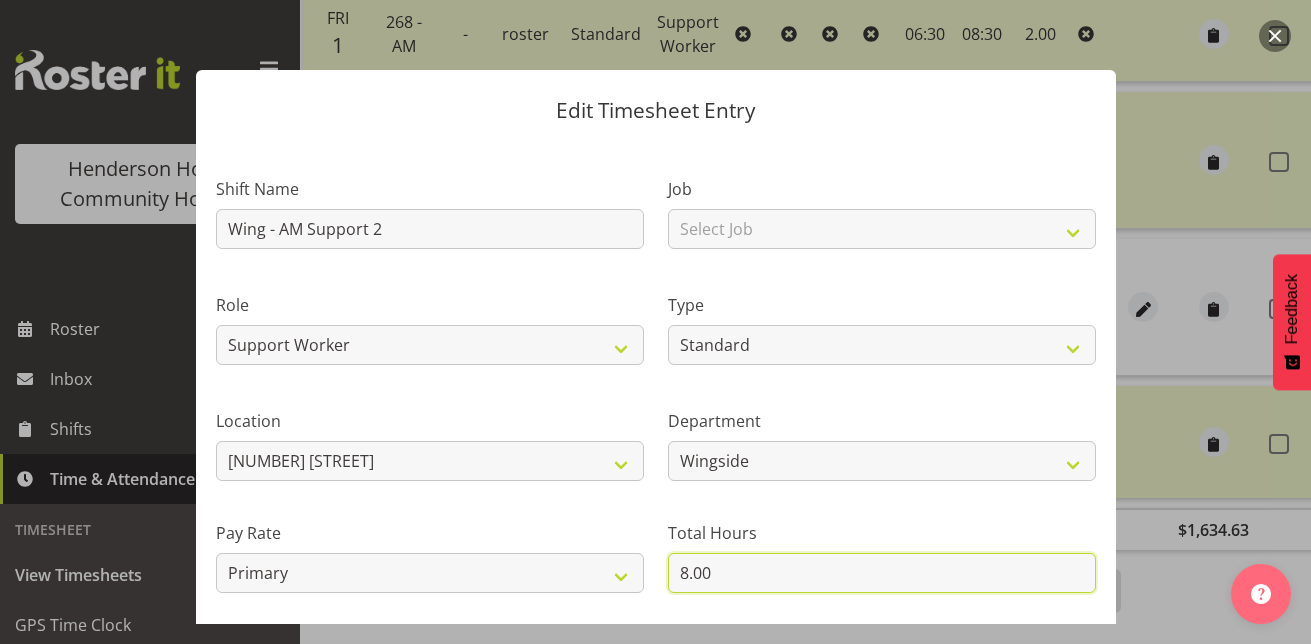 click on "8.00" at bounding box center [882, 573] 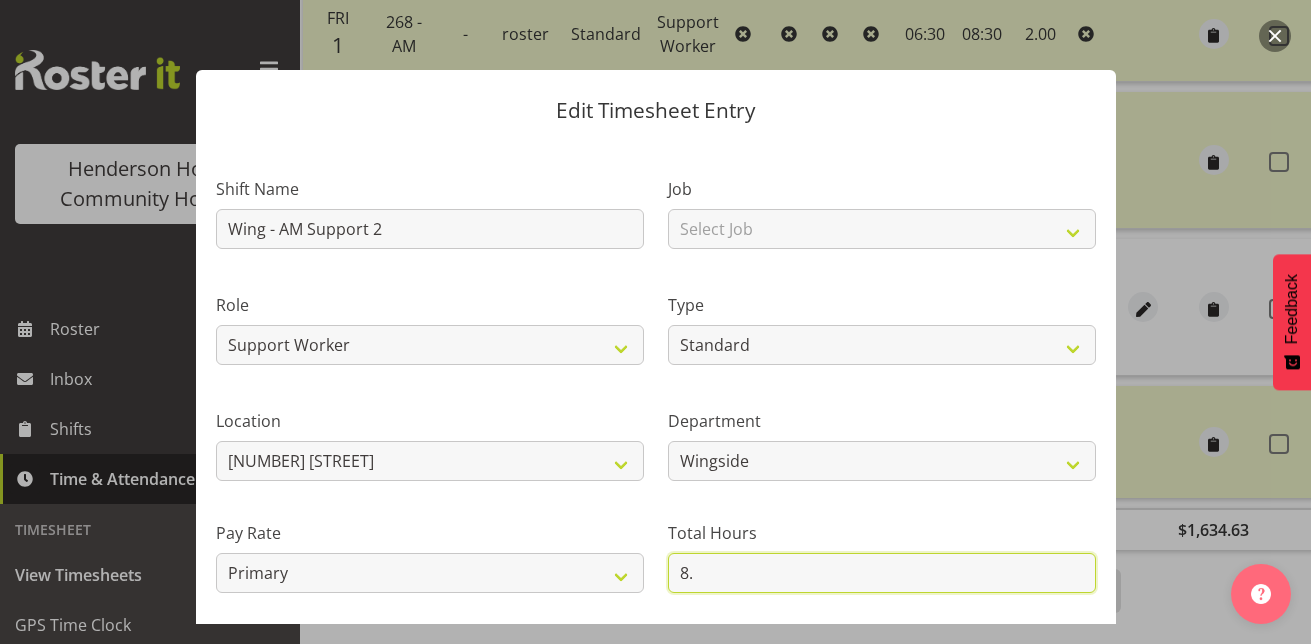 type on "8" 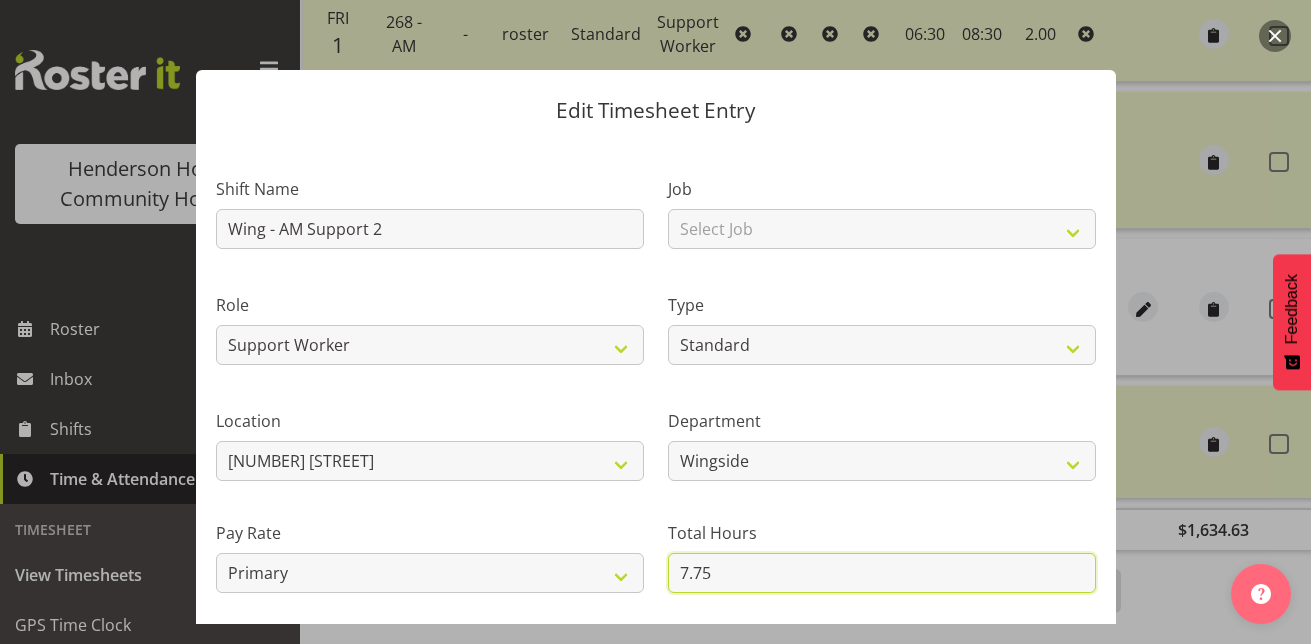 type on "7.75" 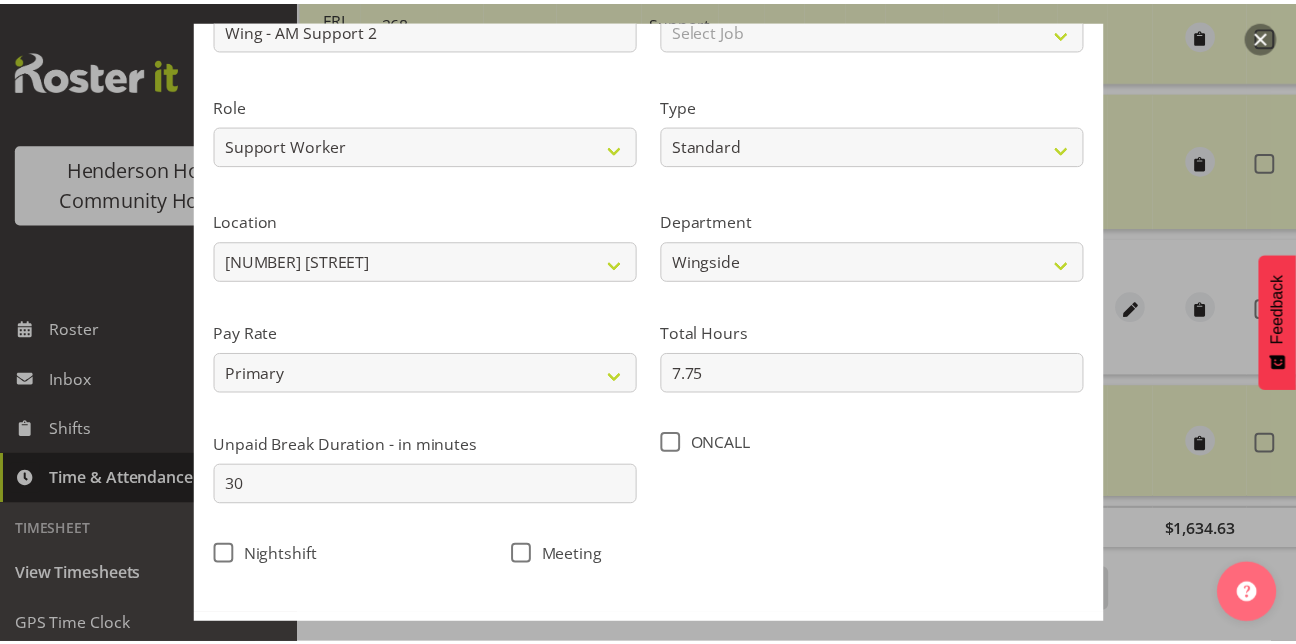 scroll, scrollTop: 285, scrollLeft: 0, axis: vertical 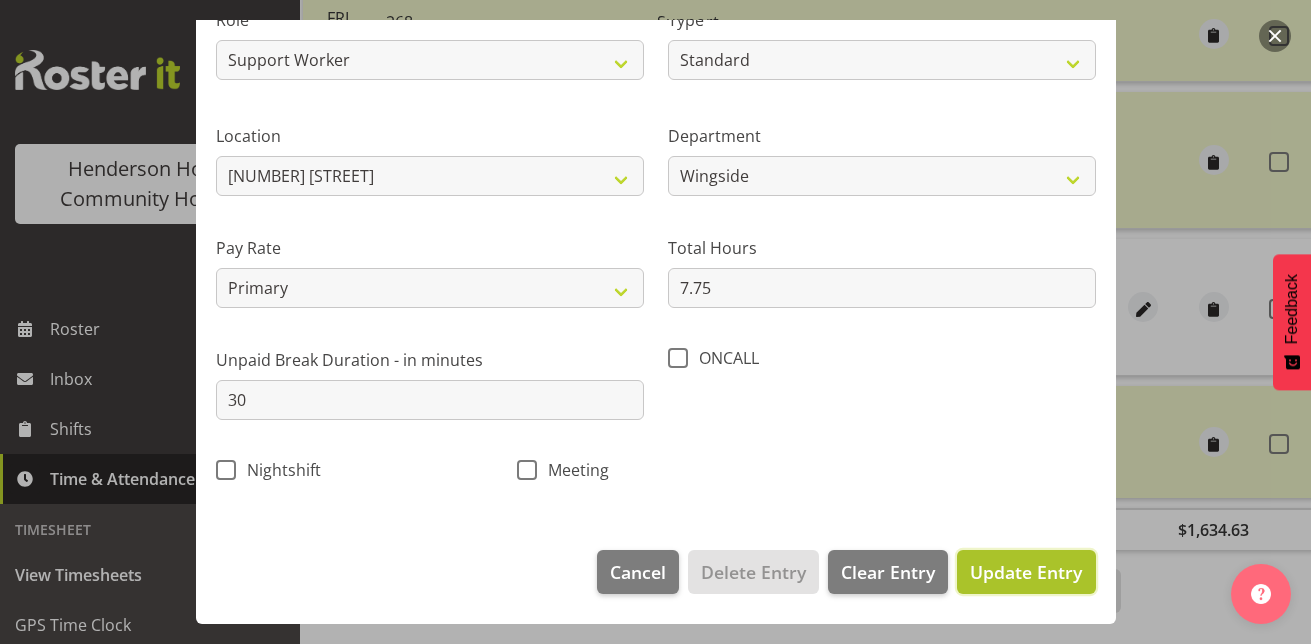 click on "Update Entry" at bounding box center (1026, 572) 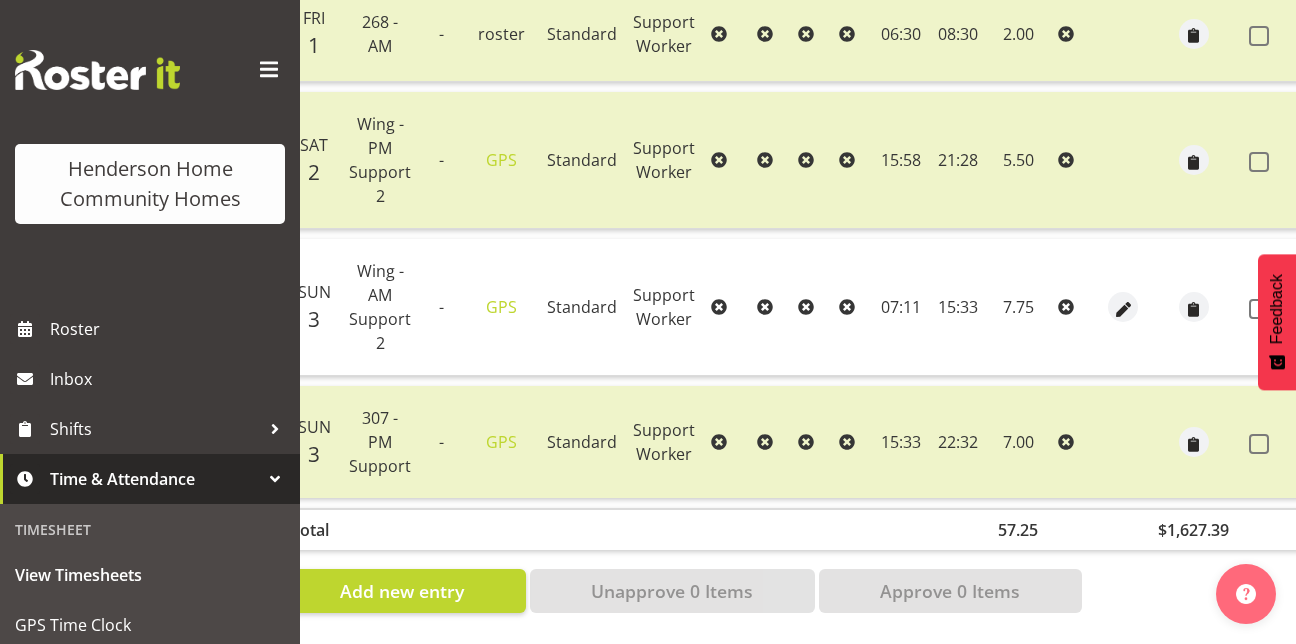scroll, scrollTop: 0, scrollLeft: 123, axis: horizontal 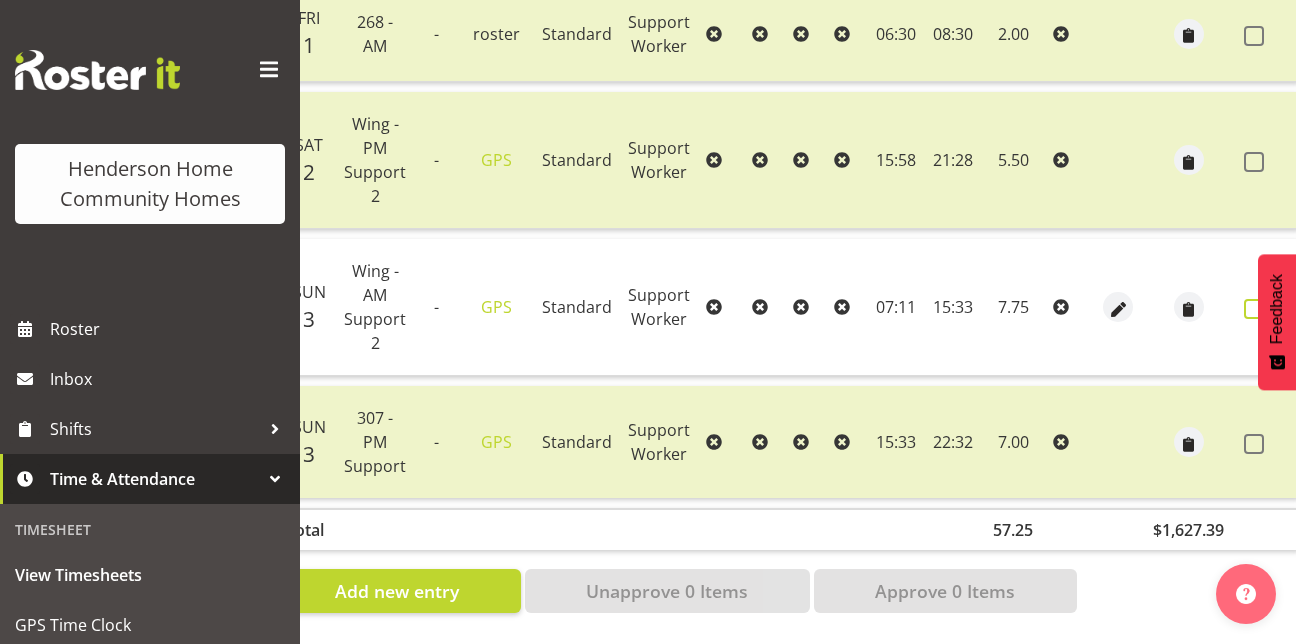 click at bounding box center [1254, 309] 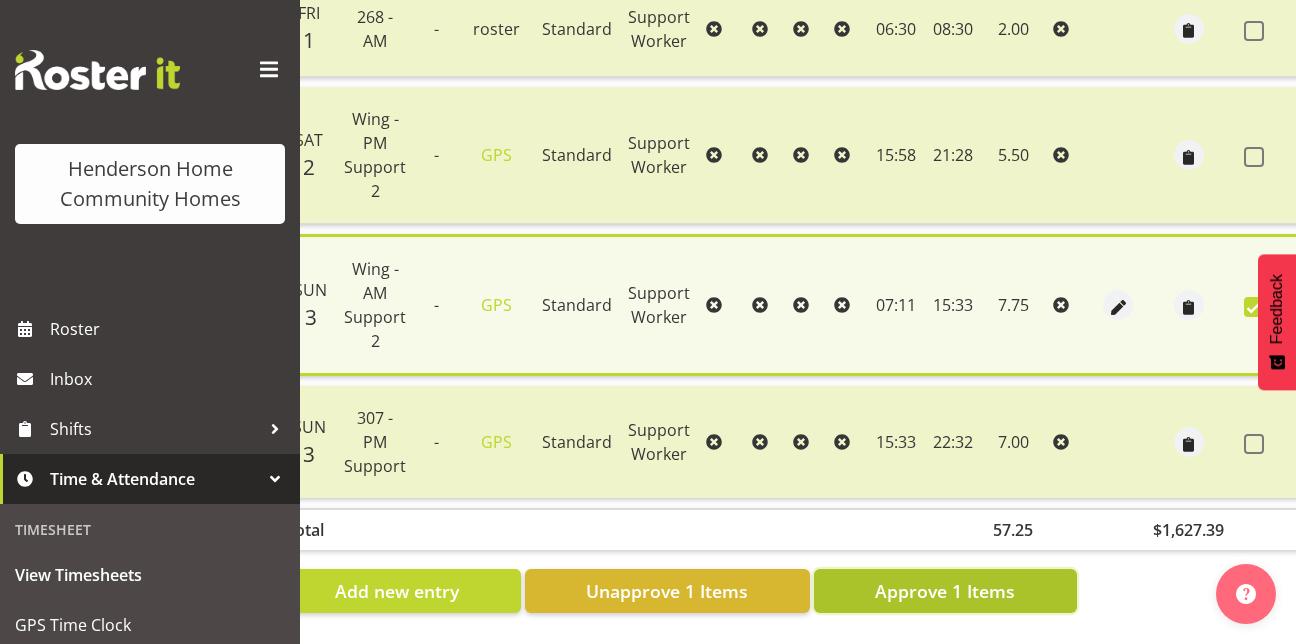 click on "Approve 1 Items" at bounding box center [945, 591] 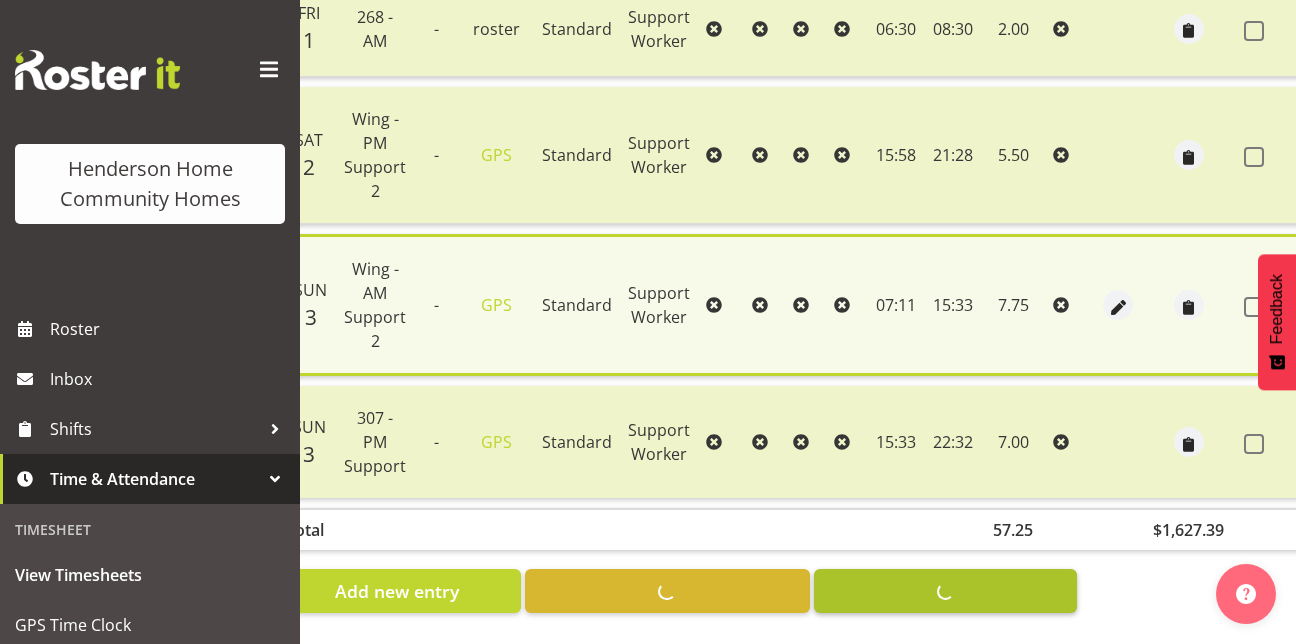 checkbox on "false" 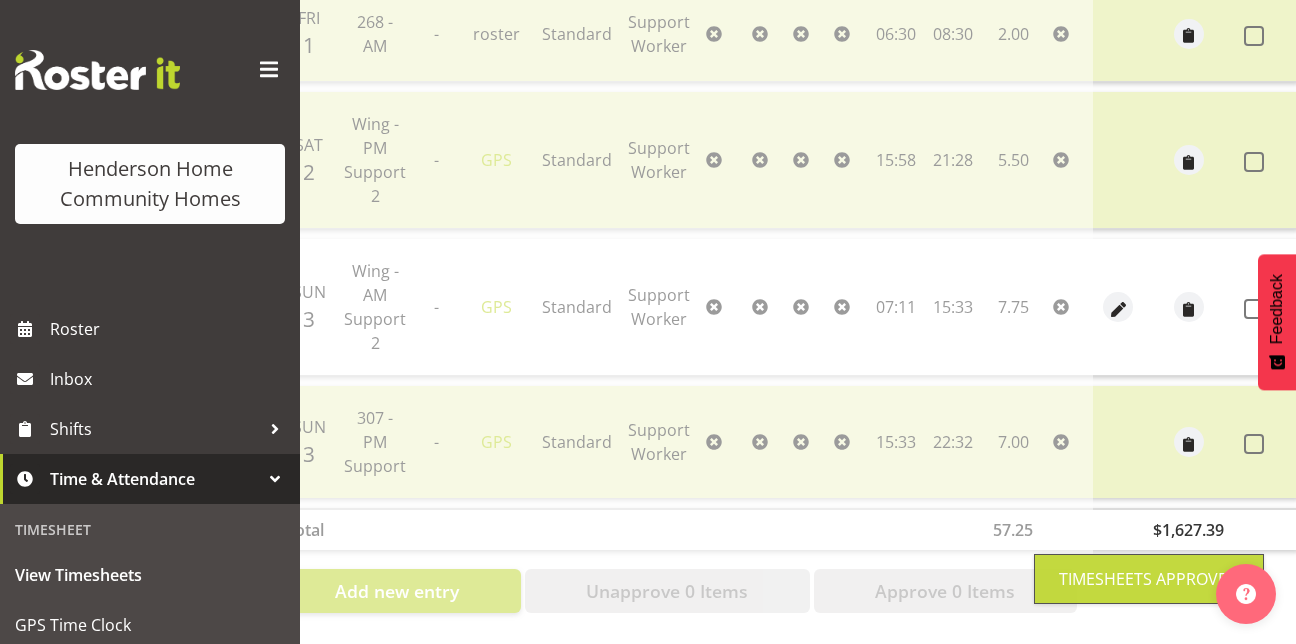 scroll, scrollTop: 0, scrollLeft: 101, axis: horizontal 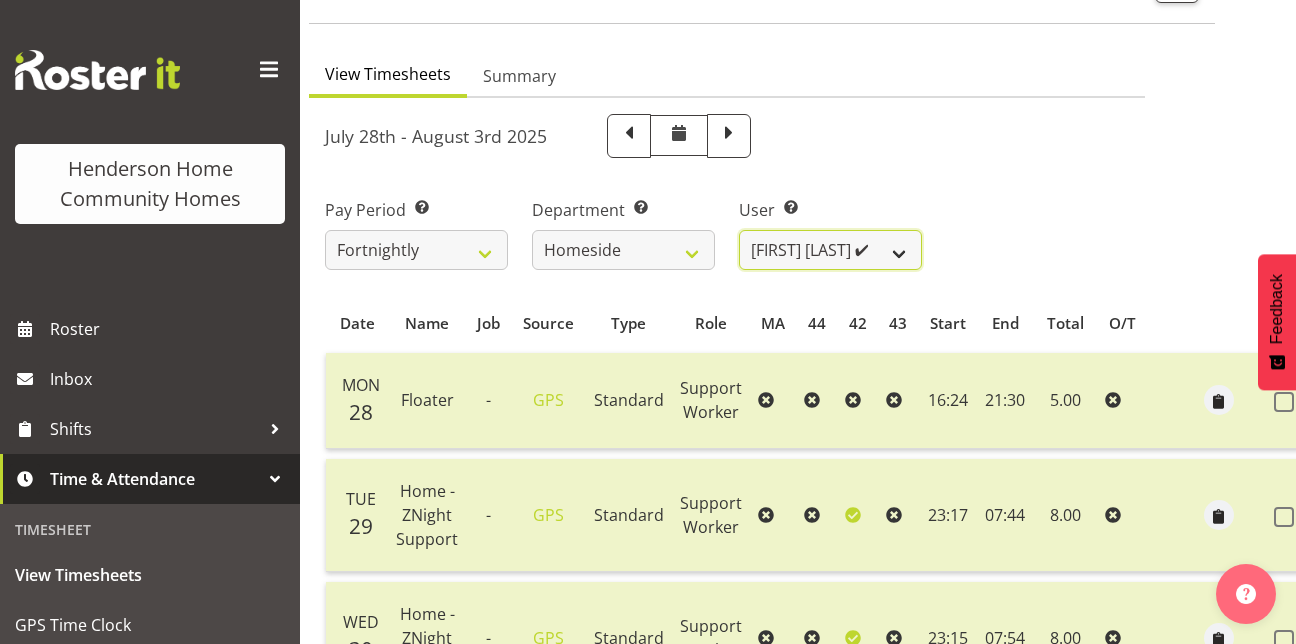 click on "[FIRST] [LAST]
❌
[FIRST] [LAST]
❌
[FIRST] [LAST]
❌
[FIRST] [LAST]
❌
[FIRST] [LAST]
❌
[FIRST] [LAST]
❌
[FIRST] [LAST]
❌
[FIRST] [LAST]
❌
[FIRST] [LAST]
❌
[FIRST] [LAST]
❌
[FIRST] [LAST]
❌
[FIRST] [LAST]
✔
[FIRST] [LAST]
✔
[FIRST] [LAST]
✔
[FIRST] [LAST]
❌" at bounding box center (830, 250) 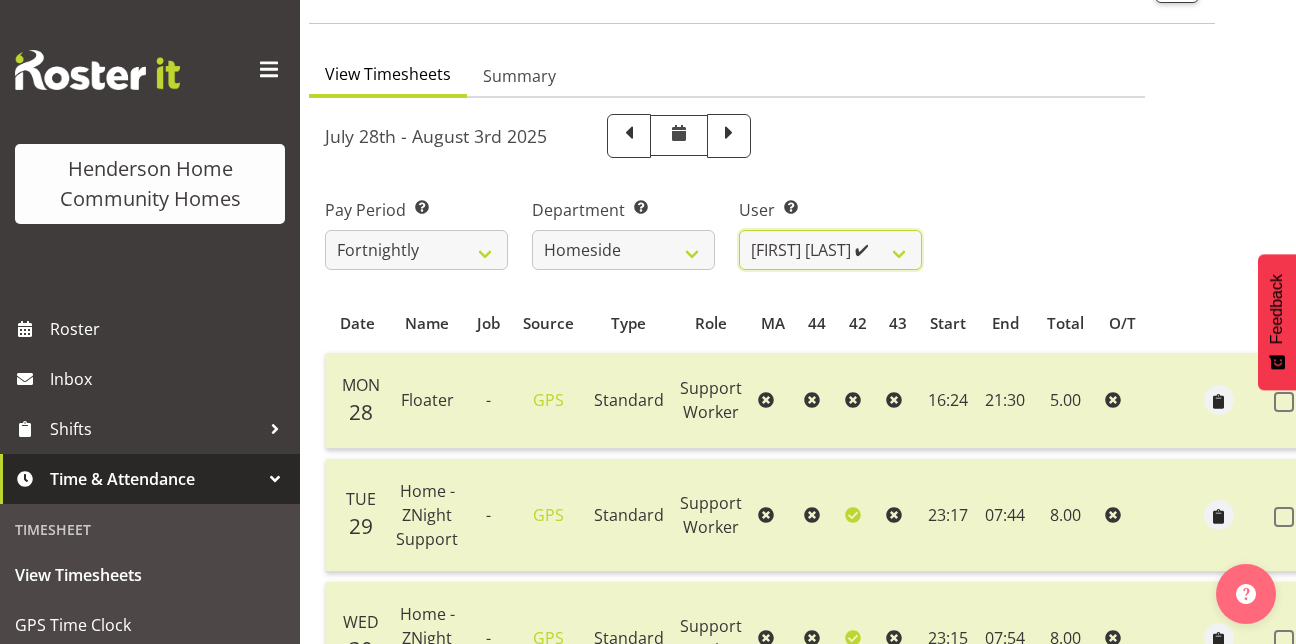 select on "8540" 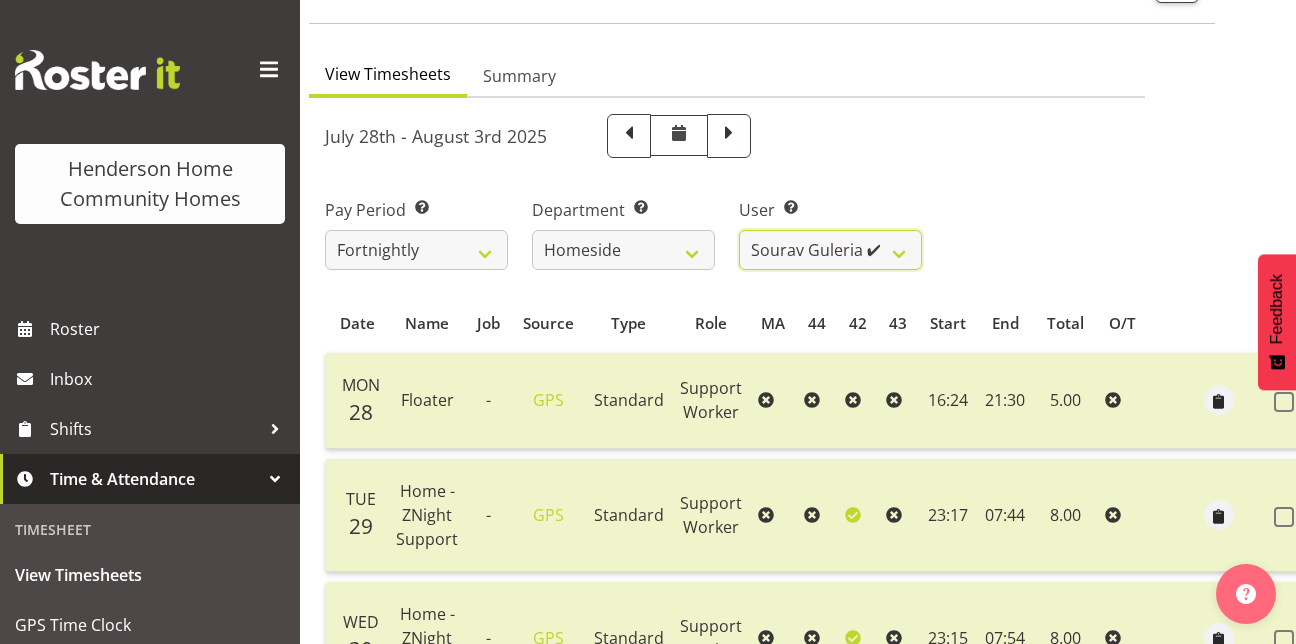click on "[FIRST] [LAST]
❌
[FIRST] [LAST]
❌
[FIRST] [LAST]
❌
[FIRST] [LAST]
❌
[FIRST] [LAST]
❌
[FIRST] [LAST]
❌
[FIRST] [LAST]
❌
[FIRST] [LAST]
❌
[FIRST] [LAST]
❌
[FIRST] [LAST]
❌
[FIRST] [LAST]
❌
[FIRST] [LAST]
✔
[FIRST] [LAST]
✔
[FIRST] [LAST]
✔
[FIRST] [LAST]
❌" at bounding box center [830, 250] 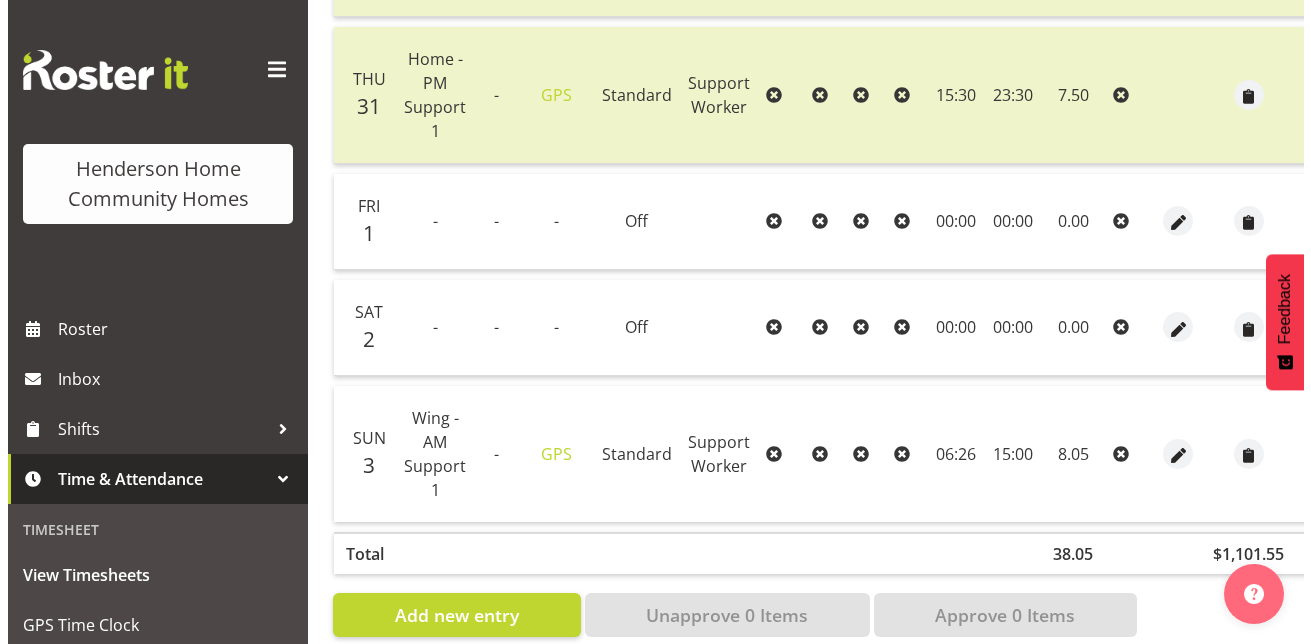 scroll, scrollTop: 951, scrollLeft: 0, axis: vertical 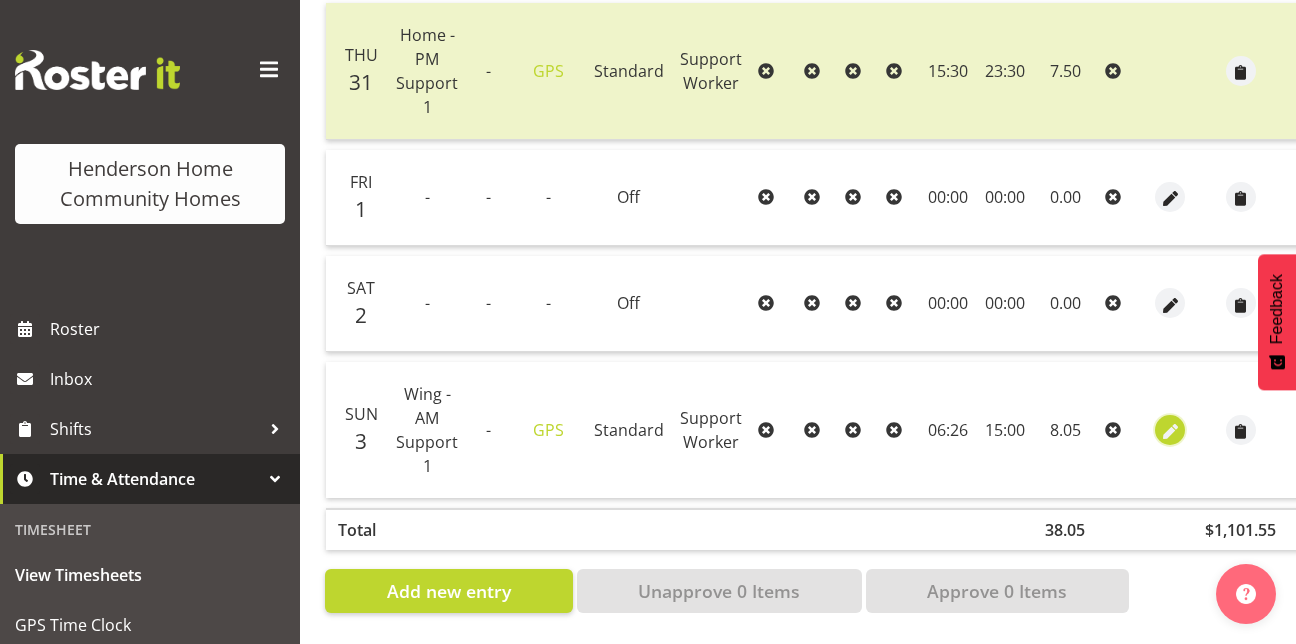 click at bounding box center [1170, 431] 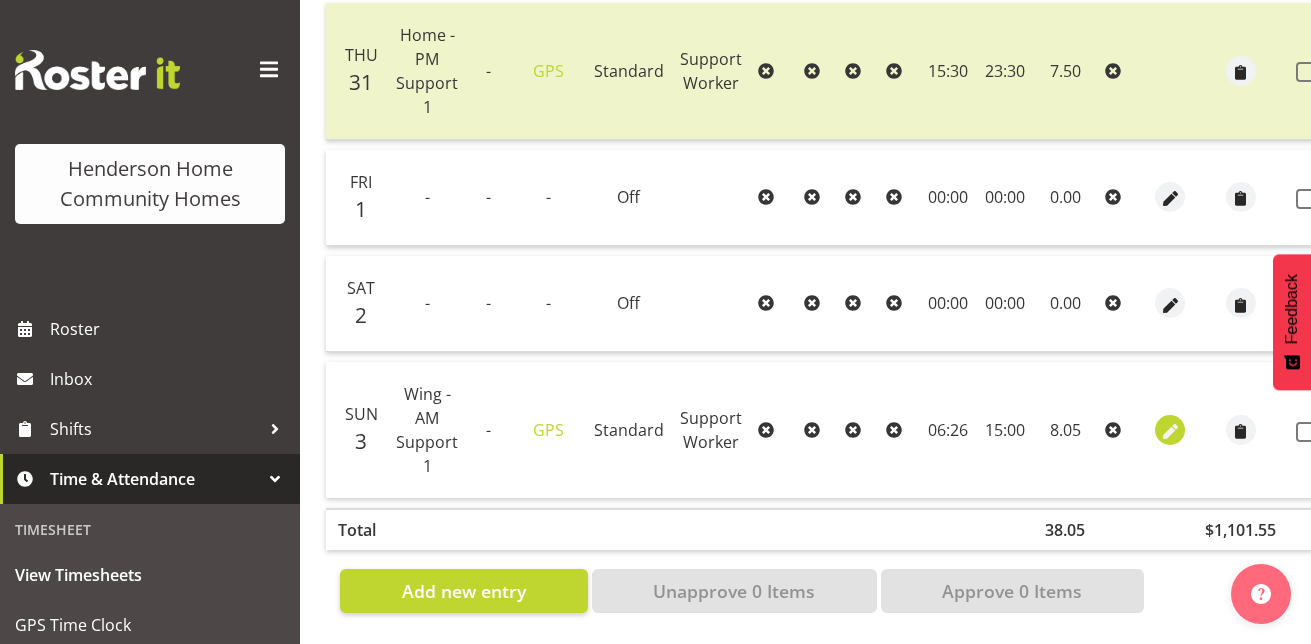 select on "Standard" 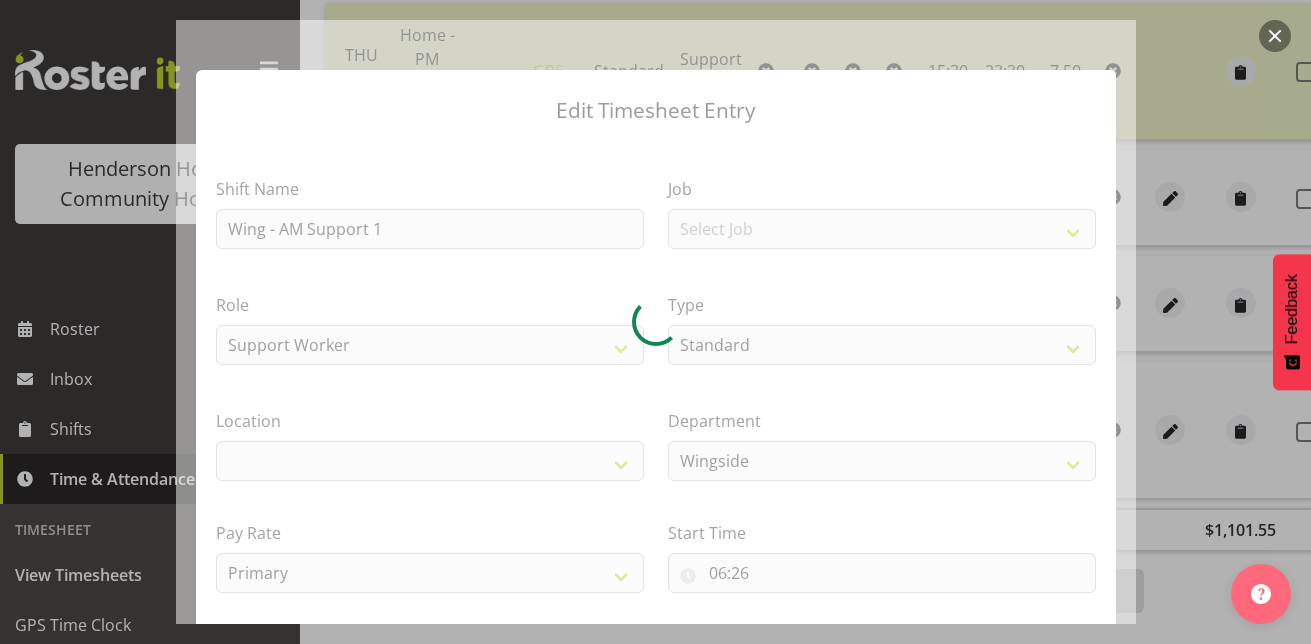 select on "1071" 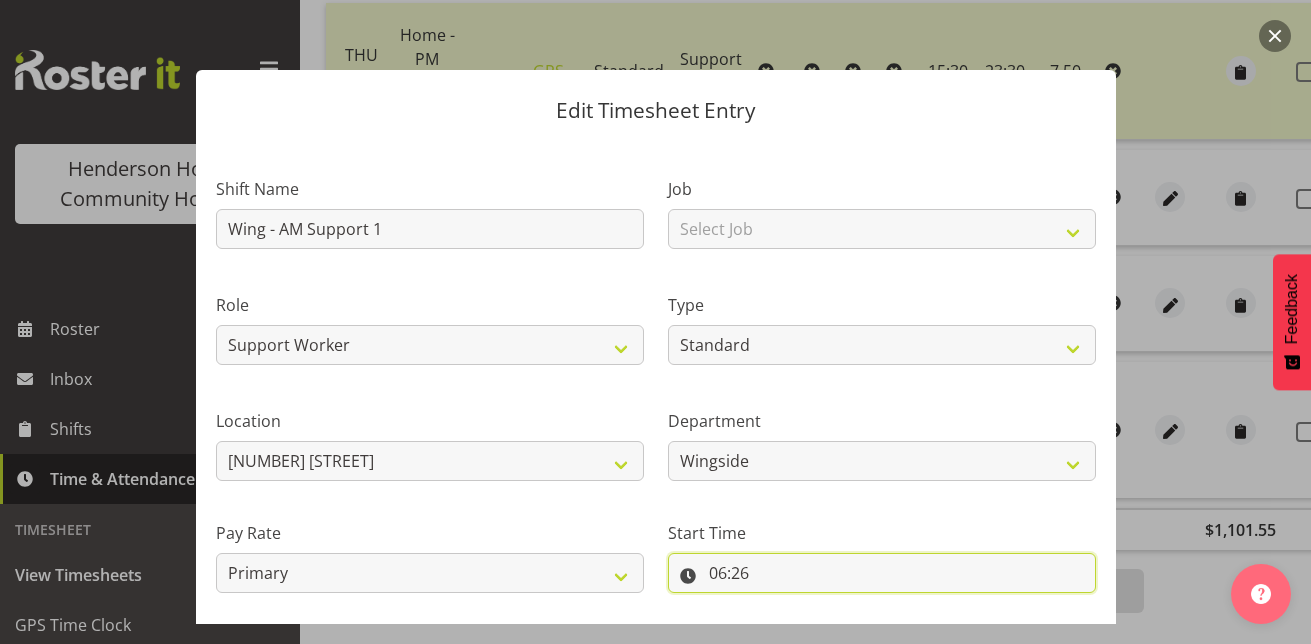 click on "06:26" at bounding box center [882, 573] 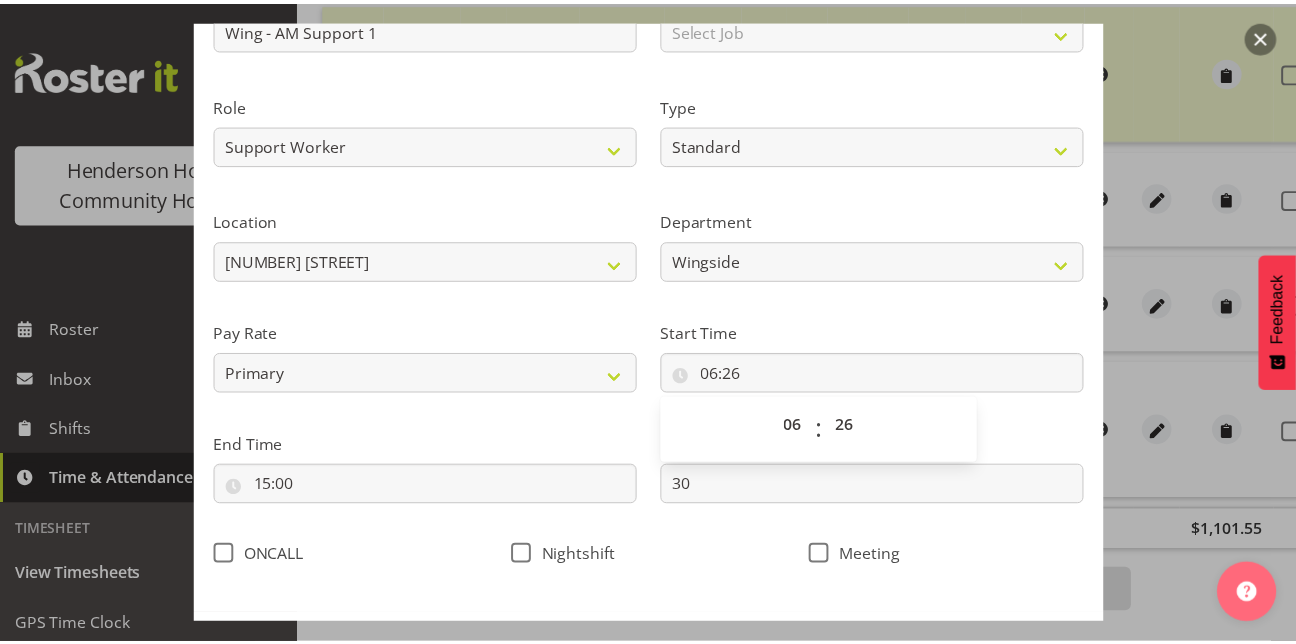 scroll, scrollTop: 240, scrollLeft: 0, axis: vertical 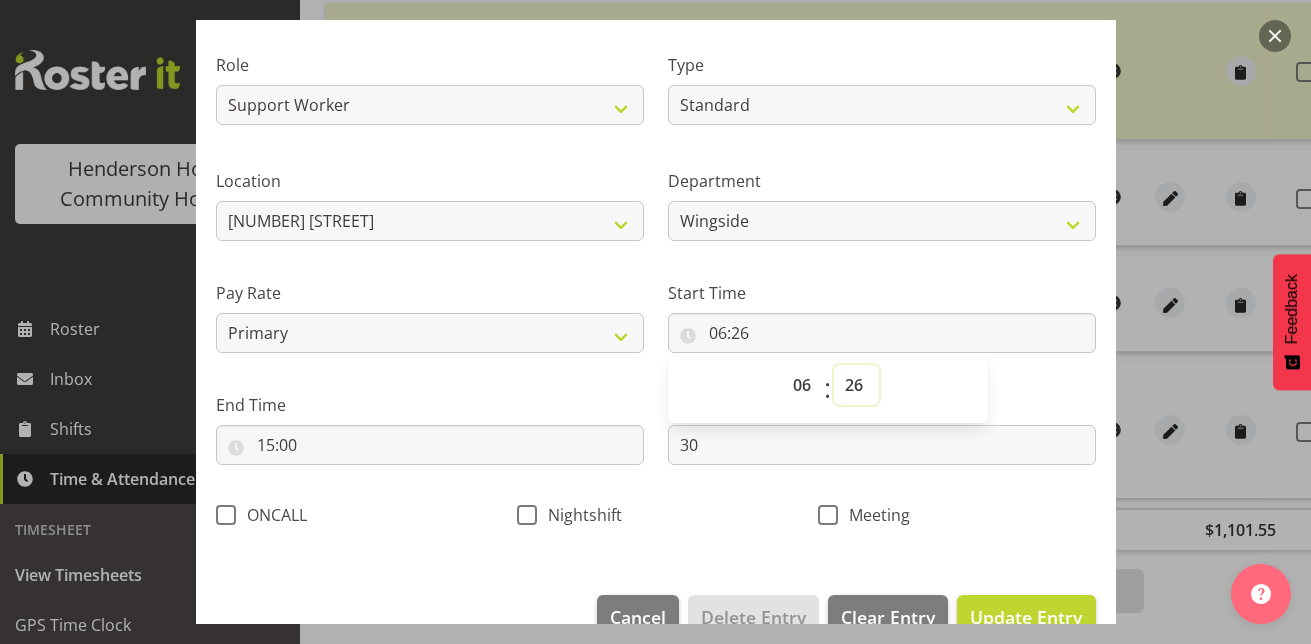 click on "00   01   02   03   04   05   06   07   08   09   10   11   12   13   14   15   16   17   18   19   20   21   22   23   24   25   26   27   28   29   30   31   32   33   34   35   36   37   38   39   40   41   42   43   44   45   46   47   48   49   50   51   52   53   54   55   56   57   58   59" at bounding box center [856, 385] 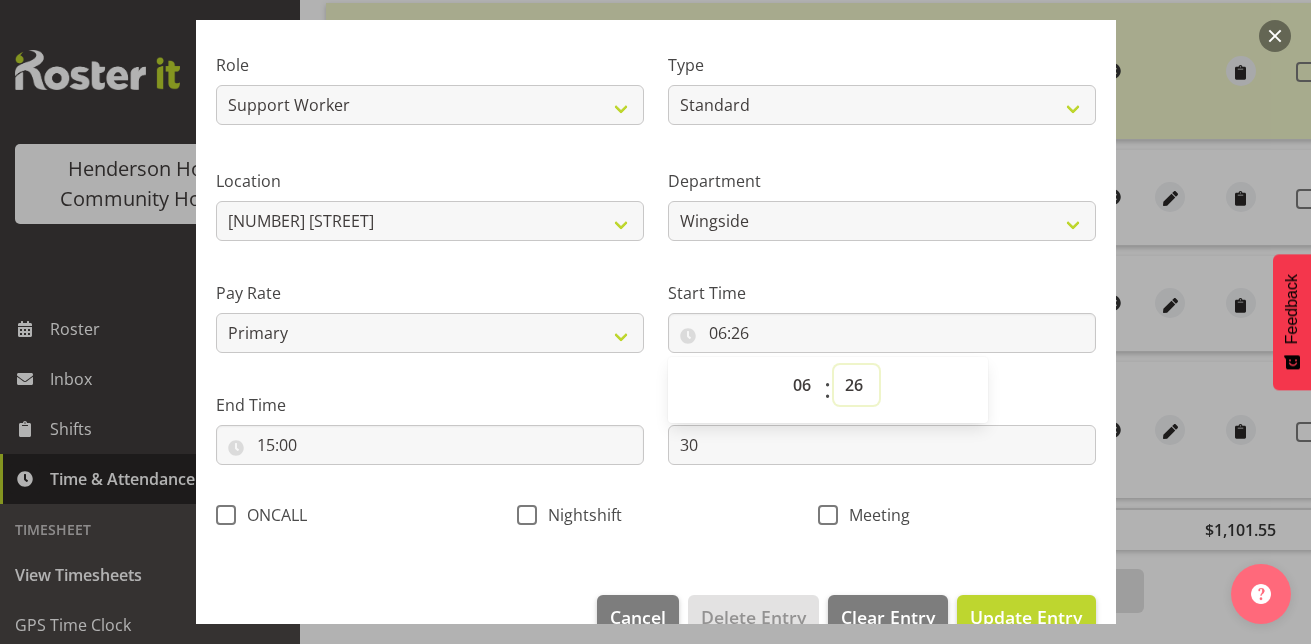 select on "30" 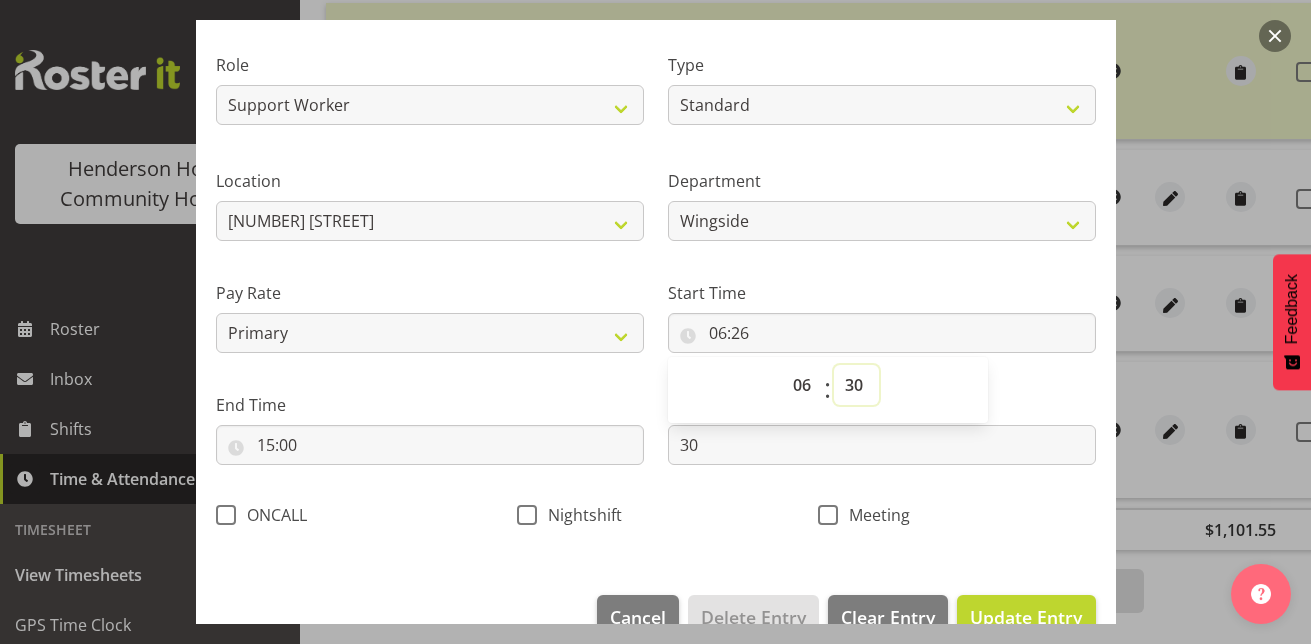 click on "00   01   02   03   04   05   06   07   08   09   10   11   12   13   14   15   16   17   18   19   20   21   22   23   24   25   26   27   28   29   30   31   32   33   34   35   36   37   38   39   40   41   42   43   44   45   46   47   48   49   50   51   52   53   54   55   56   57   58   59" at bounding box center (856, 385) 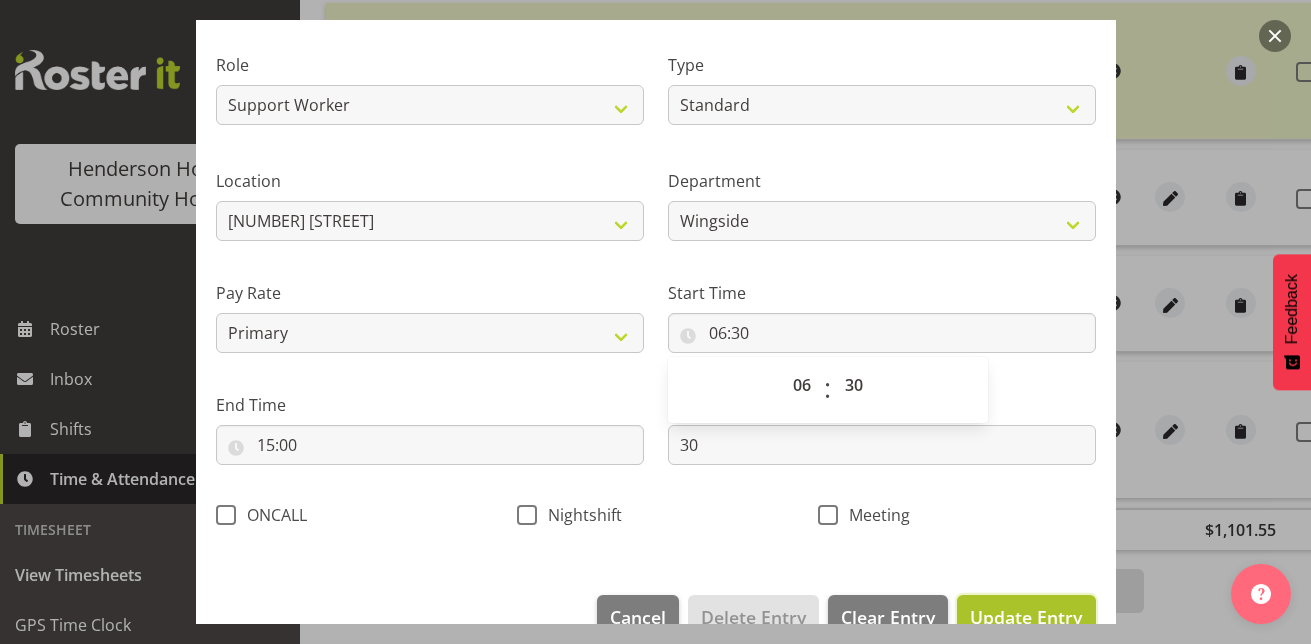 click on "Update Entry" at bounding box center (1026, 617) 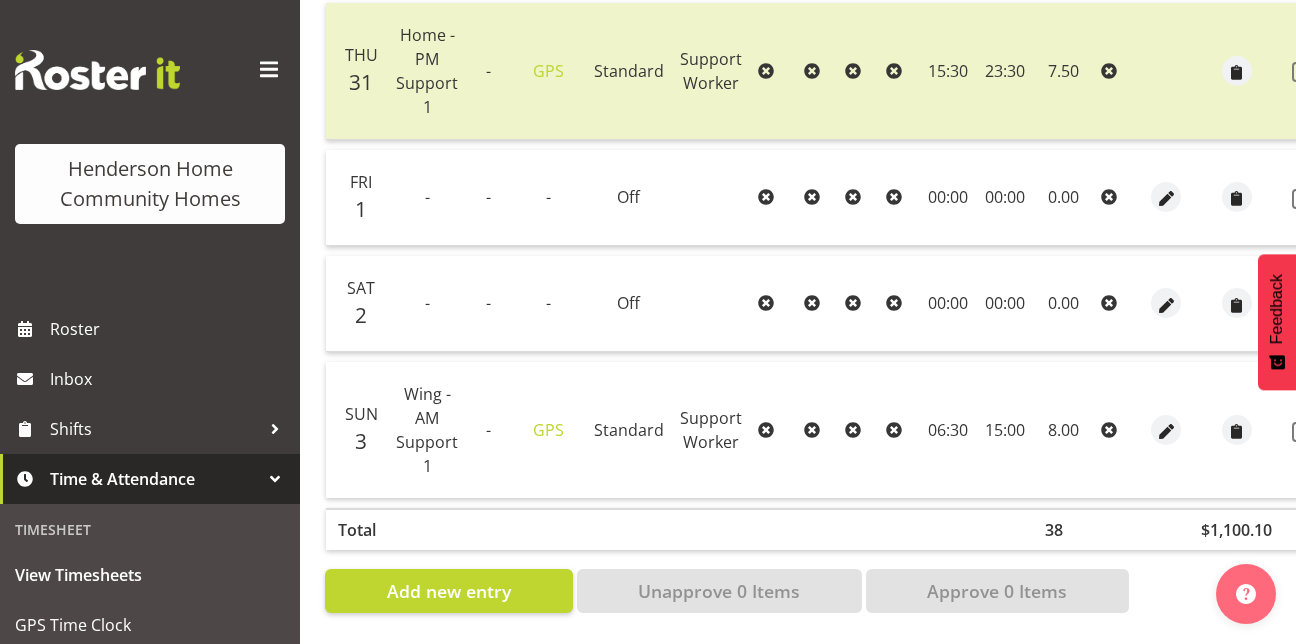 scroll, scrollTop: 0, scrollLeft: 111, axis: horizontal 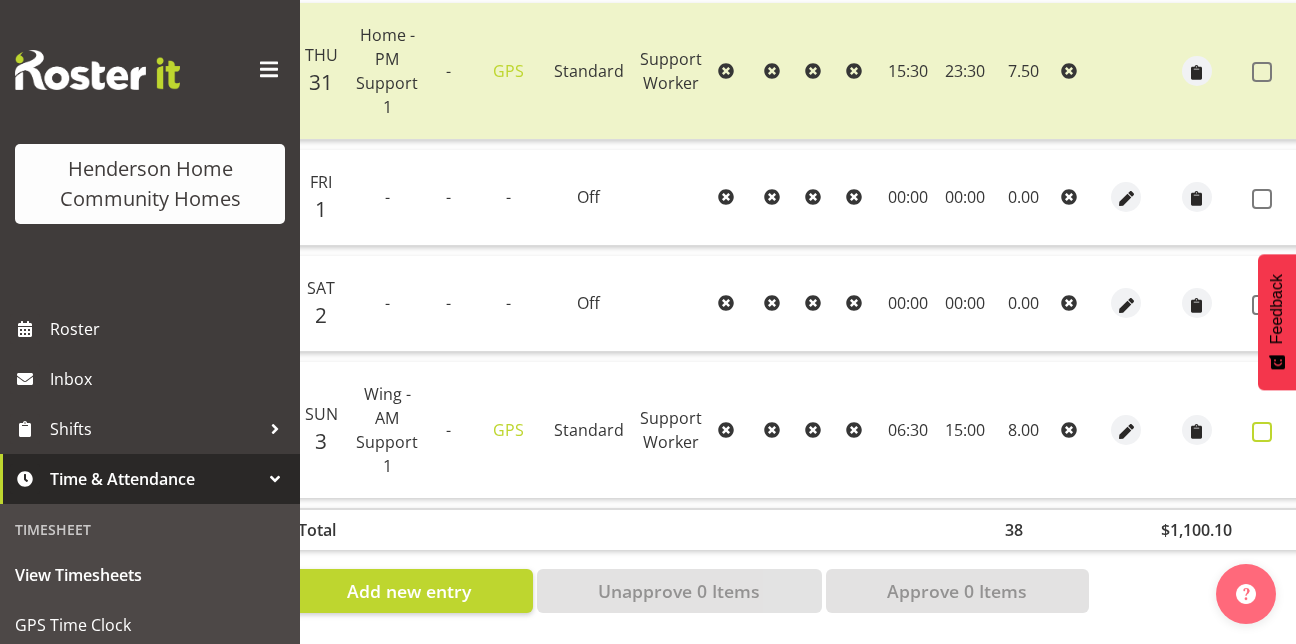 click at bounding box center [1262, 432] 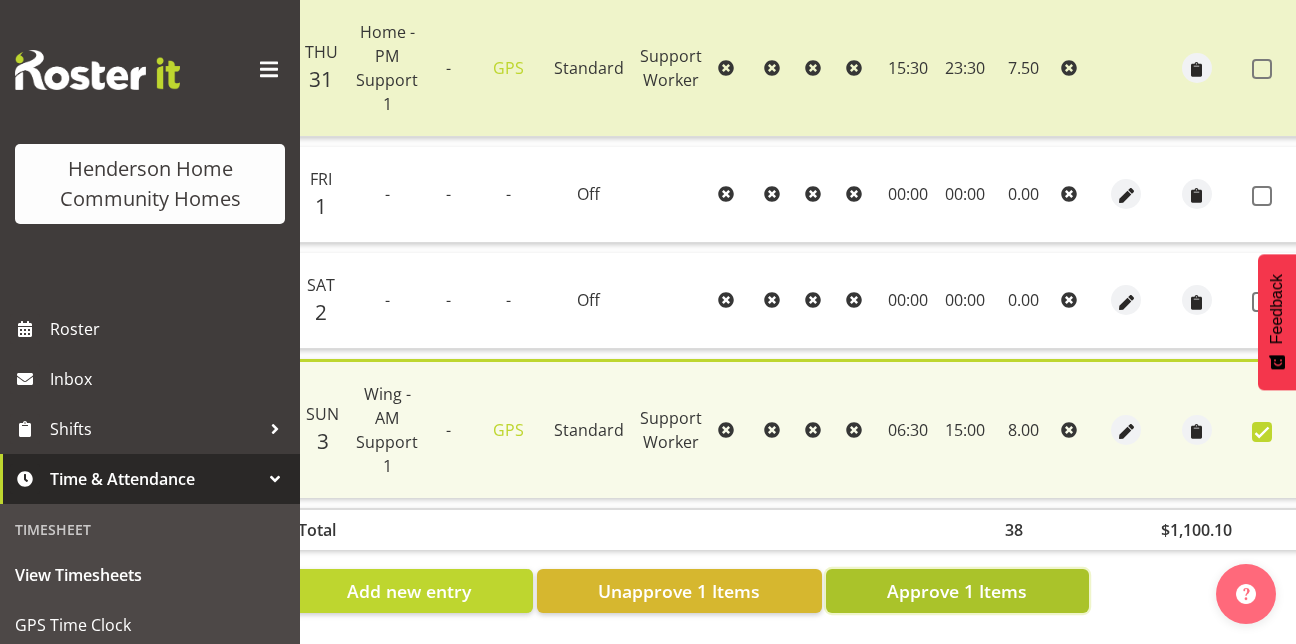 click on "Approve 1 Items" at bounding box center [957, 591] 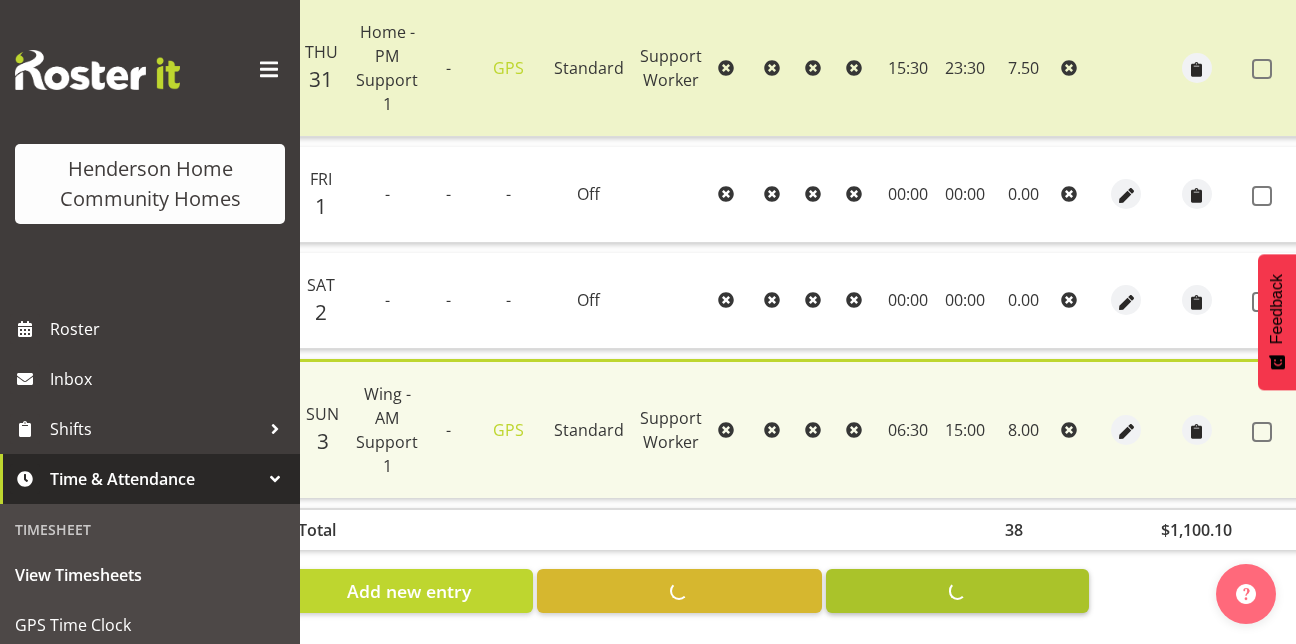 checkbox on "false" 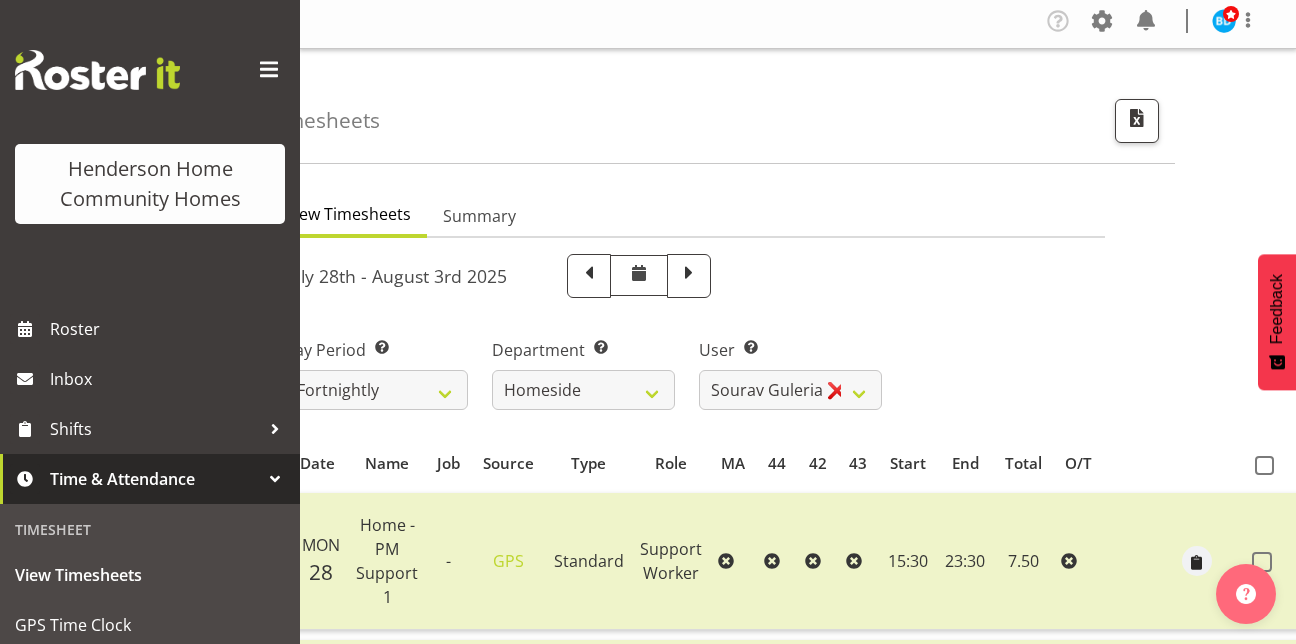 scroll, scrollTop: 0, scrollLeft: 0, axis: both 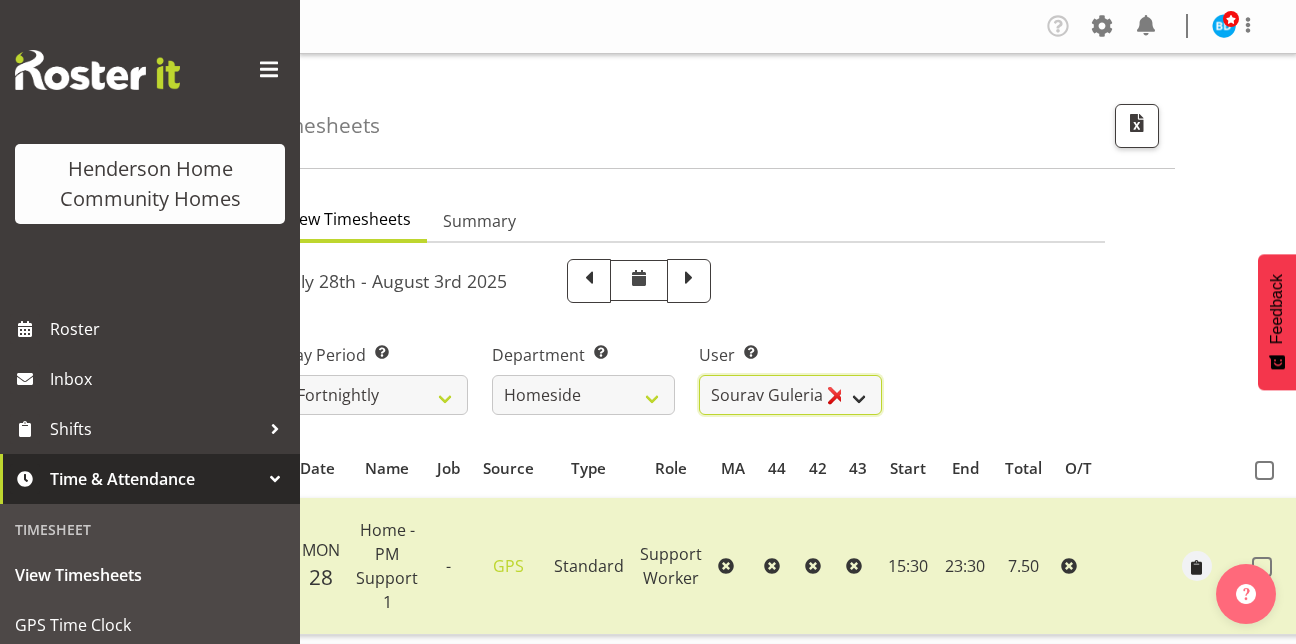 click on "[FIRST] [LAST]
❌
[FIRST] [LAST]
❌
[FIRST] [LAST]
❌
[FIRST] [LAST]
❌
[FIRST] [LAST]
❌
[FIRST] [LAST]
❌
[FIRST] [LAST]
❌
[FIRST] [LAST]
❌
[FIRST] [LAST]
❌
[FIRST] [LAST]
❌
[FIRST] [LAST]
✔
[FIRST] [LAST]
❌
[FIRST] [LAST]
✔
[FIRST] [LAST]
❌" at bounding box center [790, 395] 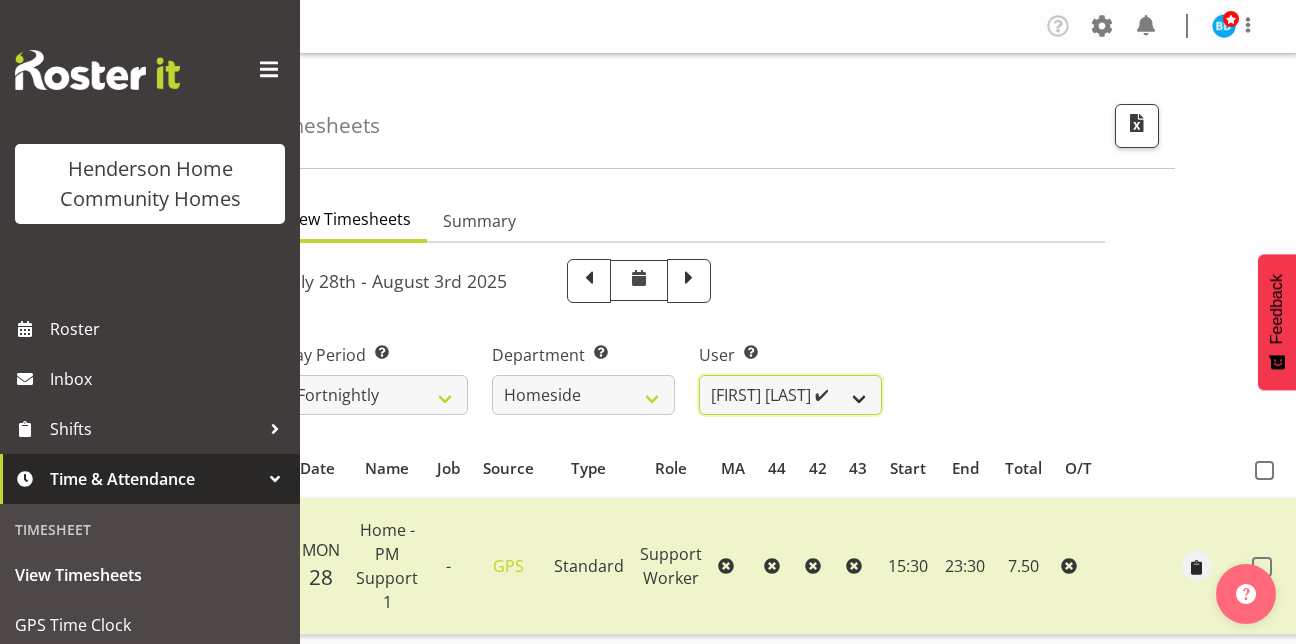 click on "[FIRST] [LAST]
❌
[FIRST] [LAST]
❌
[FIRST] [LAST]
❌
[FIRST] [LAST]
❌
[FIRST] [LAST]
❌
[FIRST] [LAST]
❌
[FIRST] [LAST]
❌
[FIRST] [LAST]
❌
[FIRST] [LAST]
❌
[FIRST] [LAST]
❌
[FIRST] [LAST]
✔
[FIRST] [LAST]
❌
[FIRST] [LAST]
✔
[FIRST] [LAST]
❌" at bounding box center [790, 395] 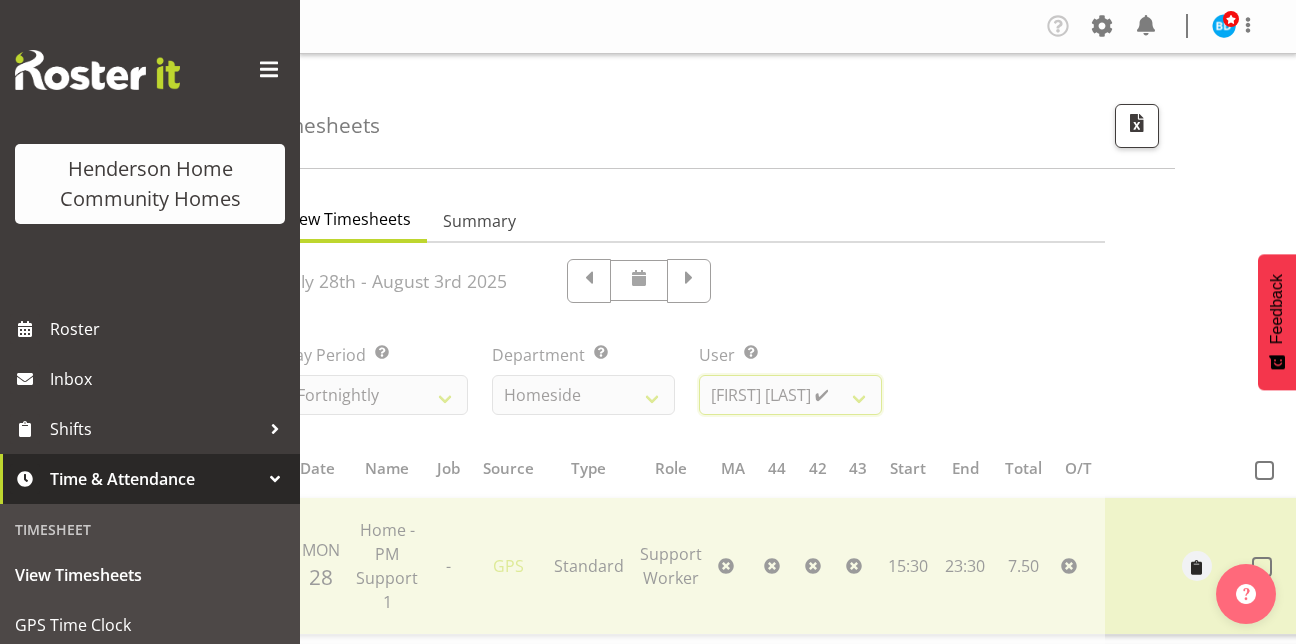 scroll, scrollTop: 0, scrollLeft: 109, axis: horizontal 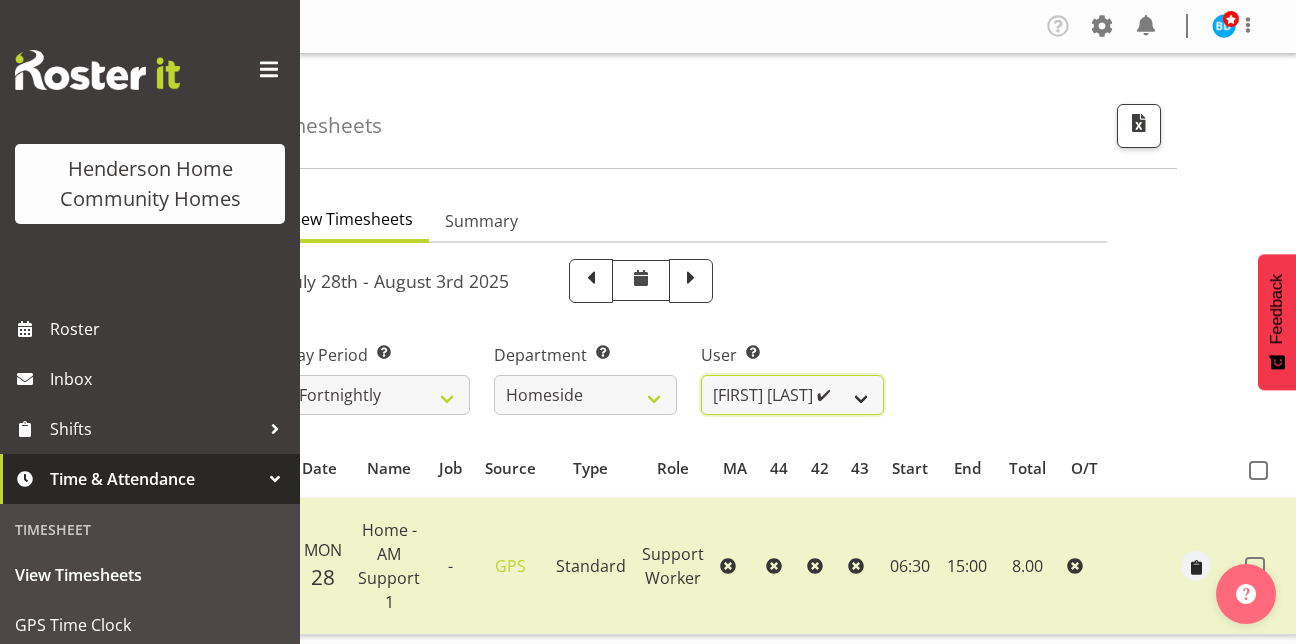 click on "[FIRST] [LAST]
❌
[FIRST] [LAST]
❌
[FIRST] [LAST]
❌
[FIRST] [LAST]
❌
[FIRST] [LAST]
❌
[FIRST] [LAST]
❌
[FIRST] [LAST]
❌
[FIRST] [LAST]
❌
[FIRST] [LAST]
❌
[FIRST] [LAST]
❌
[FIRST] [LAST]
✔
[FIRST] [LAST]
❌
[FIRST] [LAST]
✔
[FIRST] [LAST]
❌" at bounding box center [792, 395] 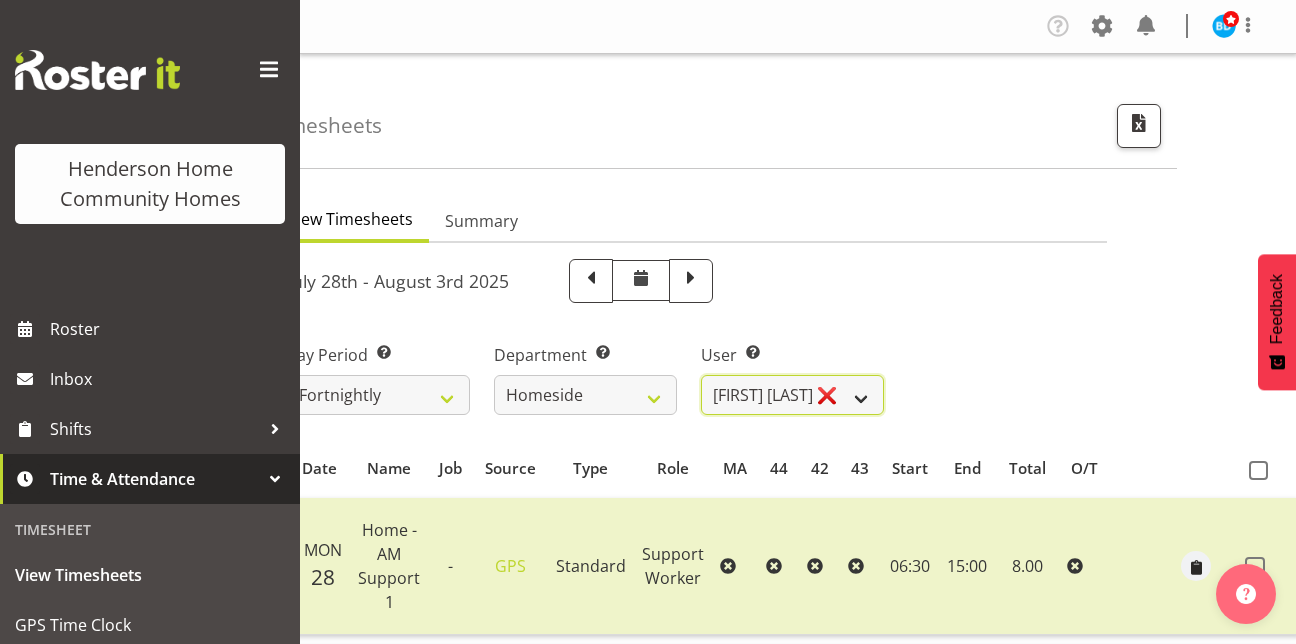 click on "[FIRST] [LAST]
❌
[FIRST] [LAST]
❌
[FIRST] [LAST]
❌
[FIRST] [LAST]
❌
[FIRST] [LAST]
❌
[FIRST] [LAST]
❌
[FIRST] [LAST]
❌
[FIRST] [LAST]
❌
[FIRST] [LAST]
❌
[FIRST] [LAST]
❌
[FIRST] [LAST]
✔
[FIRST] [LAST]
❌
[FIRST] [LAST]
✔
[FIRST] [LAST]
❌" at bounding box center (792, 395) 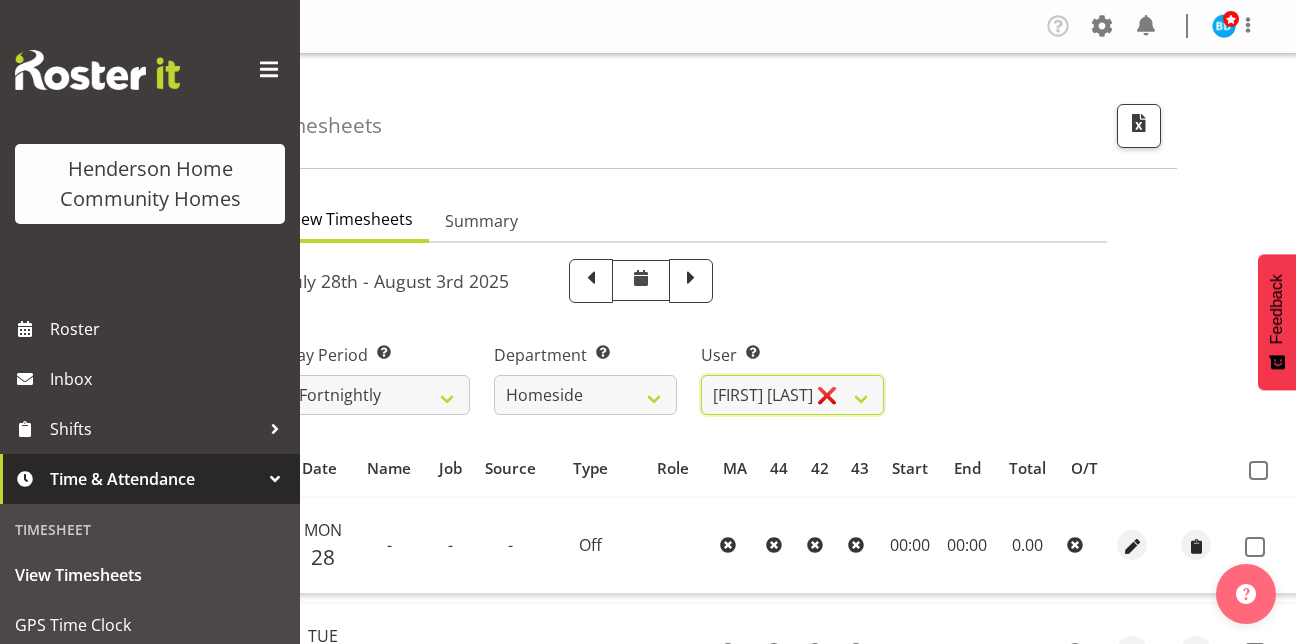 scroll, scrollTop: 0, scrollLeft: 81, axis: horizontal 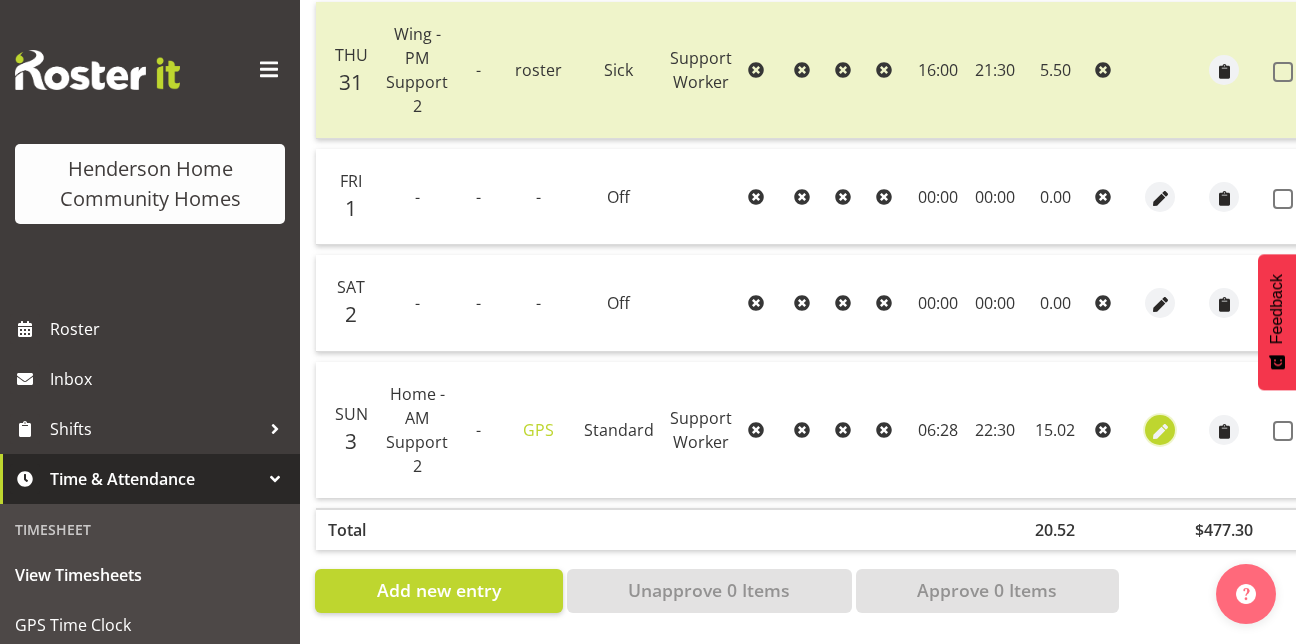 click at bounding box center (1160, 429) 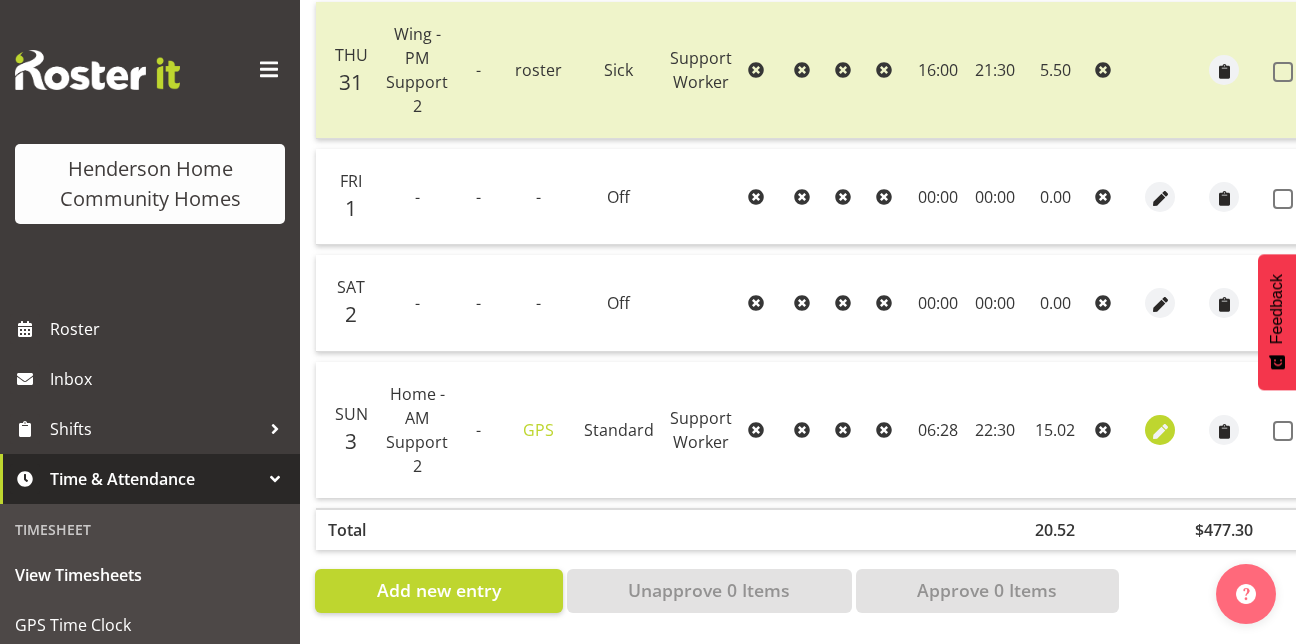 select on "Standard" 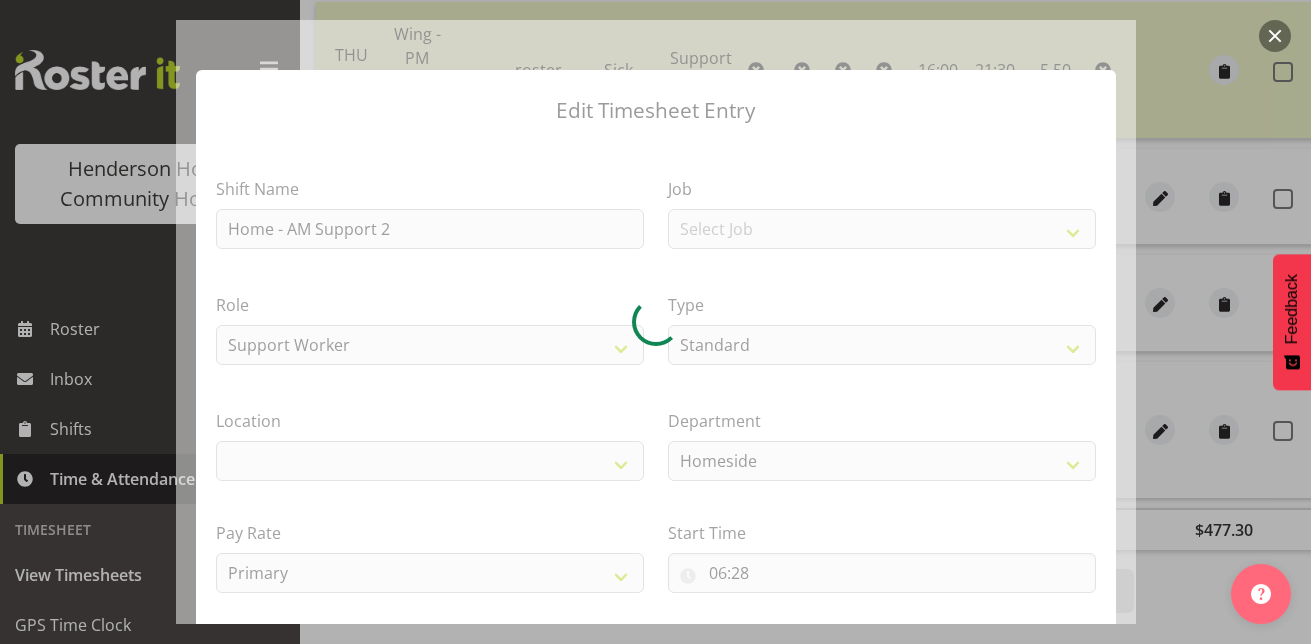 select on "1067" 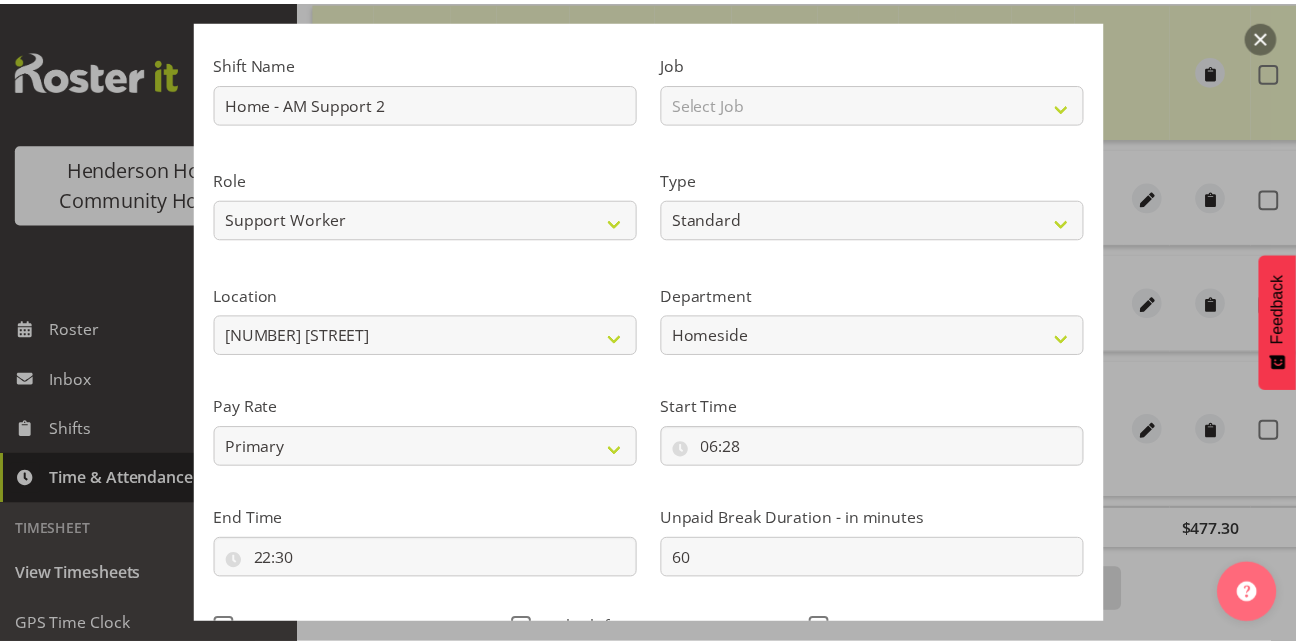 scroll, scrollTop: 232, scrollLeft: 0, axis: vertical 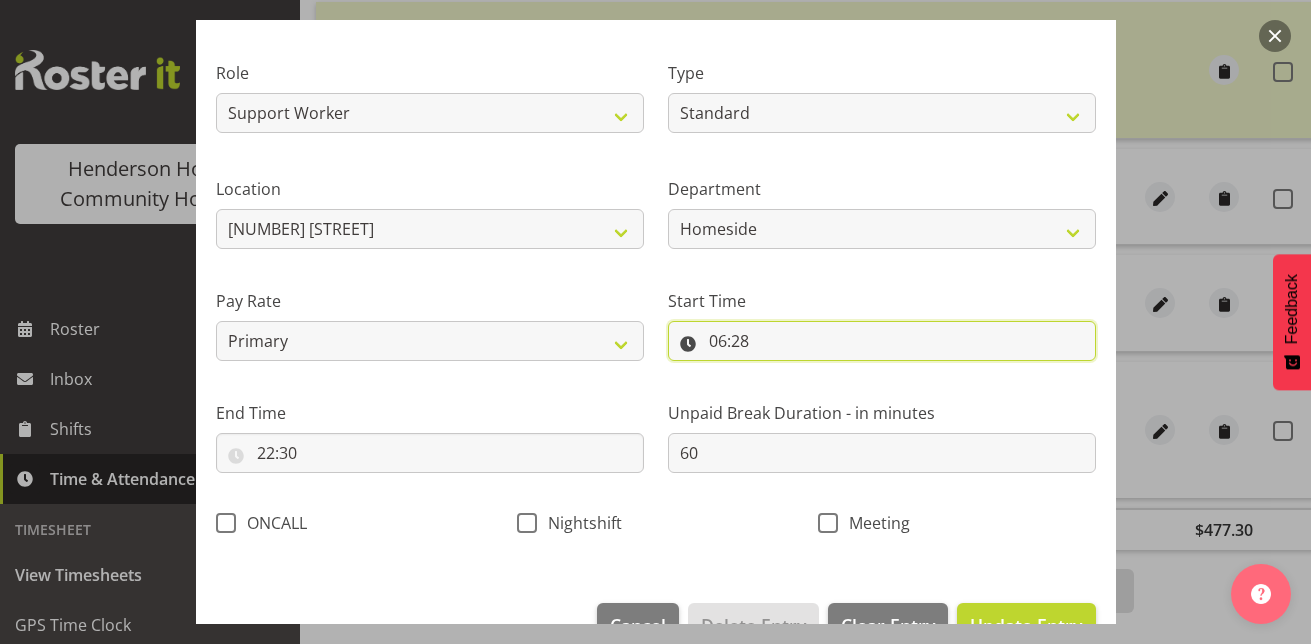 click on "06:28" at bounding box center (882, 341) 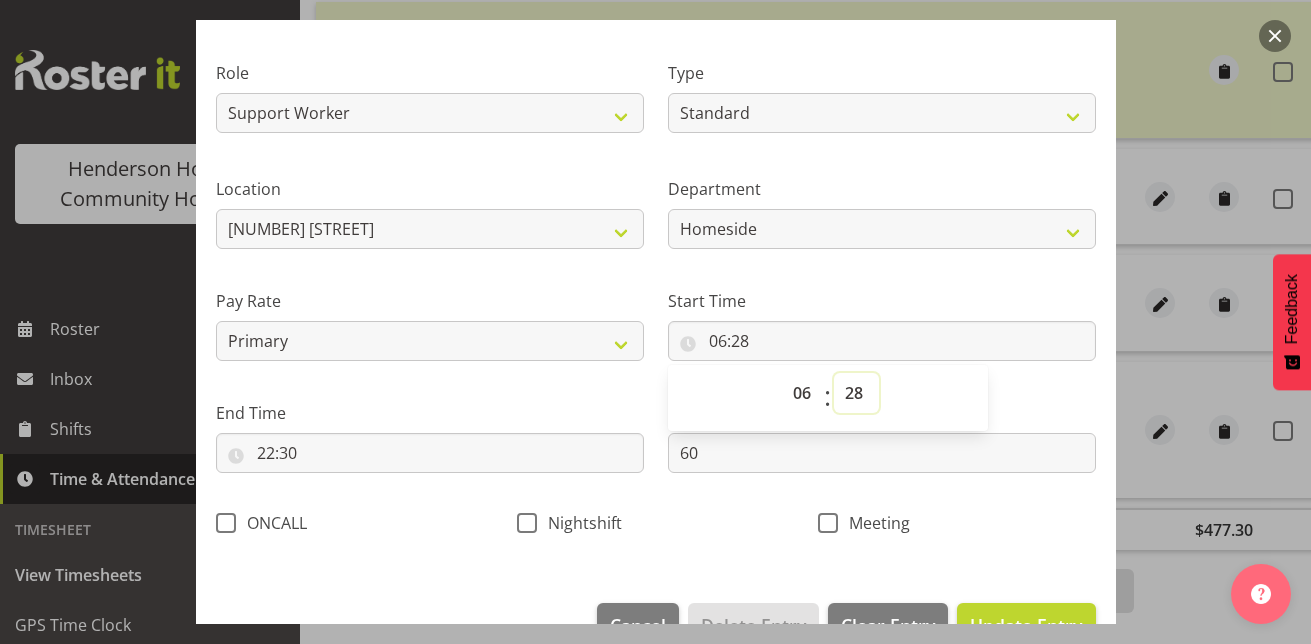 click on "00   01   02   03   04   05   06   07   08   09   10   11   12   13   14   15   16   17   18   19   20   21   22   23   24   25   26   27   28   29   30   31   32   33   34   35   36   37   38   39   40   41   42   43   44   45   46   47   48   49   50   51   52   53   54   55   56   57   58   59" at bounding box center [856, 393] 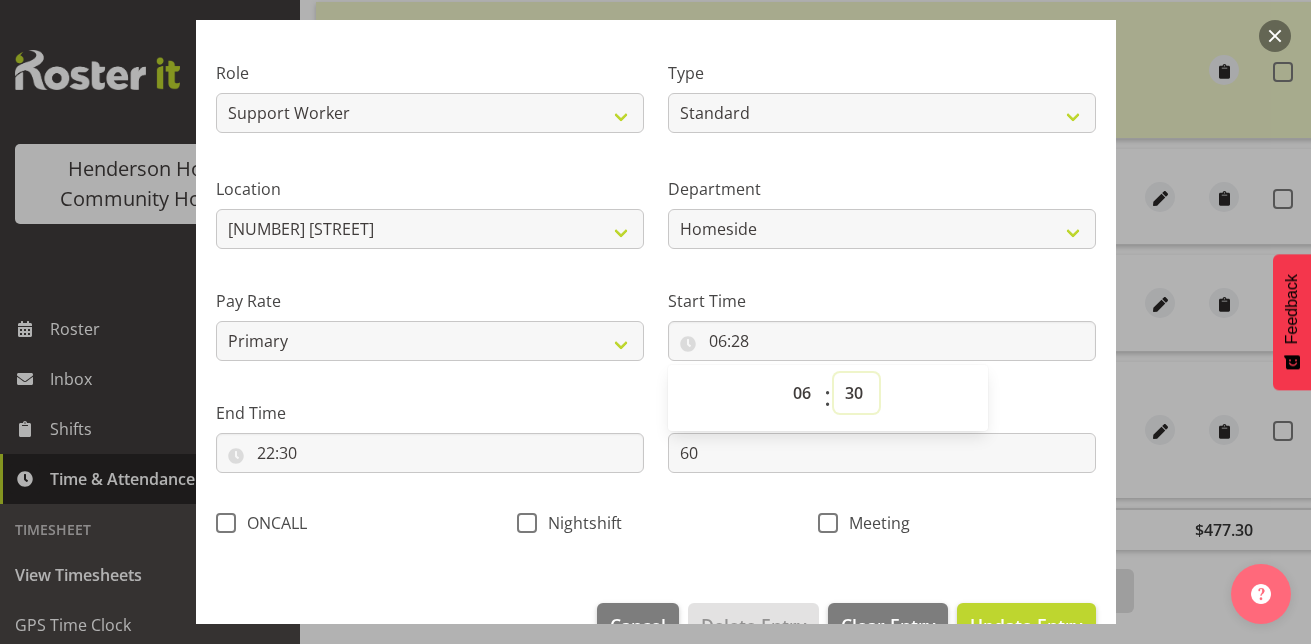click on "00   01   02   03   04   05   06   07   08   09   10   11   12   13   14   15   16   17   18   19   20   21   22   23   24   25   26   27   28   29   30   31   32   33   34   35   36   37   38   39   40   41   42   43   44   45   46   47   48   49   50   51   52   53   54   55   56   57   58   59" at bounding box center [856, 393] 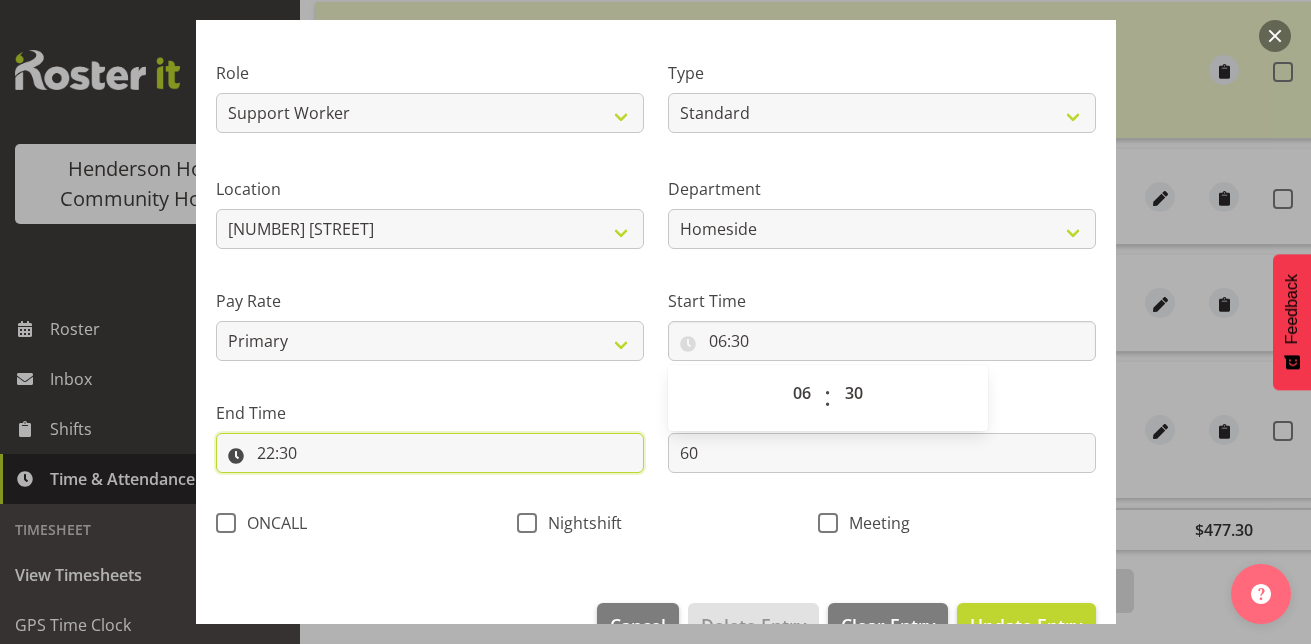 click on "22:30" at bounding box center [430, 453] 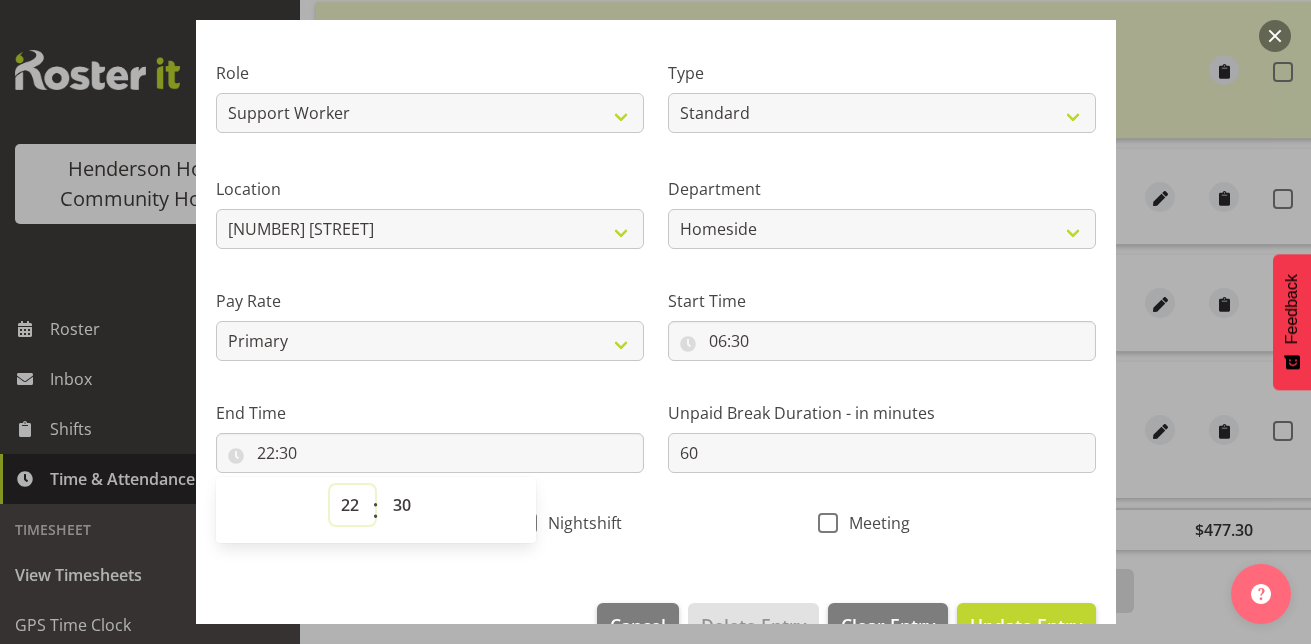 click on "00   01   02   03   04   05   06   07   08   09   10   11   12   13   14   15   16   17   18   19   20   21   22   23" at bounding box center (352, 505) 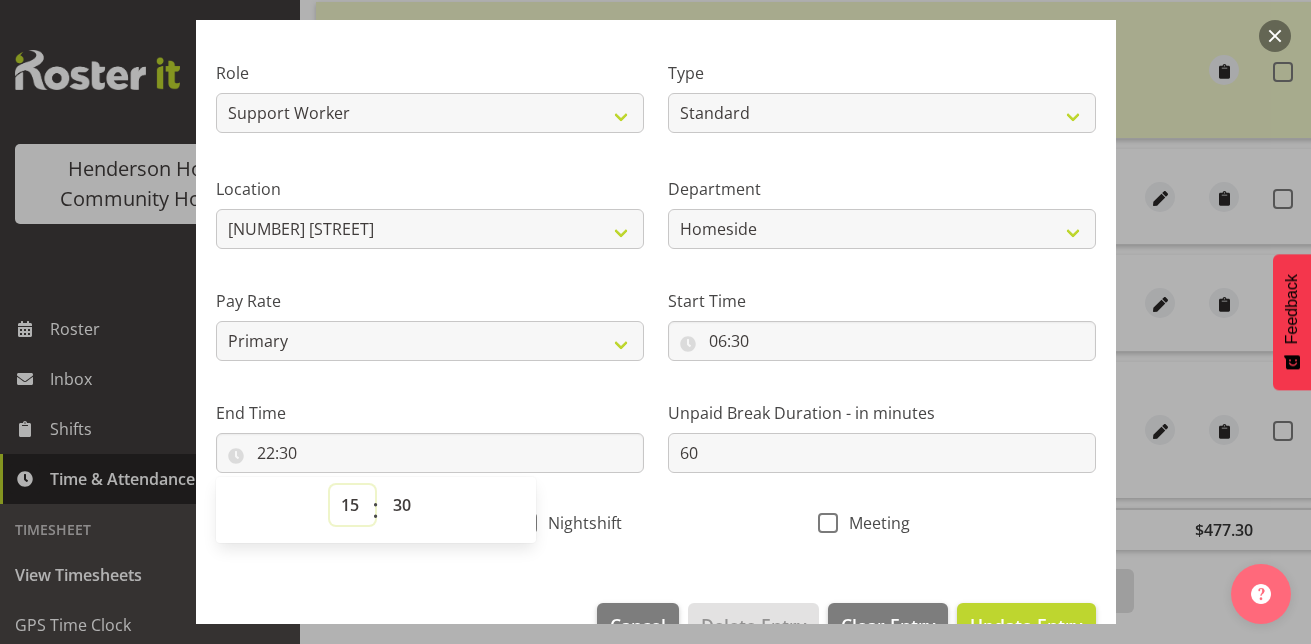 click on "00   01   02   03   04   05   06   07   08   09   10   11   12   13   14   15   16   17   18   19   20   21   22   23" at bounding box center [352, 505] 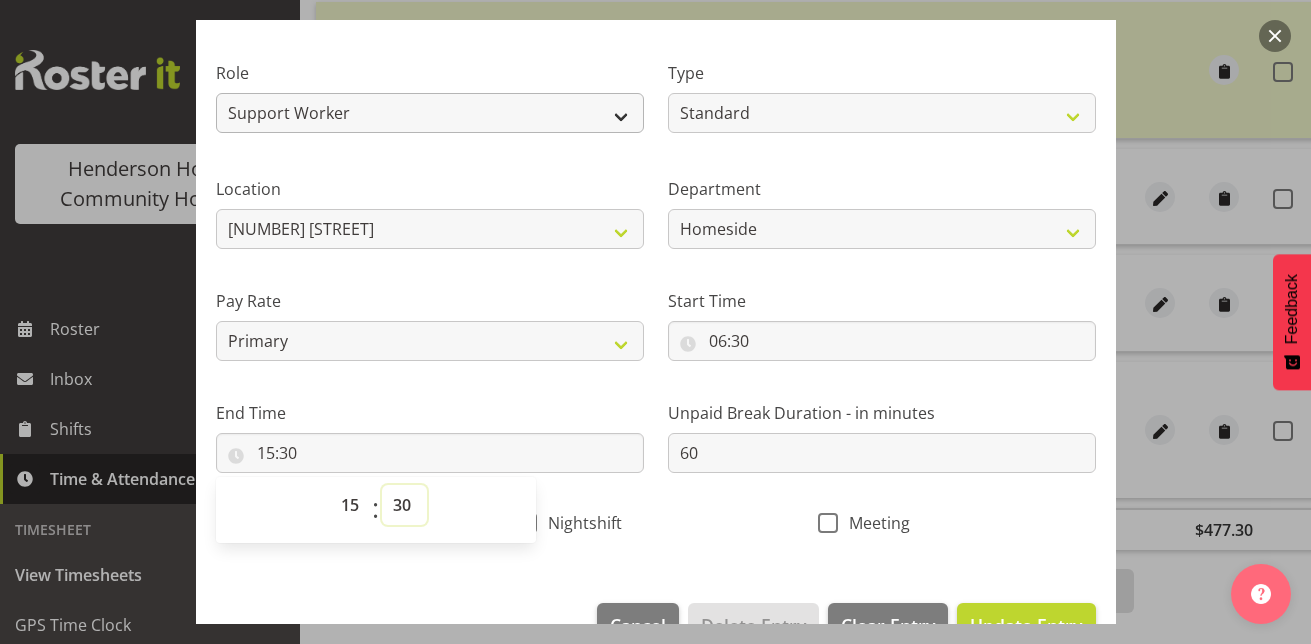 drag, startPoint x: 400, startPoint y: 498, endPoint x: 428, endPoint y: 115, distance: 384.02213 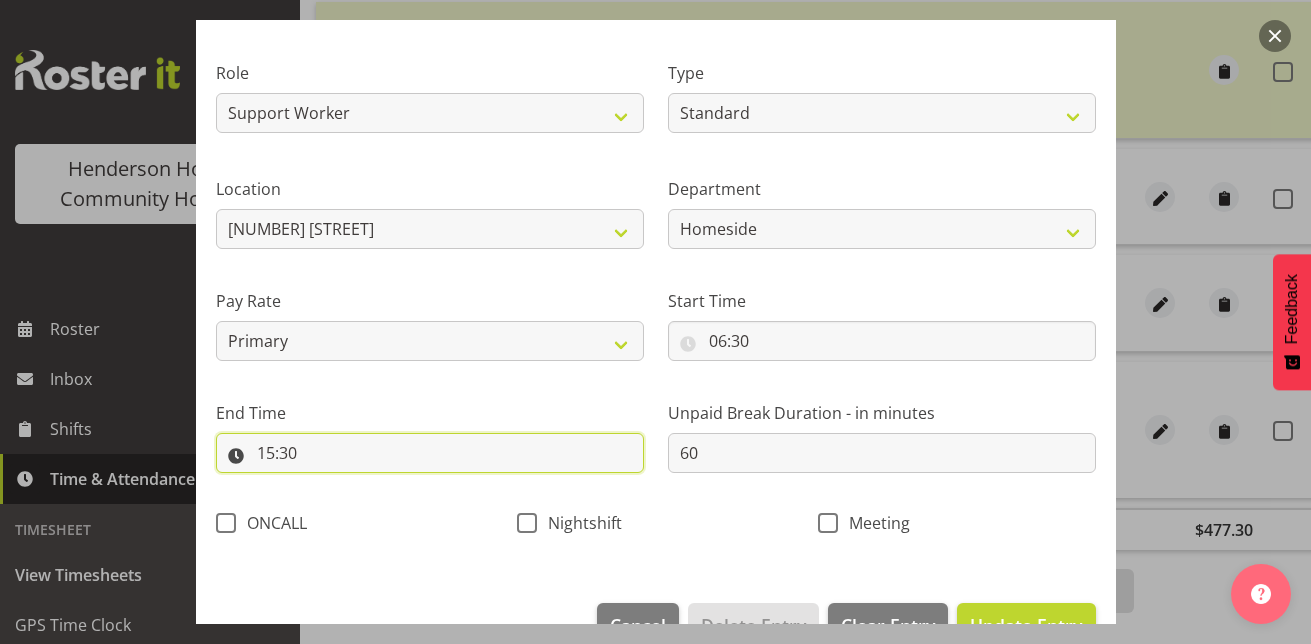 click on "15:30" at bounding box center [430, 453] 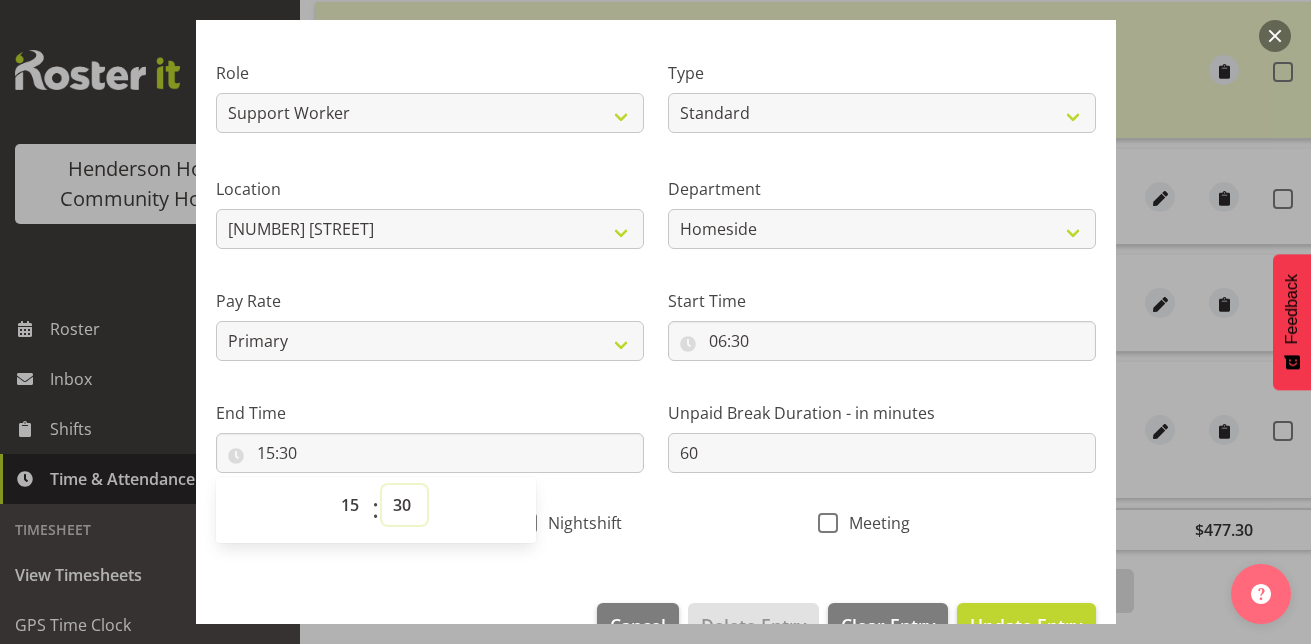 click on "00   01   02   03   04   05   06   07   08   09   10   11   12   13   14   15   16   17   18   19   20   21   22   23   24   25   26   27   28   29   30   31   32   33   34   35   36   37   38   39   40   41   42   43   44   45   46   47   48   49   50   51   52   53   54   55   56   57   58   59" at bounding box center (404, 505) 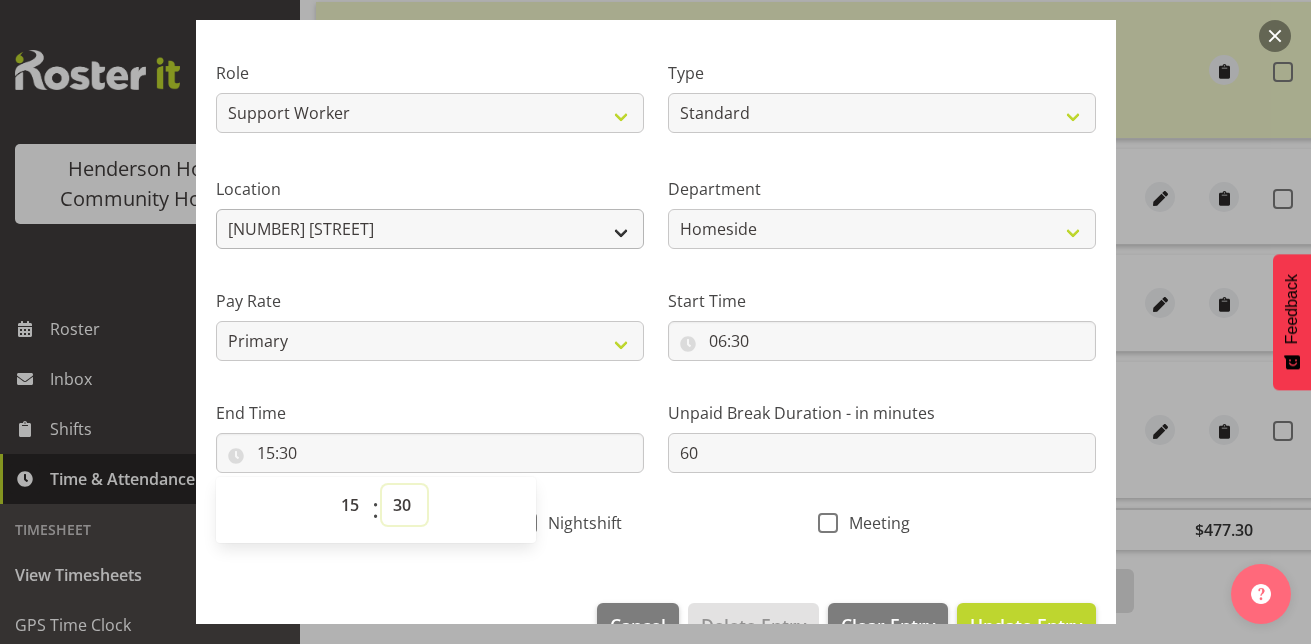 select on "0" 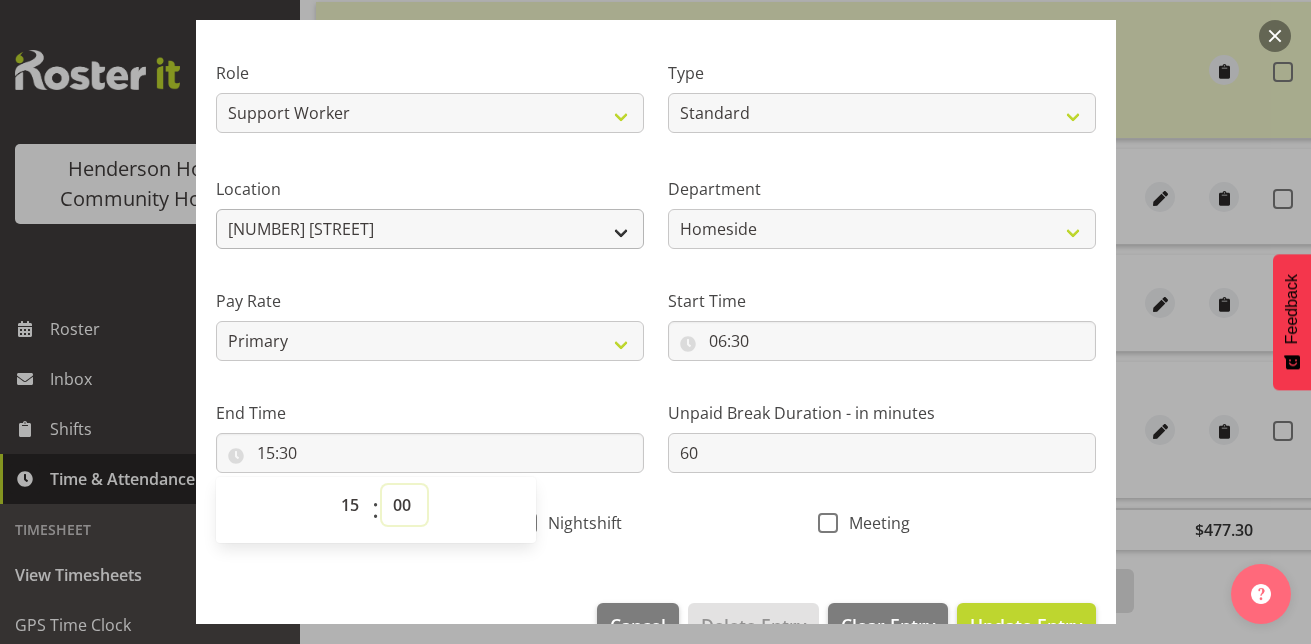 click on "00   01   02   03   04   05   06   07   08   09   10   11   12   13   14   15   16   17   18   19   20   21   22   23   24   25   26   27   28   29   30   31   32   33   34   35   36   37   38   39   40   41   42   43   44   45   46   47   48   49   50   51   52   53   54   55   56   57   58   59" at bounding box center [404, 505] 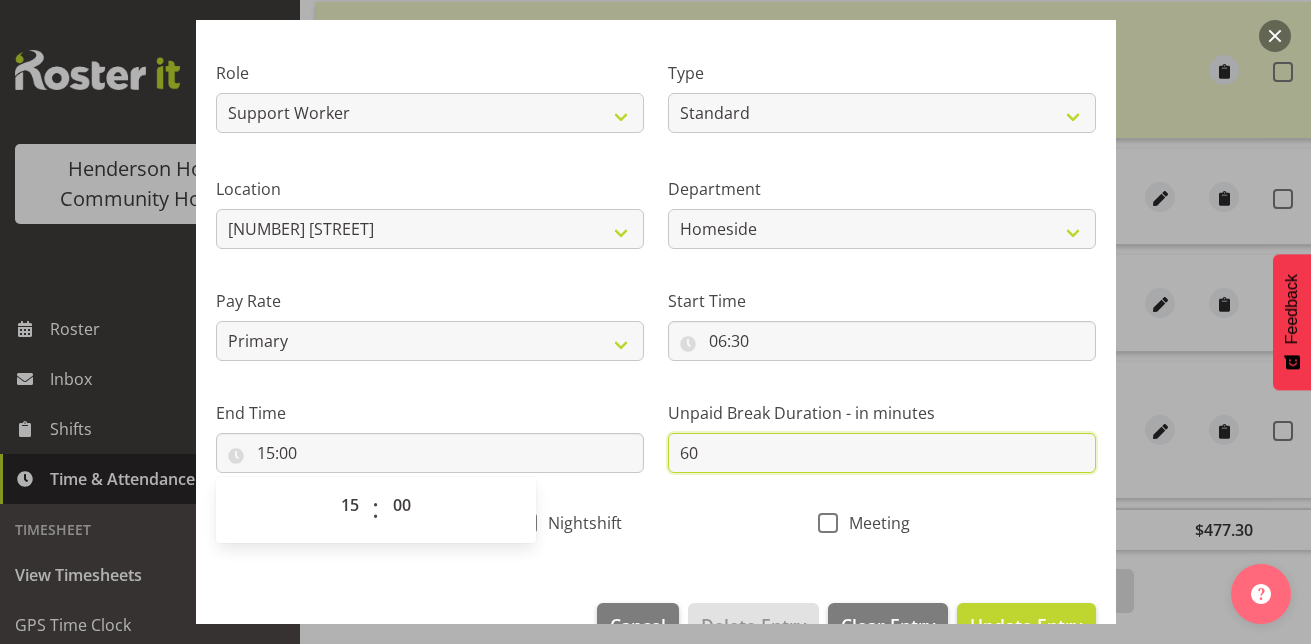 drag, startPoint x: 721, startPoint y: 460, endPoint x: 648, endPoint y: 464, distance: 73.109505 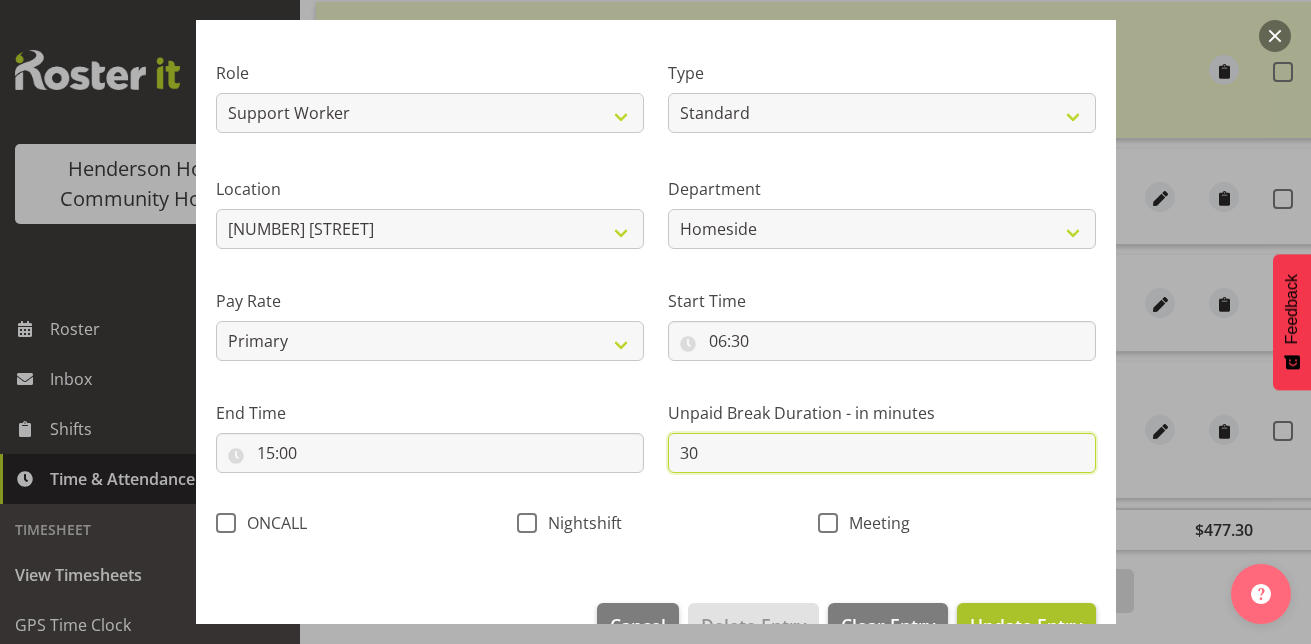 type on "30" 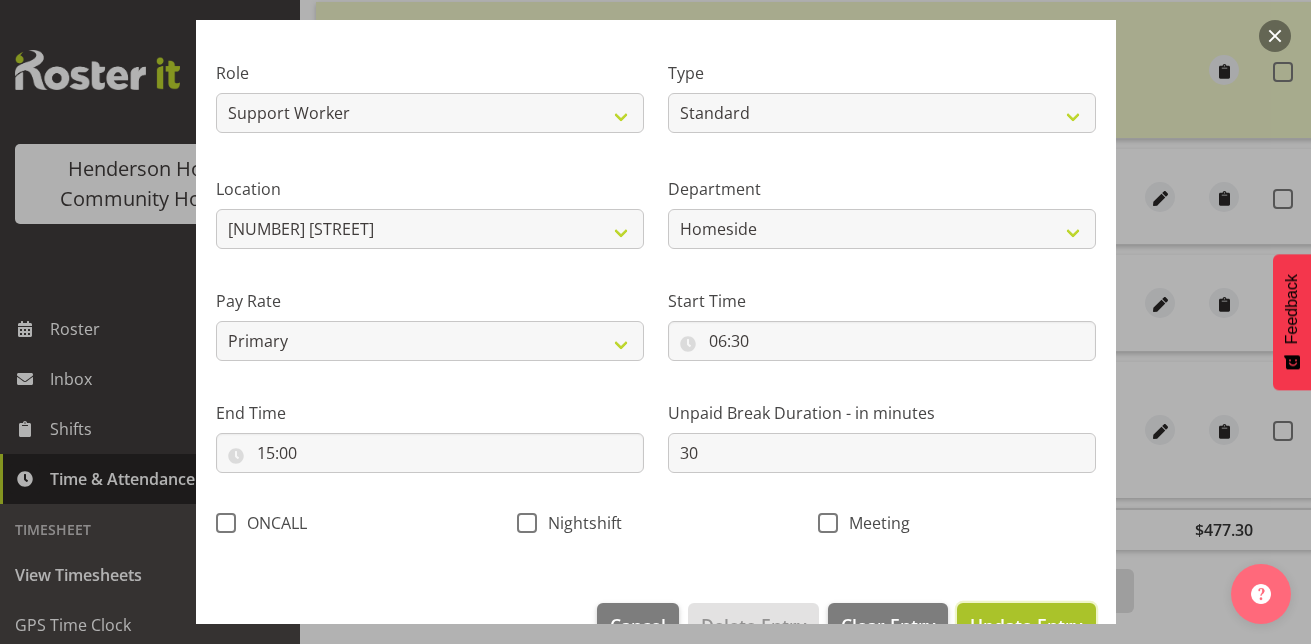 click on "Update Entry" at bounding box center [1026, 625] 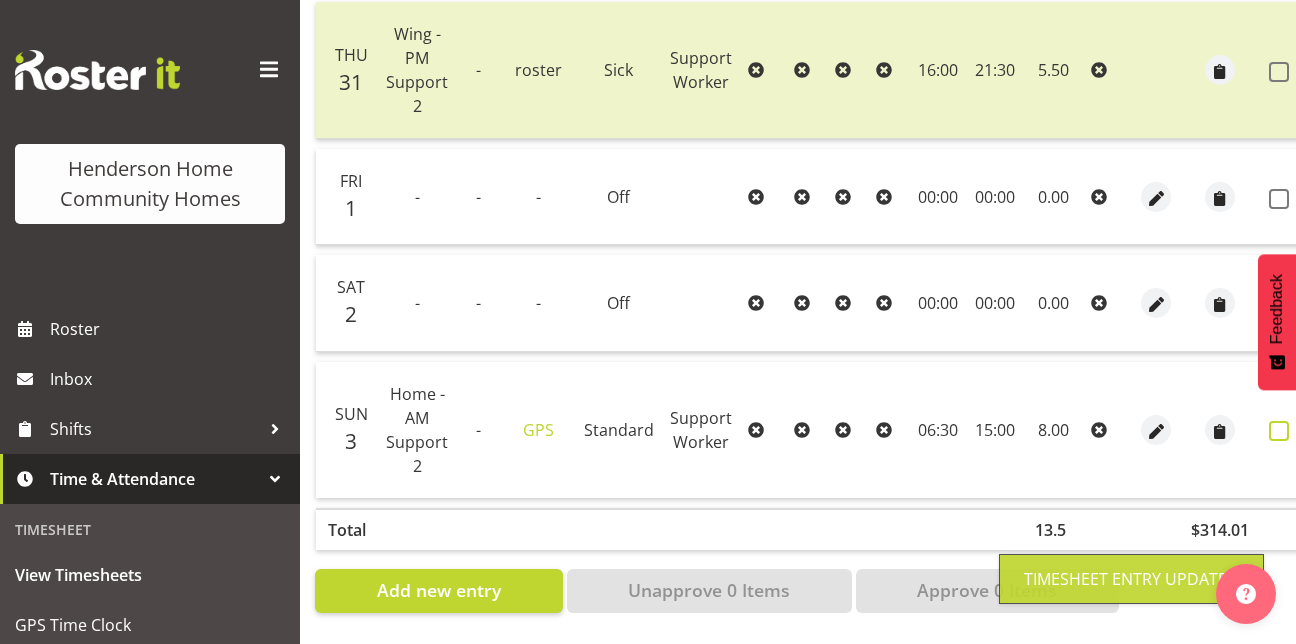 click at bounding box center (1279, 431) 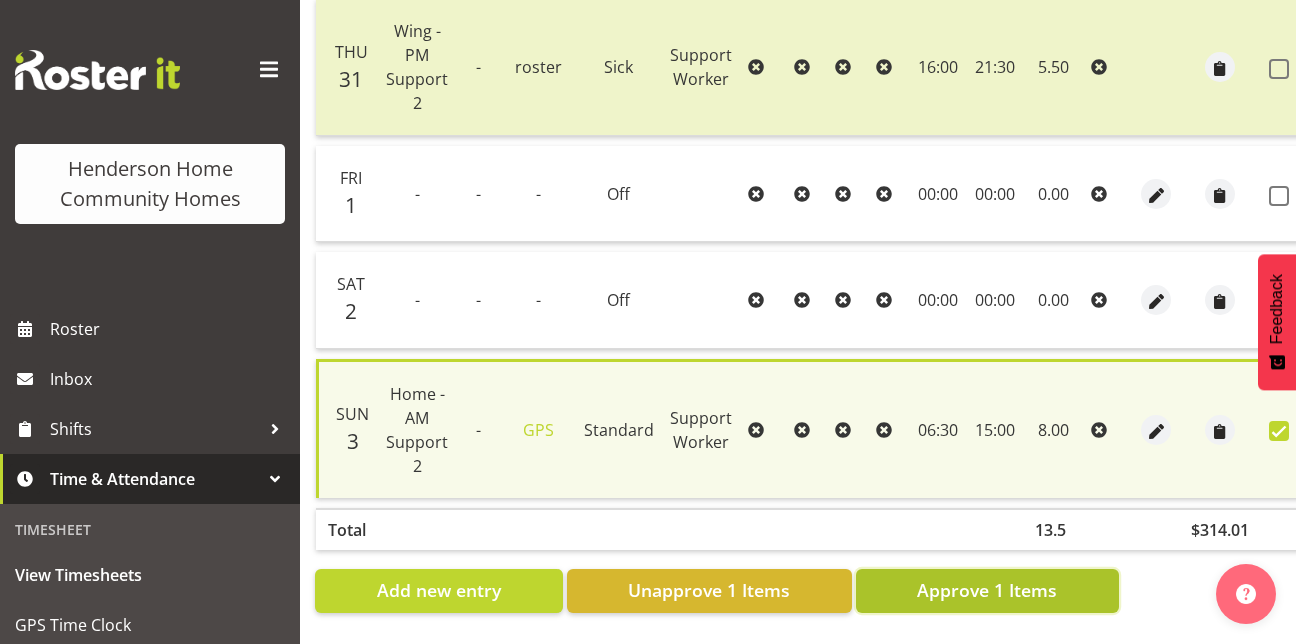 click on "Approve 1 Items" at bounding box center (987, 591) 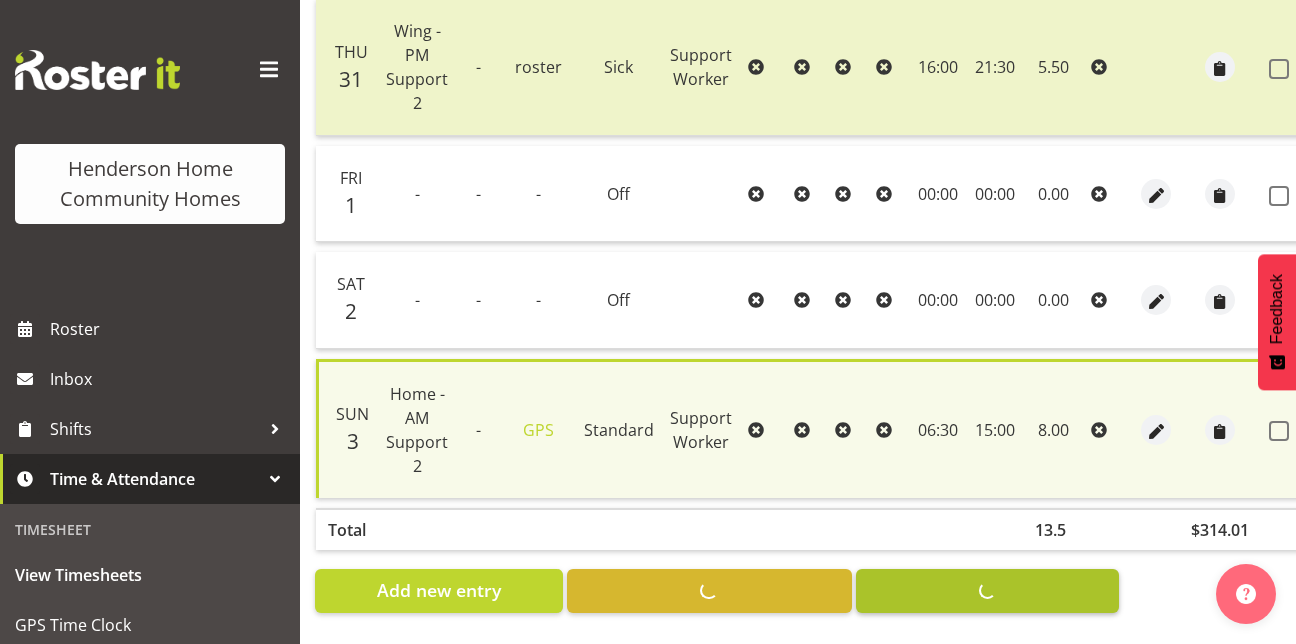 checkbox on "false" 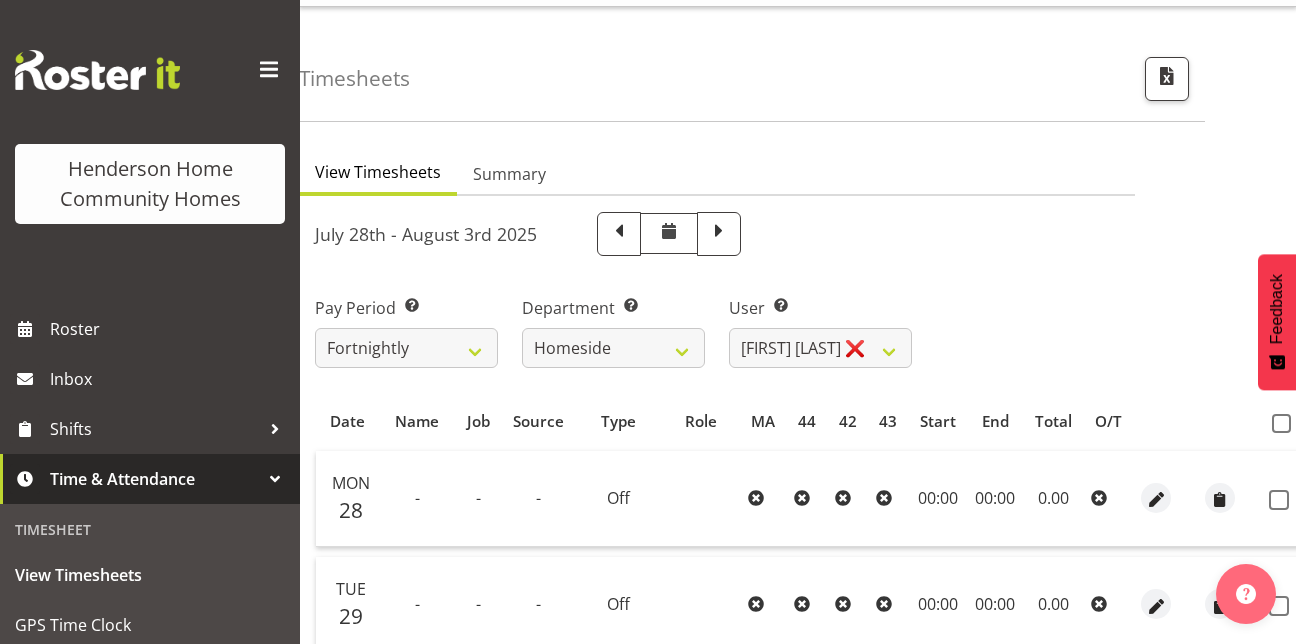 scroll, scrollTop: 0, scrollLeft: 0, axis: both 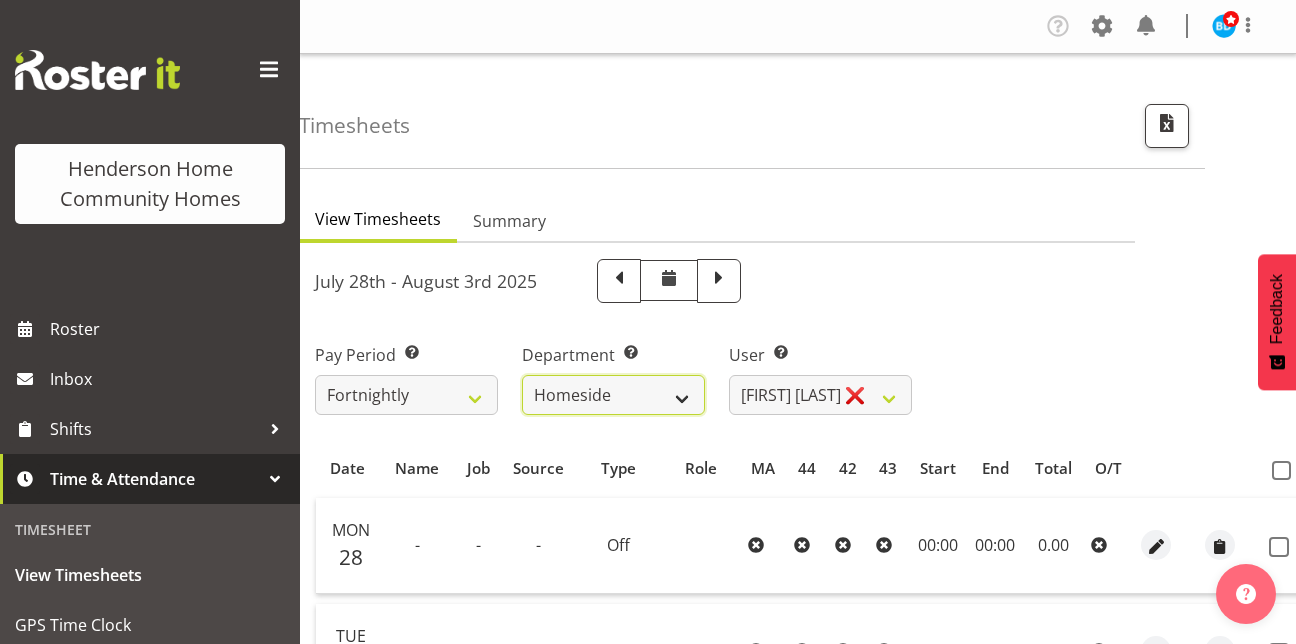 click on "Admin
Homeside
Houses
Wingside" at bounding box center [613, 395] 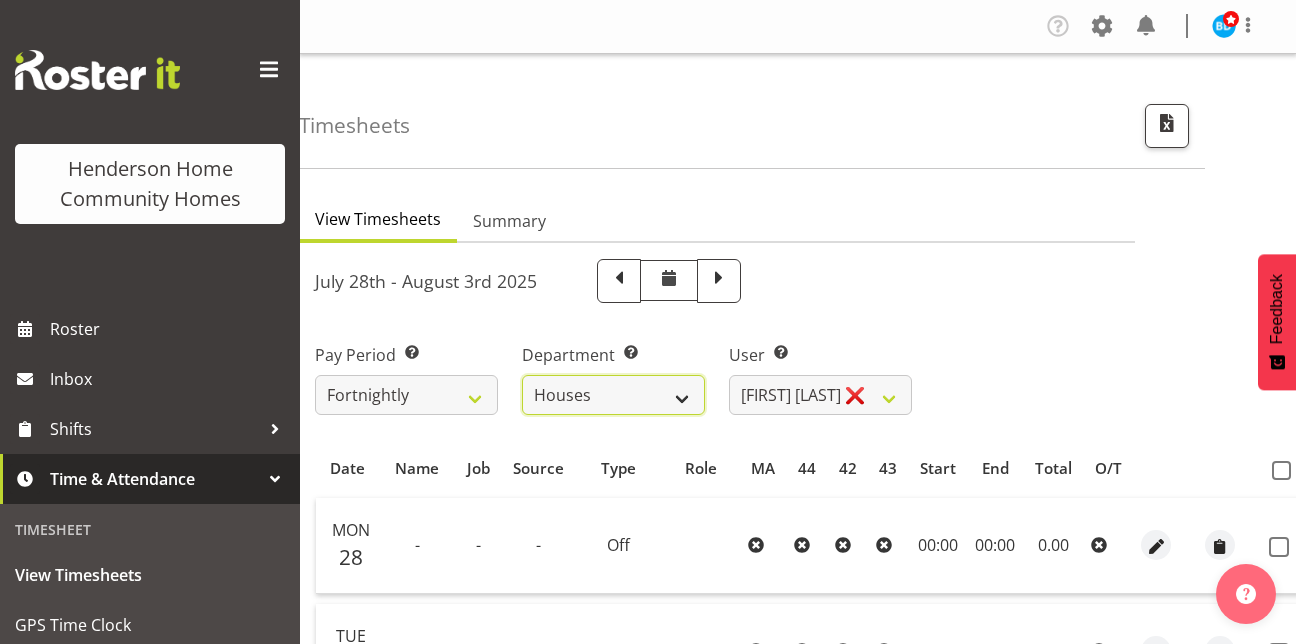 click on "Admin
Homeside
Houses
Wingside" at bounding box center (613, 395) 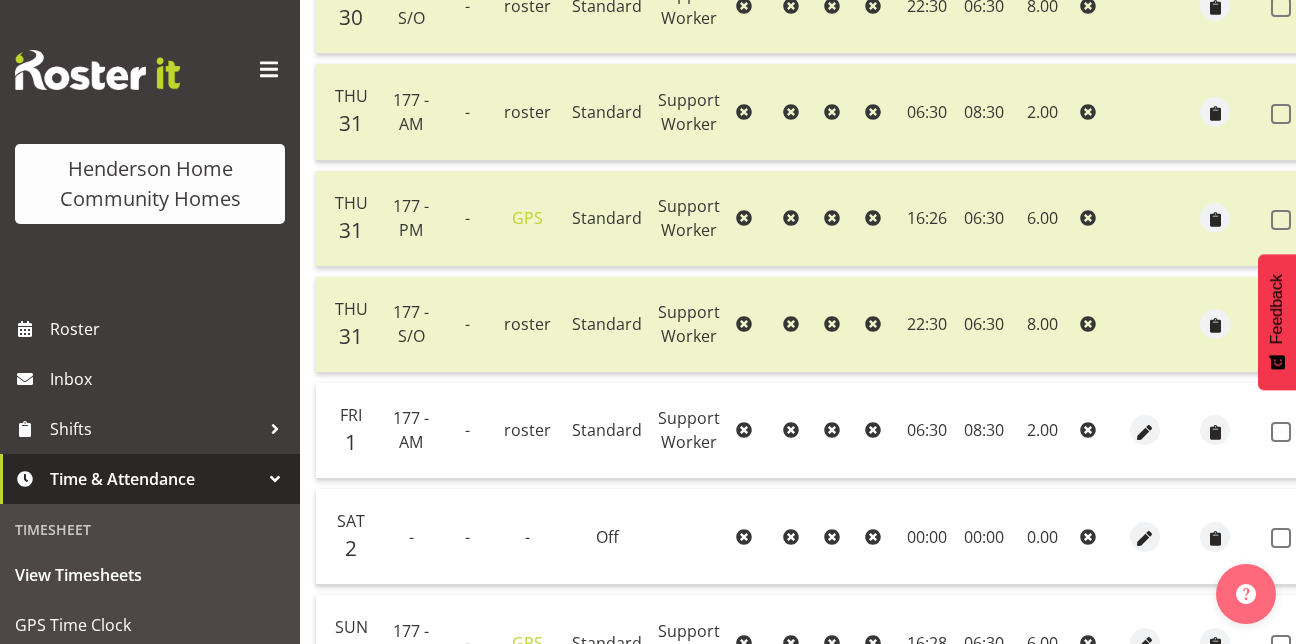 scroll, scrollTop: 1617, scrollLeft: 0, axis: vertical 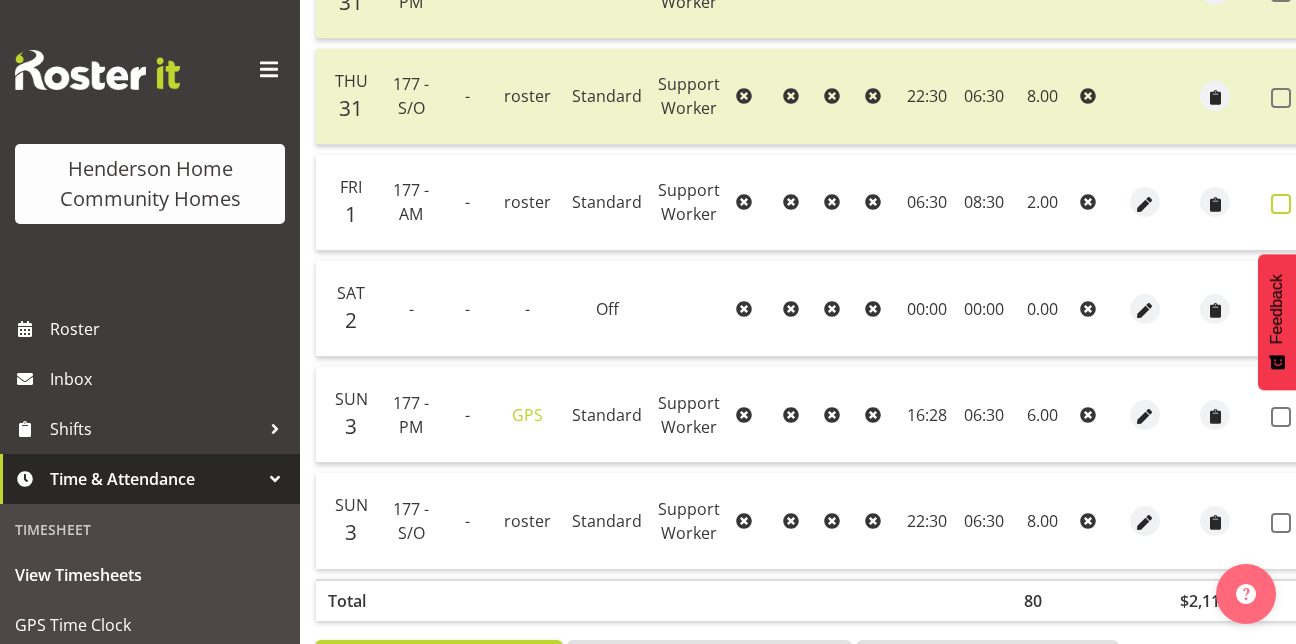 click at bounding box center [1281, 204] 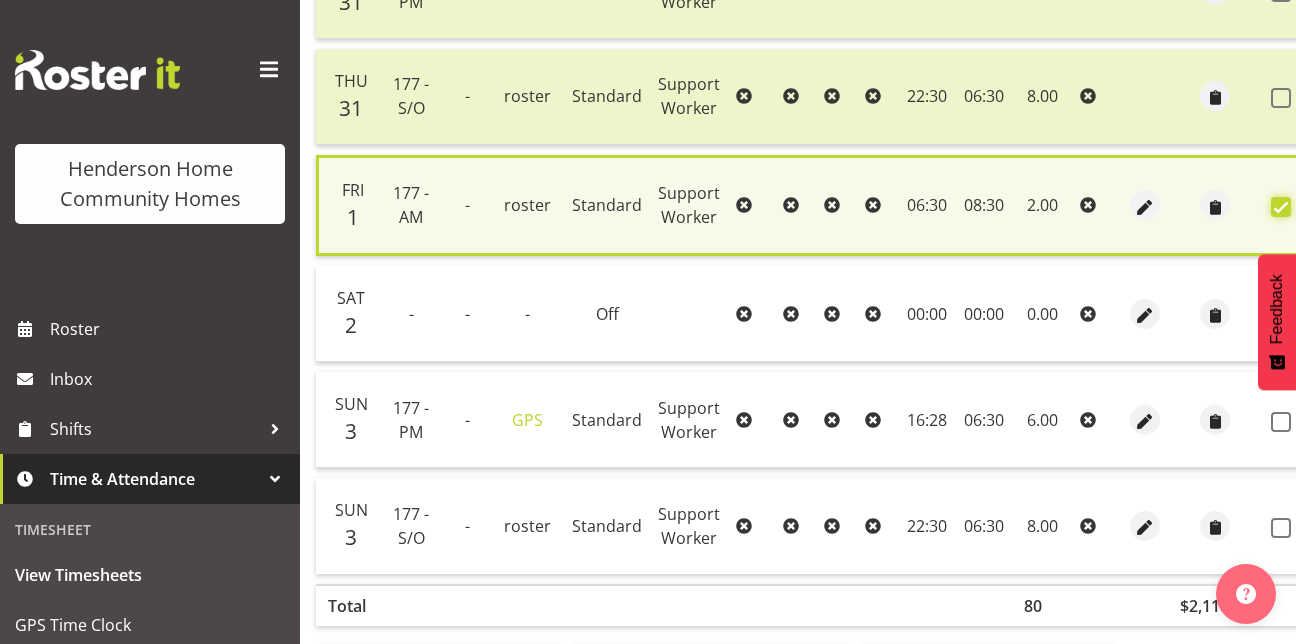 scroll, scrollTop: 1708, scrollLeft: 0, axis: vertical 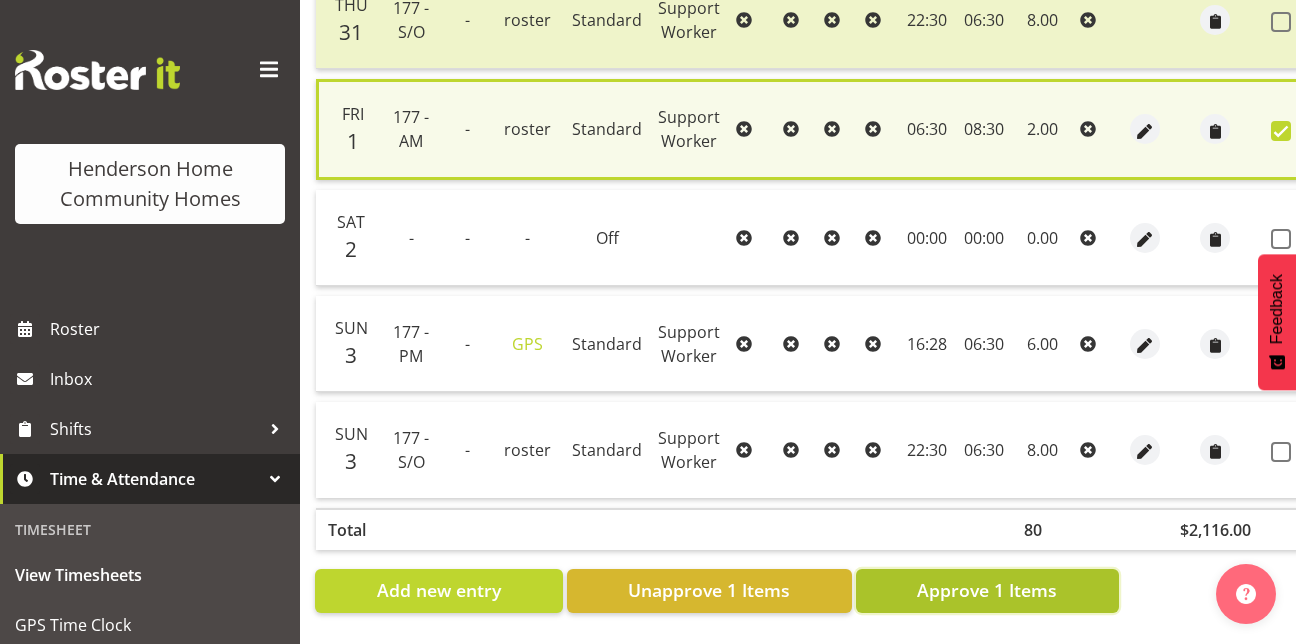 click on "Approve 1 Items" at bounding box center (987, 591) 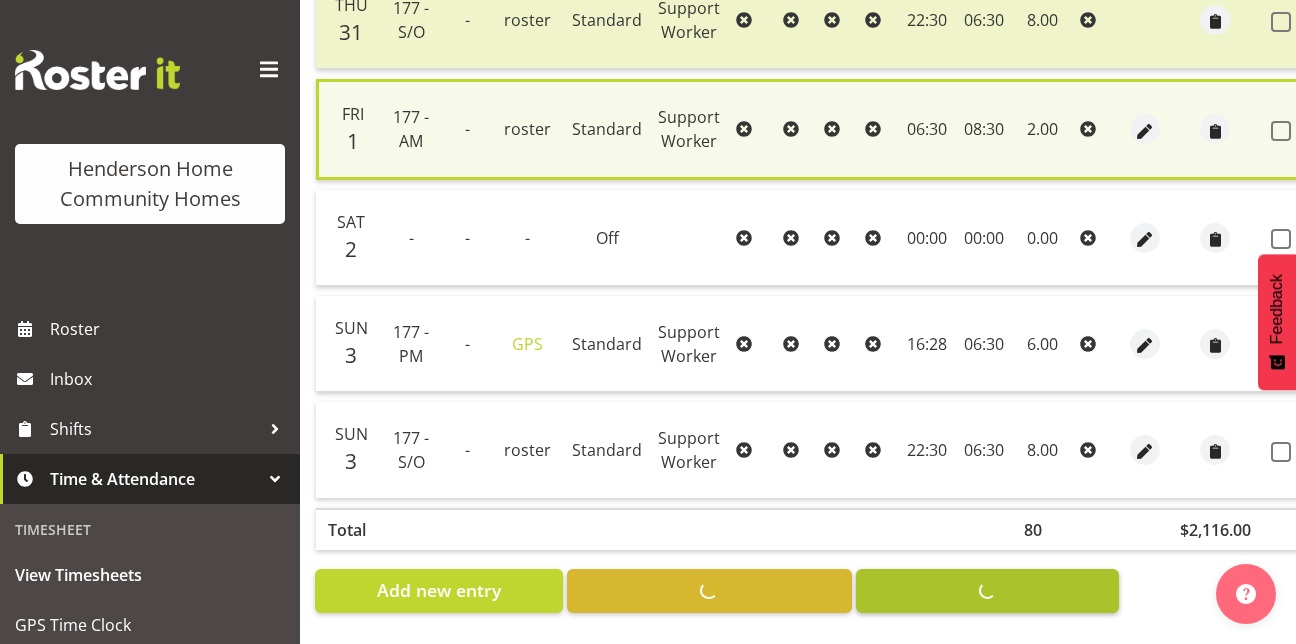 checkbox on "false" 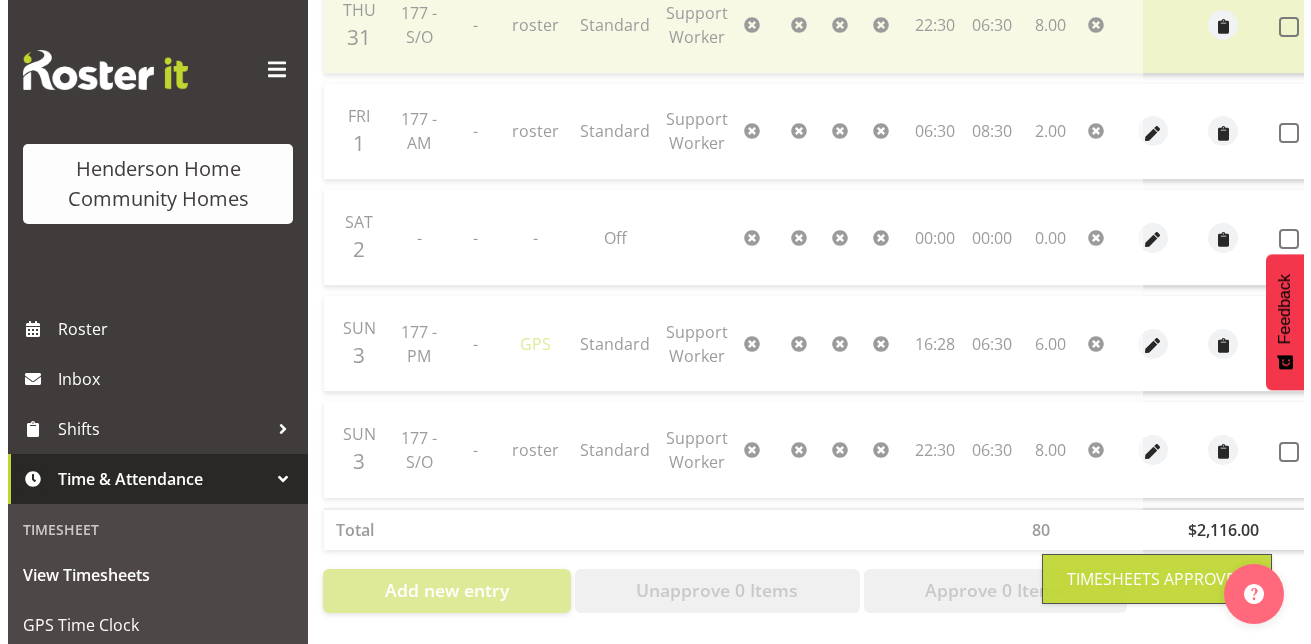 scroll, scrollTop: 1703, scrollLeft: 0, axis: vertical 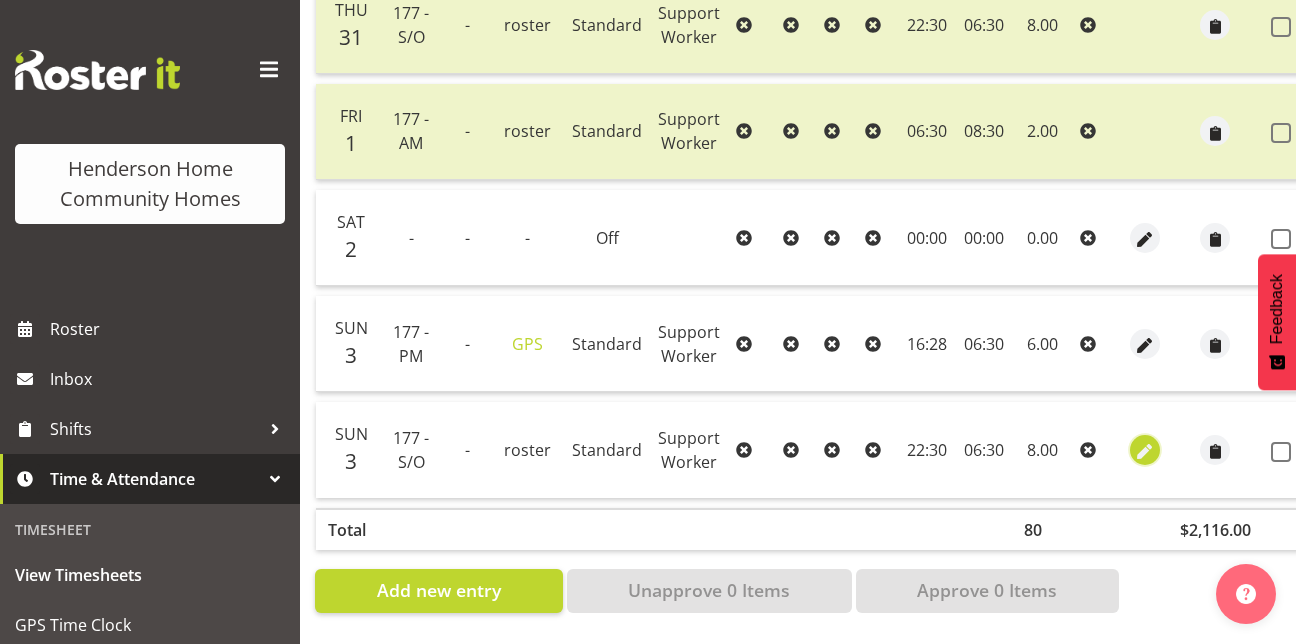 click at bounding box center (1145, 451) 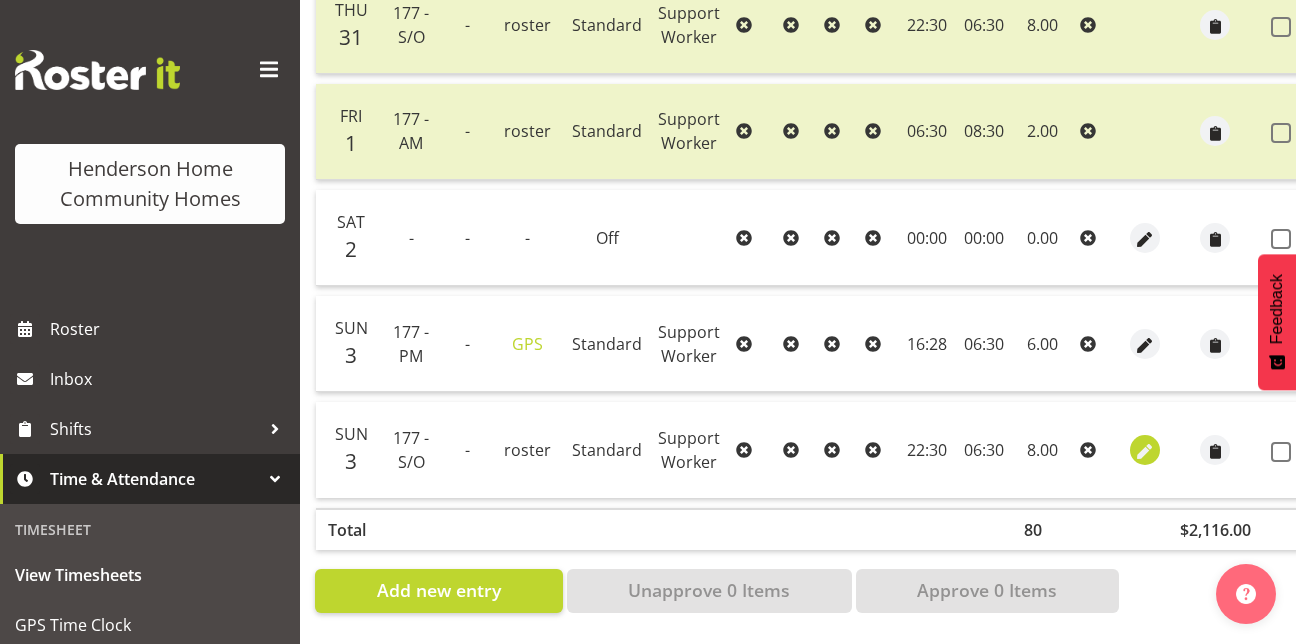 select on "Standard" 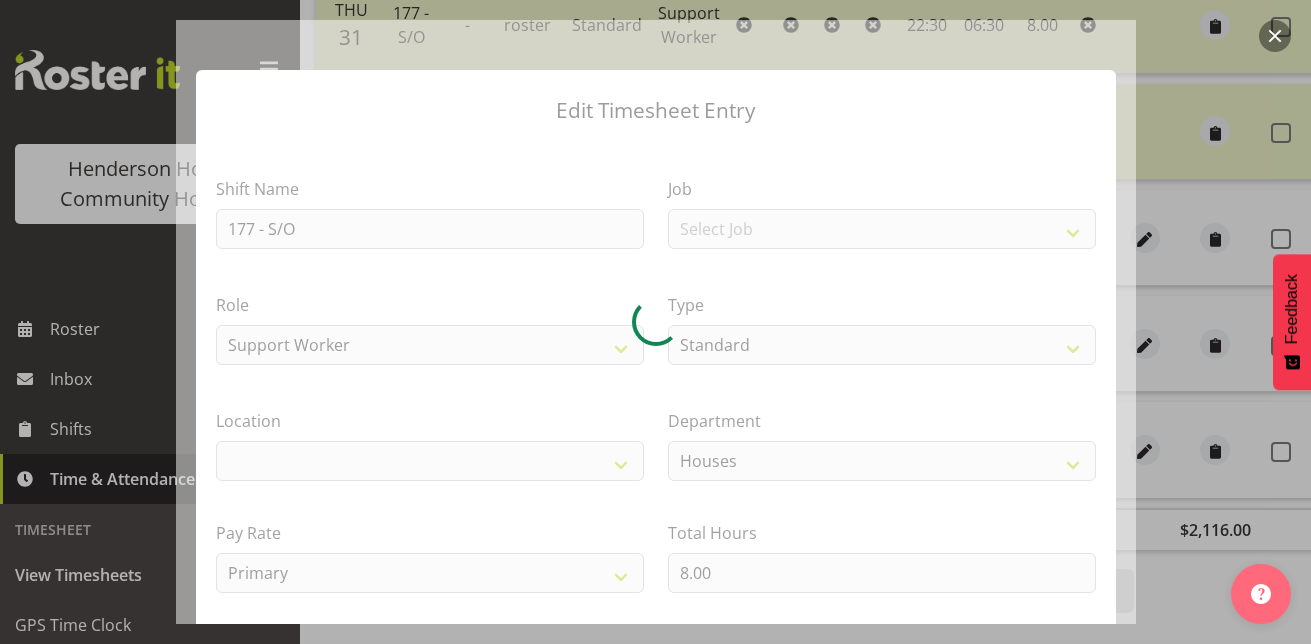 select 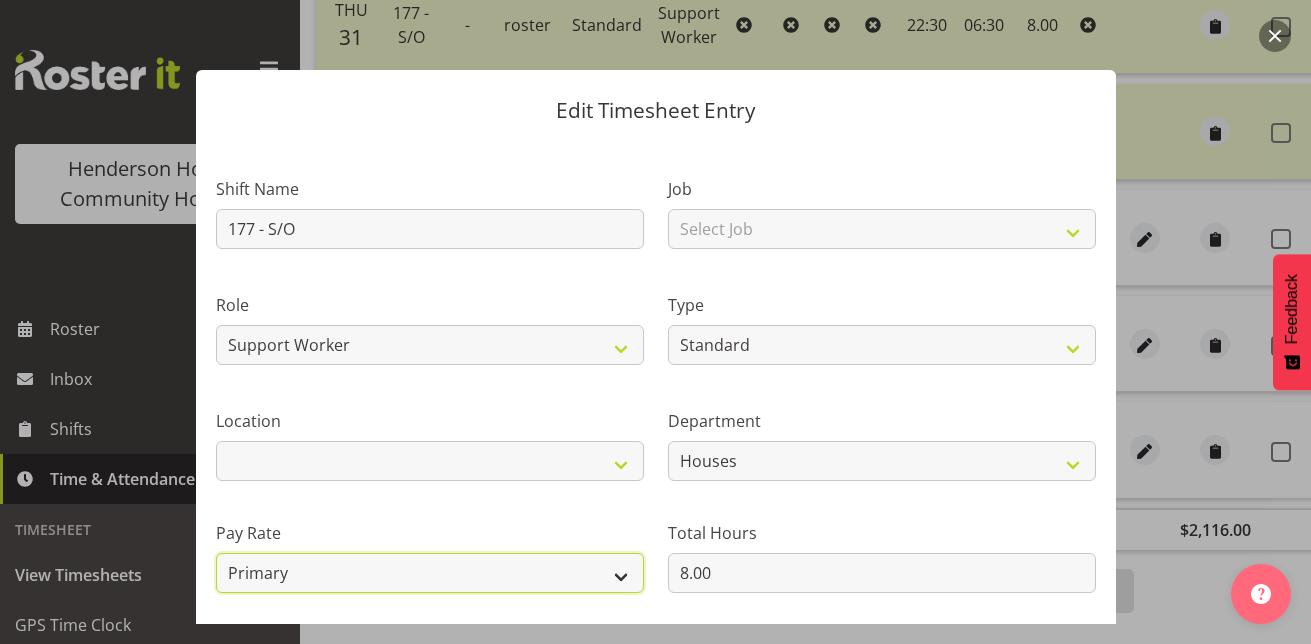 click on "Primary   Secondary   Tertiary   Fourth   Fifth" at bounding box center (430, 573) 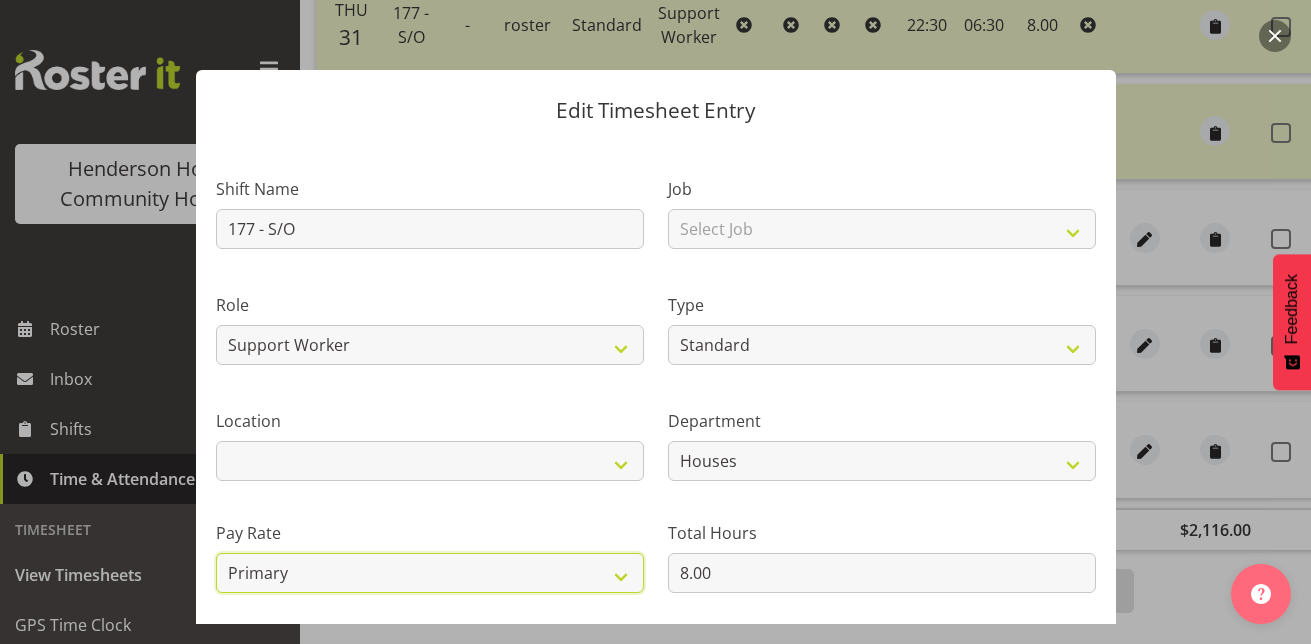 select on "secondary" 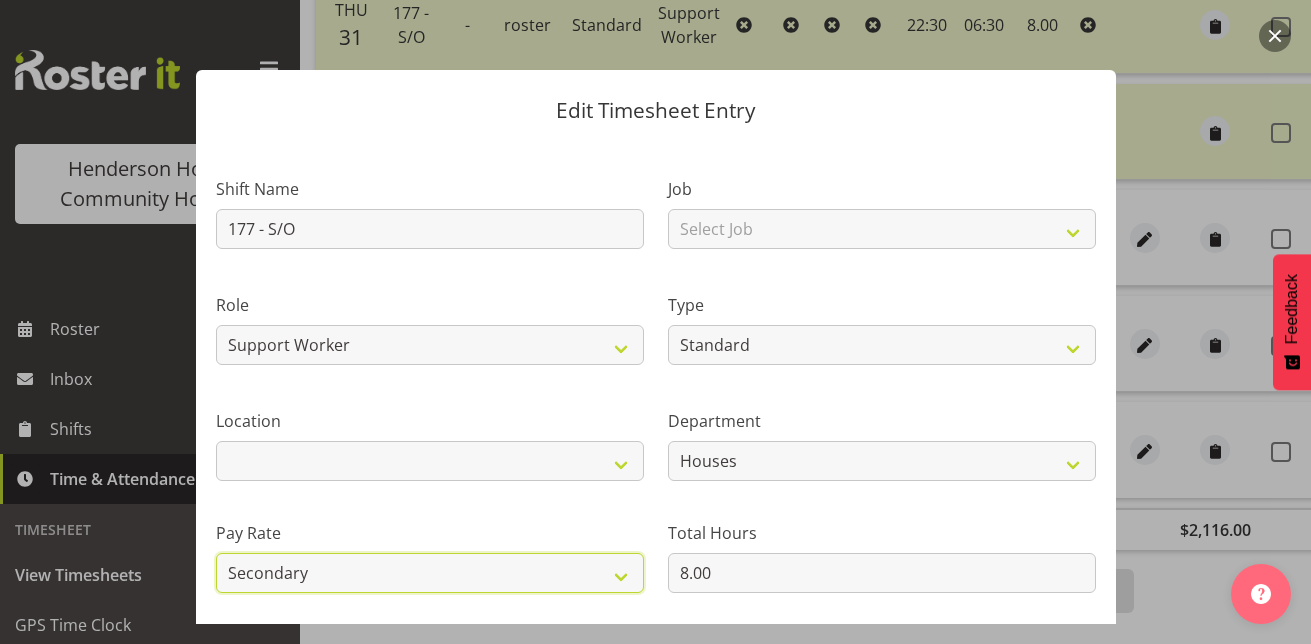 click on "Primary   Secondary   Tertiary   Fourth   Fifth" at bounding box center (430, 573) 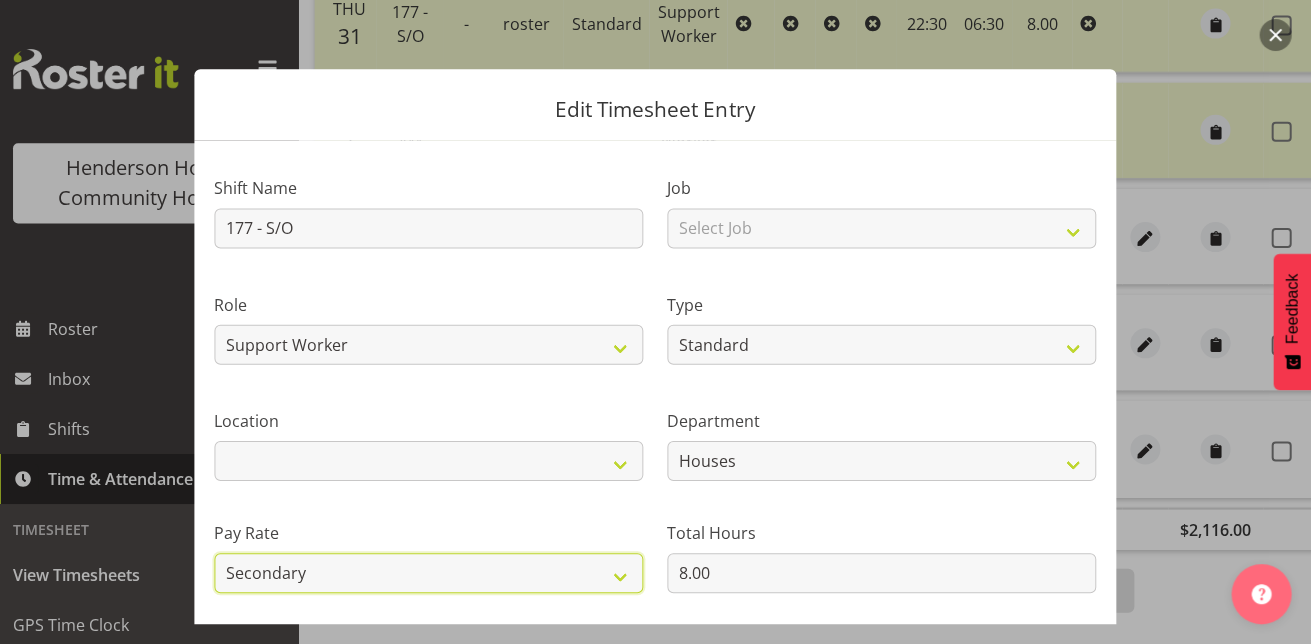 scroll, scrollTop: 1703, scrollLeft: 0, axis: vertical 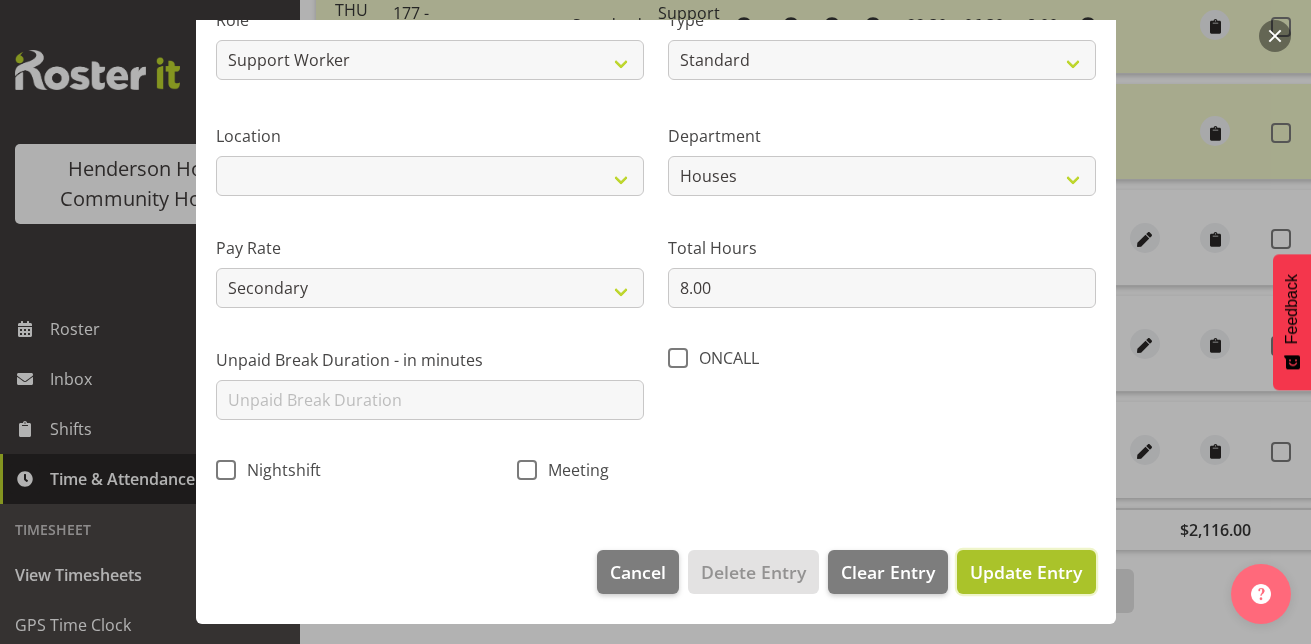 click on "Update Entry" at bounding box center (1026, 572) 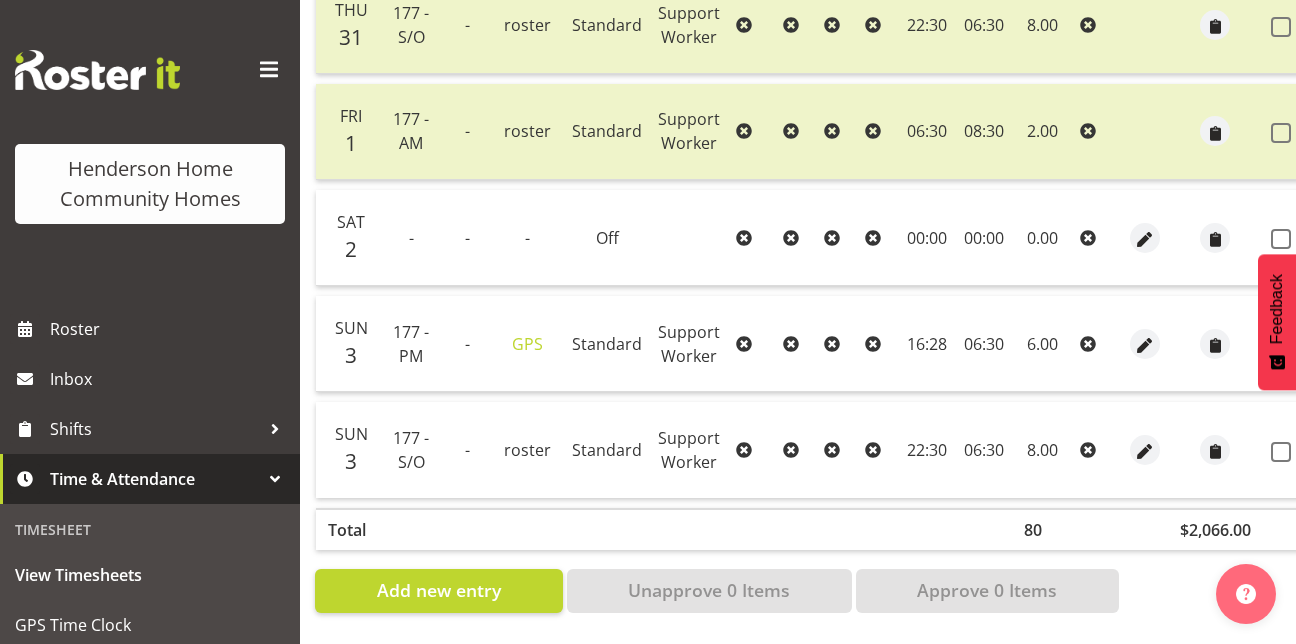scroll, scrollTop: 0, scrollLeft: 108, axis: horizontal 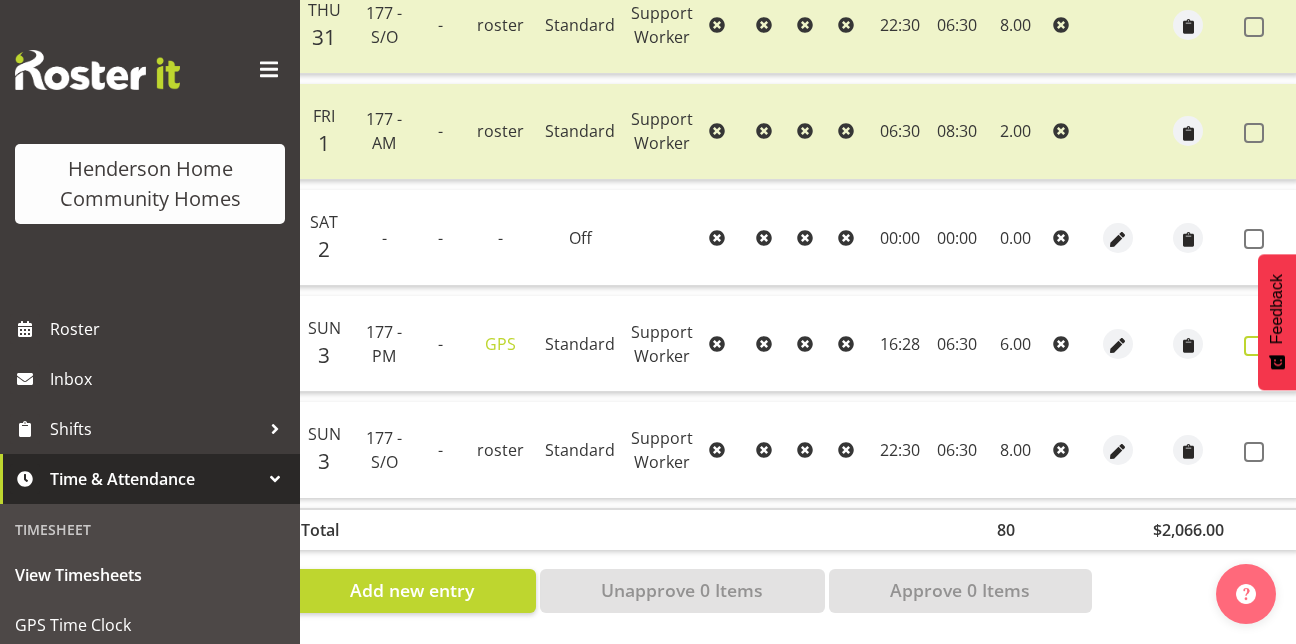 click at bounding box center [1254, 346] 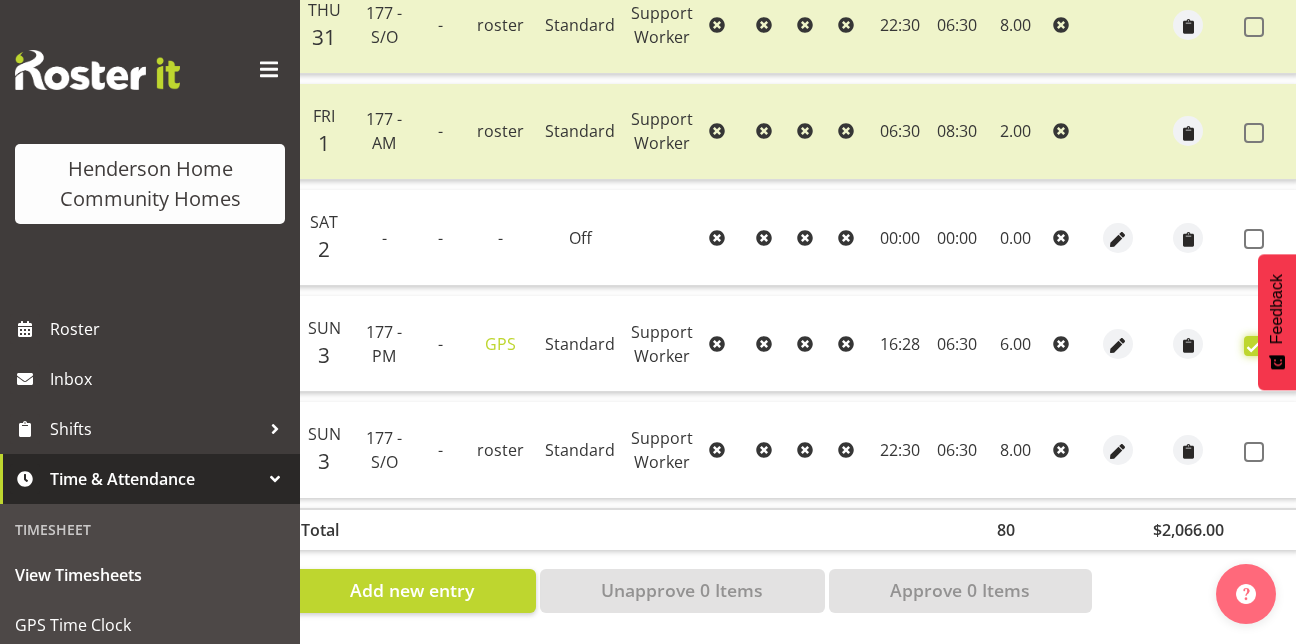 checkbox on "true" 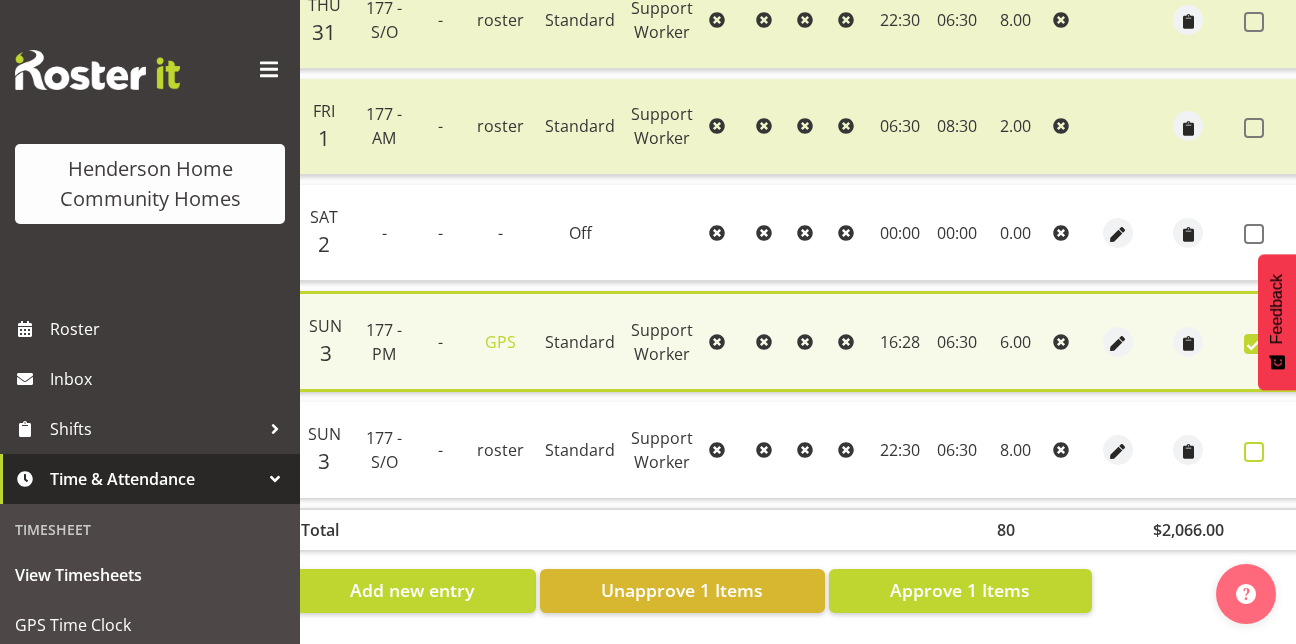 click at bounding box center (1254, 452) 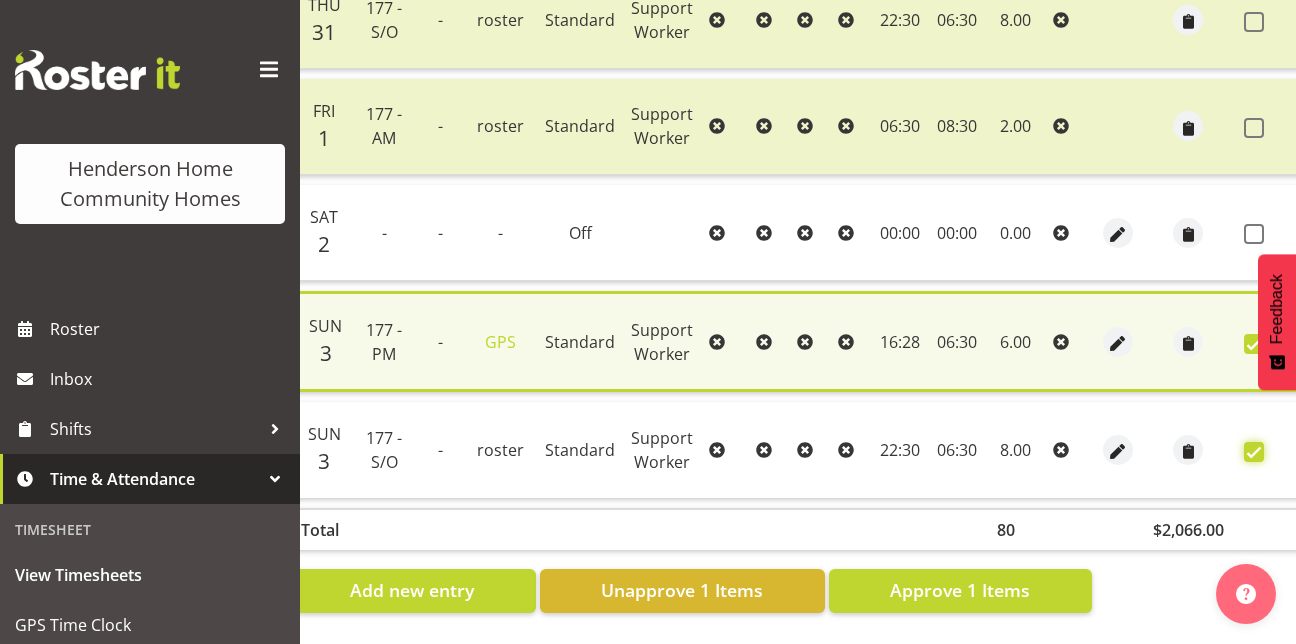checkbox on "true" 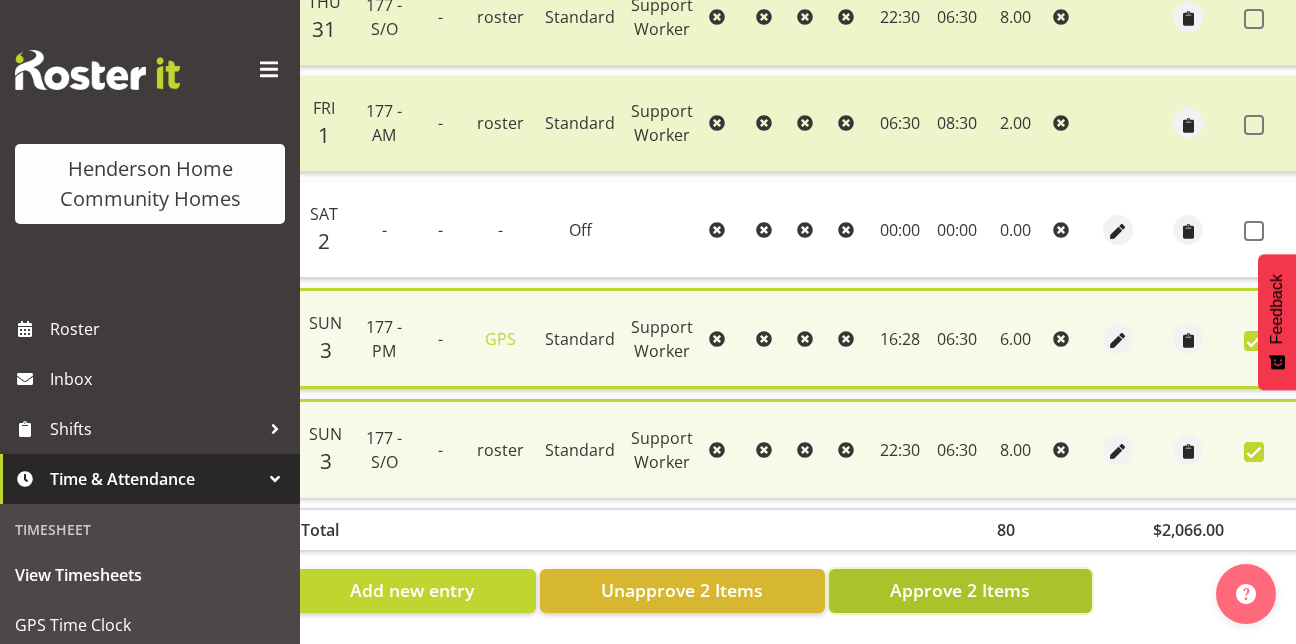 click on "Approve 2 Items" at bounding box center [960, 590] 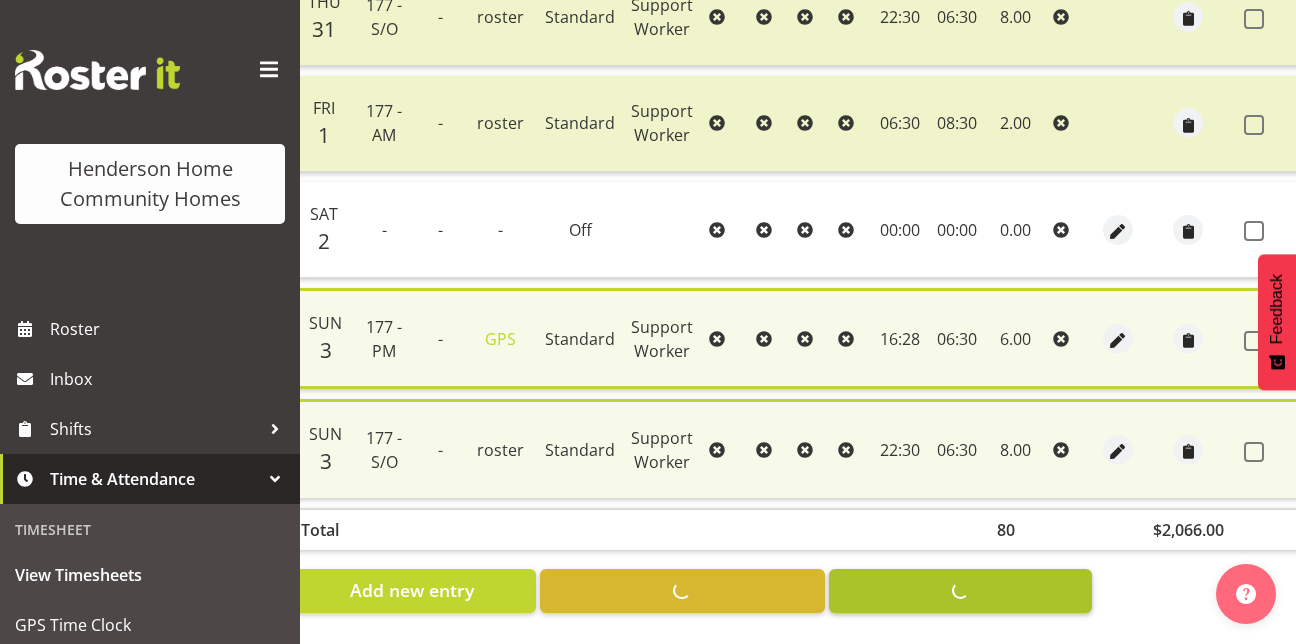 checkbox on "false" 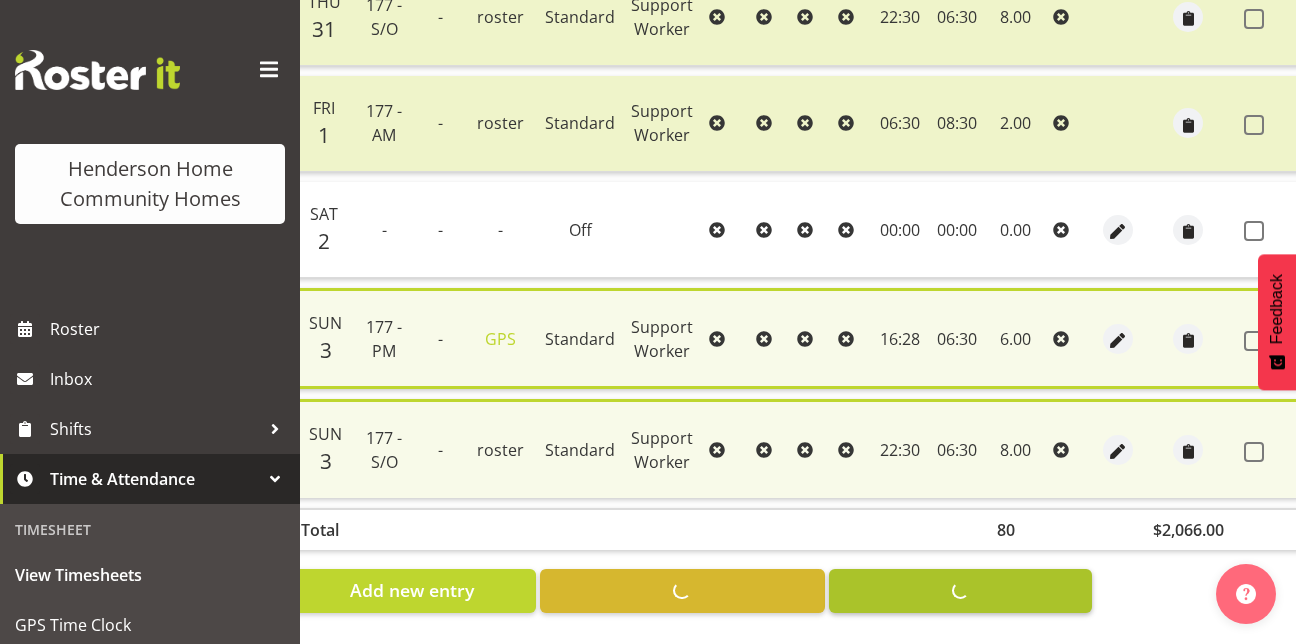 checkbox on "false" 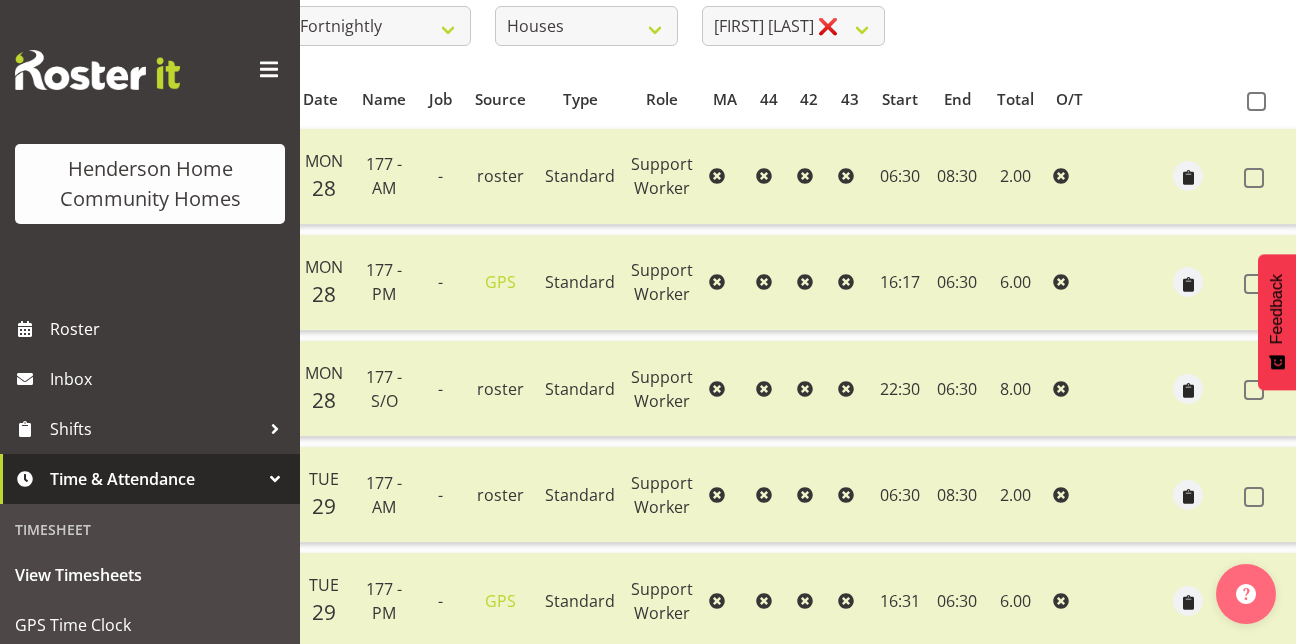 scroll, scrollTop: 0, scrollLeft: 0, axis: both 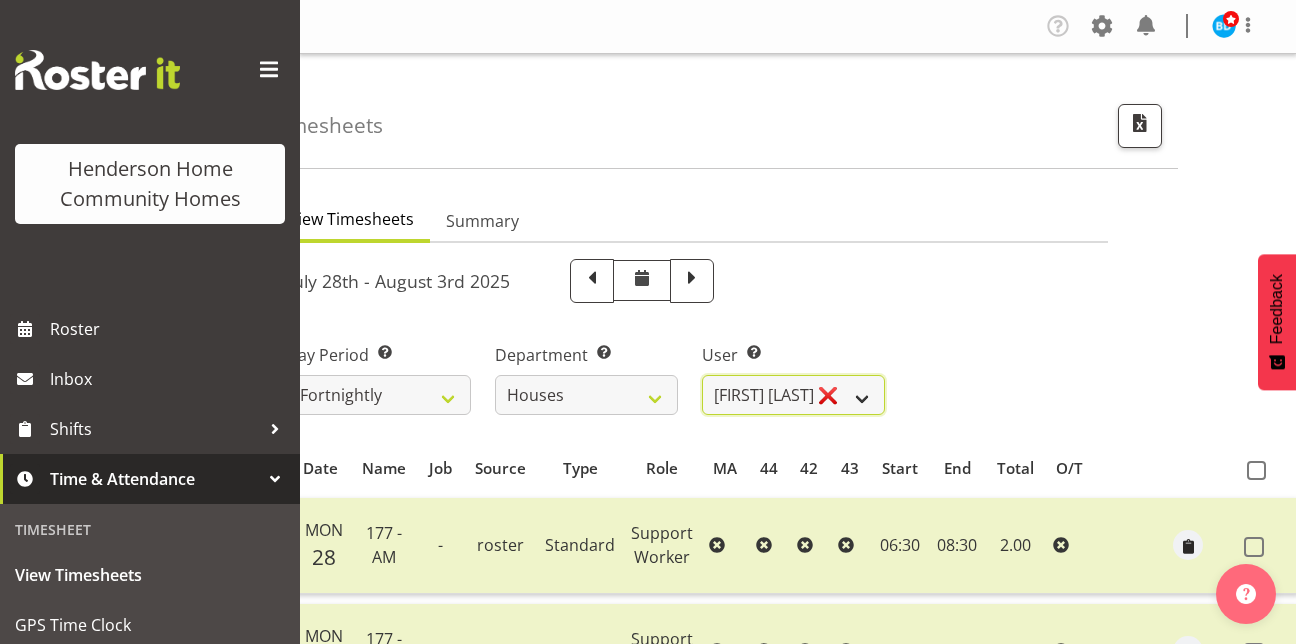 click on "[FIRST] [LAST]
❌
[FIRST] [LAST]
❌
[FIRST] [LAST]
❌
[FIRST] [LAST]
❌
[FIRST] [LAST]
❌
[FIRST] [LAST]
❌
[FIRST] [LAST]
❌
[FIRST] [LAST]
✔
[FIRST] [LAST]
❌
[FIRST] [LAST]
❌" at bounding box center (793, 395) 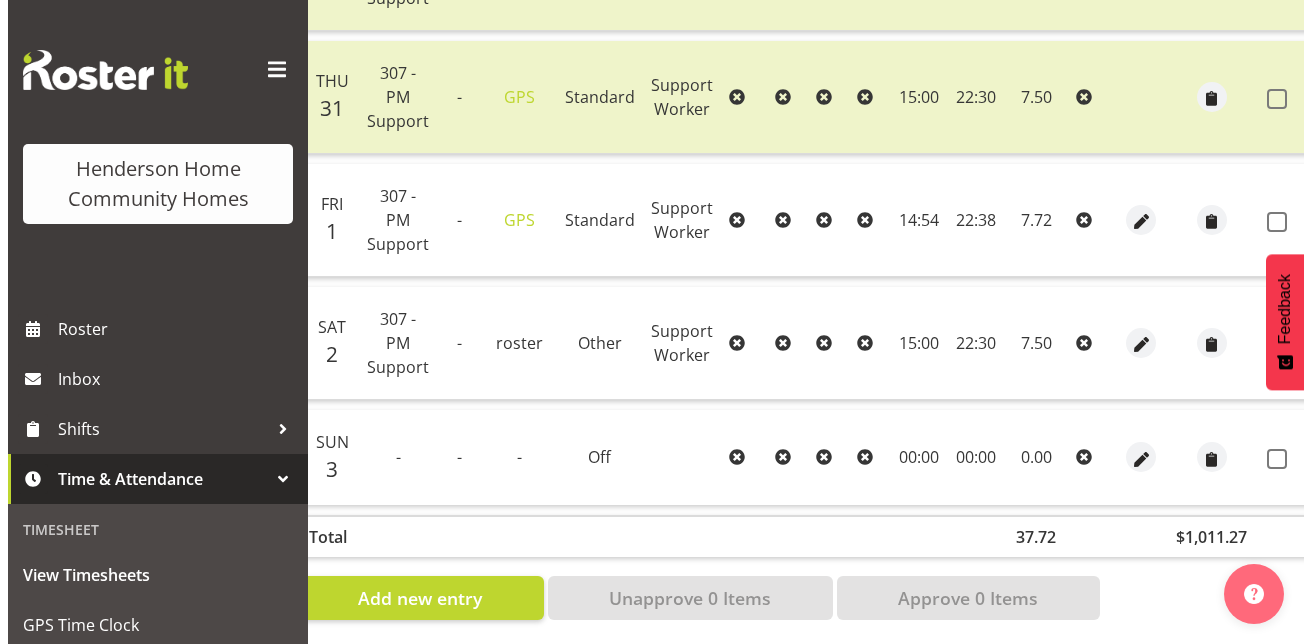 scroll, scrollTop: 831, scrollLeft: 0, axis: vertical 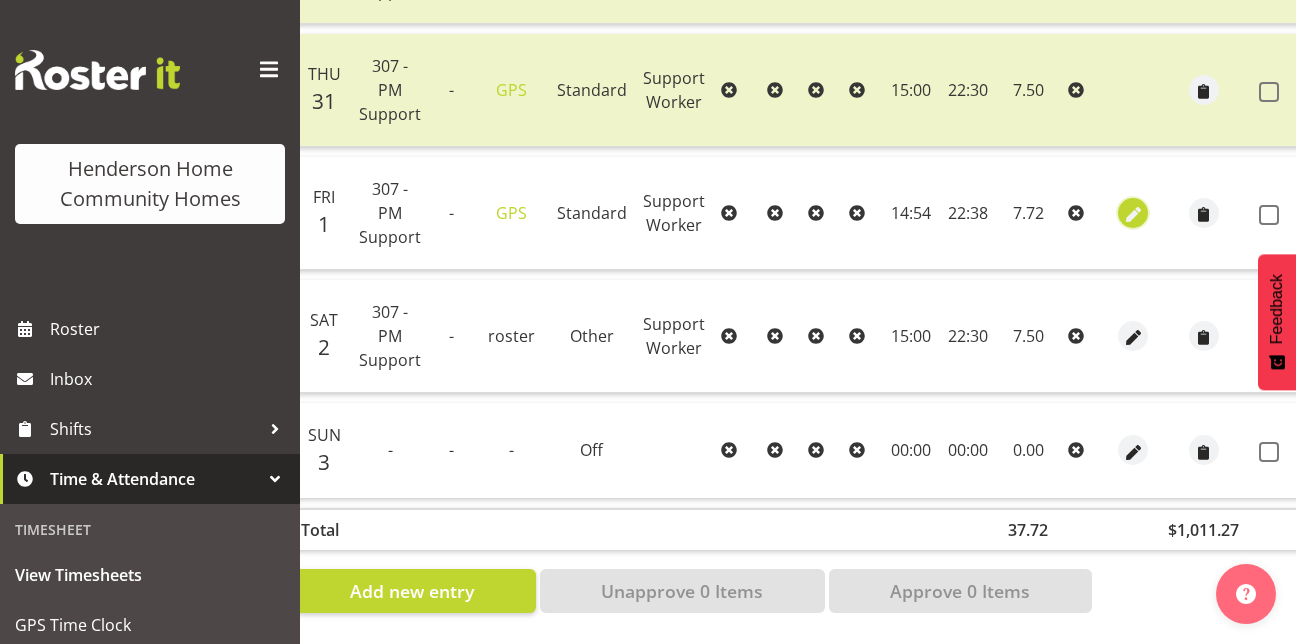 click at bounding box center (1133, 214) 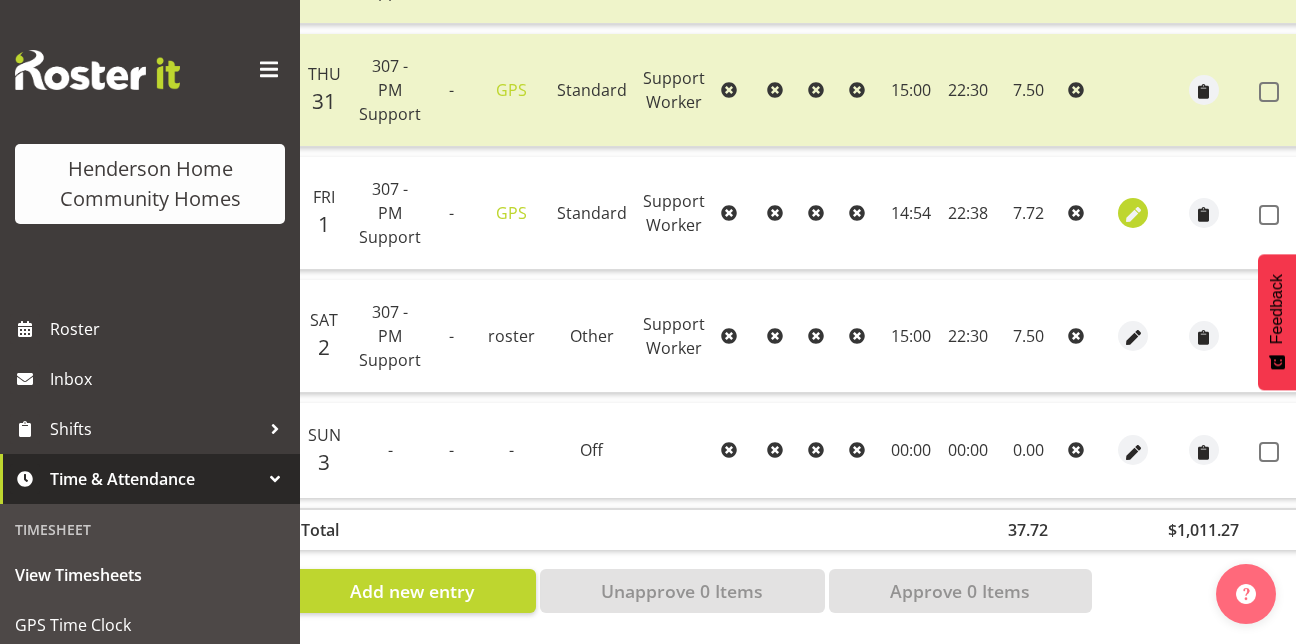 select on "Standard" 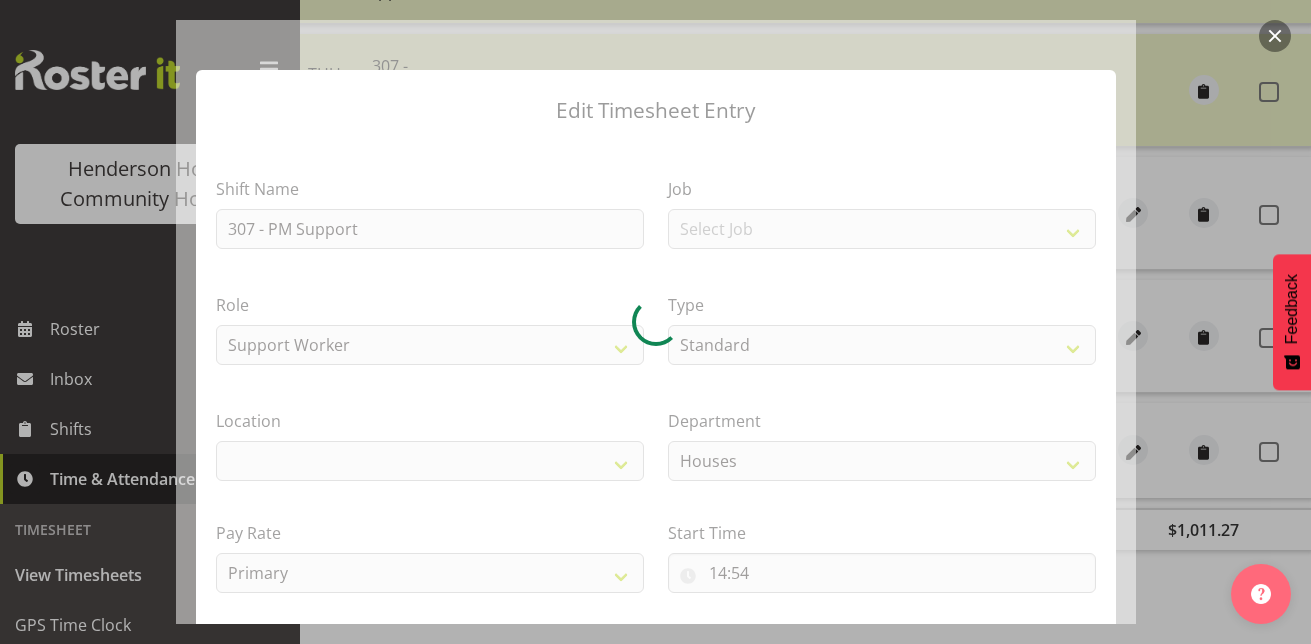 select on "1076" 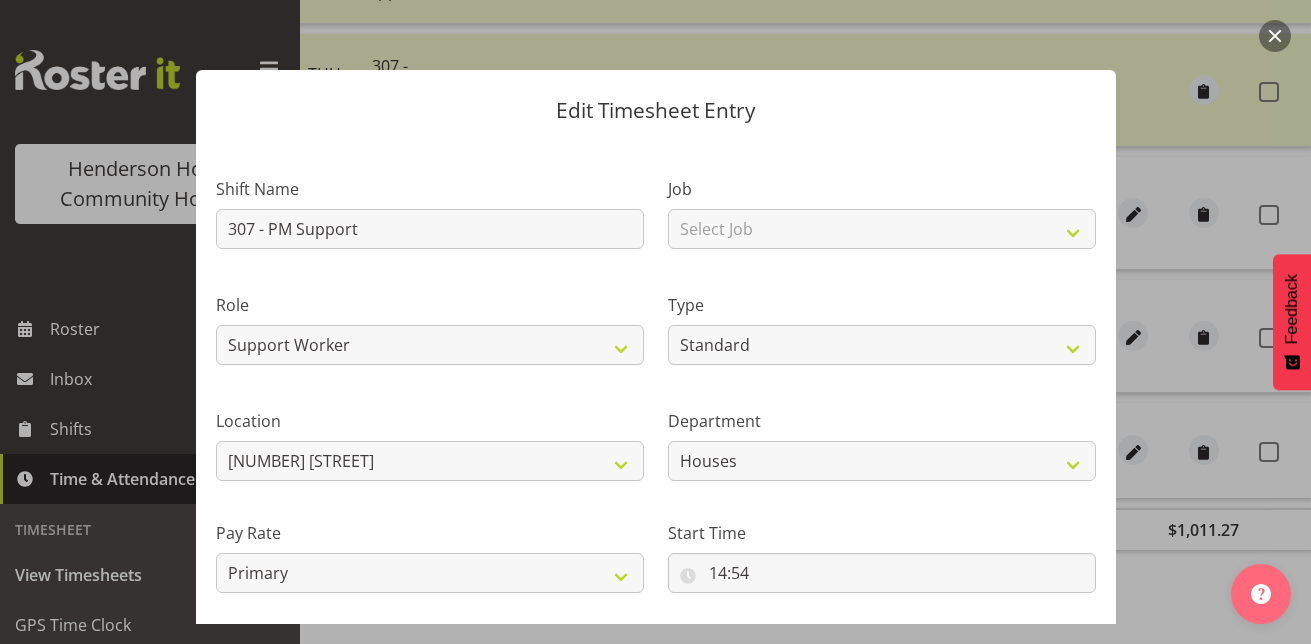 click on "Edit Timesheet Entry   Shift Name 307 - PM Support   Job  Select Job  Floater   Role Support Worker   Type Off   Standard   Public Holiday   Public Holiday (Worked)   Day In Lieu   Annual Leave   Sick Leave   Domestic Violence   Parental   Bereavement Leave   Leave Without Pay   Other Leave   Location [NUMBER] [STREET] [NUMBER] [STREET] [NUMBER] [STREET] [NUMBER] [STREET] [NUMBER] [STREET] [NUMBER] [STREET]   Department Houses Homeside Wingside   Pay Rate Primary   Secondary   Tertiary   Fourth   Fifth
Start Time
14:54  00   01   02   03   04   05   06   07   08   09   10   11   12   13   14   15   16   17   18   19   20   21   22   23  :  00   01   02   03   04   05   06   07   08   09   10   11   12   13   14   15   16   17   18   19   20   21   22   23   24   25   26   27   28   29   30   31   32   33   34   35   36   37   38   39   40   41   42   43   44   45   46   47   48   49   50   51   52   53   54   55   56   57   58   59
End Time
22:38  00   01   02   03   04   05   06   07   08   09   10   11   12   13   14   15   16   17   18   19   20   21   22   23   24   25   26   27   28   29   30   31   32   33   34   35   36   37   38   39   40   41   42   43   44   45   46   47   48   49   50   51   52   53   54   55   56   57   58   59
End Time
22:38  00   01  :" at bounding box center [656, 322] 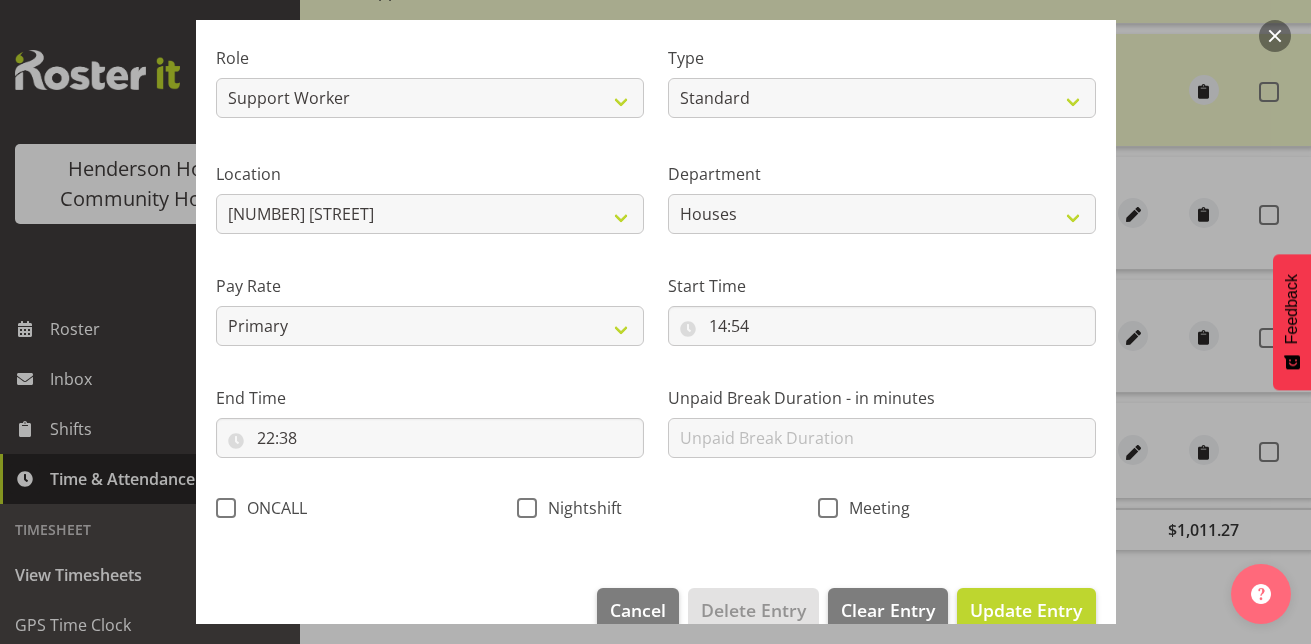 scroll, scrollTop: 277, scrollLeft: 0, axis: vertical 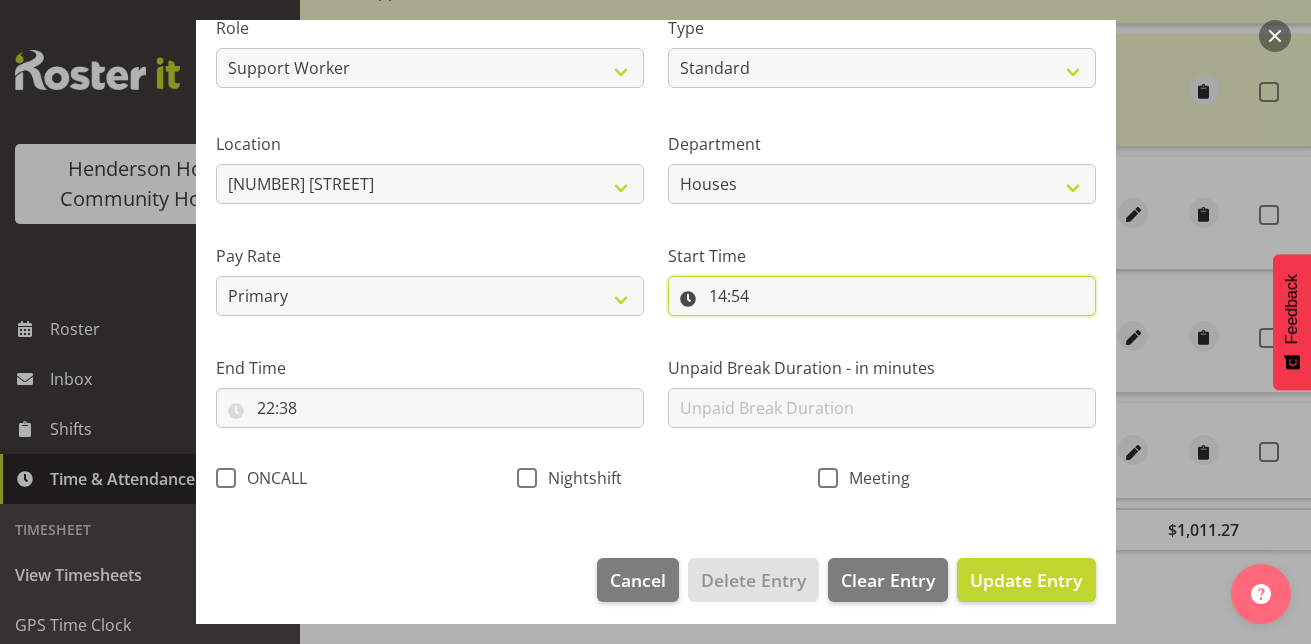 click on "14:54" at bounding box center (882, 296) 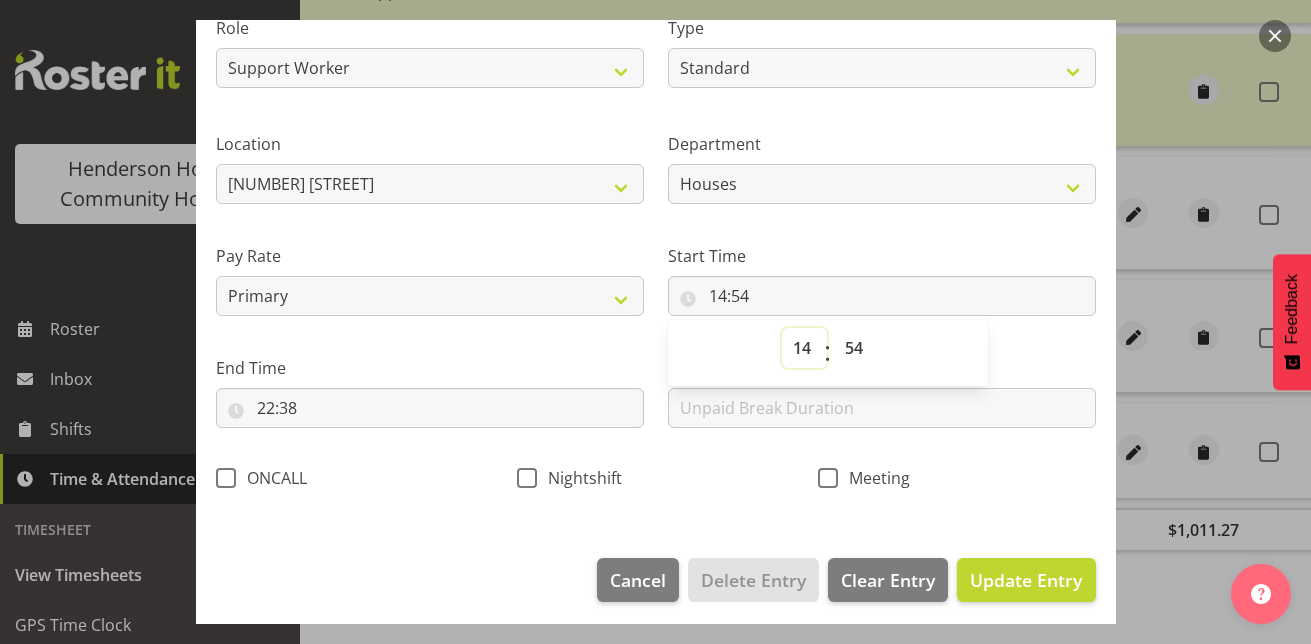click on "00   01   02   03   04   05   06   07   08   09   10   11   12   13   14   15   16   17   18   19   20   21   22   23" at bounding box center [804, 348] 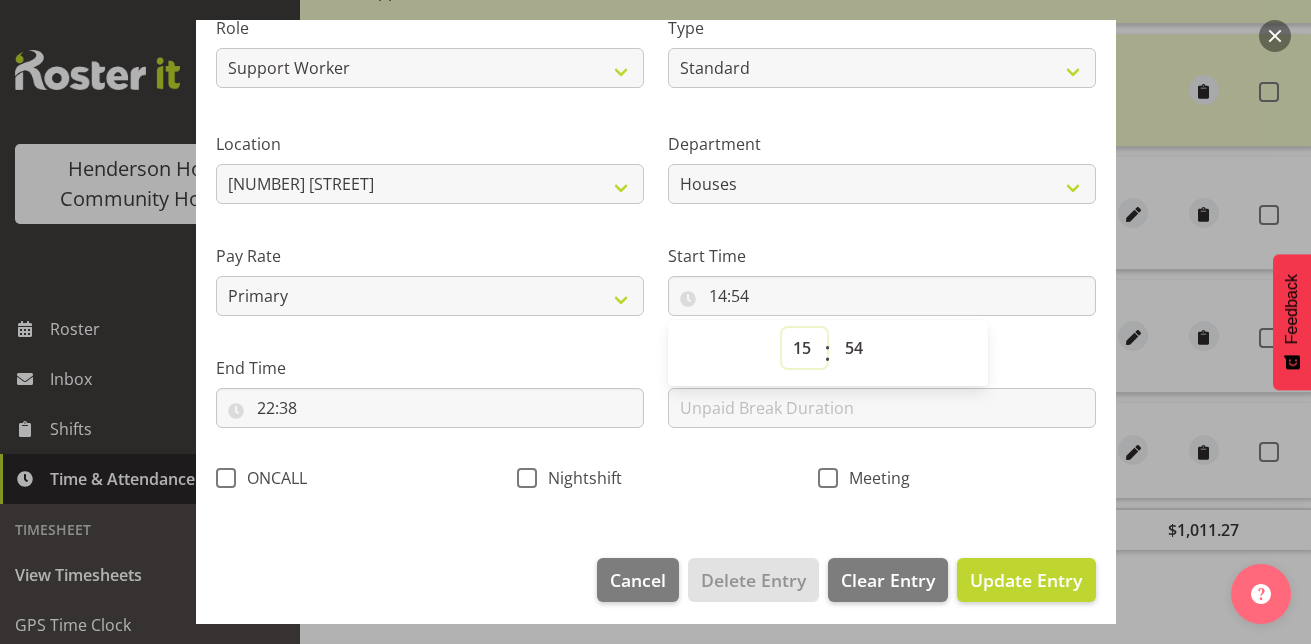click on "00   01   02   03   04   05   06   07   08   09   10   11   12   13   14   15   16   17   18   19   20   21   22   23" at bounding box center (804, 348) 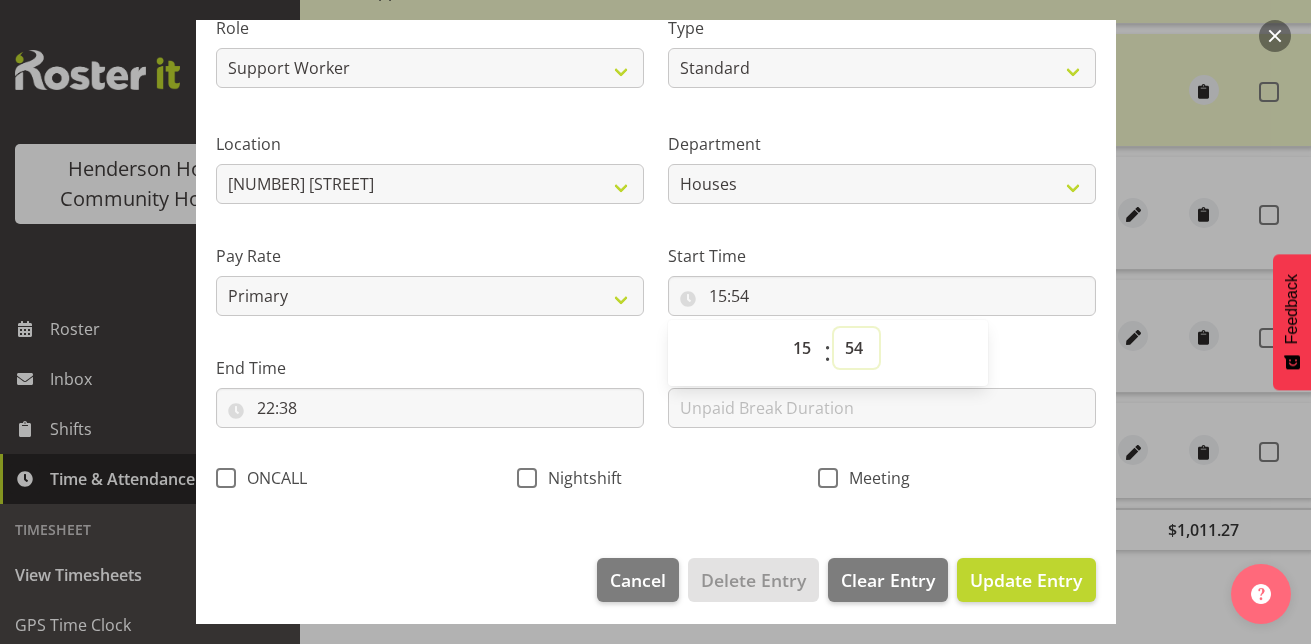click on "00   01   02   03   04   05   06   07   08   09   10   11   12   13   14   15   16   17   18   19   20   21   22   23   24   25   26   27   28   29   30   31   32   33   34   35   36   37   38   39   40   41   42   43   44   45   46   47   48   49   50   51   52   53   54   55   56   57   58   59" at bounding box center [856, 348] 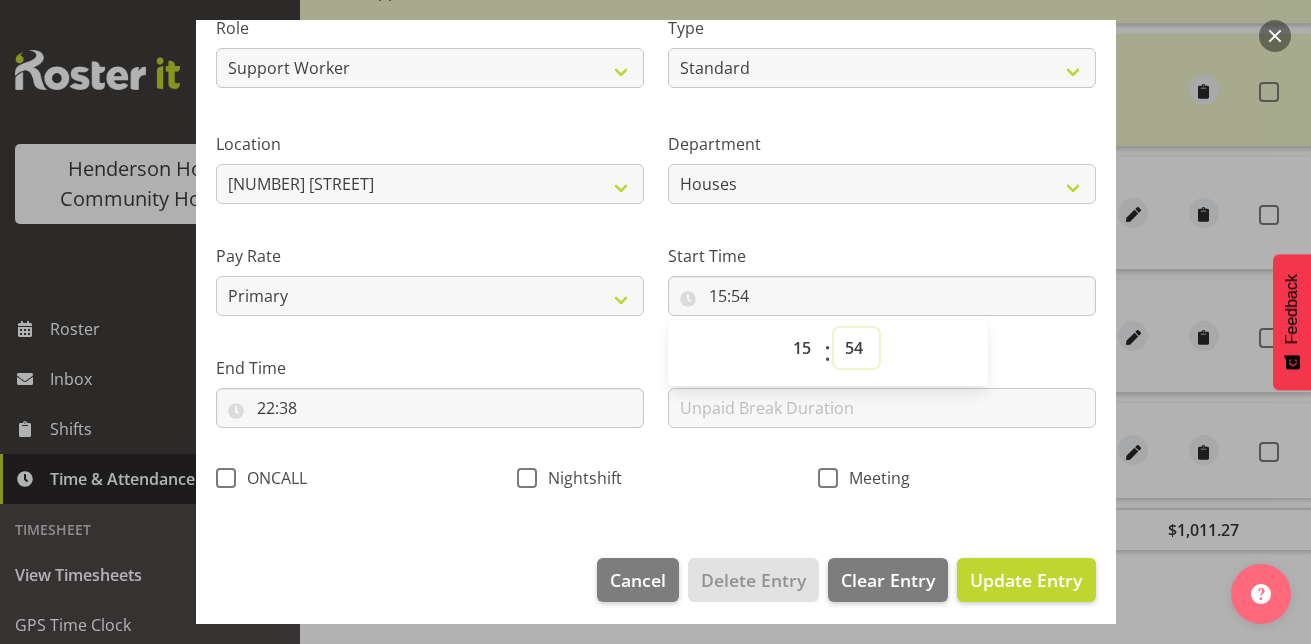 click on "00   01   02   03   04   05   06   07   08   09   10   11   12   13   14   15   16   17   18   19   20   21   22   23   24   25   26   27   28   29   30   31   32   33   34   35   36   37   38   39   40   41   42   43   44   45   46   47   48   49   50   51   52   53   54   55   56   57   58   59" at bounding box center [856, 348] 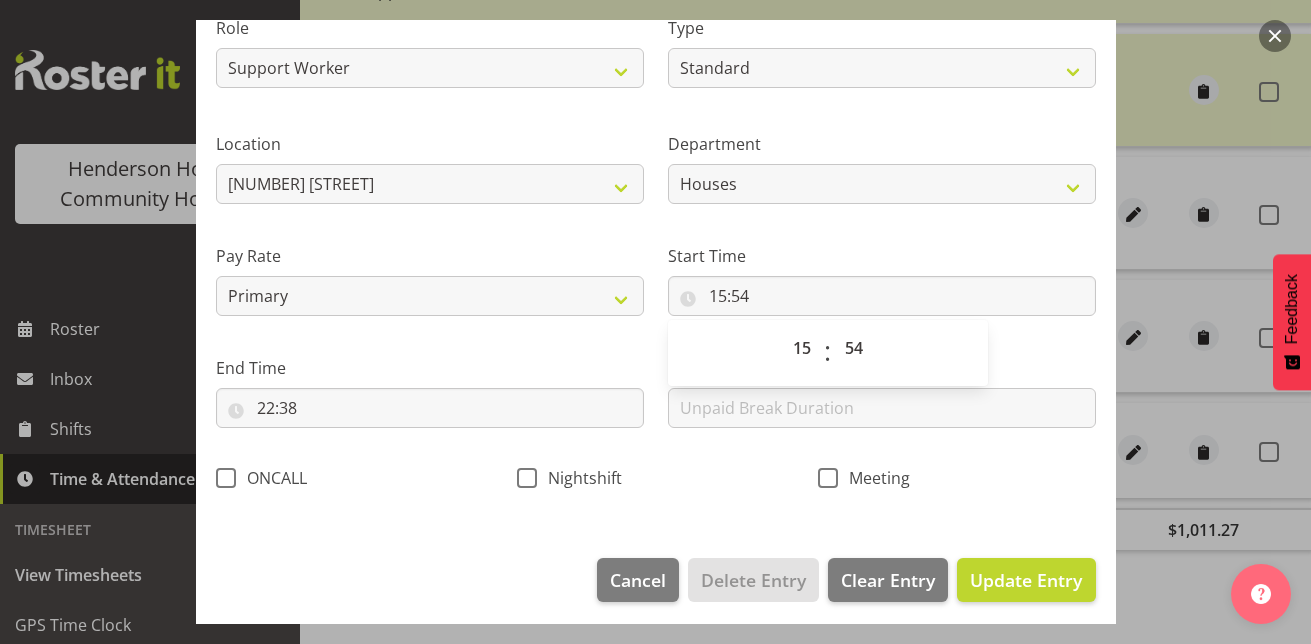 click on "00   01   02   03   04   05   06   07   08   09   10   11   12   13   14   15   16   17   18   19   20   21   22   23  :  00   01   02   03   04   05   06   07   08   09   10   11   12   13   14   15   16   17   18   19   20   21   22   23   24   25   26   27   28   29   30   31   32   33   34   35   36   37   38   39   40   41   42   43   44   45   46   47   48   49   50   51   52   53   54   55   56   57   58   59" at bounding box center [828, 353] 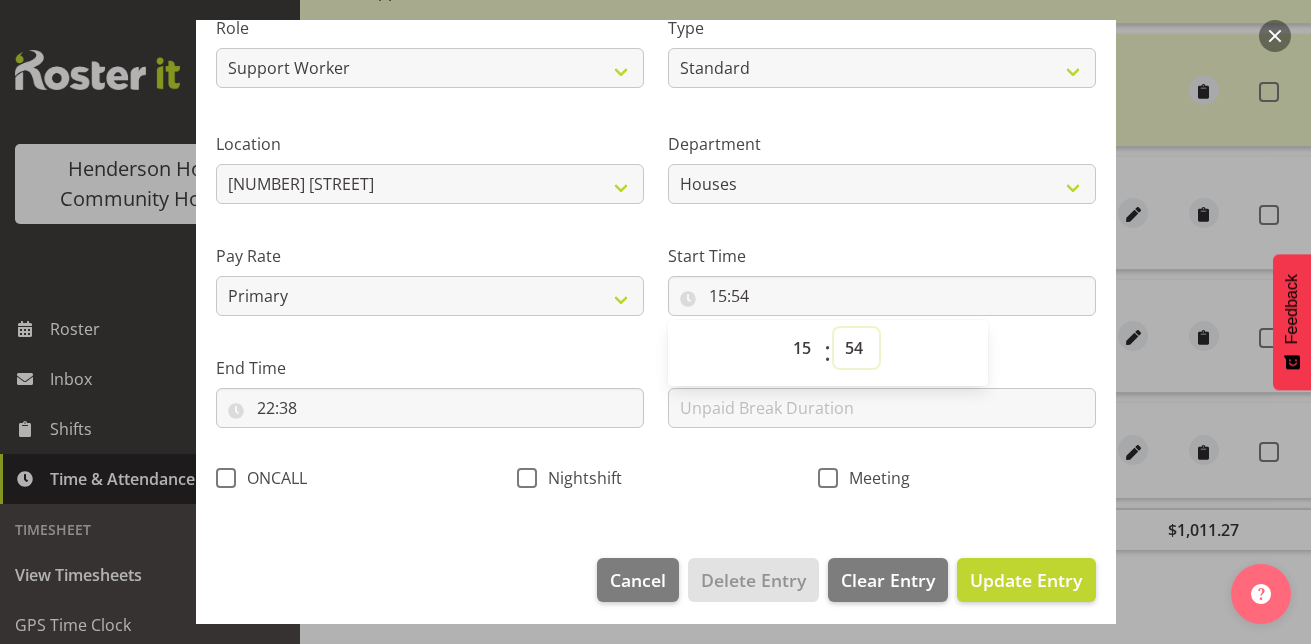 click on "00   01   02   03   04   05   06   07   08   09   10   11   12   13   14   15   16   17   18   19   20   21   22   23   24   25   26   27   28   29   30   31   32   33   34   35   36   37   38   39   40   41   42   43   44   45   46   47   48   49   50   51   52   53   54   55   56   57   58   59" at bounding box center [856, 348] 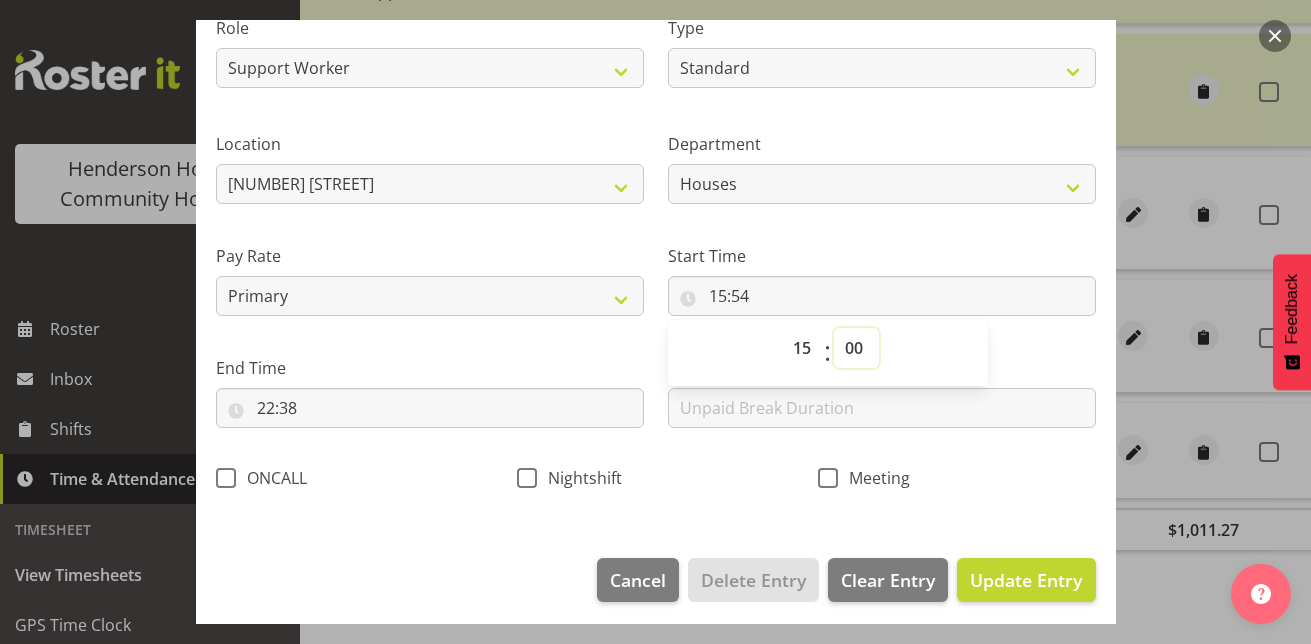 click on "00   01   02   03   04   05   06   07   08   09   10   11   12   13   14   15   16   17   18   19   20   21   22   23   24   25   26   27   28   29   30   31   32   33   34   35   36   37   38   39   40   41   42   43   44   45   46   47   48   49   50   51   52   53   54   55   56   57   58   59" at bounding box center (856, 348) 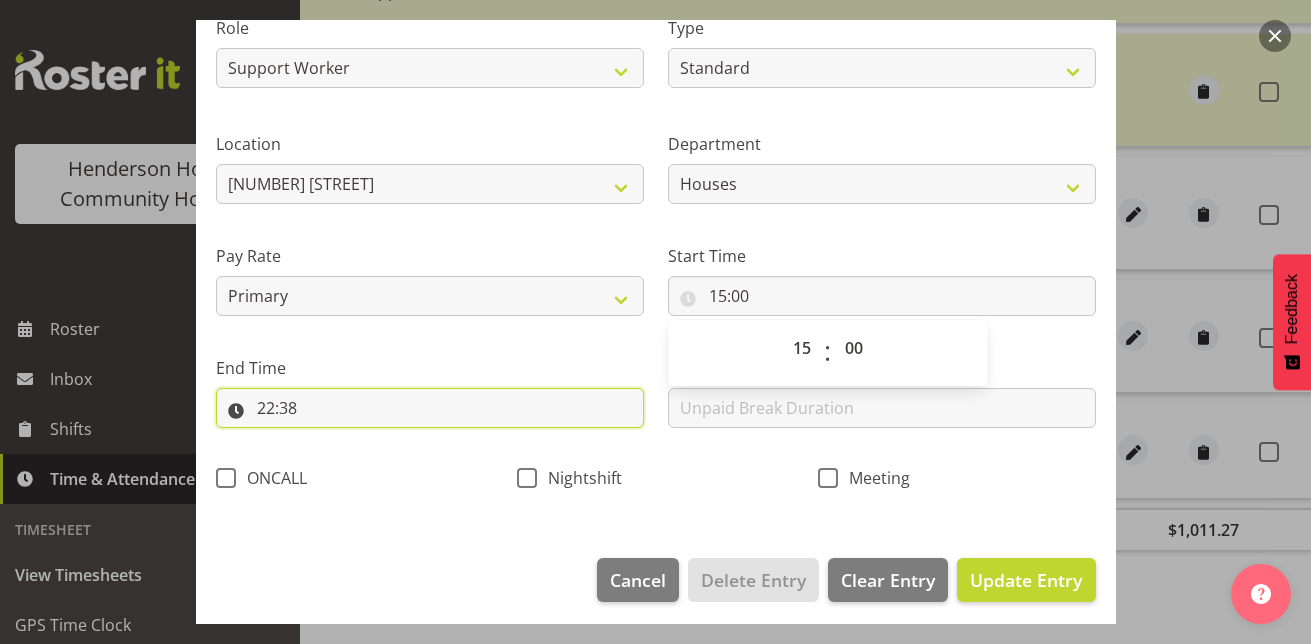 click on "22:38" at bounding box center (430, 408) 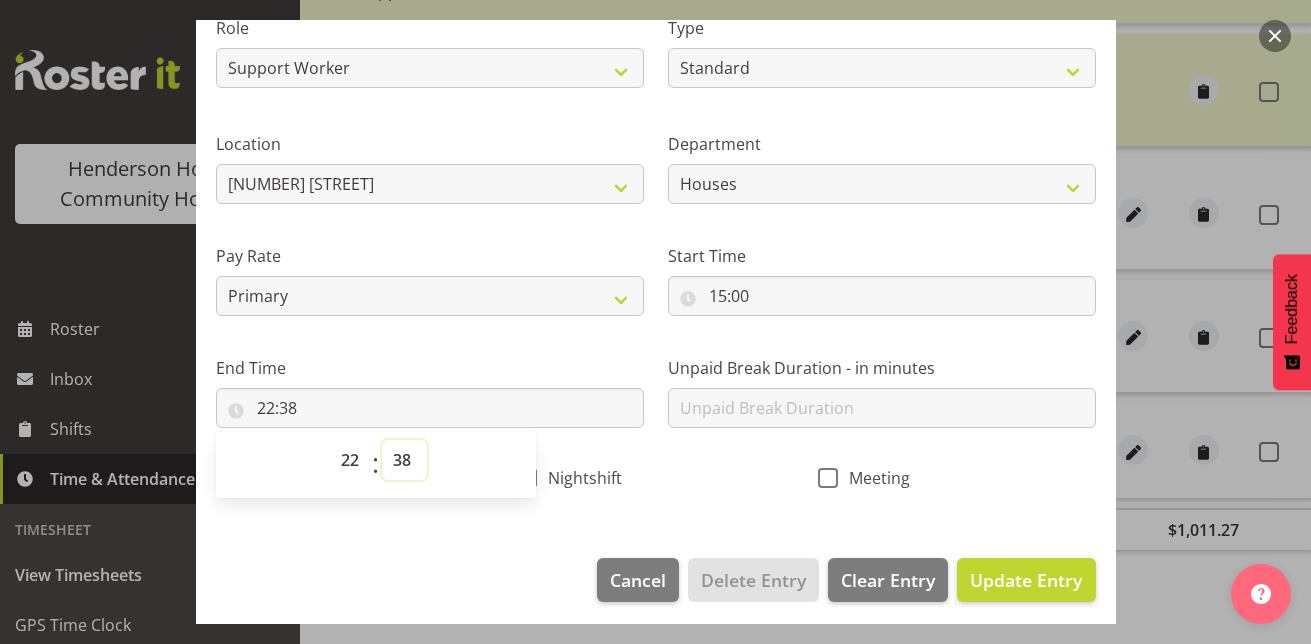 click on "00   01   02   03   04   05   06   07   08   09   10   11   12   13   14   15   16   17   18   19   20   21   22   23   24   25   26   27   28   29   30   31   32   33   34   35   36   37   38   39   40   41   42   43   44   45   46   47   48   49   50   51   52   53   54   55   56   57   58   59" at bounding box center [404, 460] 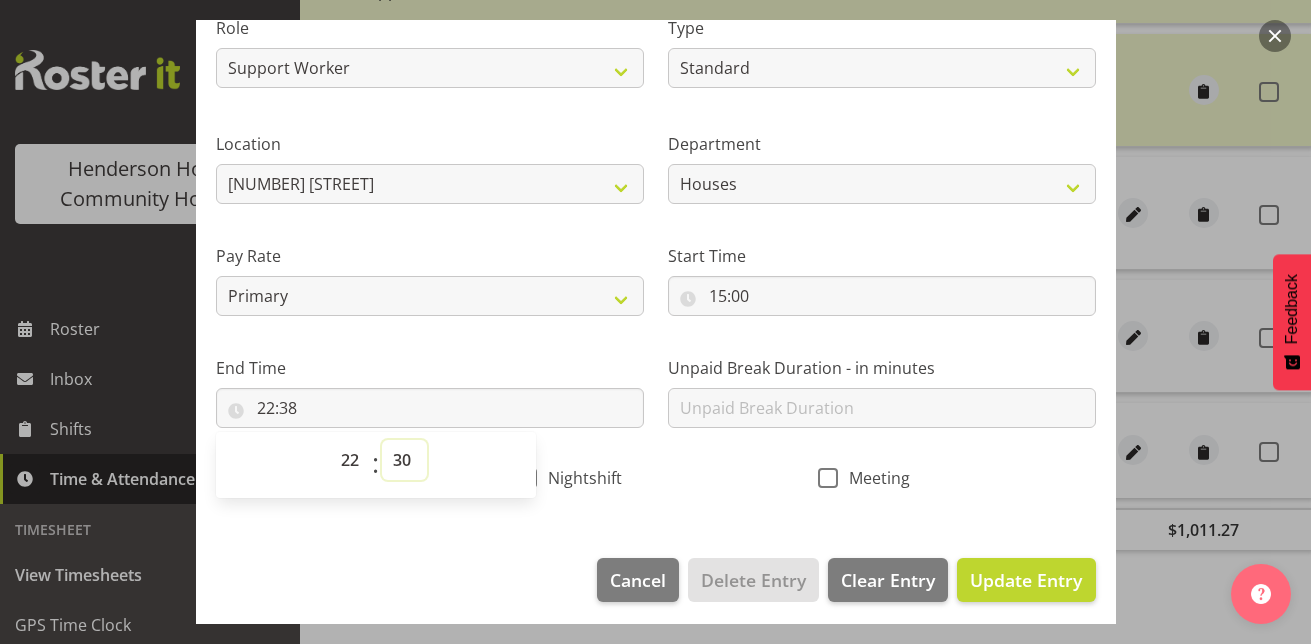 click on "00   01   02   03   04   05   06   07   08   09   10   11   12   13   14   15   16   17   18   19   20   21   22   23   24   25   26   27   28   29   30   31   32   33   34   35   36   37   38   39   40   41   42   43   44   45   46   47   48   49   50   51   52   53   54   55   56   57   58   59" at bounding box center [404, 460] 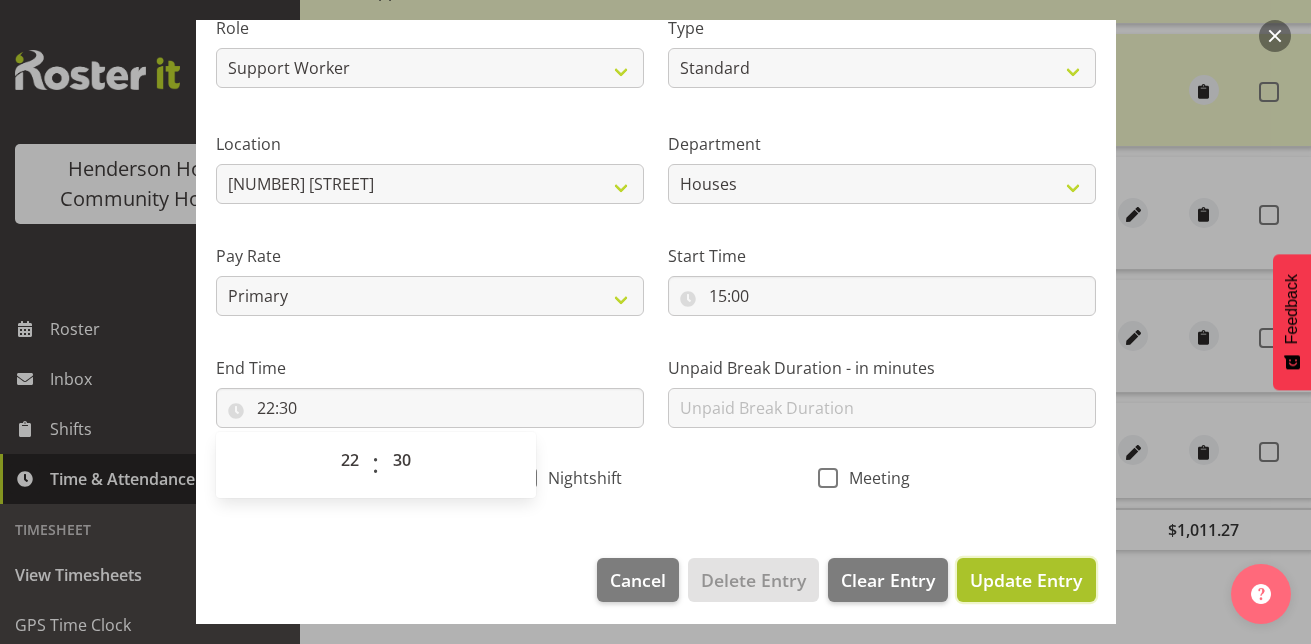 click on "Update Entry" at bounding box center [1026, 580] 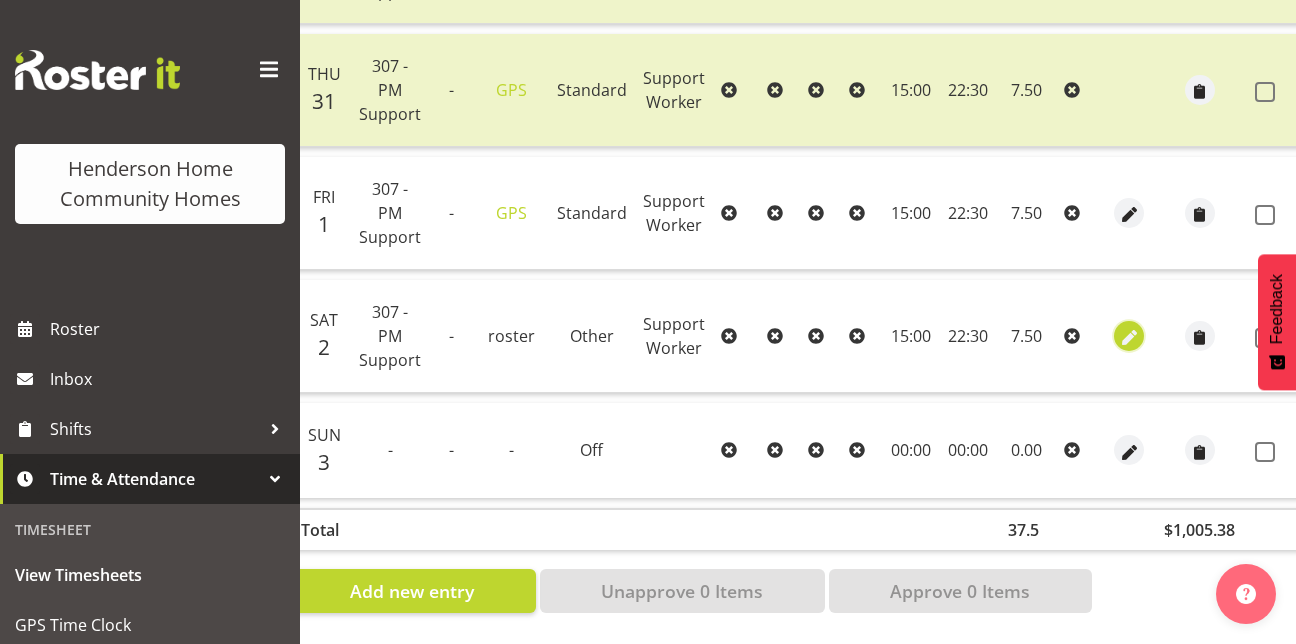 click at bounding box center [1129, 337] 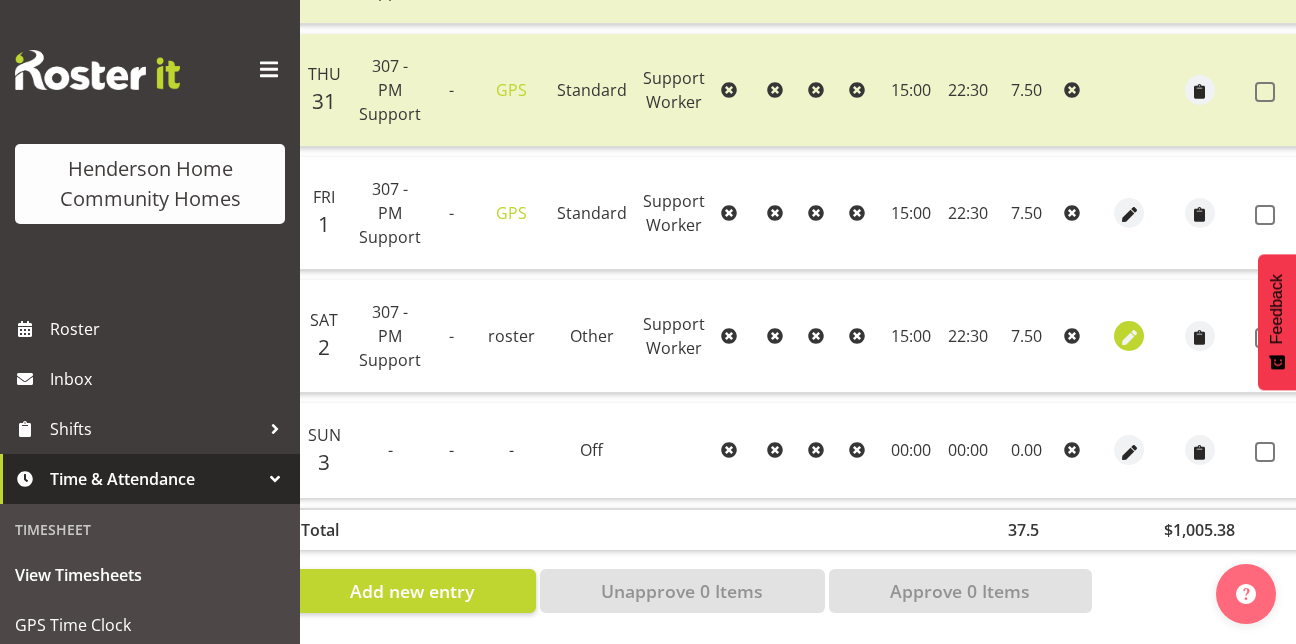 select on "Other" 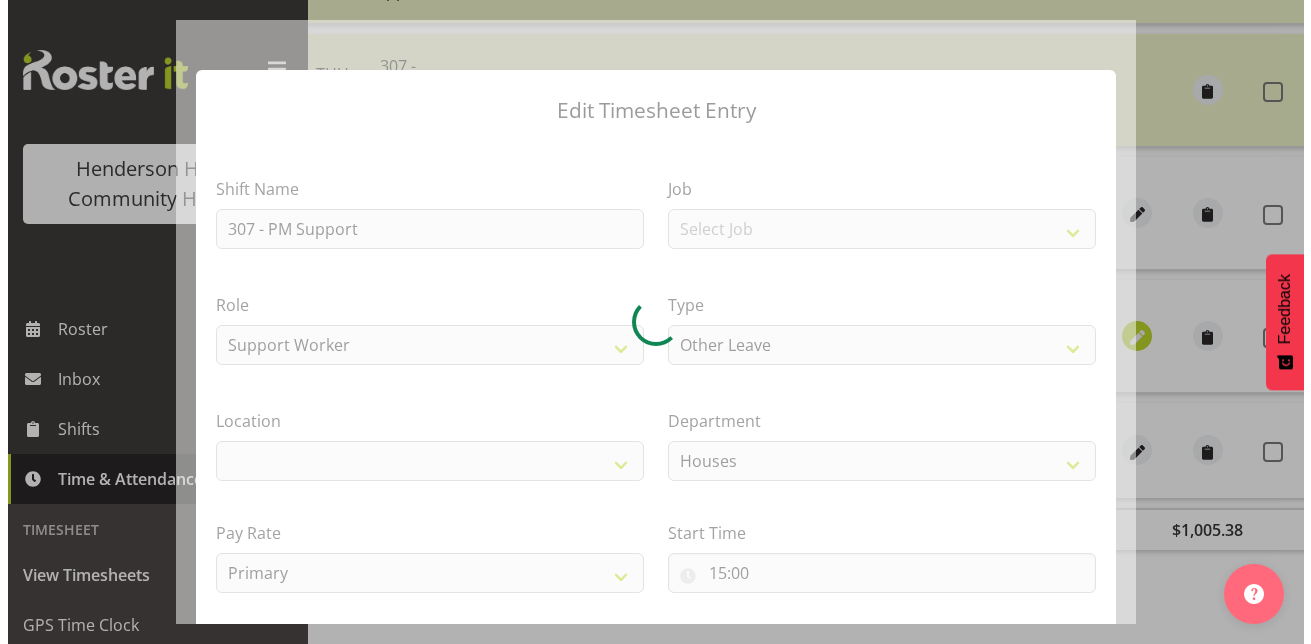 scroll, scrollTop: 0, scrollLeft: 103, axis: horizontal 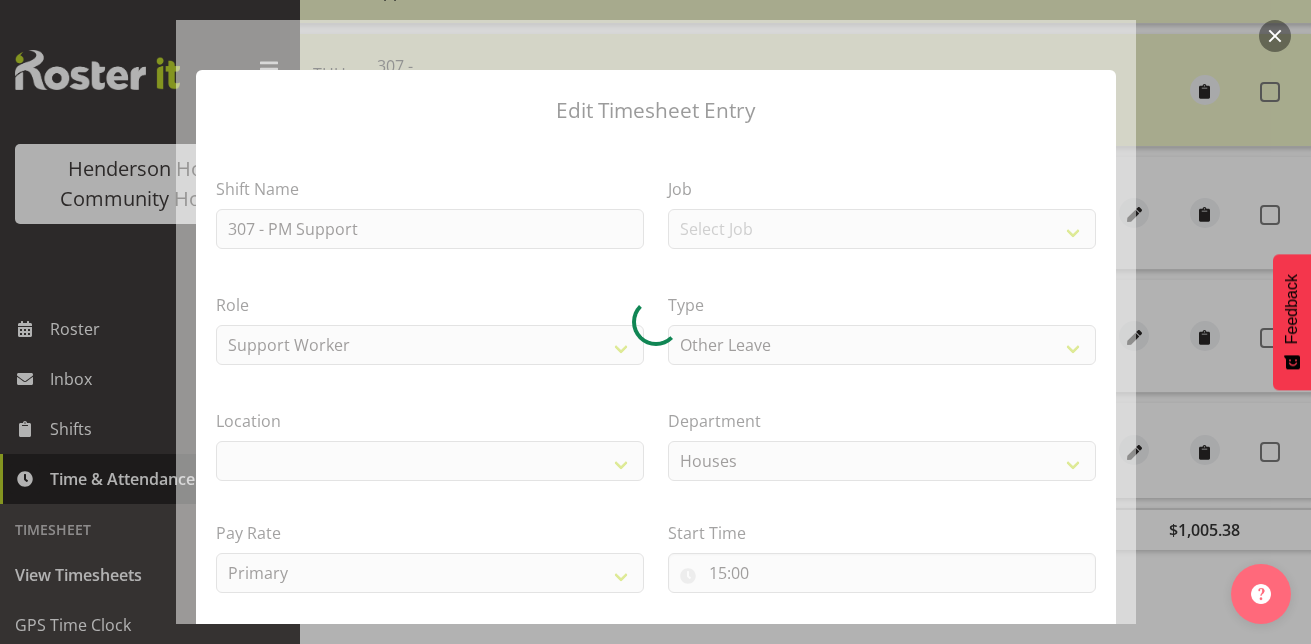 select on "1076" 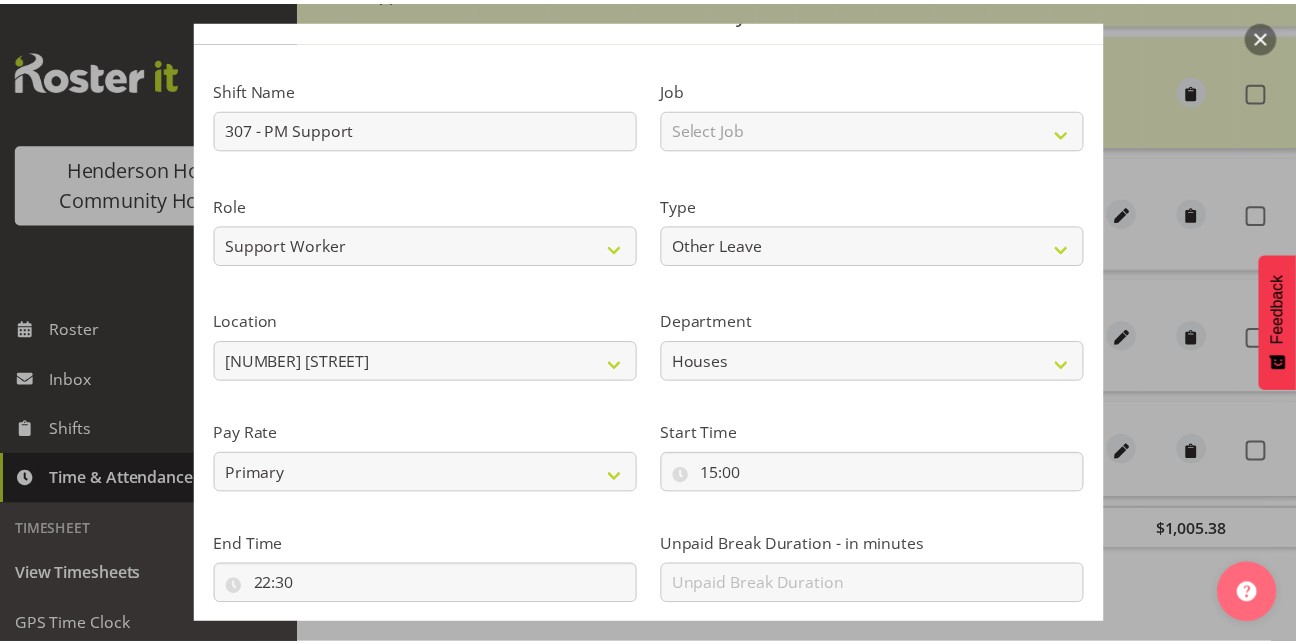 scroll, scrollTop: 285, scrollLeft: 0, axis: vertical 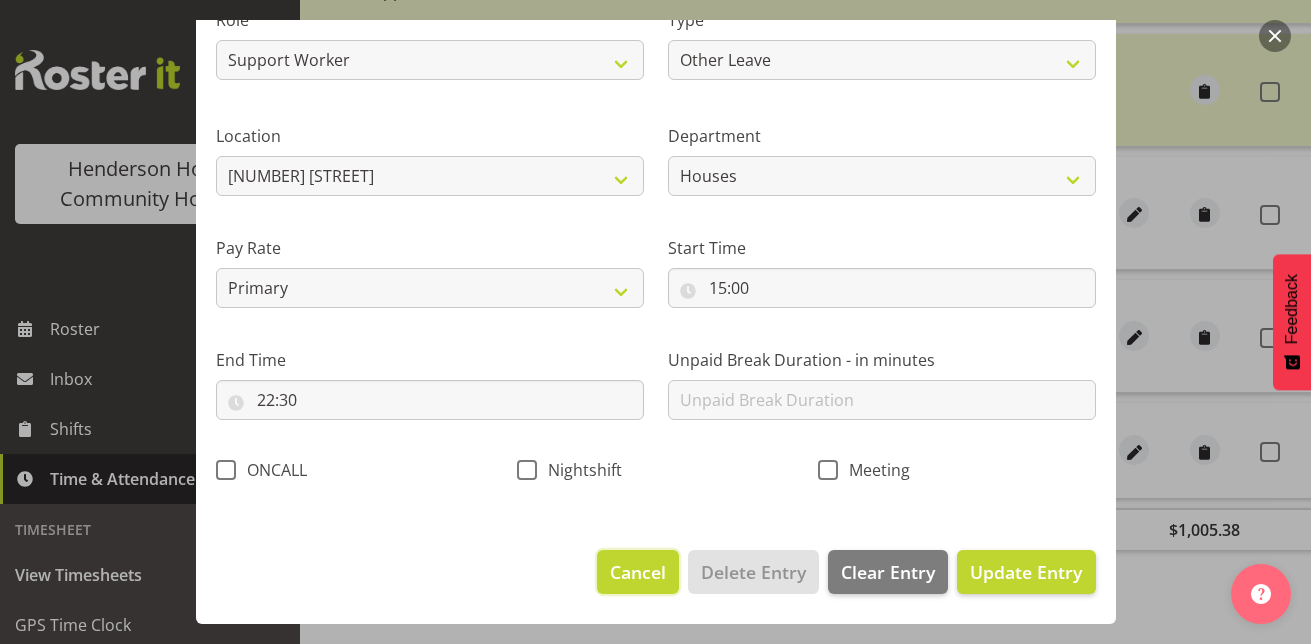 click on "Cancel" at bounding box center [638, 572] 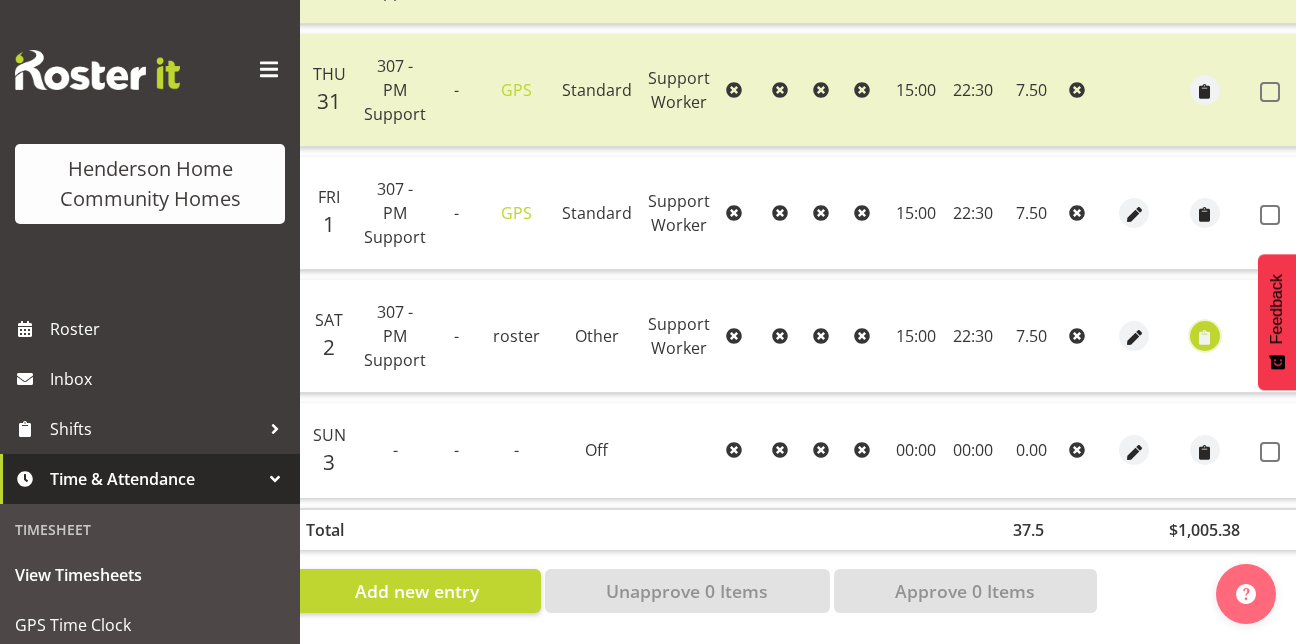 click at bounding box center [1204, 337] 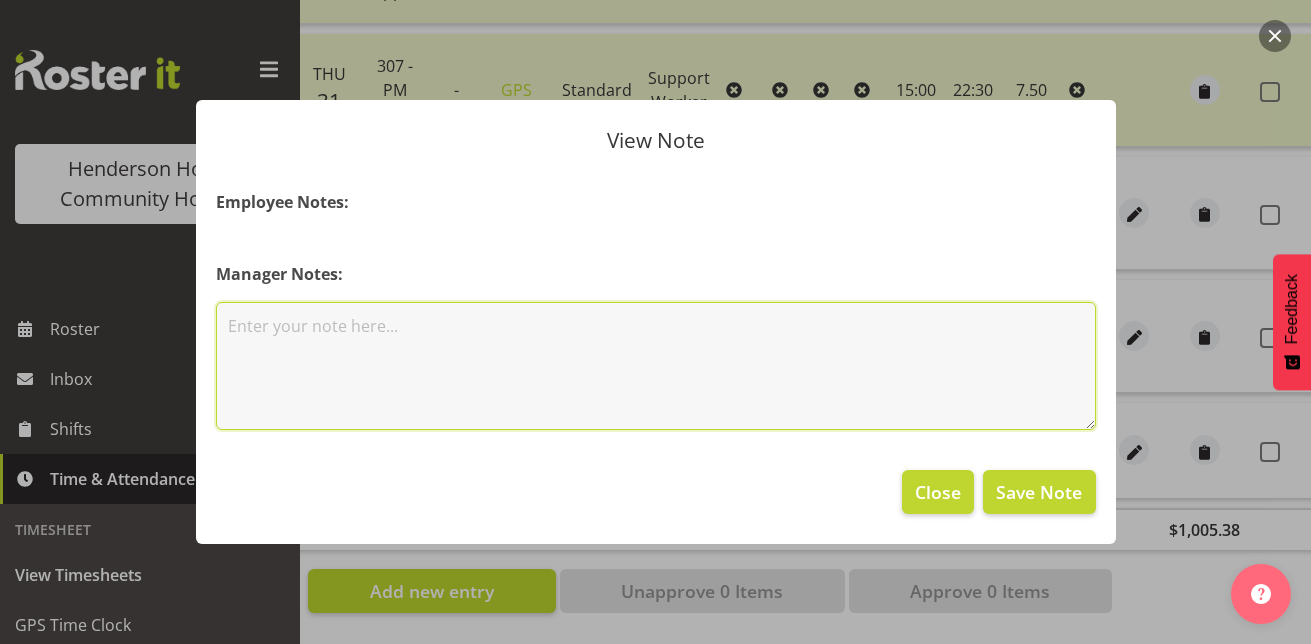 click at bounding box center (656, 366) 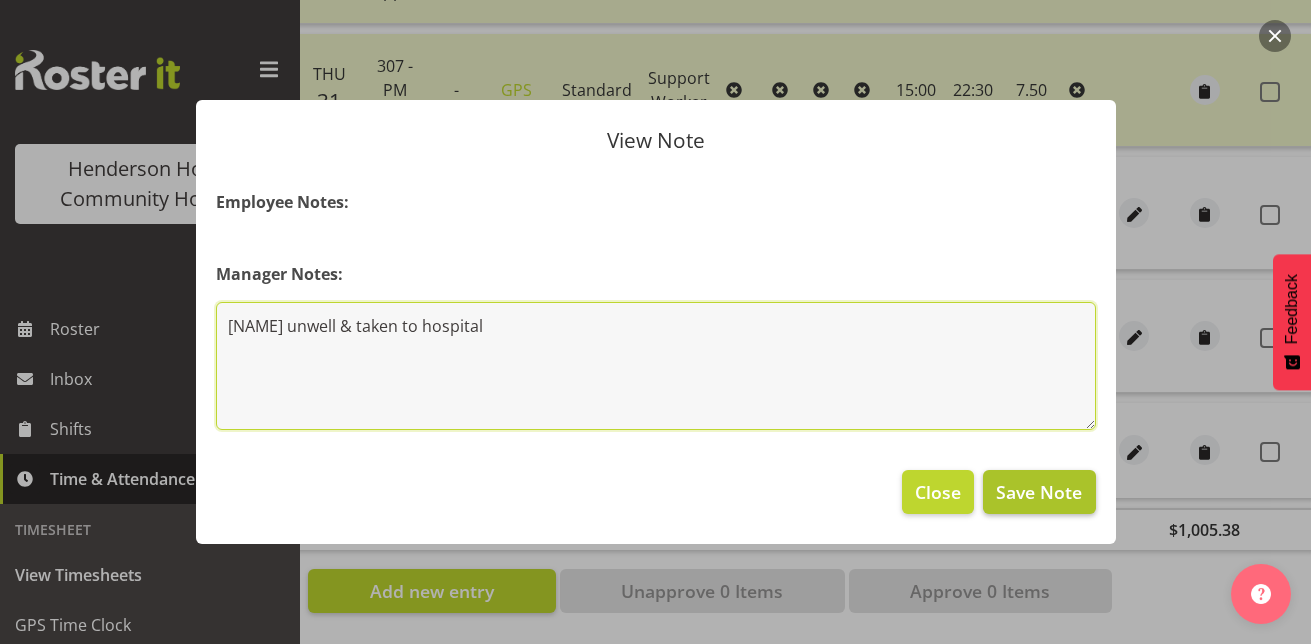 type on "[NAME] unwell & taken to hospital" 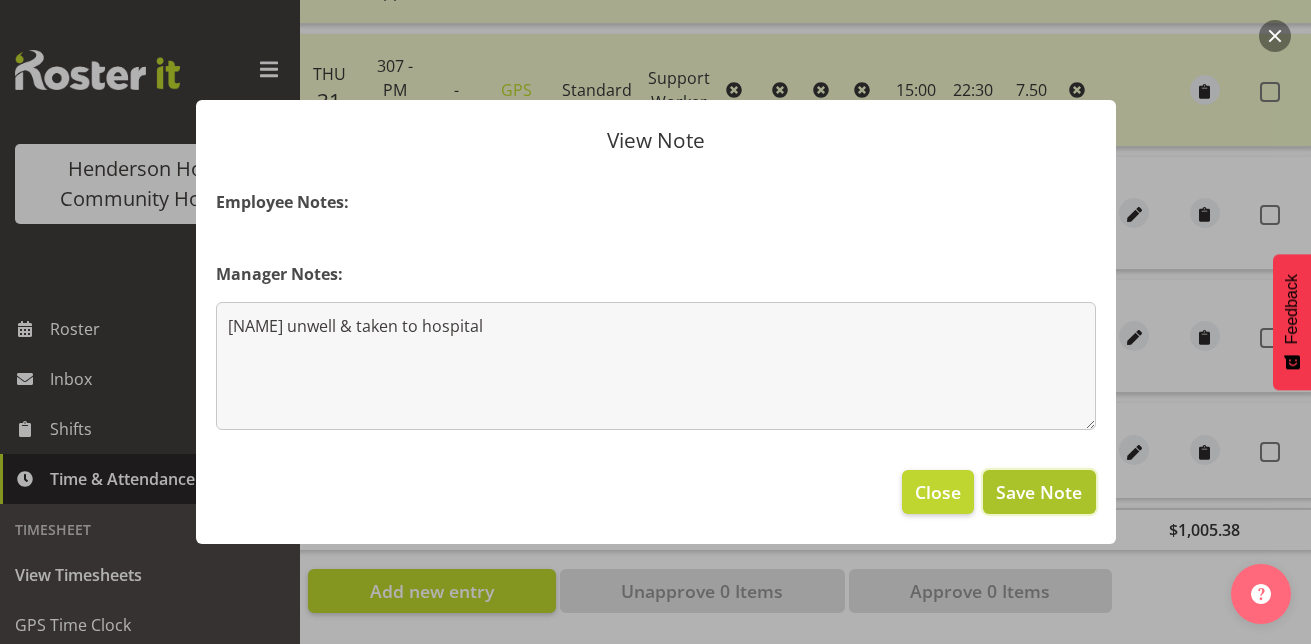 click on "Save Note" at bounding box center [1039, 492] 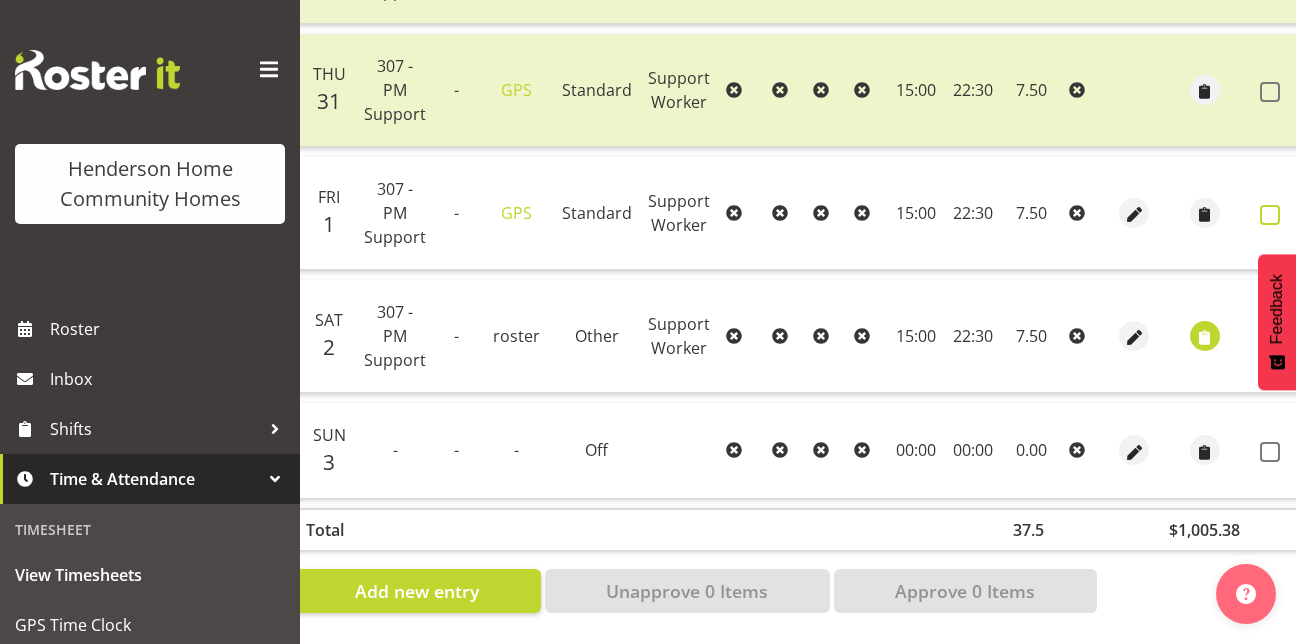 click at bounding box center (1270, 215) 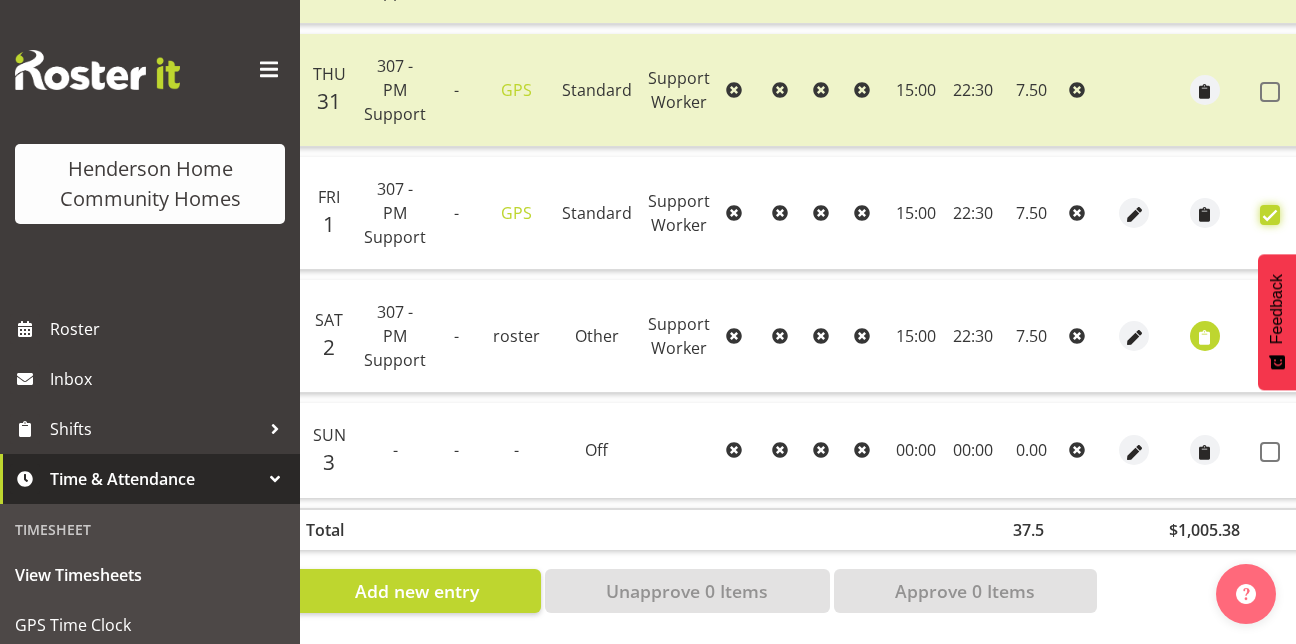 checkbox on "true" 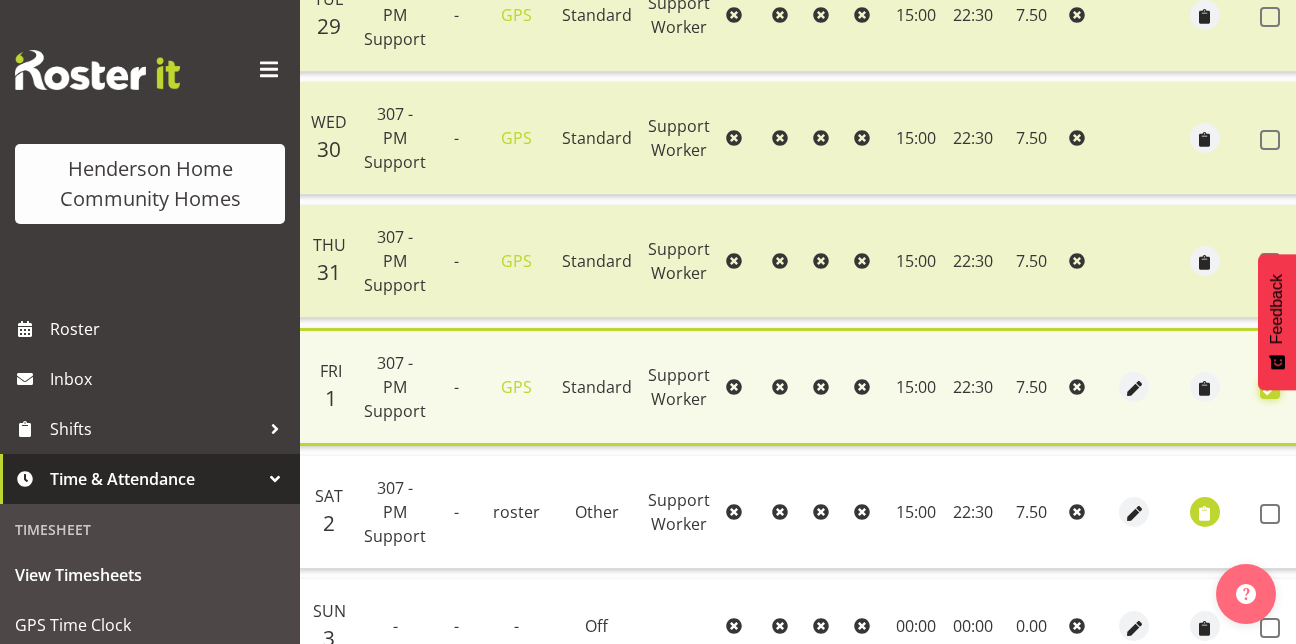 scroll, scrollTop: 653, scrollLeft: 0, axis: vertical 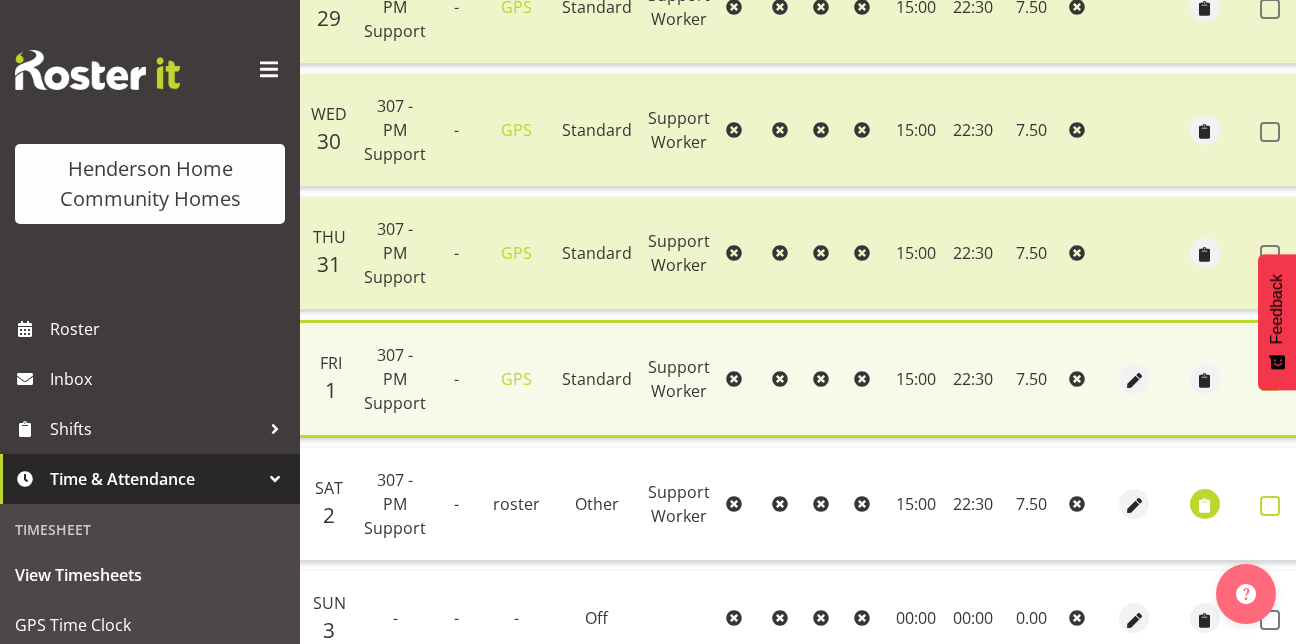 click at bounding box center [1275, 506] 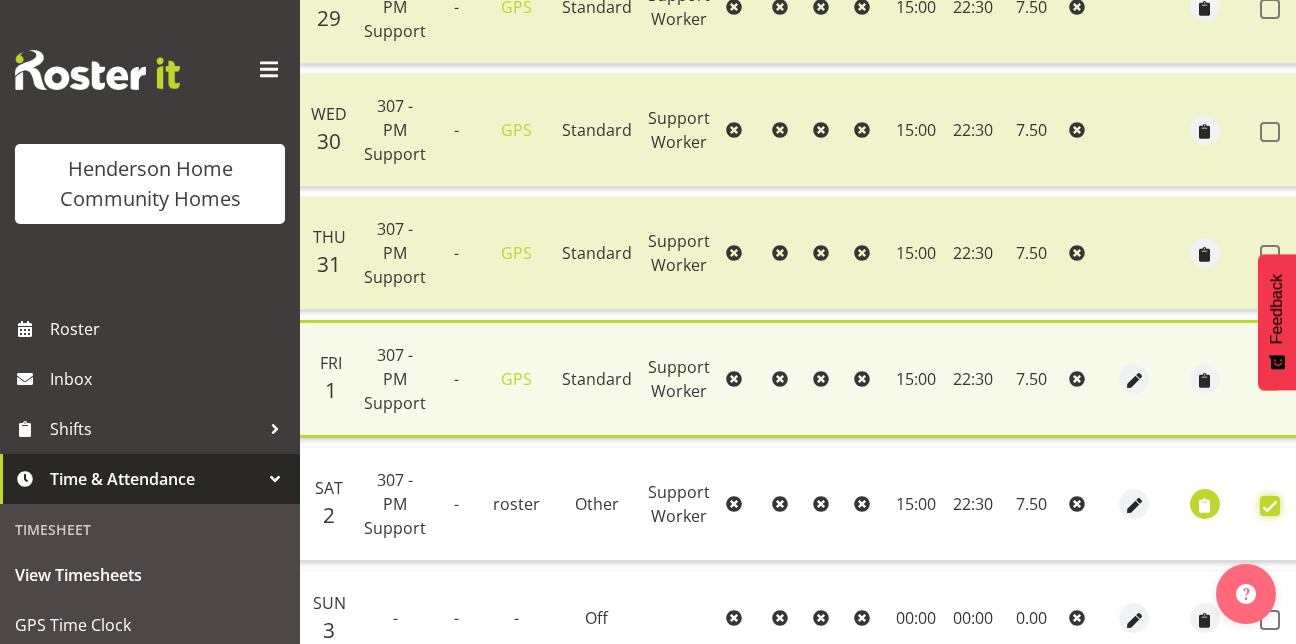 checkbox on "true" 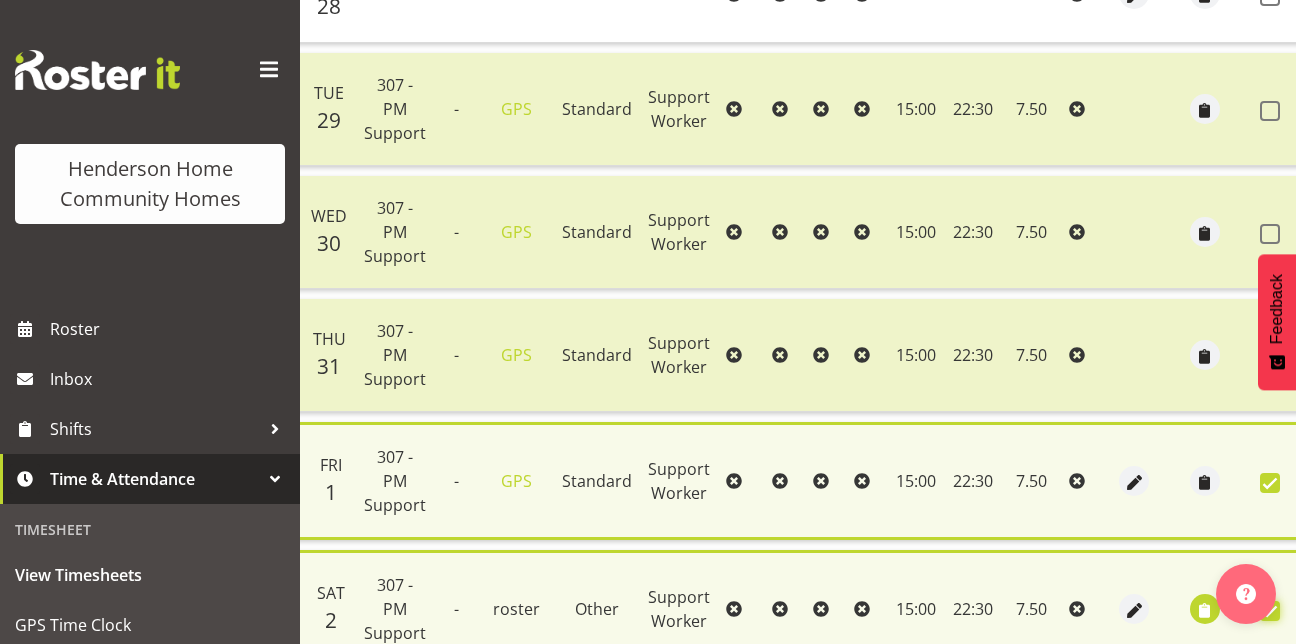 scroll, scrollTop: 841, scrollLeft: 0, axis: vertical 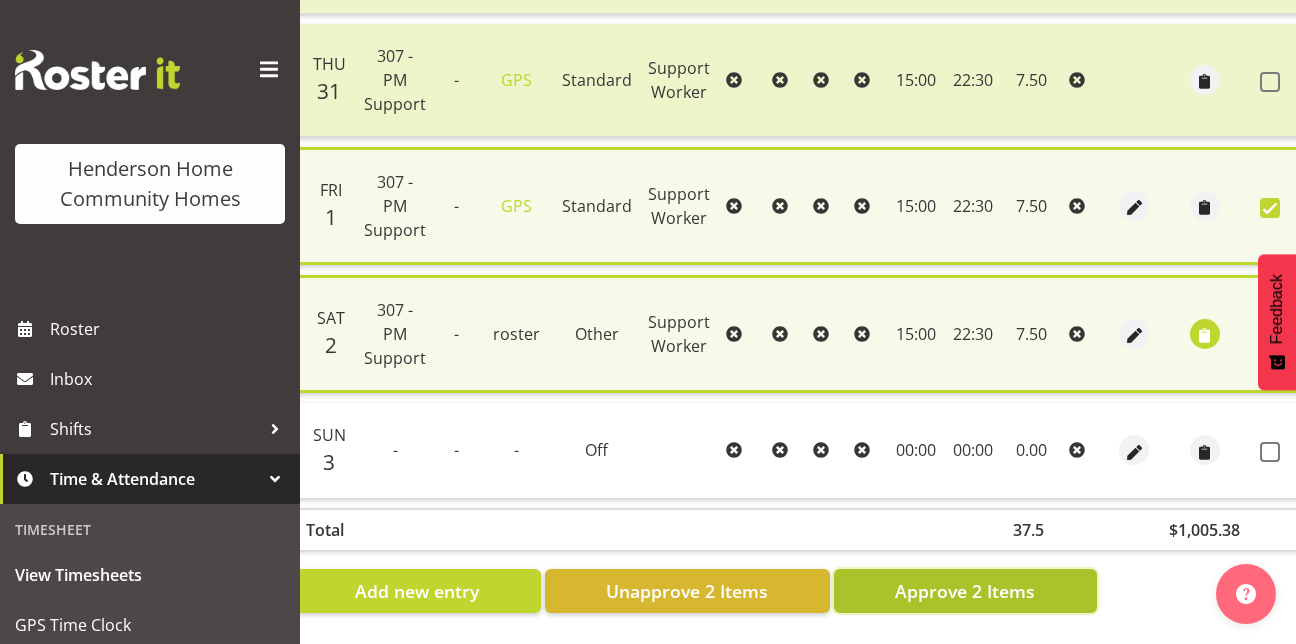 click on "Approve 2 Items" at bounding box center [965, 591] 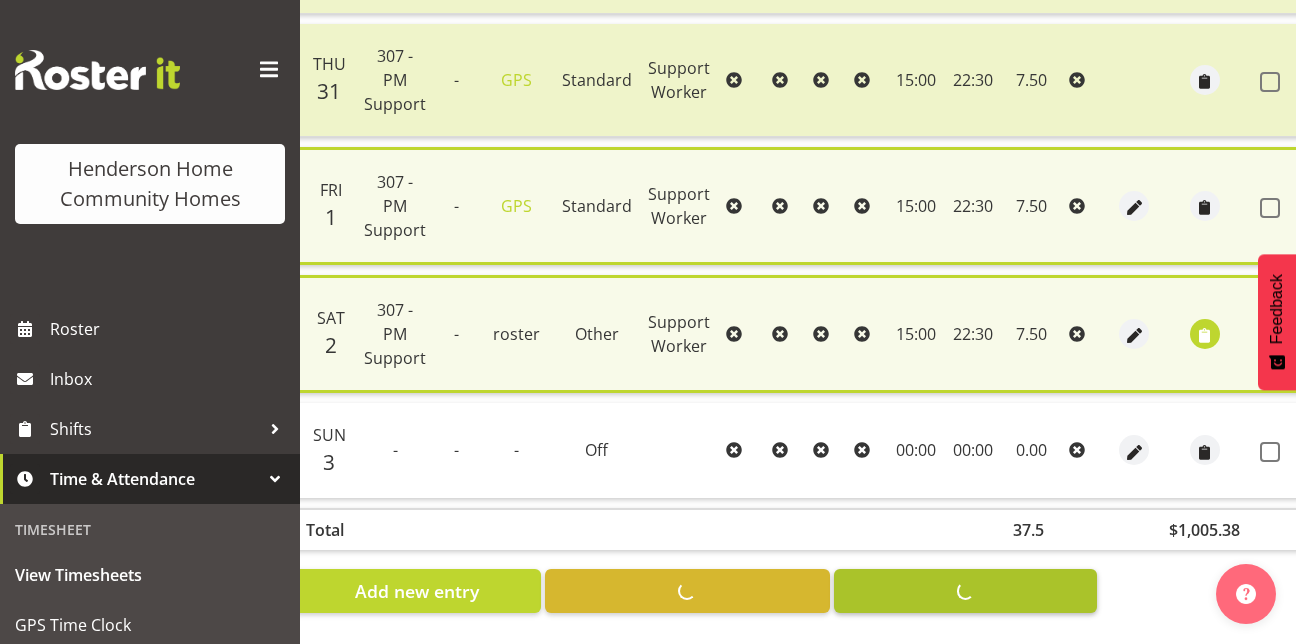 checkbox on "false" 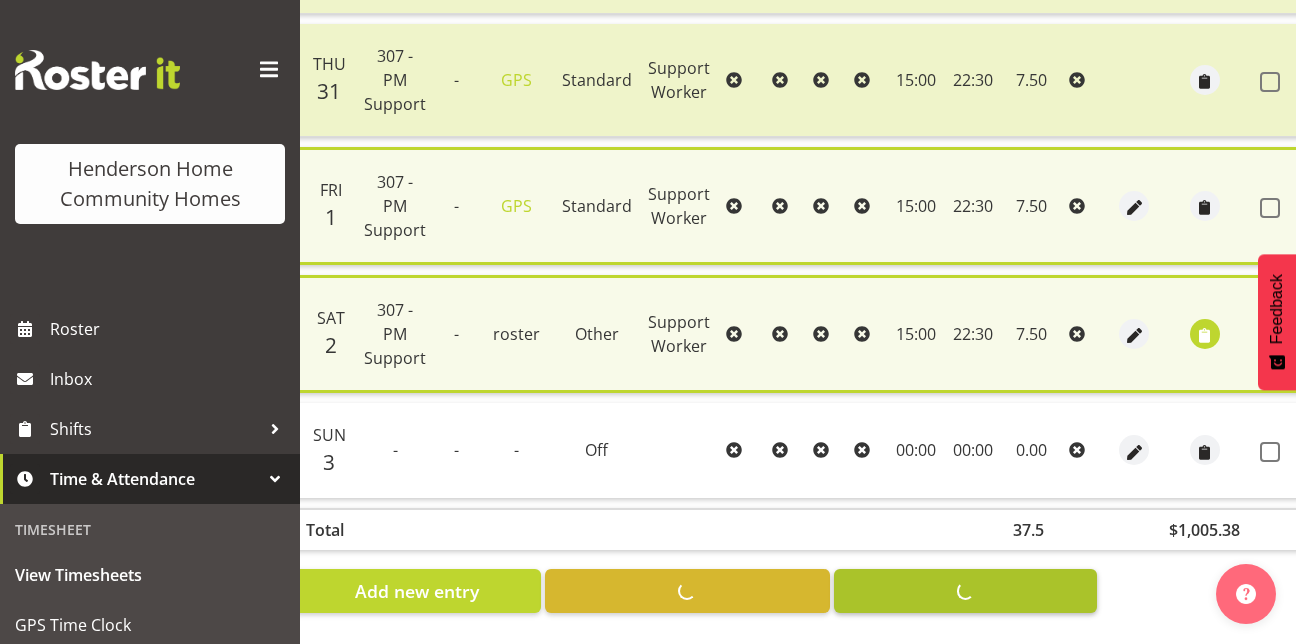 checkbox on "false" 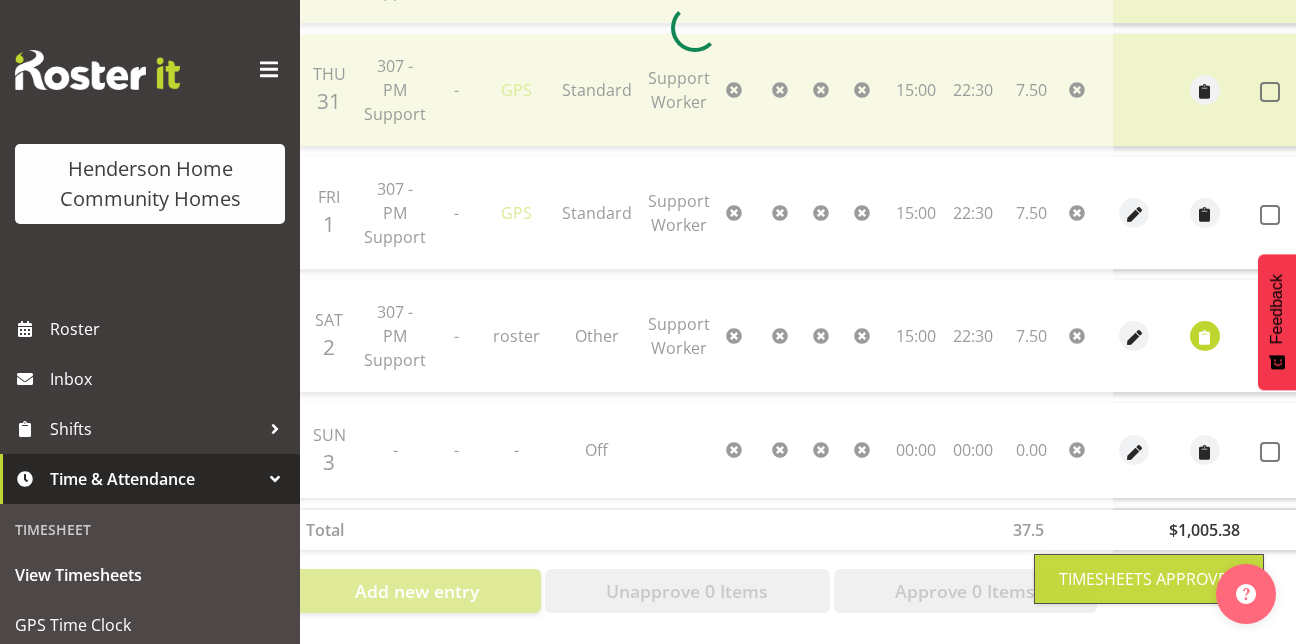 scroll, scrollTop: 831, scrollLeft: 0, axis: vertical 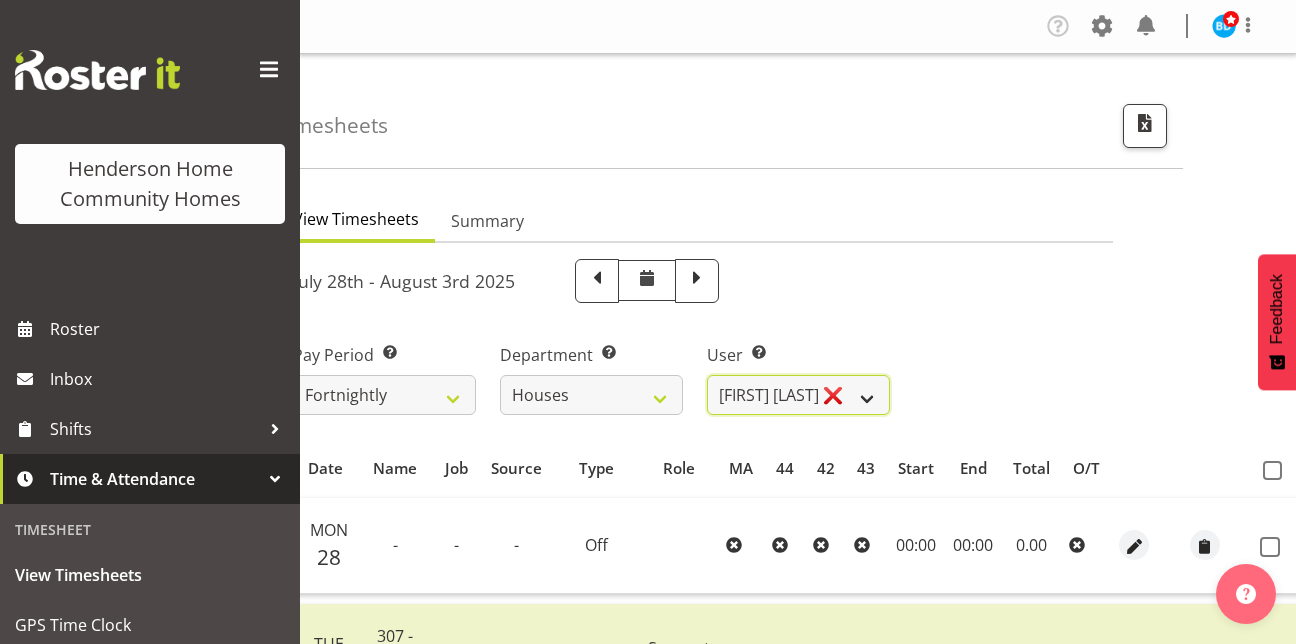 click on "[FIRST] [LAST]
❌
[FIRST] [LAST]
❌
[FIRST] [LAST]
❌
[FIRST] [LAST]
❌
[FIRST] [LAST]
❌
[FIRST] [LAST]
❌
[FIRST] [LAST]
❌
[FIRST] [LAST]
✔
[FIRST] [LAST]
❌
[FIRST] [LAST]
❌" at bounding box center [798, 395] 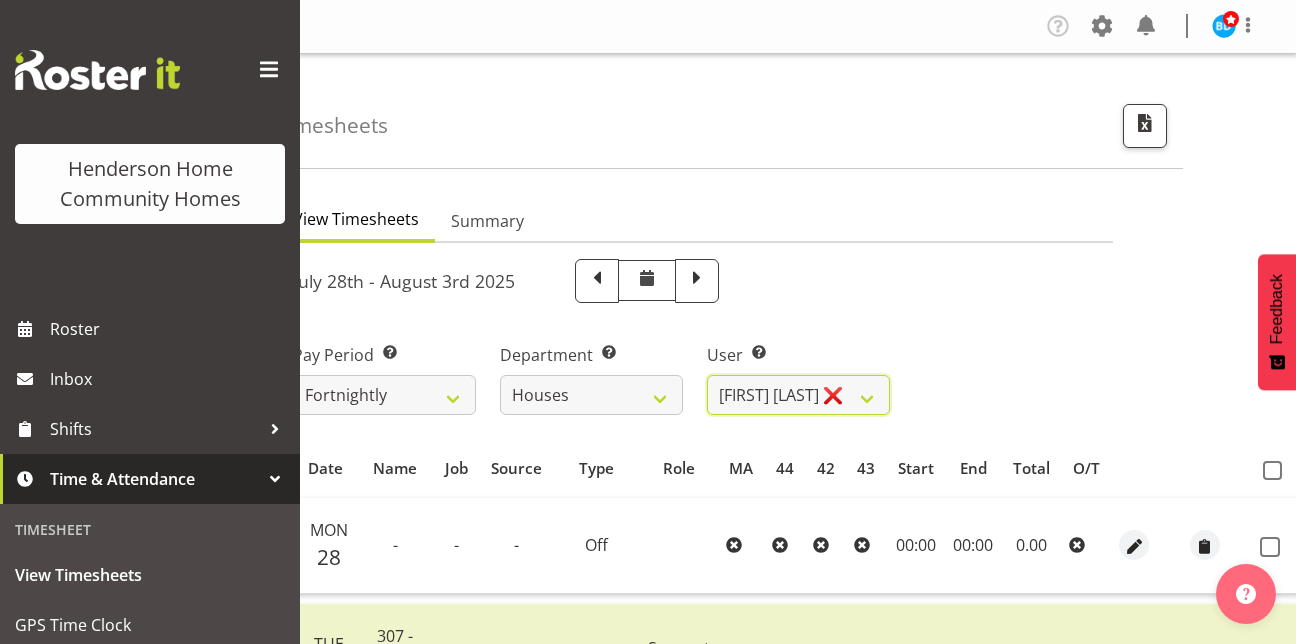 select on "8541" 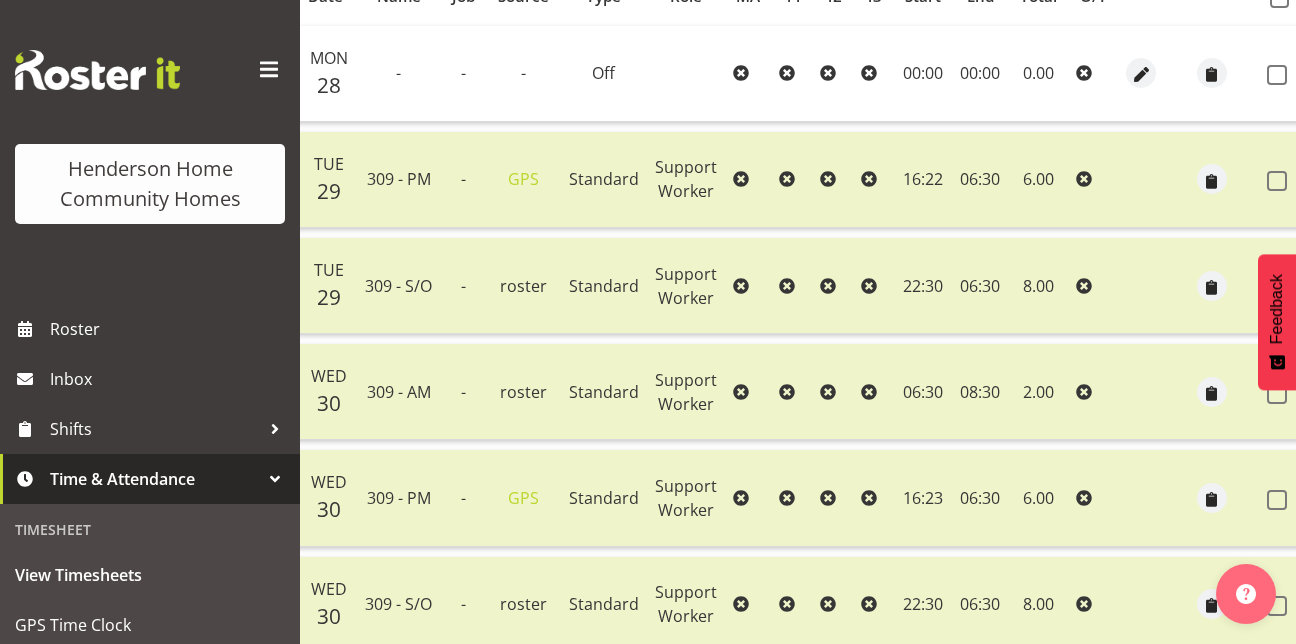 scroll, scrollTop: 468, scrollLeft: 0, axis: vertical 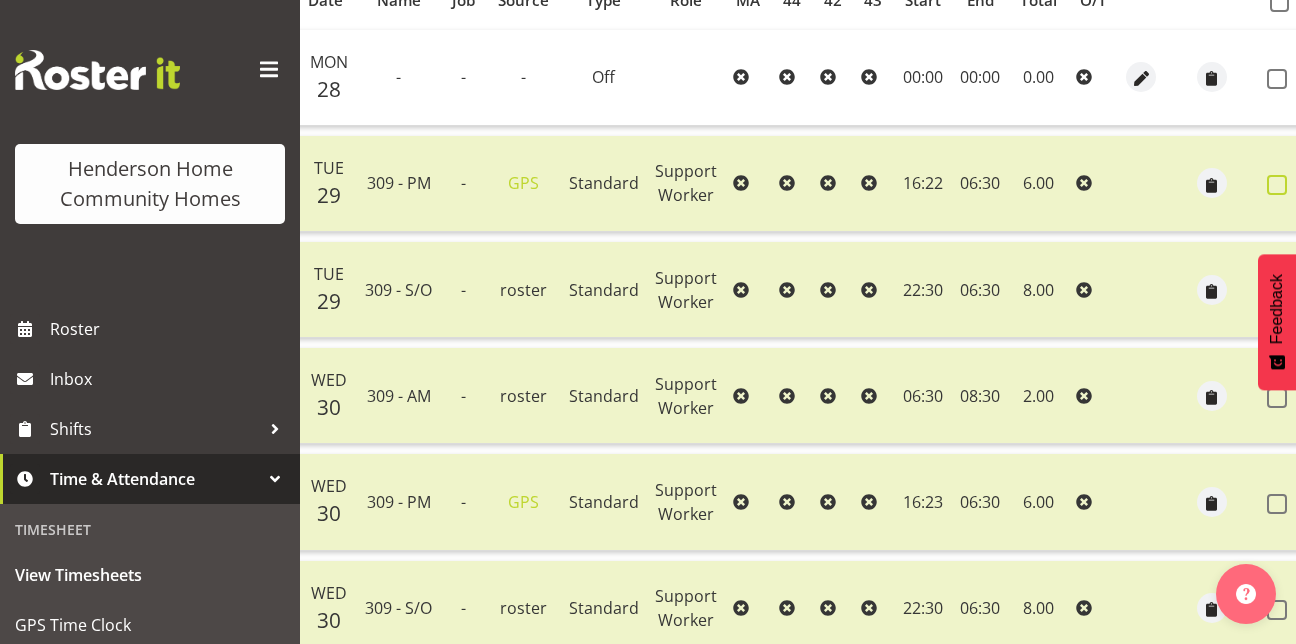 click at bounding box center [1277, 185] 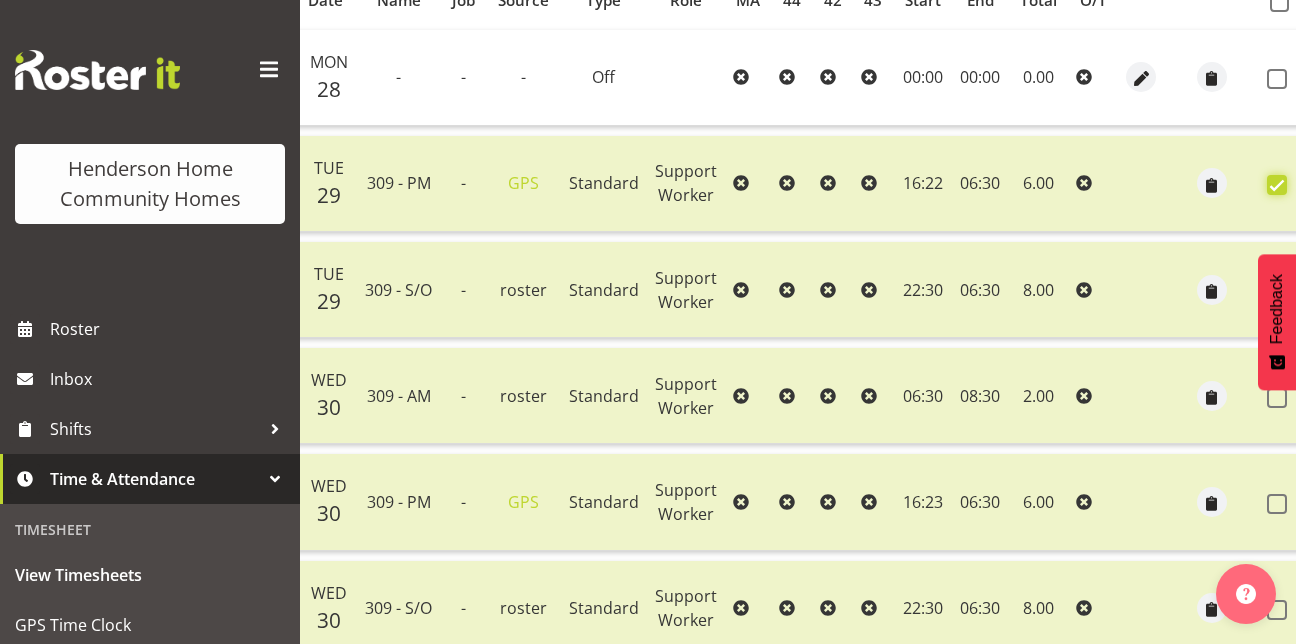 checkbox on "true" 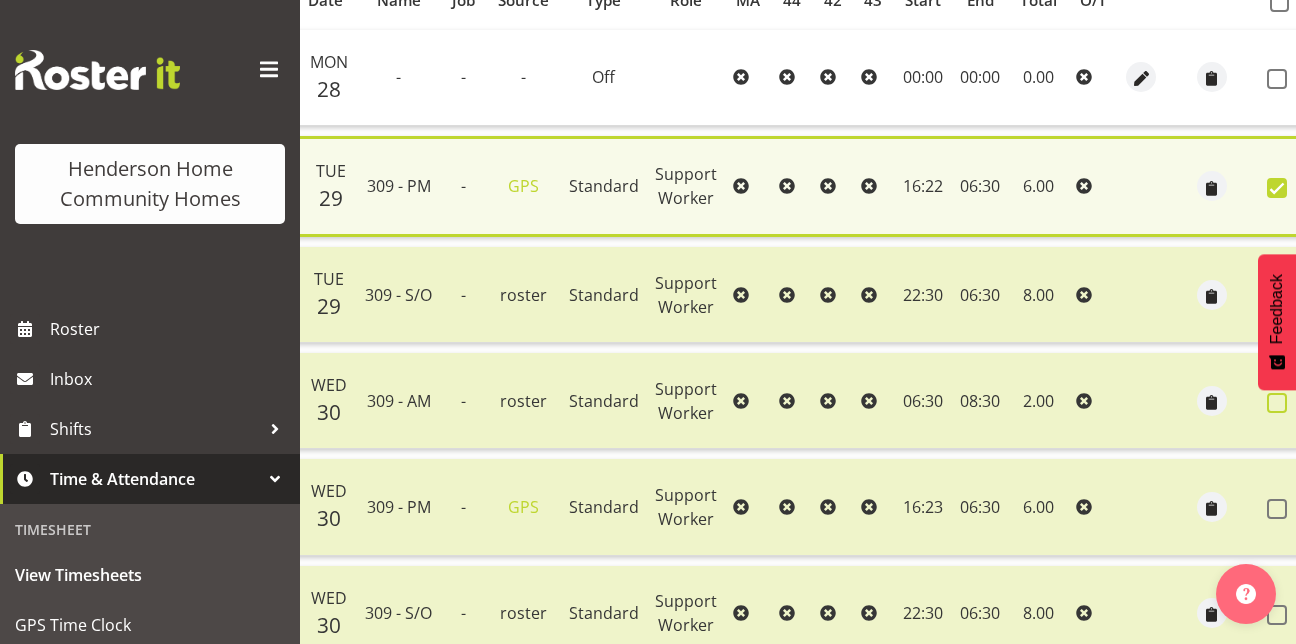 click at bounding box center [1277, 403] 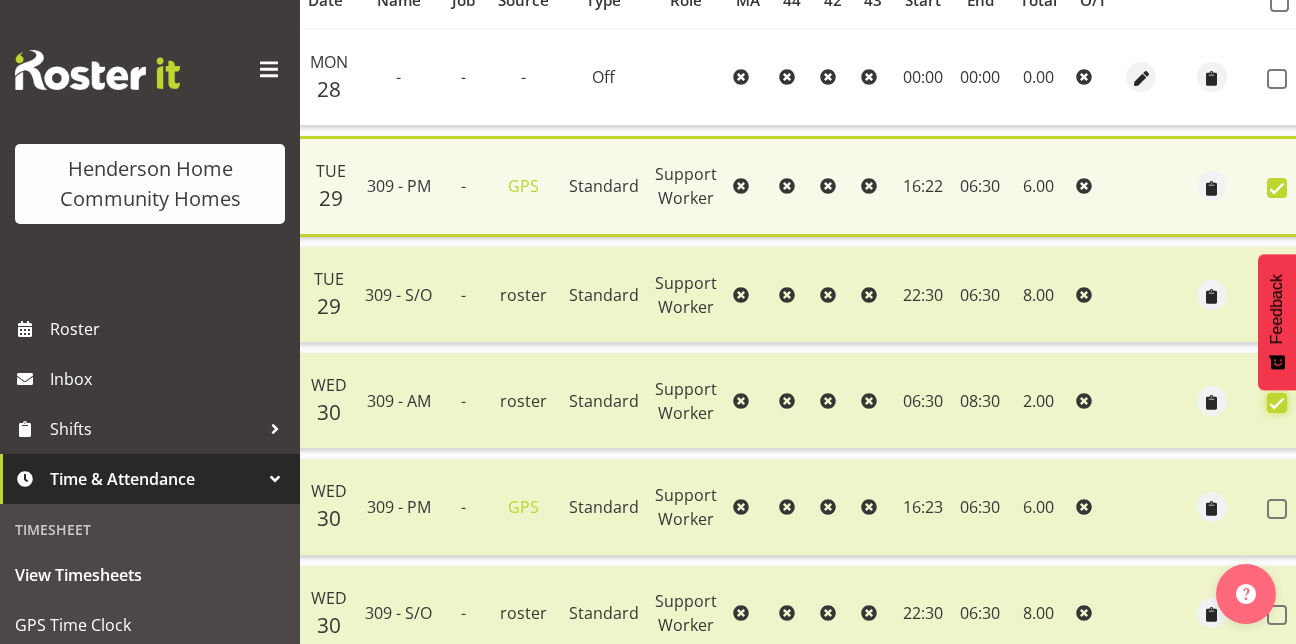 checkbox on "true" 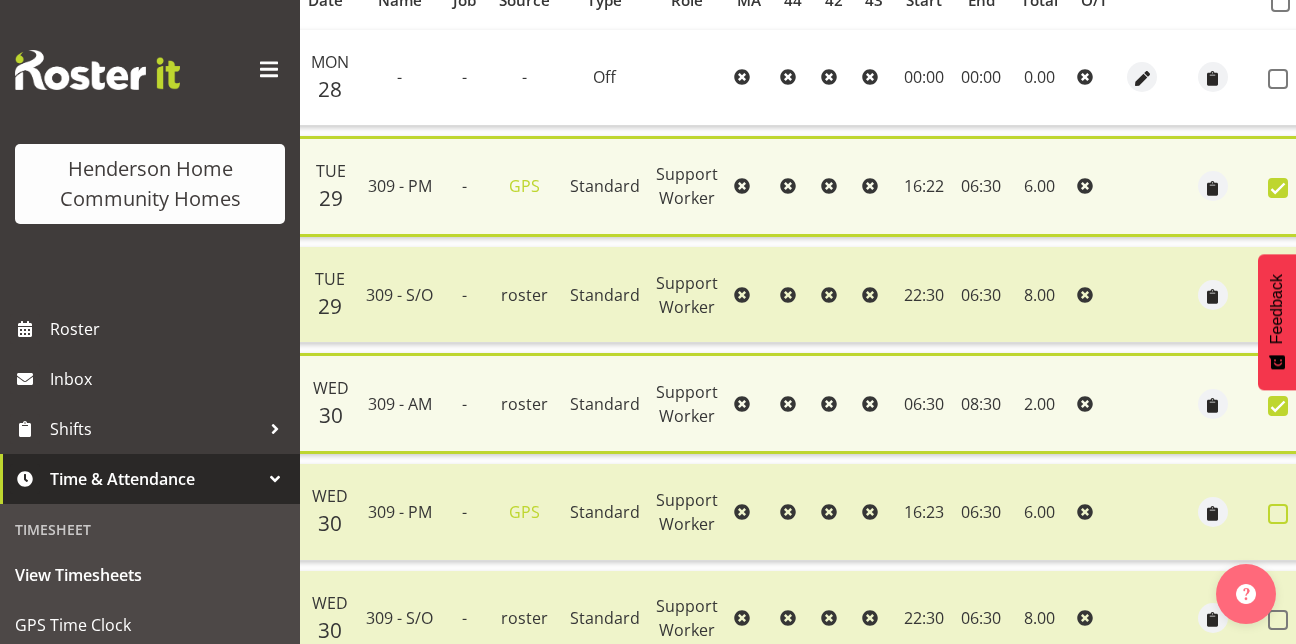 click at bounding box center (1278, 514) 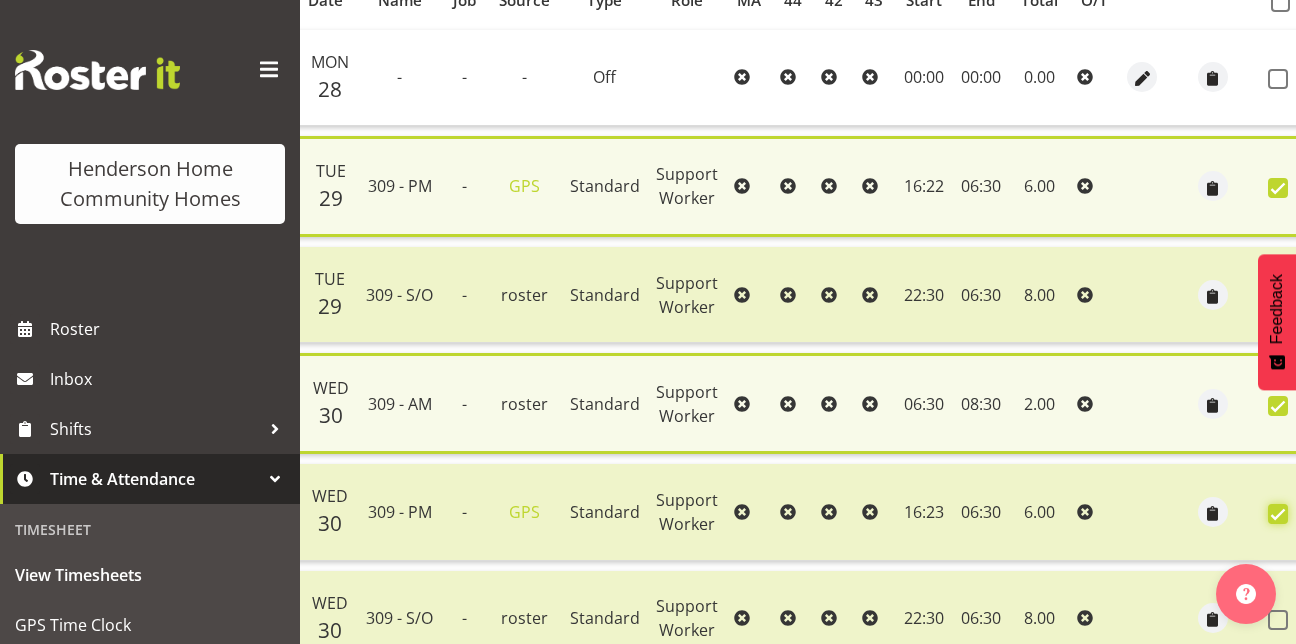 checkbox on "true" 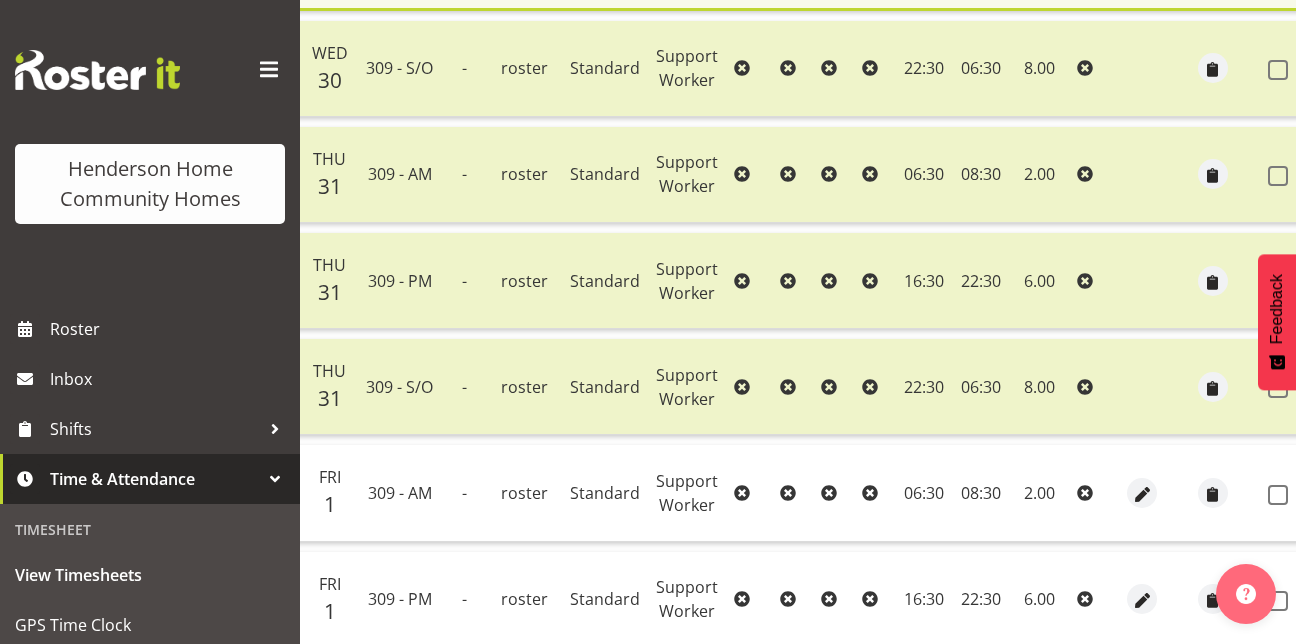 scroll, scrollTop: 1042, scrollLeft: 0, axis: vertical 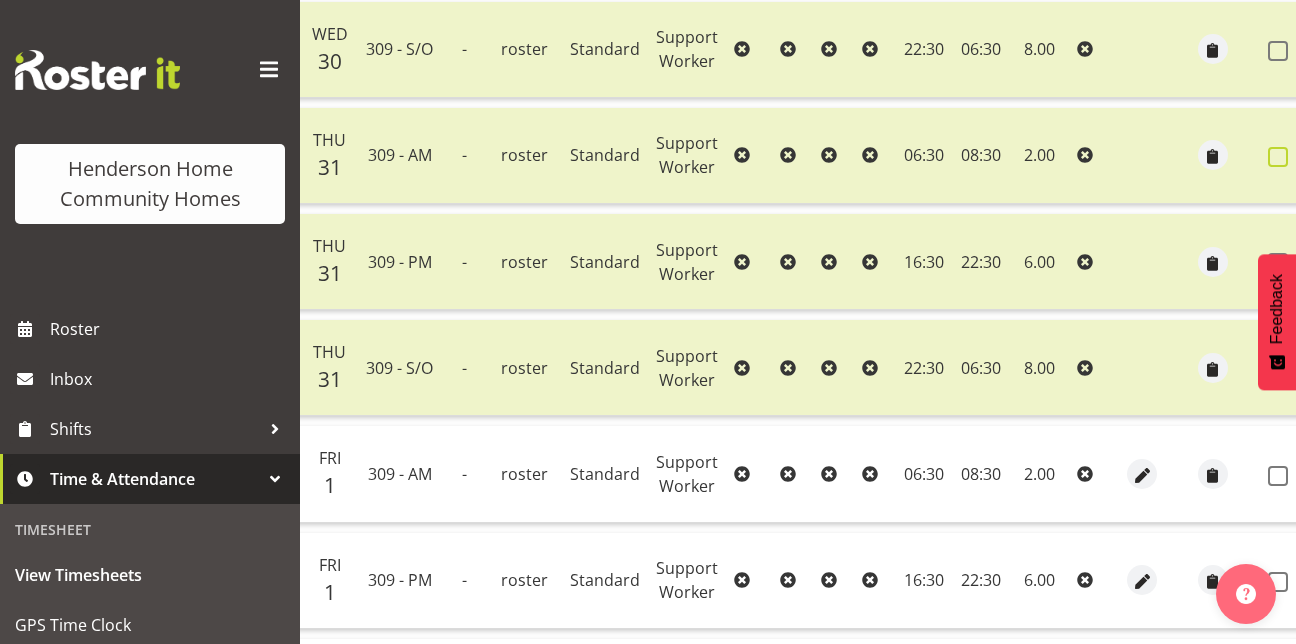 click at bounding box center [1278, 157] 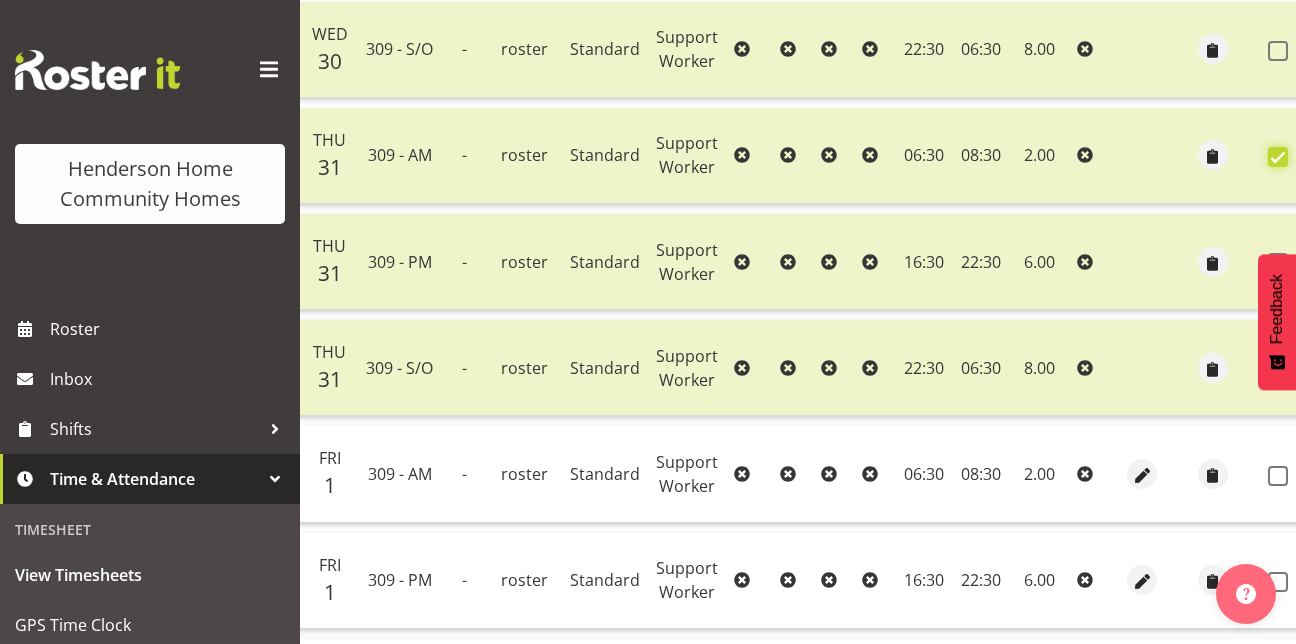 checkbox on "true" 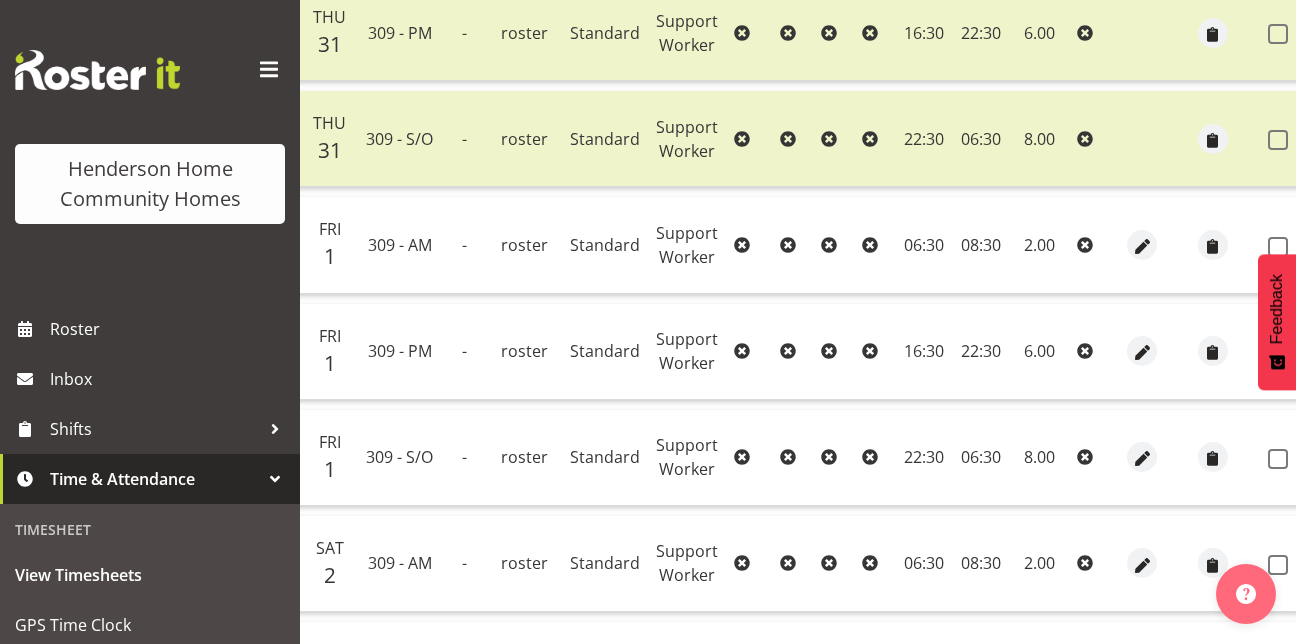 scroll, scrollTop: 1348, scrollLeft: 0, axis: vertical 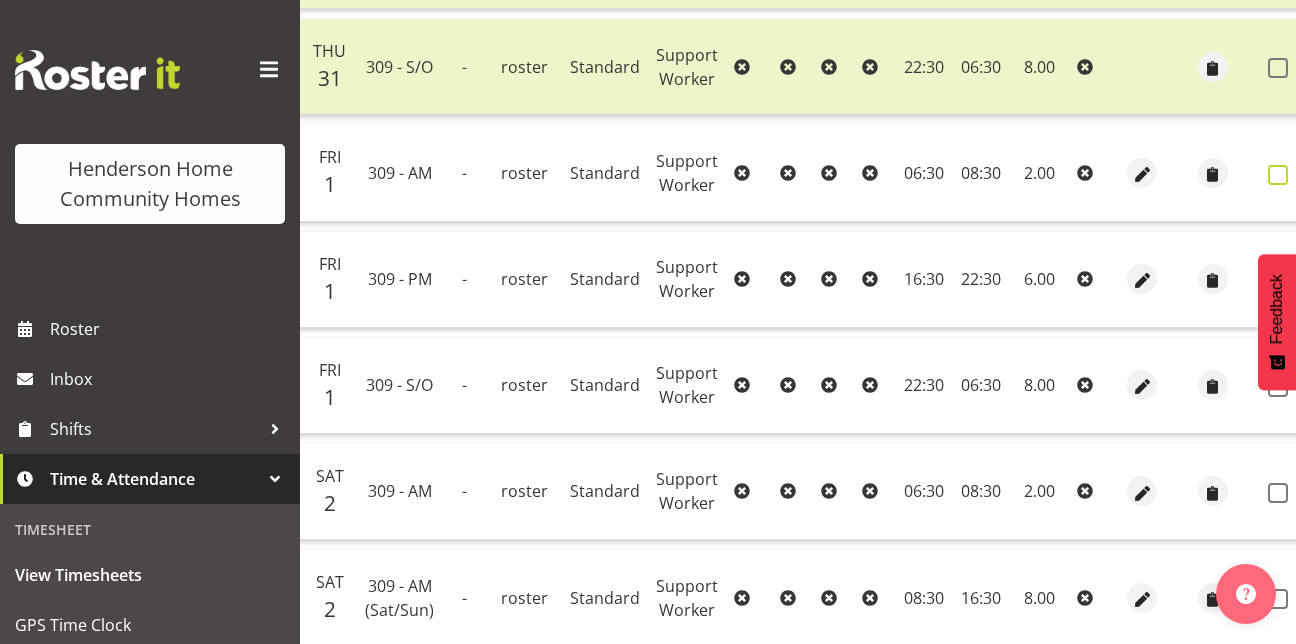 click at bounding box center (1278, 175) 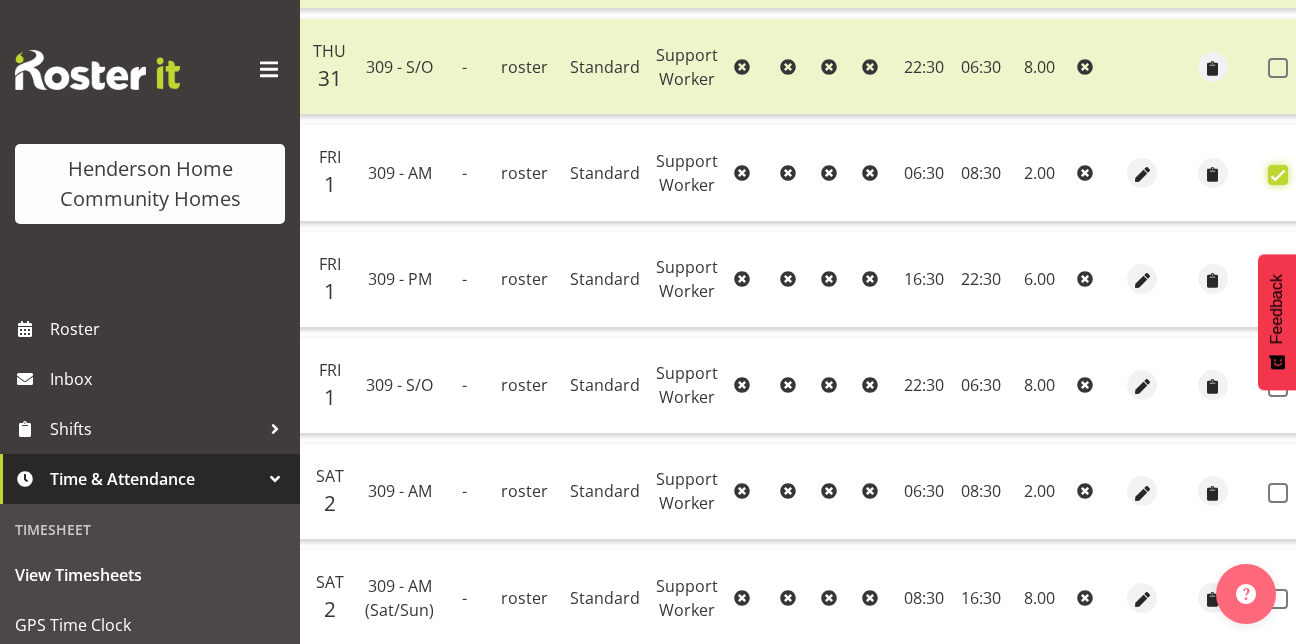 checkbox on "true" 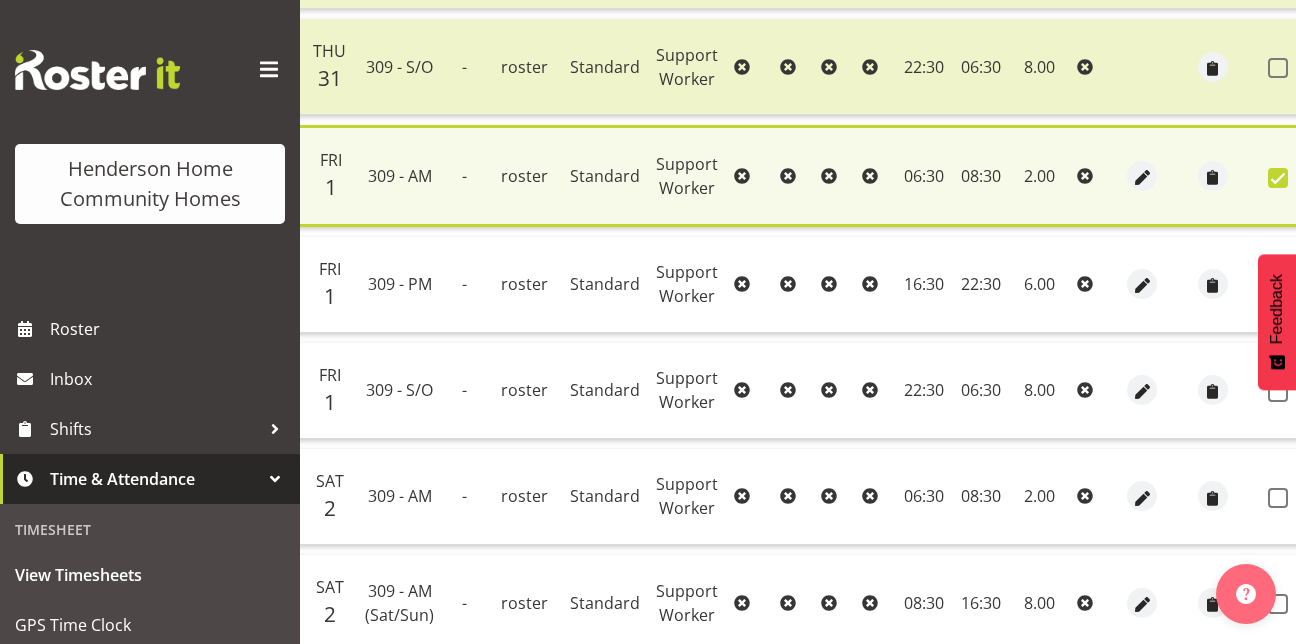 drag, startPoint x: 1295, startPoint y: 384, endPoint x: 1308, endPoint y: 418, distance: 36.40055 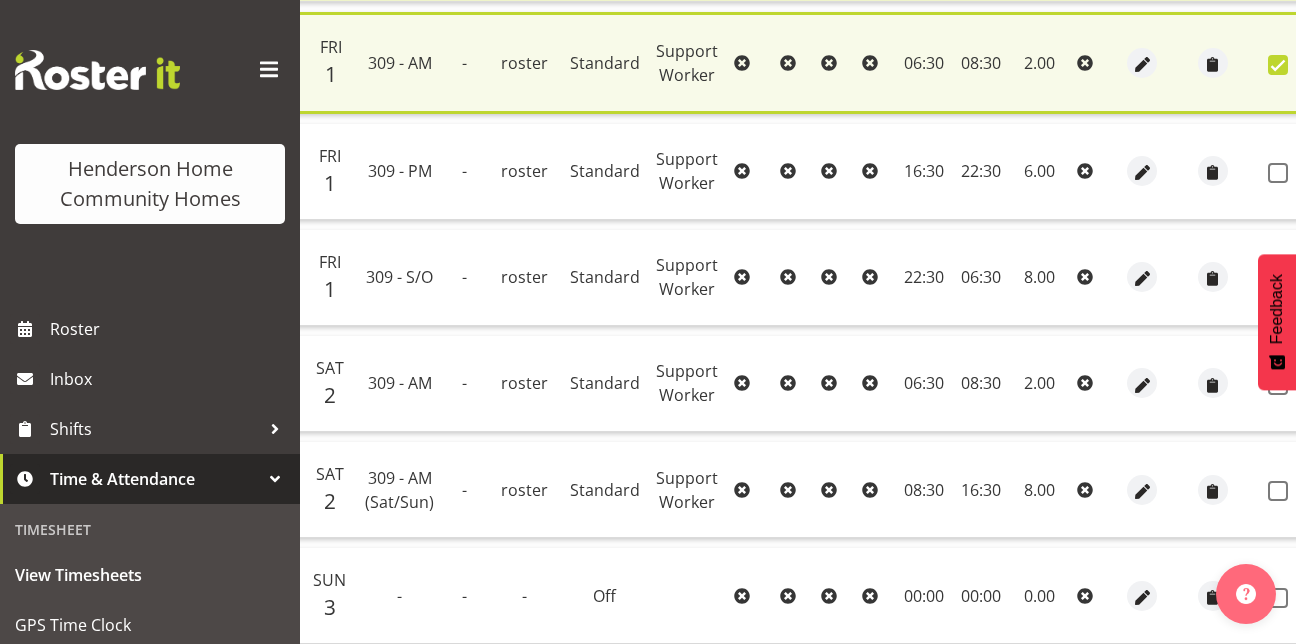 scroll, scrollTop: 1529, scrollLeft: 0, axis: vertical 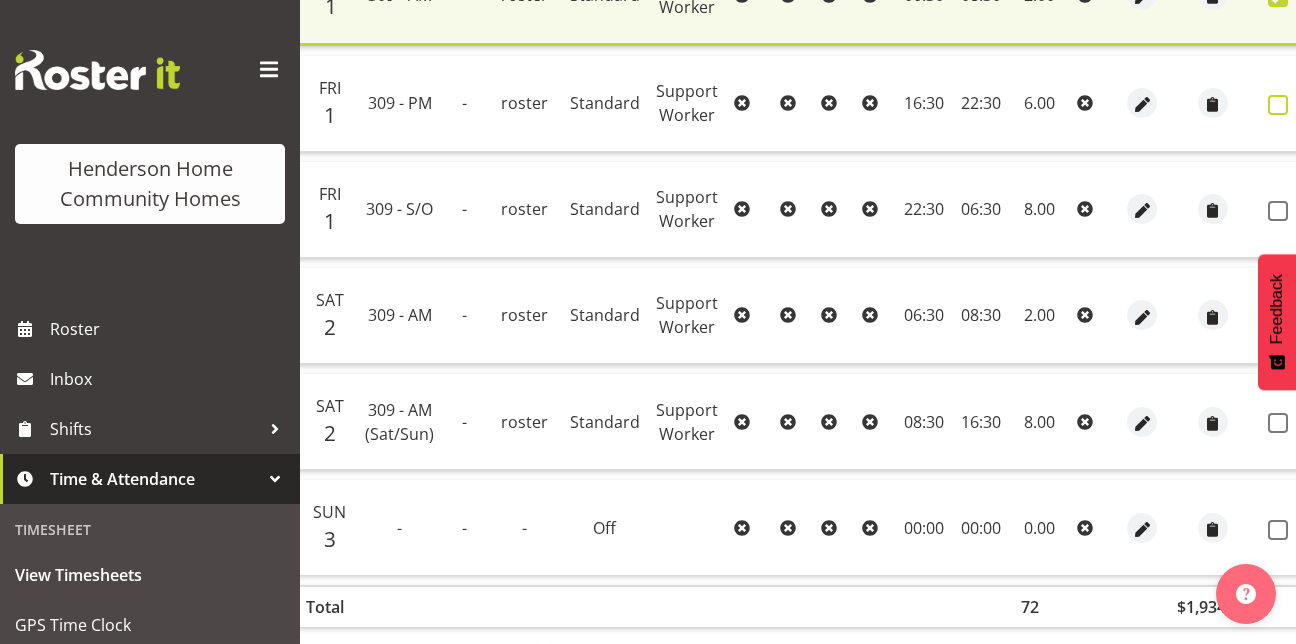 click at bounding box center [1278, 105] 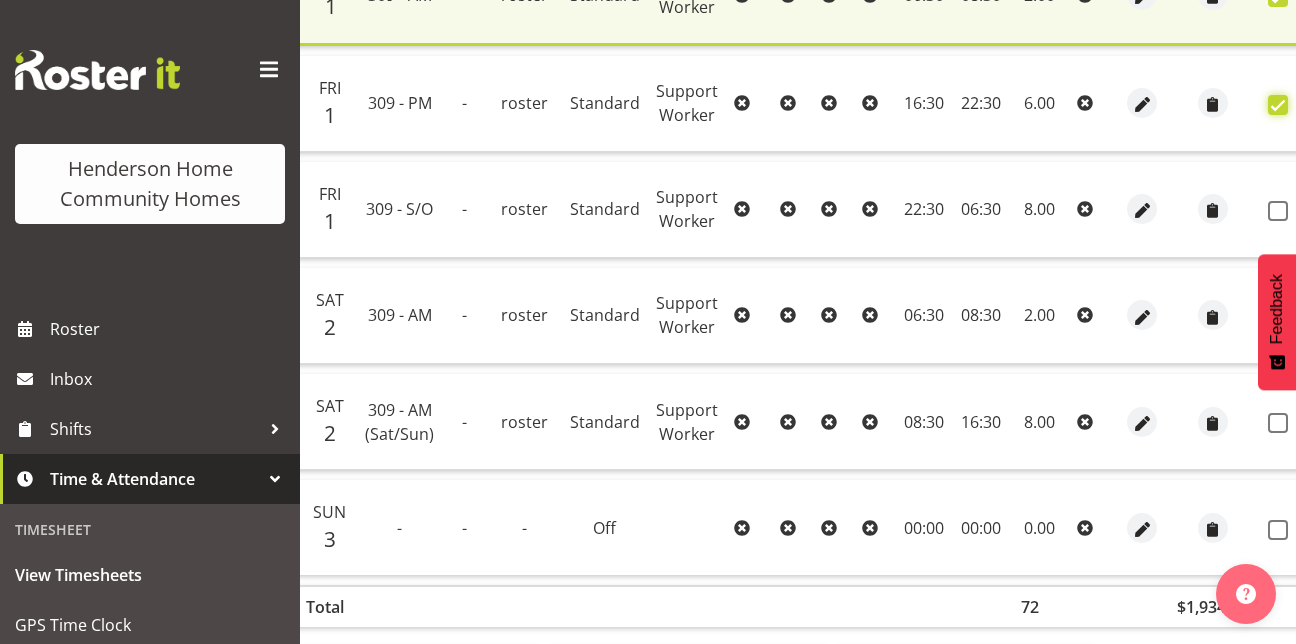 checkbox on "true" 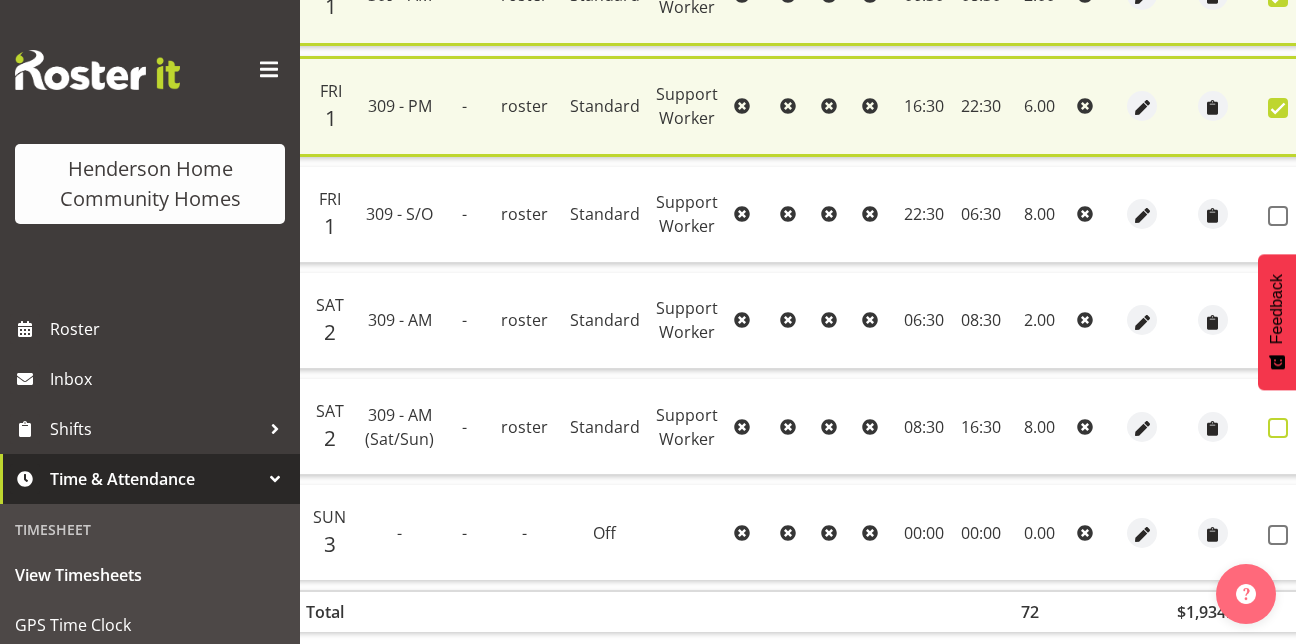 click at bounding box center [1278, 428] 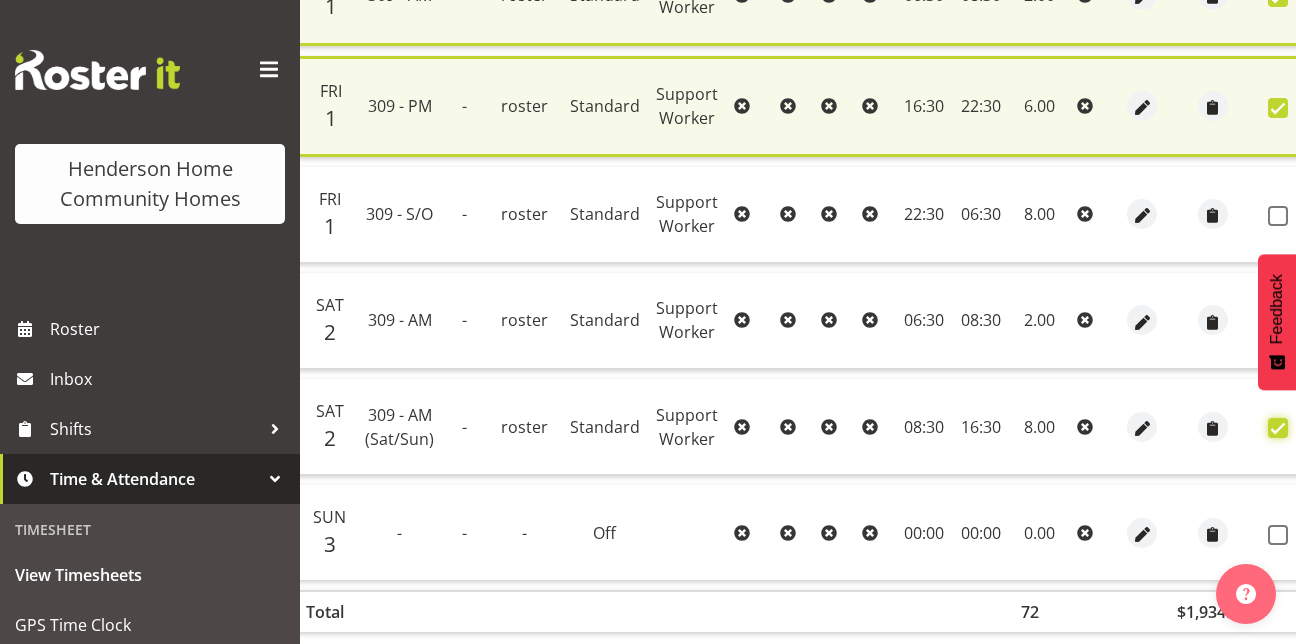checkbox on "true" 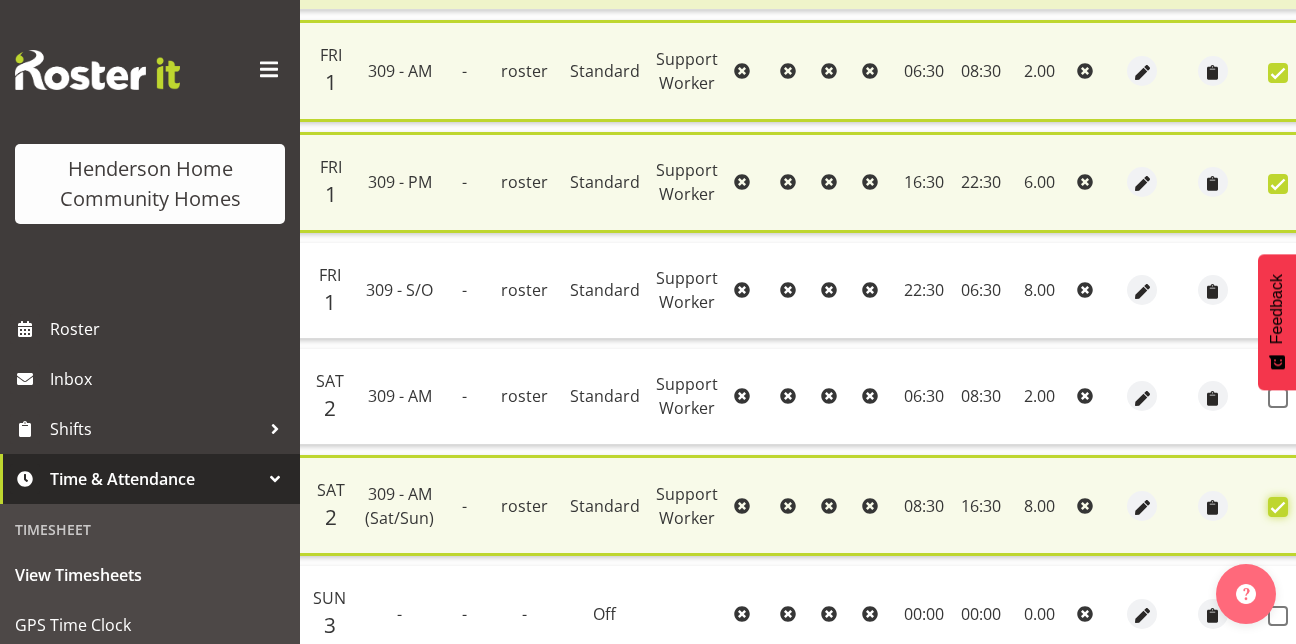 scroll, scrollTop: 1423, scrollLeft: 0, axis: vertical 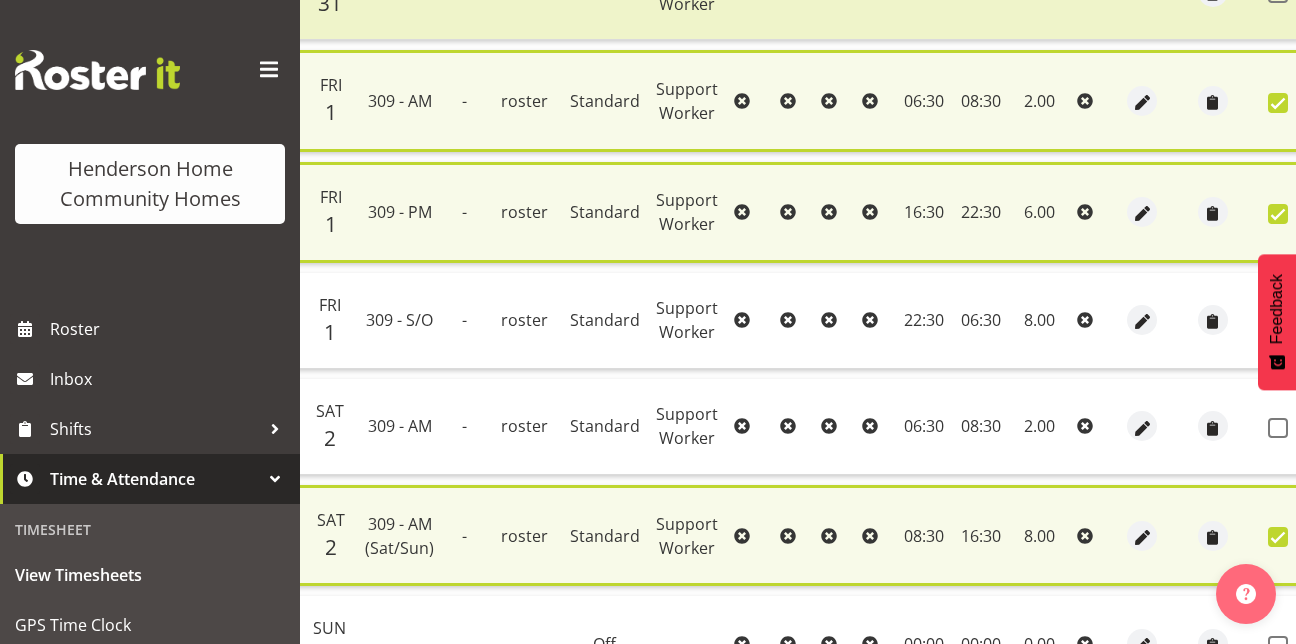 click at bounding box center [1293, 427] 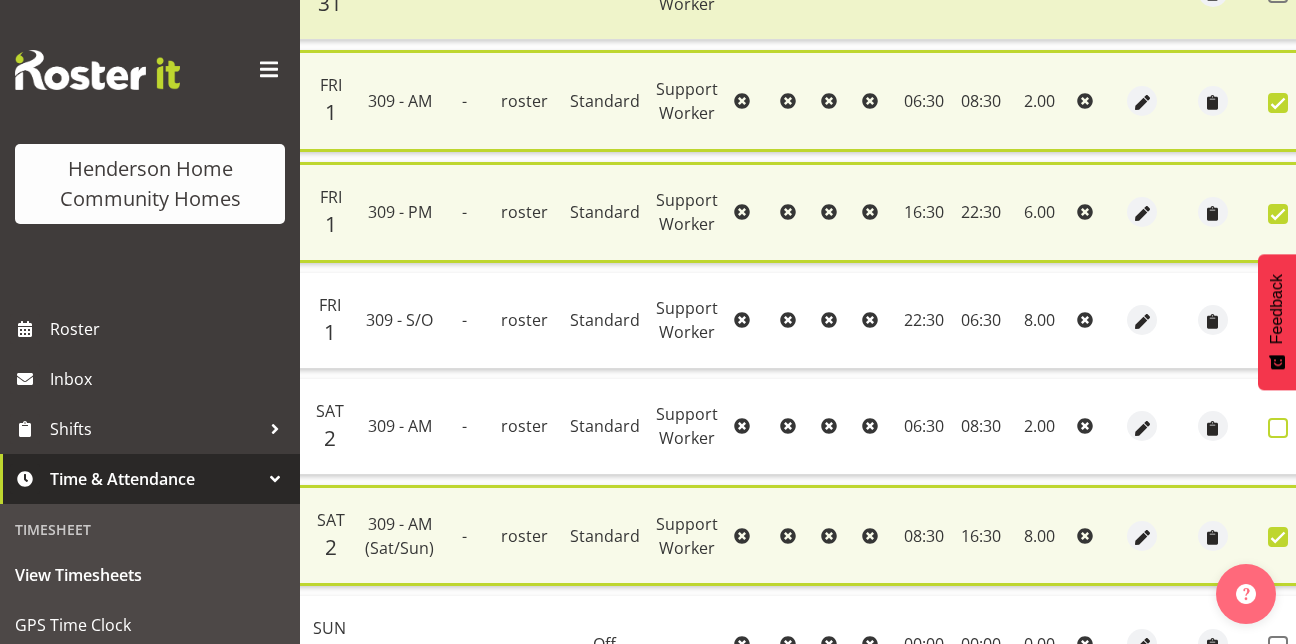 click at bounding box center [1278, 428] 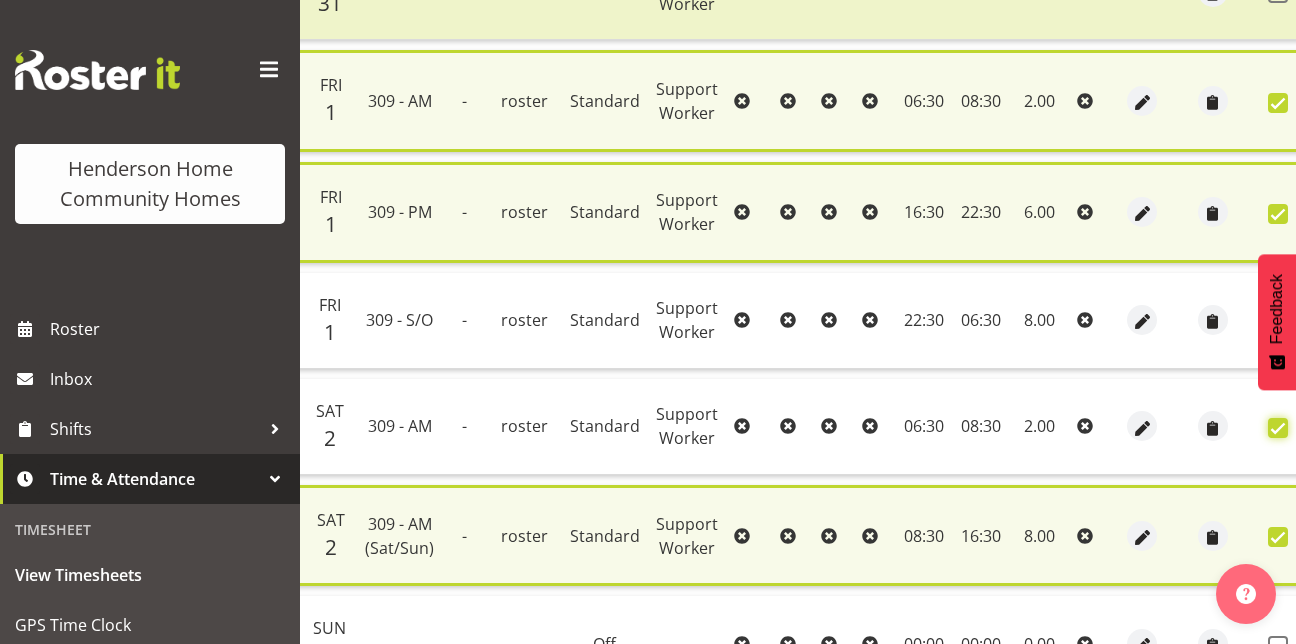 checkbox on "true" 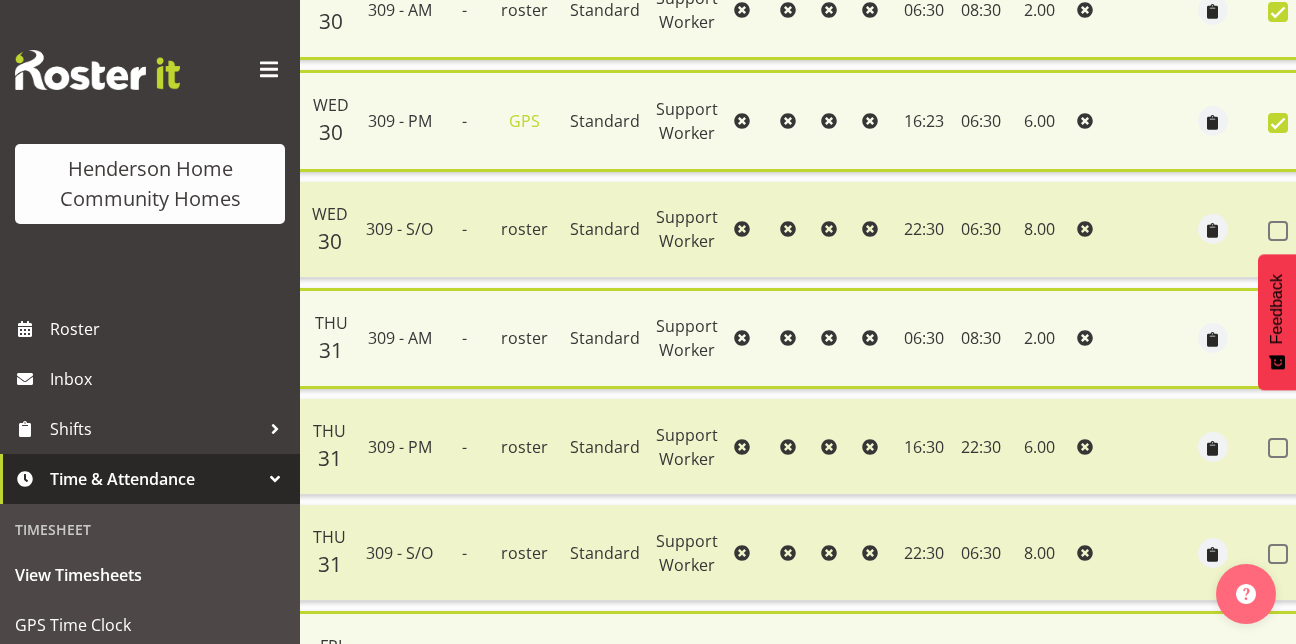 scroll, scrollTop: 839, scrollLeft: 0, axis: vertical 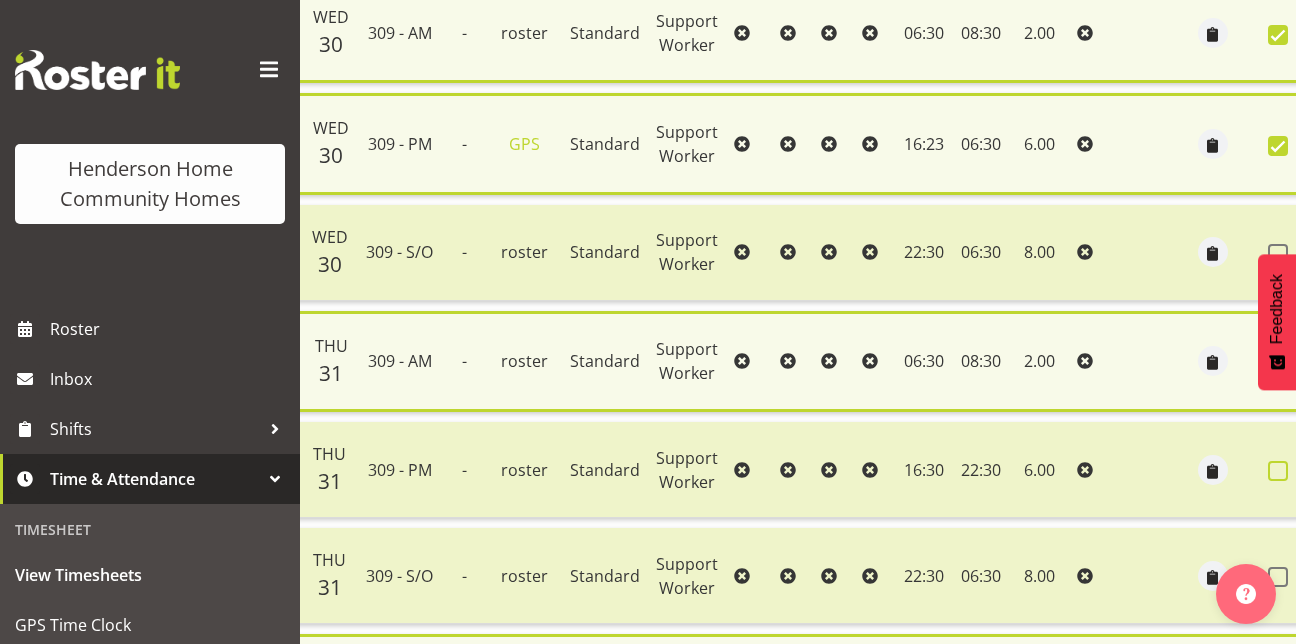 click at bounding box center [1278, 471] 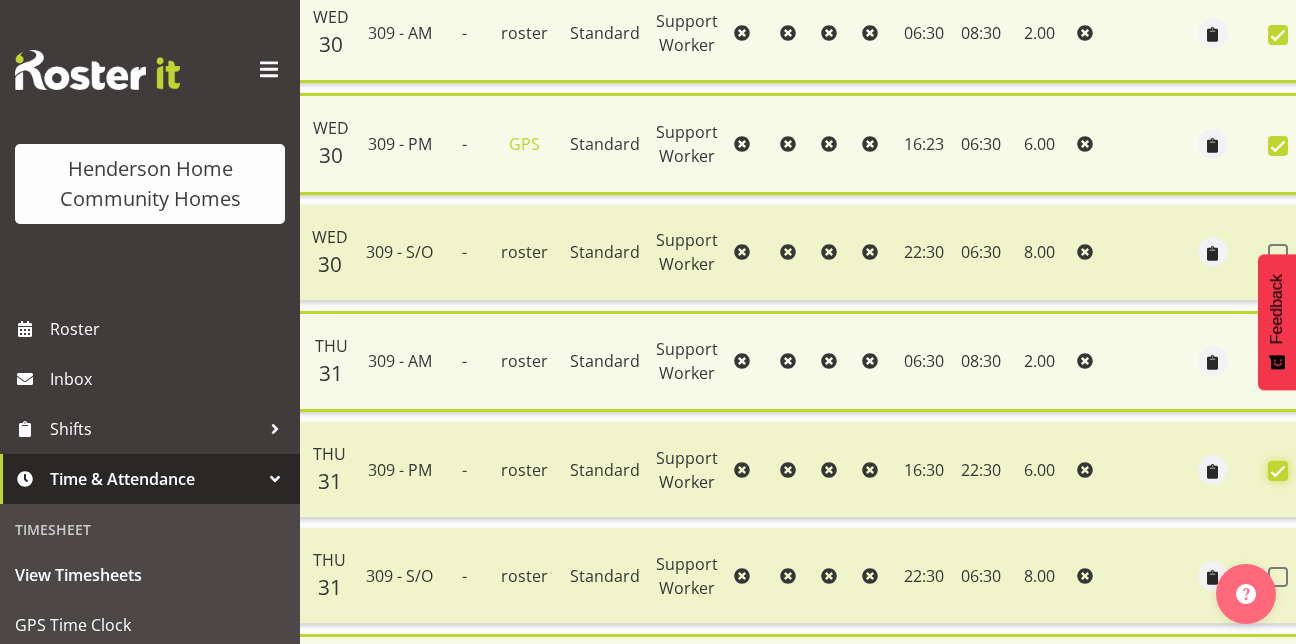 checkbox on "true" 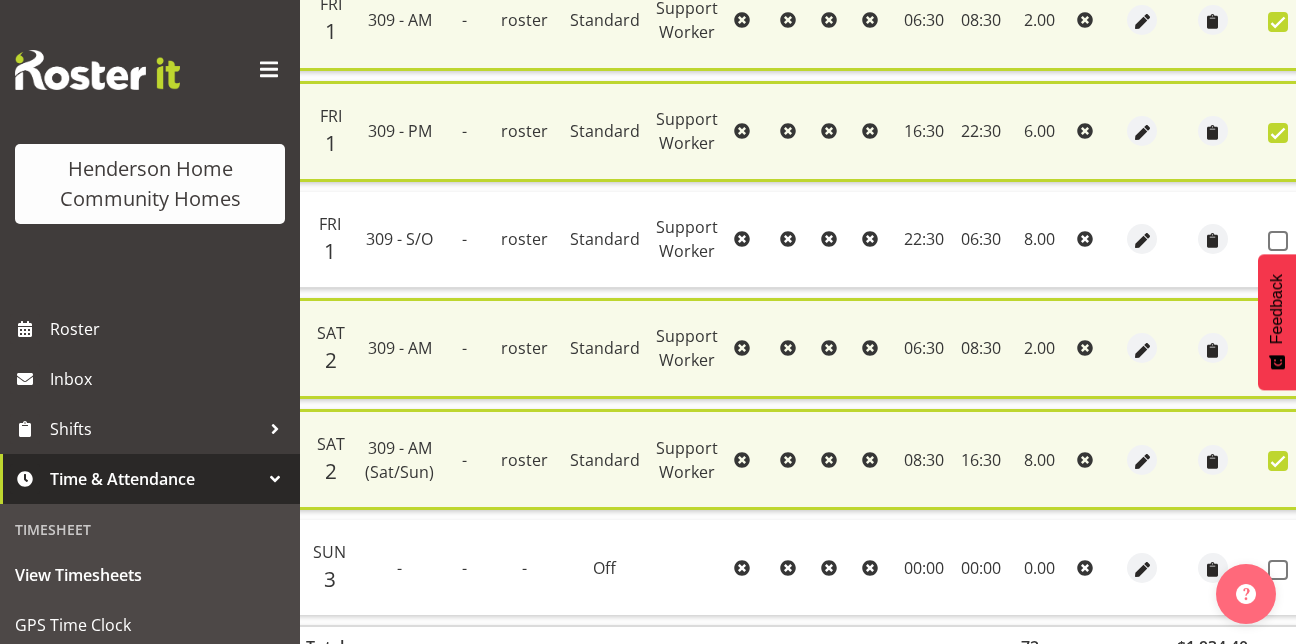 scroll, scrollTop: 1641, scrollLeft: 0, axis: vertical 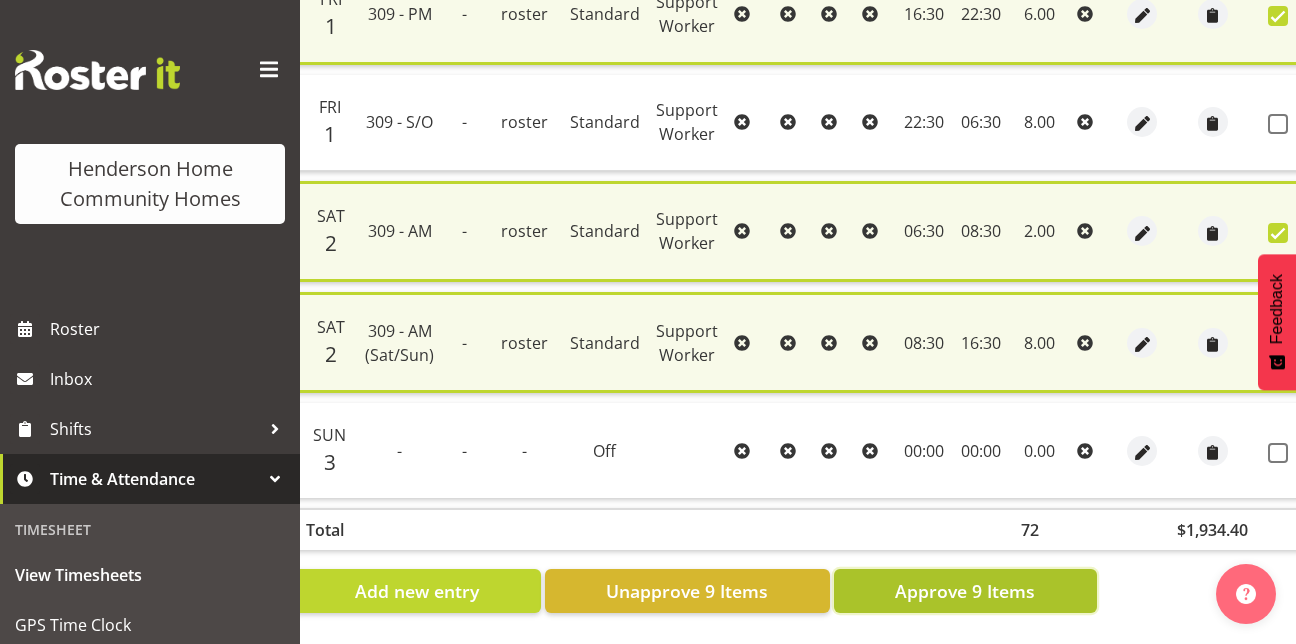click on "Approve 9 Items" at bounding box center (965, 591) 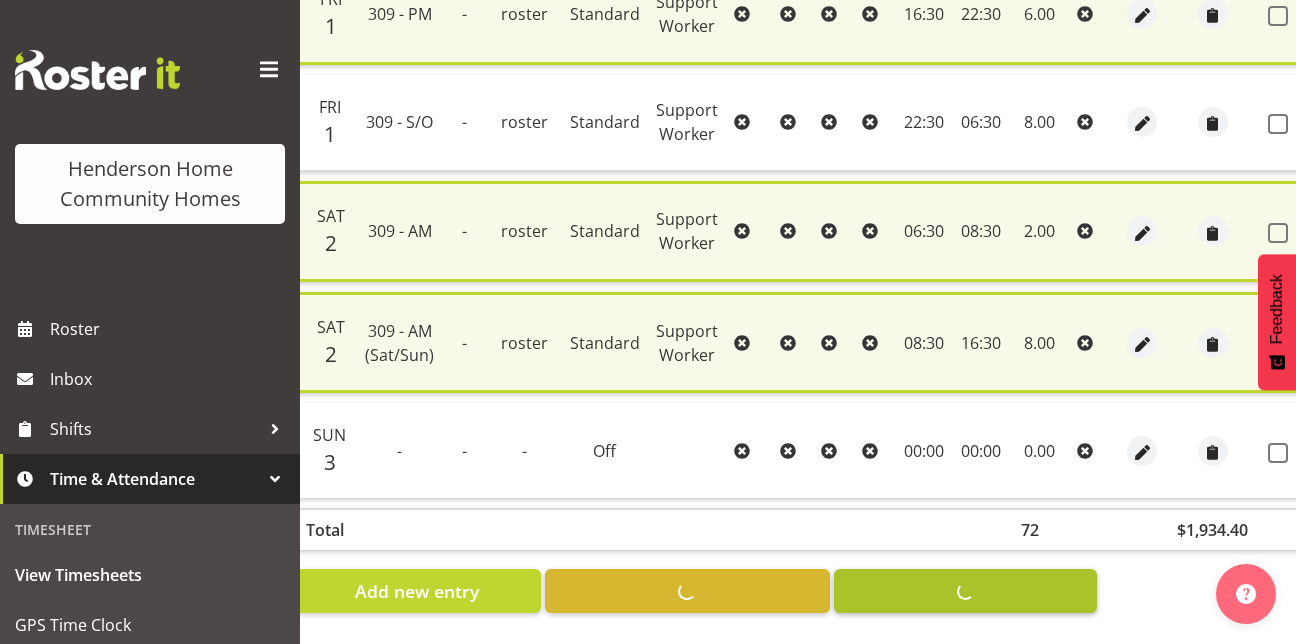 checkbox on "false" 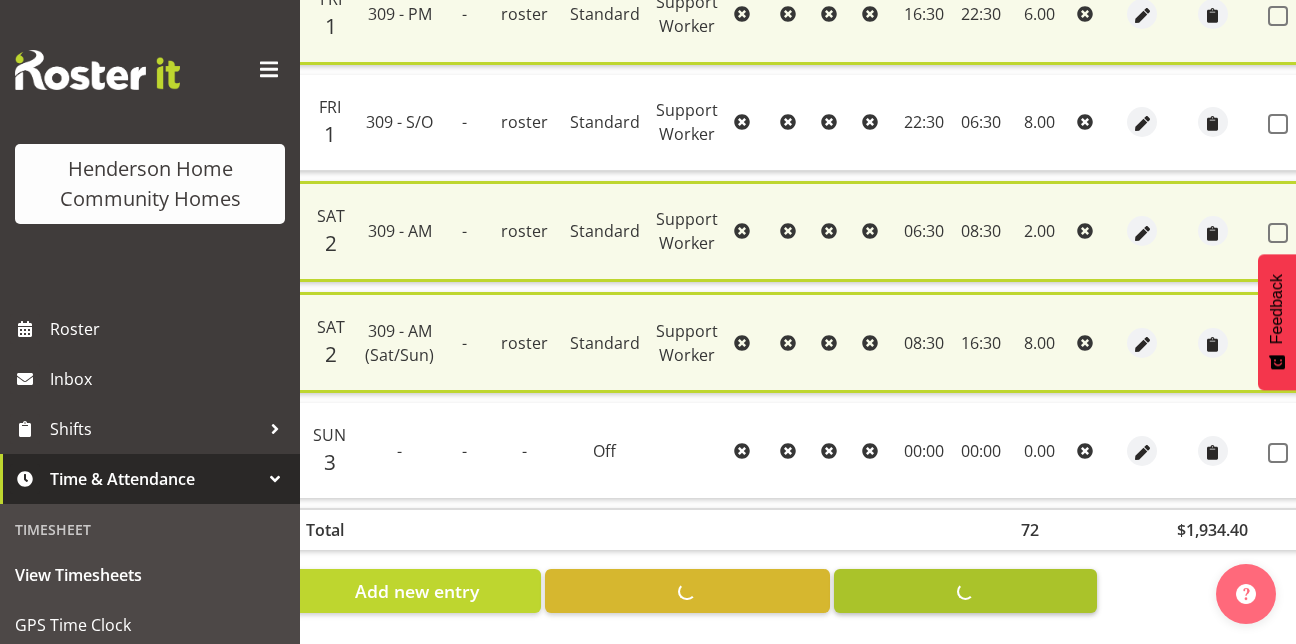 checkbox on "false" 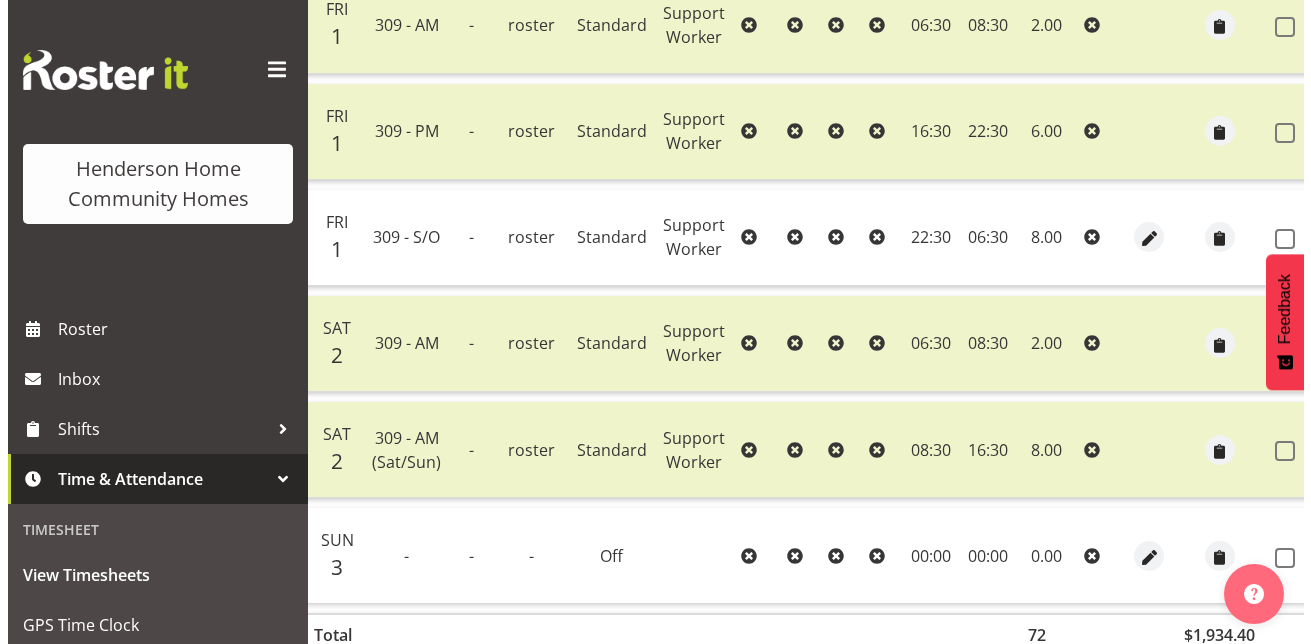 scroll, scrollTop: 1556, scrollLeft: 0, axis: vertical 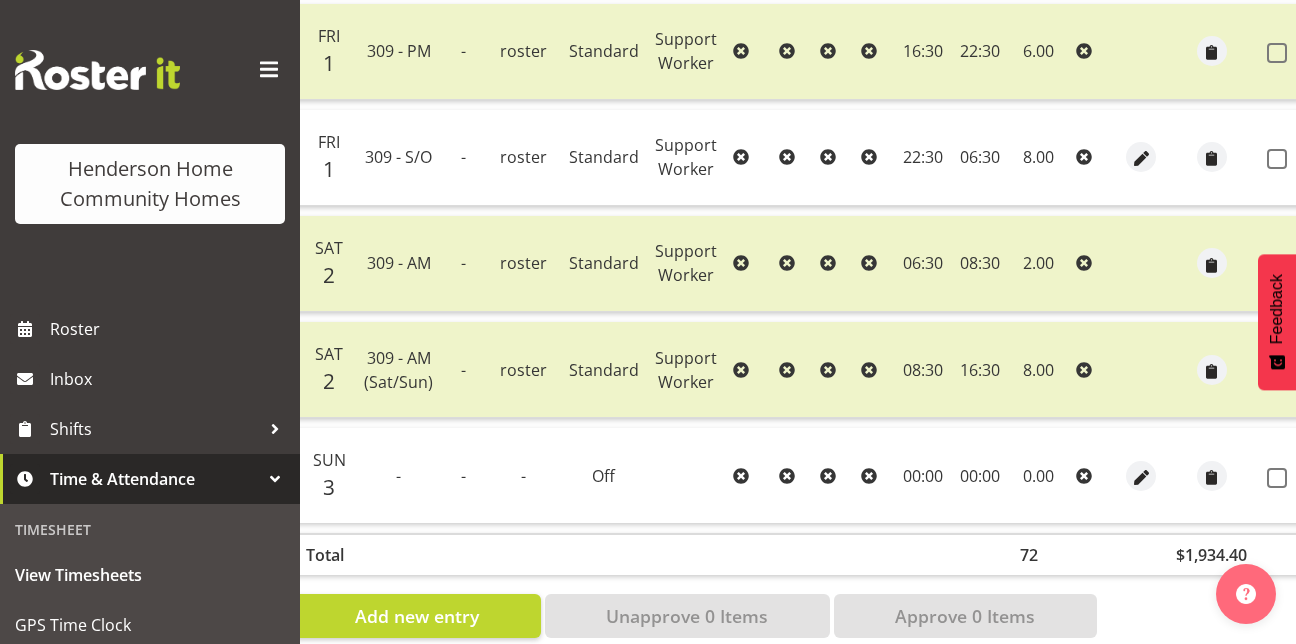 click at bounding box center (1141, 158) 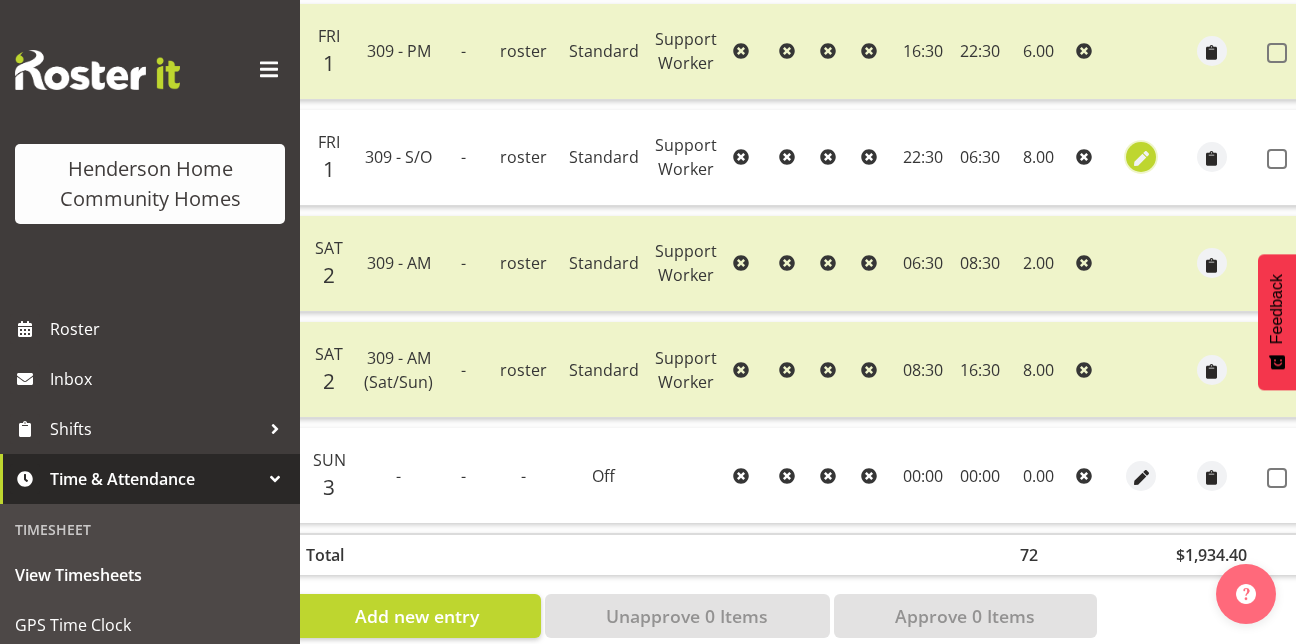 click at bounding box center [1141, 157] 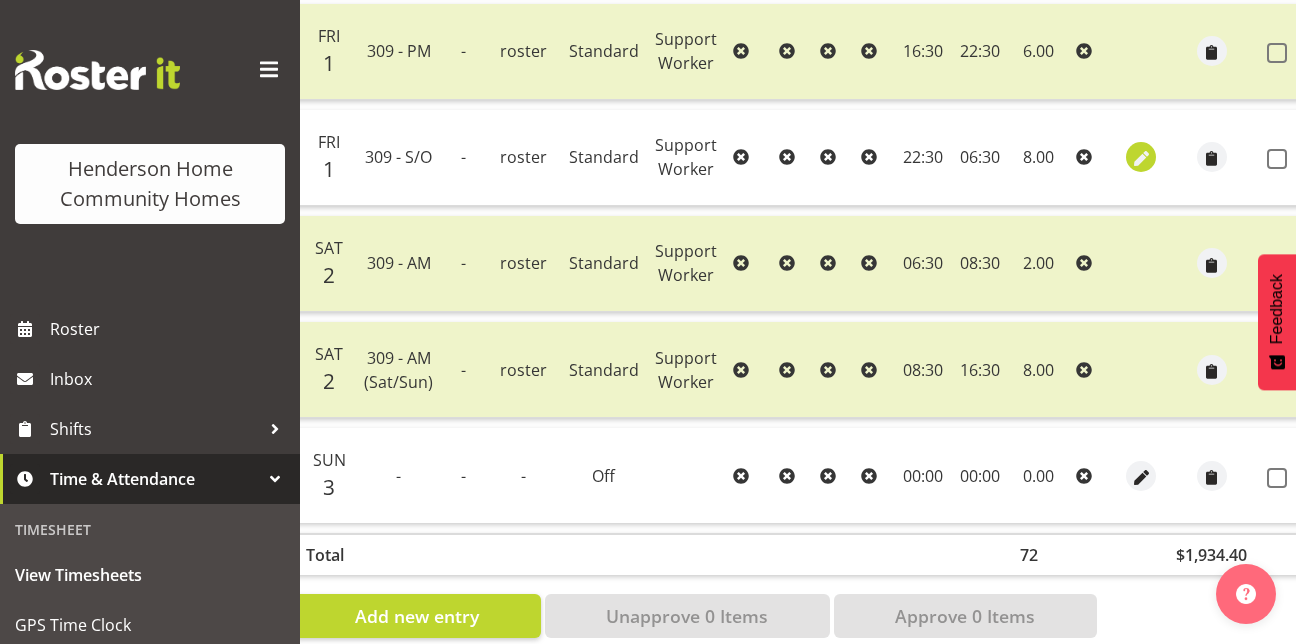 select on "Standard" 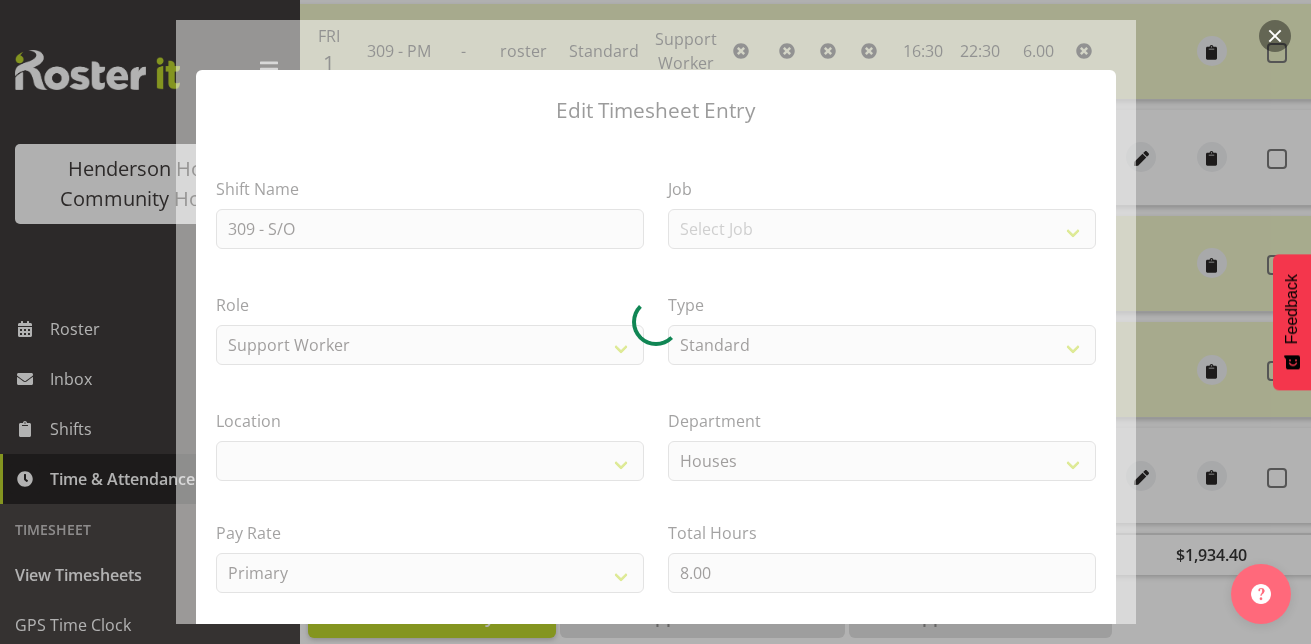 select on "1070" 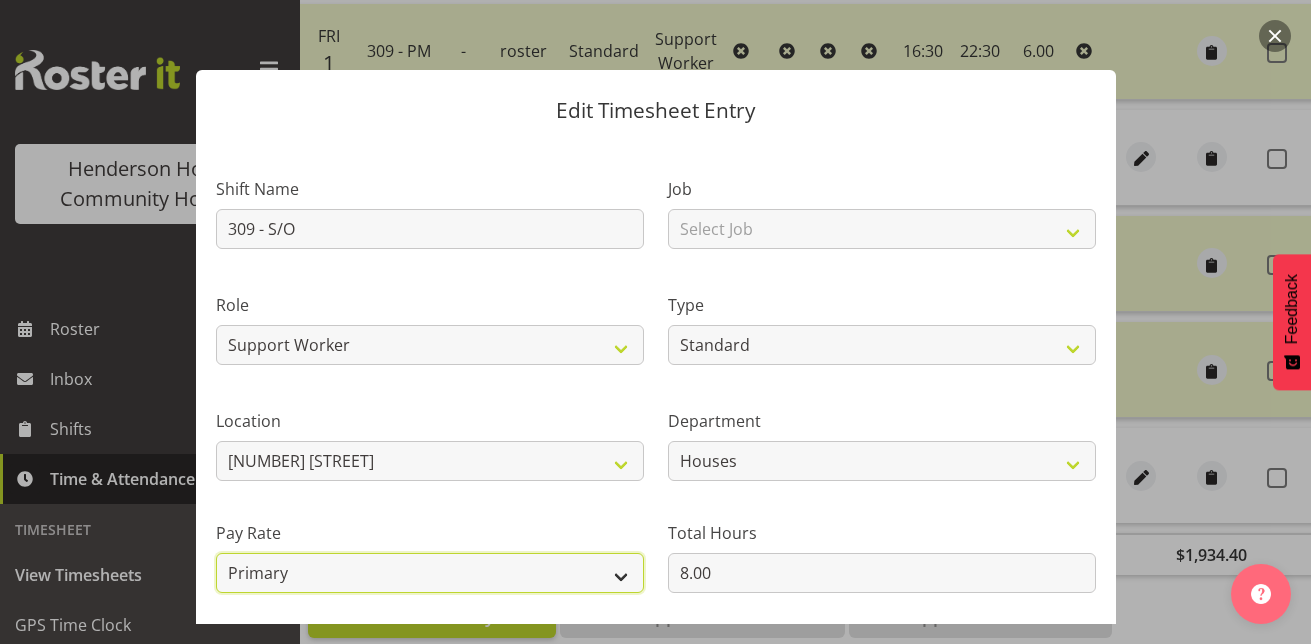 click on "Primary   Secondary   Tertiary   Fourth   Fifth" at bounding box center [430, 573] 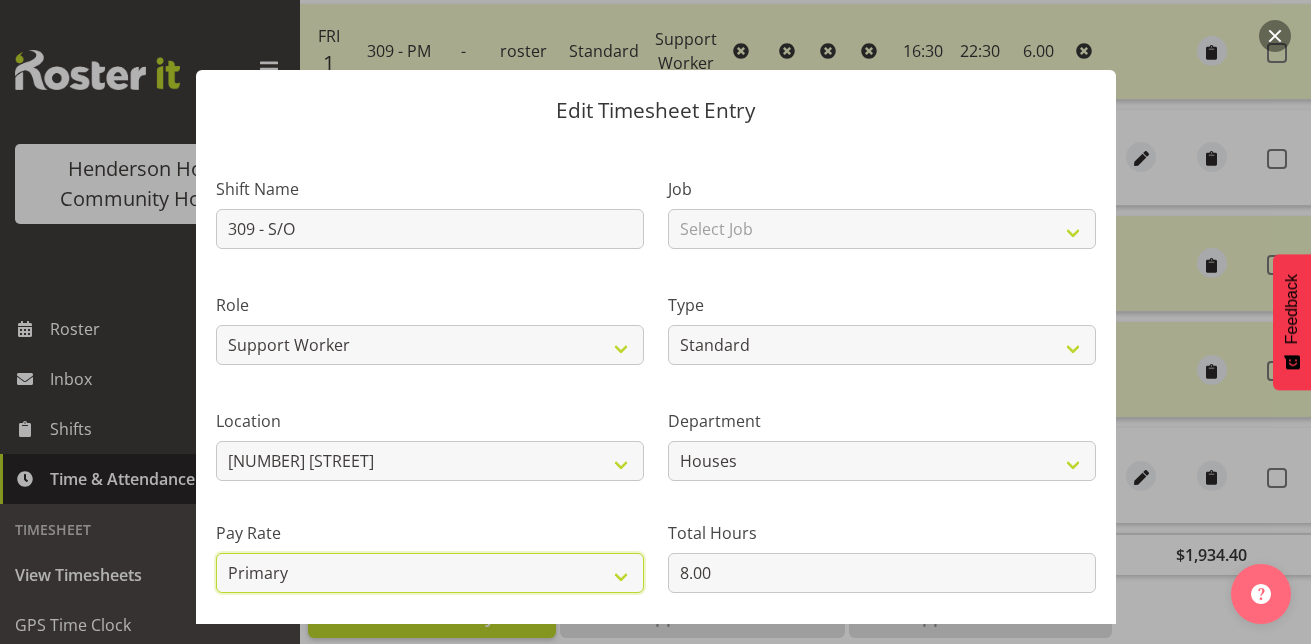 select on "secondary" 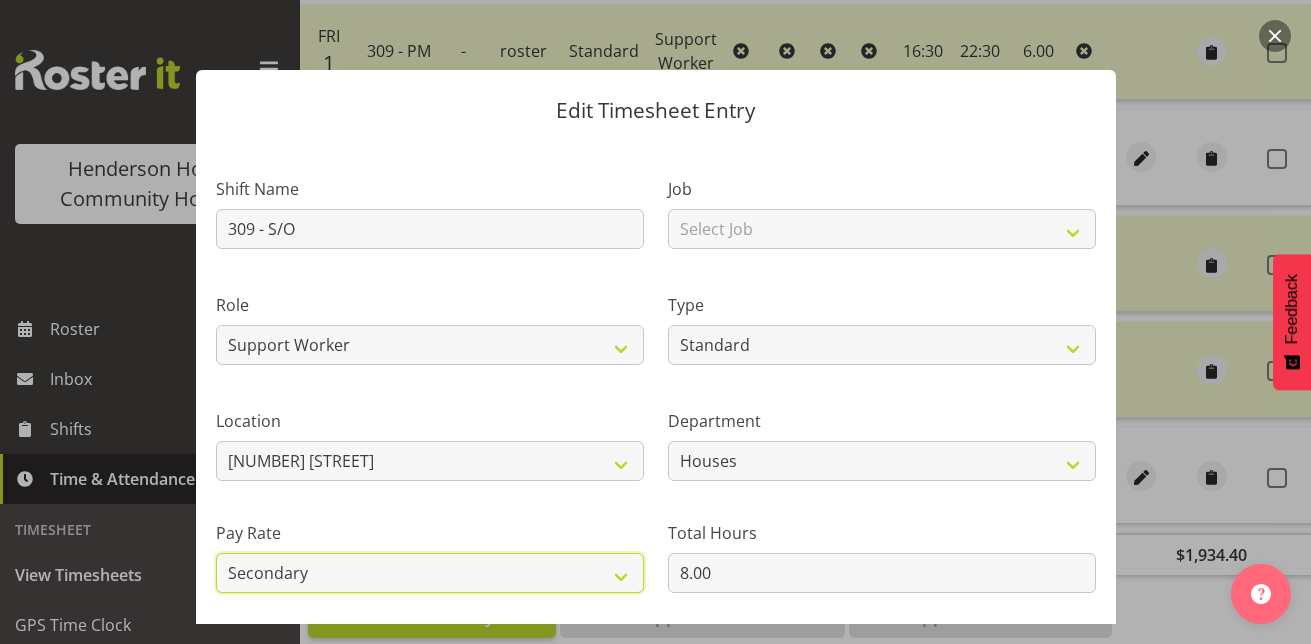 click on "Primary   Secondary   Tertiary   Fourth   Fifth" at bounding box center (430, 573) 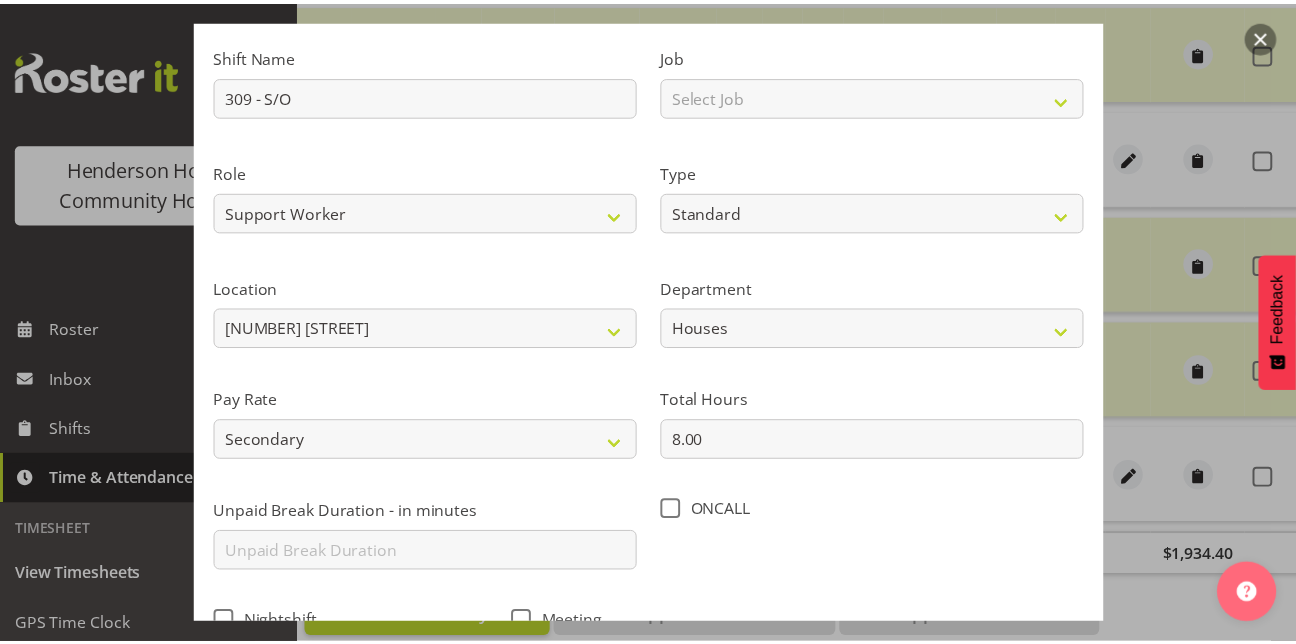 scroll, scrollTop: 285, scrollLeft: 0, axis: vertical 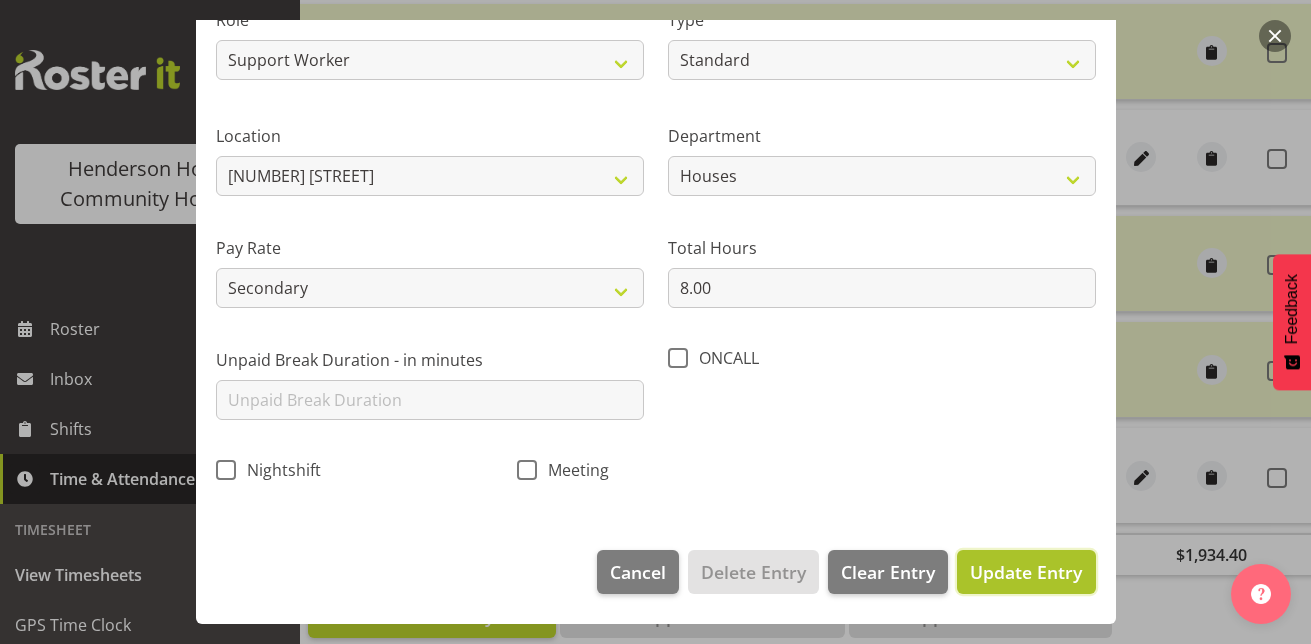 click on "Update Entry" at bounding box center [1026, 572] 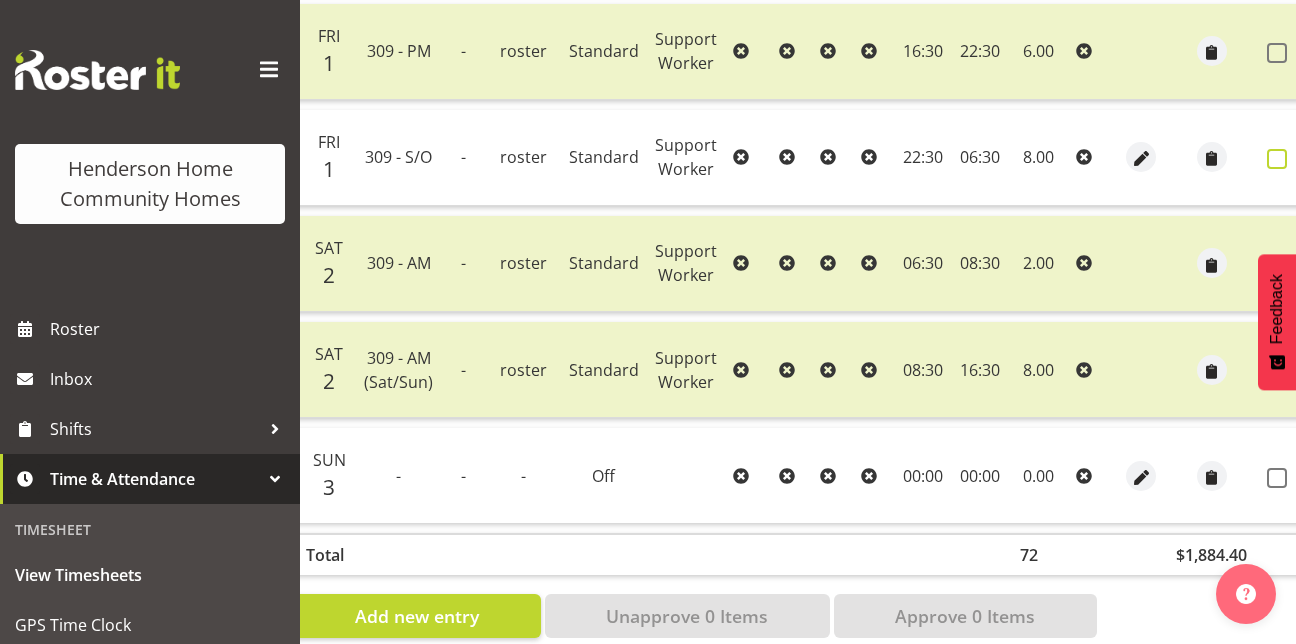 click at bounding box center (1277, 159) 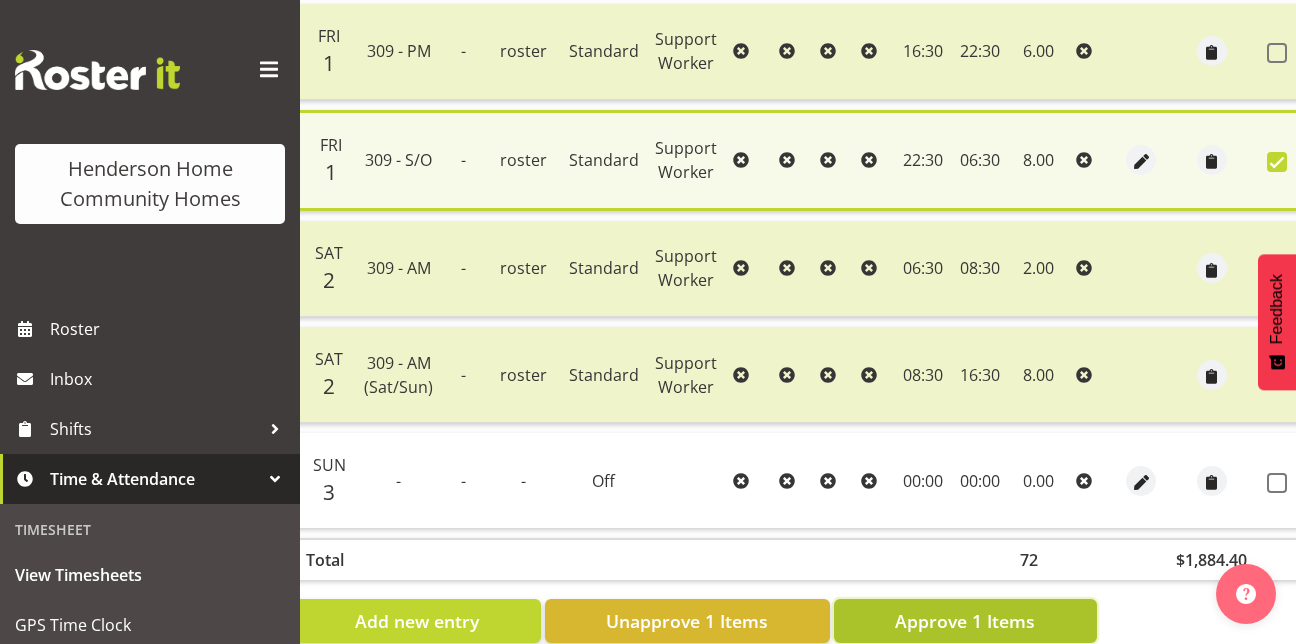 click on "Approve 1 Items" at bounding box center (965, 621) 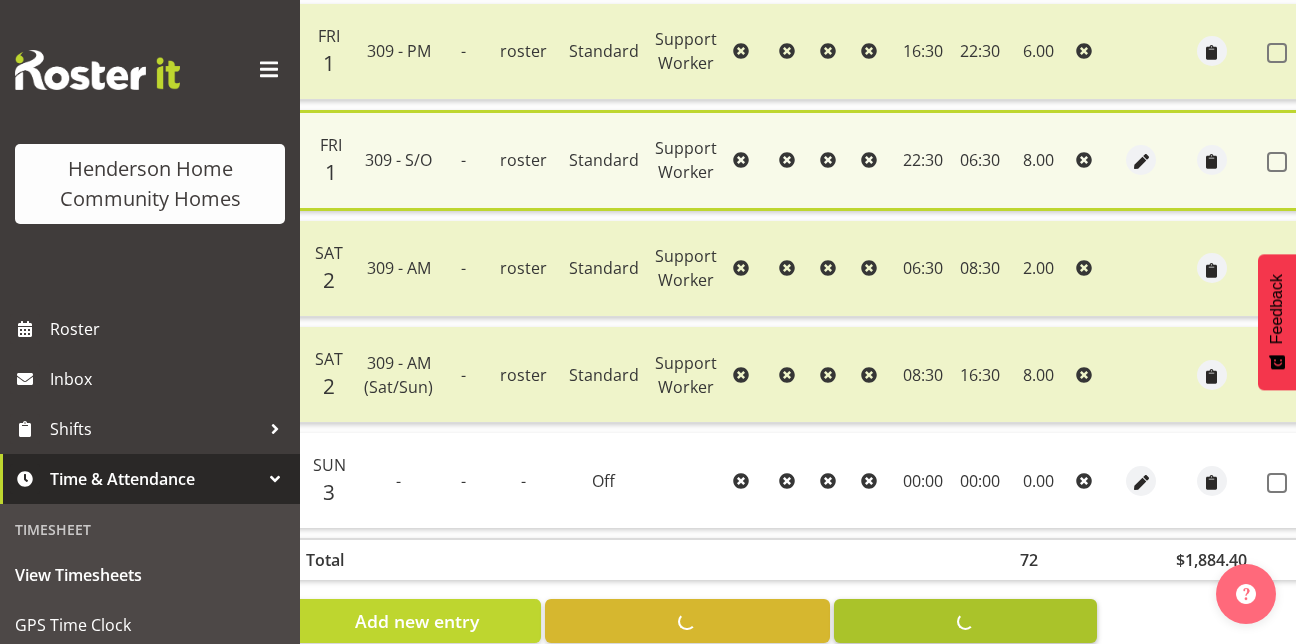 checkbox on "false" 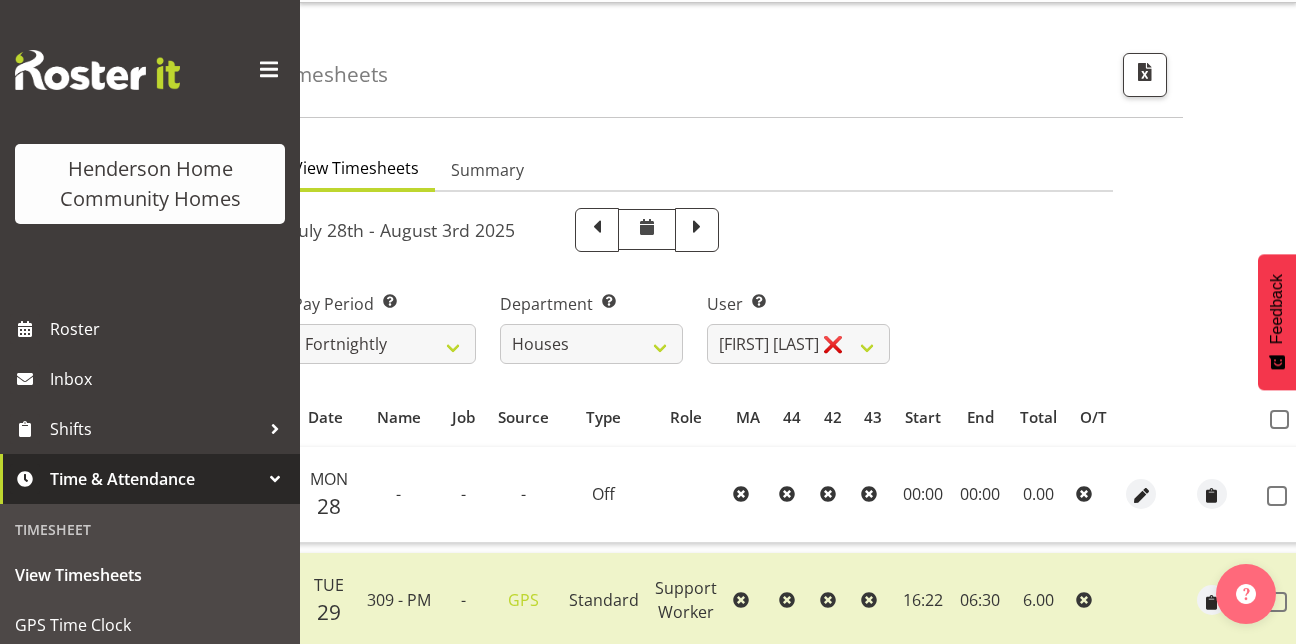 scroll, scrollTop: 0, scrollLeft: 0, axis: both 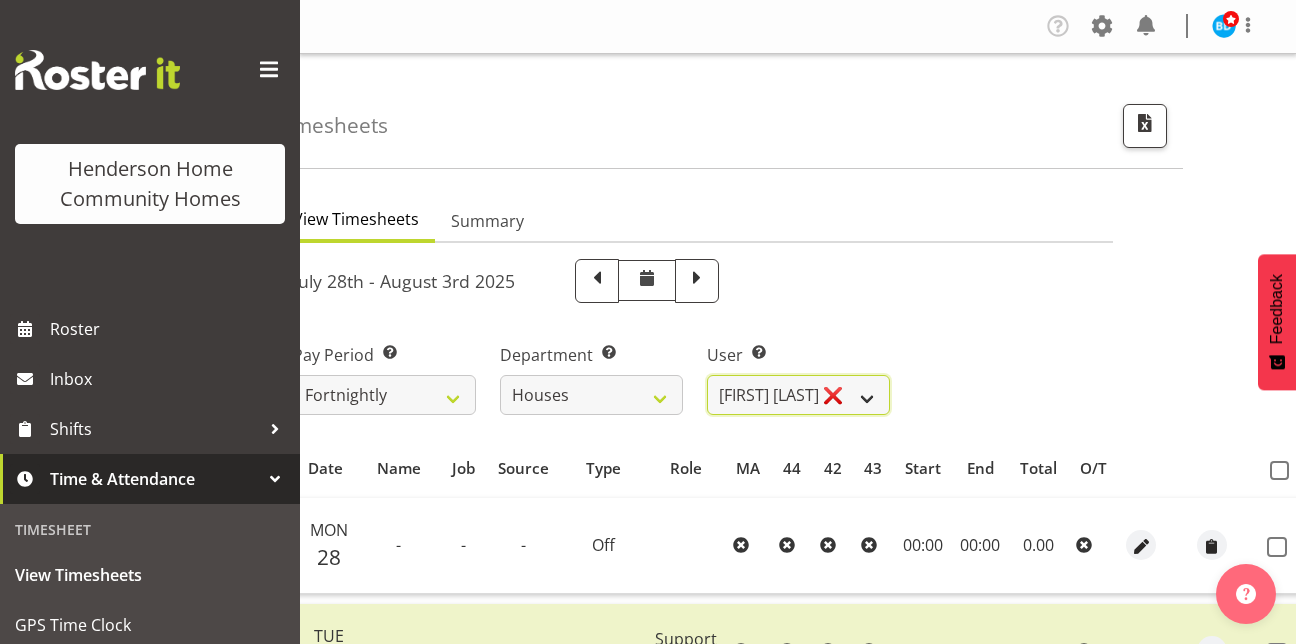 click on "[FIRST] [LAST]
❌
[FIRST] [LAST]
❌
[FIRST] [LAST]
❌
[FIRST] [LAST]
❌
[FIRST] [LAST]
❌
[FIRST] [LAST]
❌
[FIRST] [LAST]
❌
[FIRST] [LAST]
✔
[FIRST] [LAST]
❌
[FIRST] [LAST]
❌" at bounding box center (798, 395) 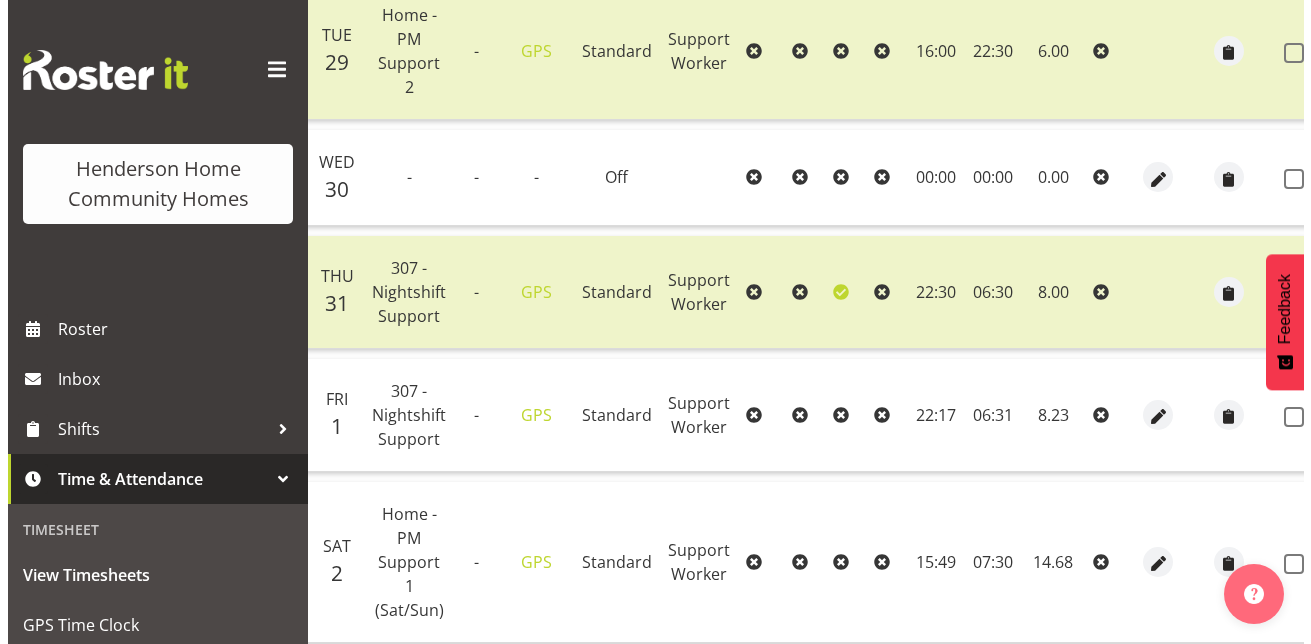 scroll, scrollTop: 695, scrollLeft: 0, axis: vertical 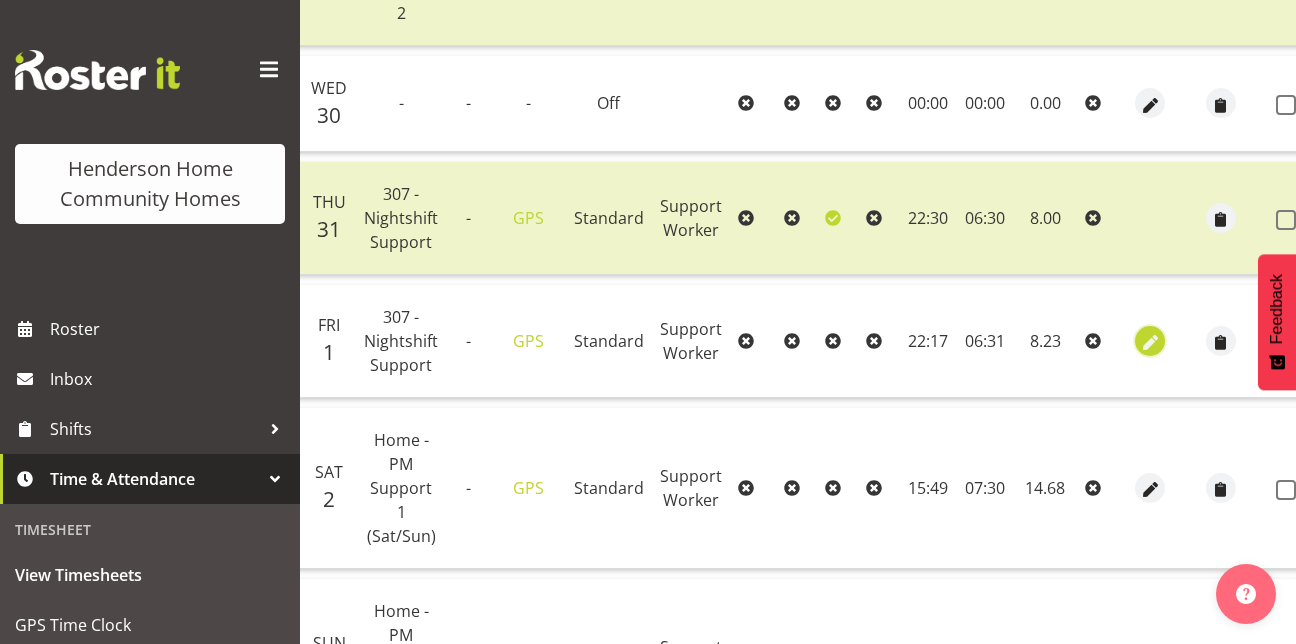 click at bounding box center [1150, 342] 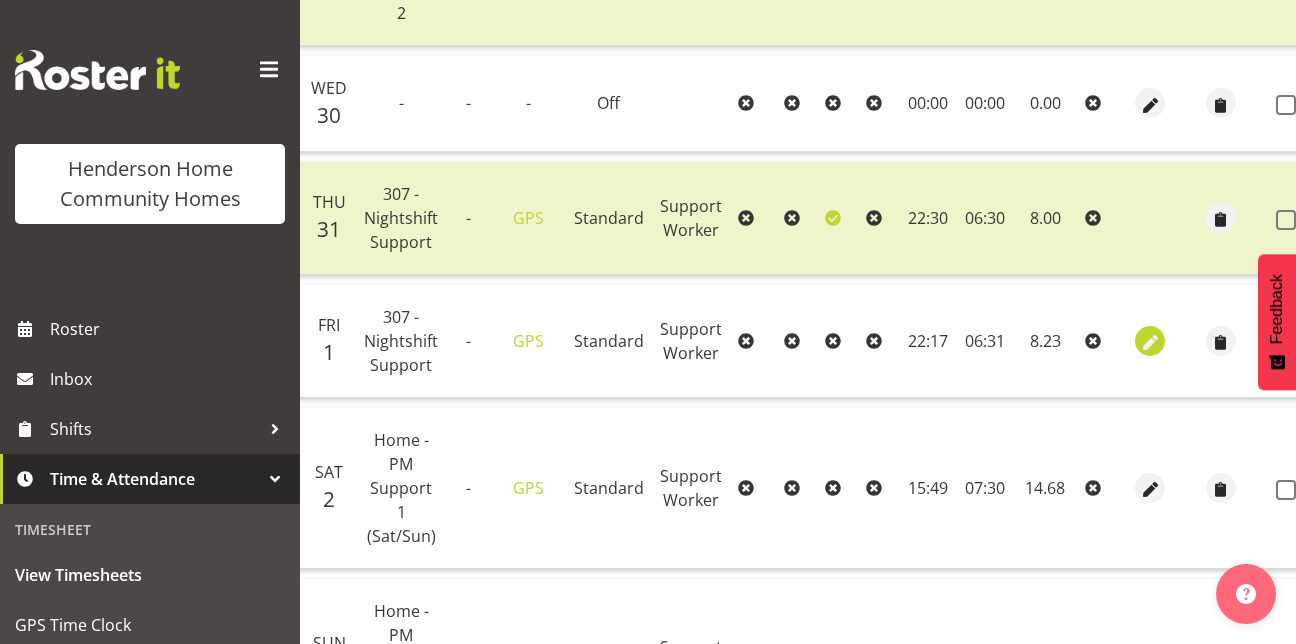 select on "Standard" 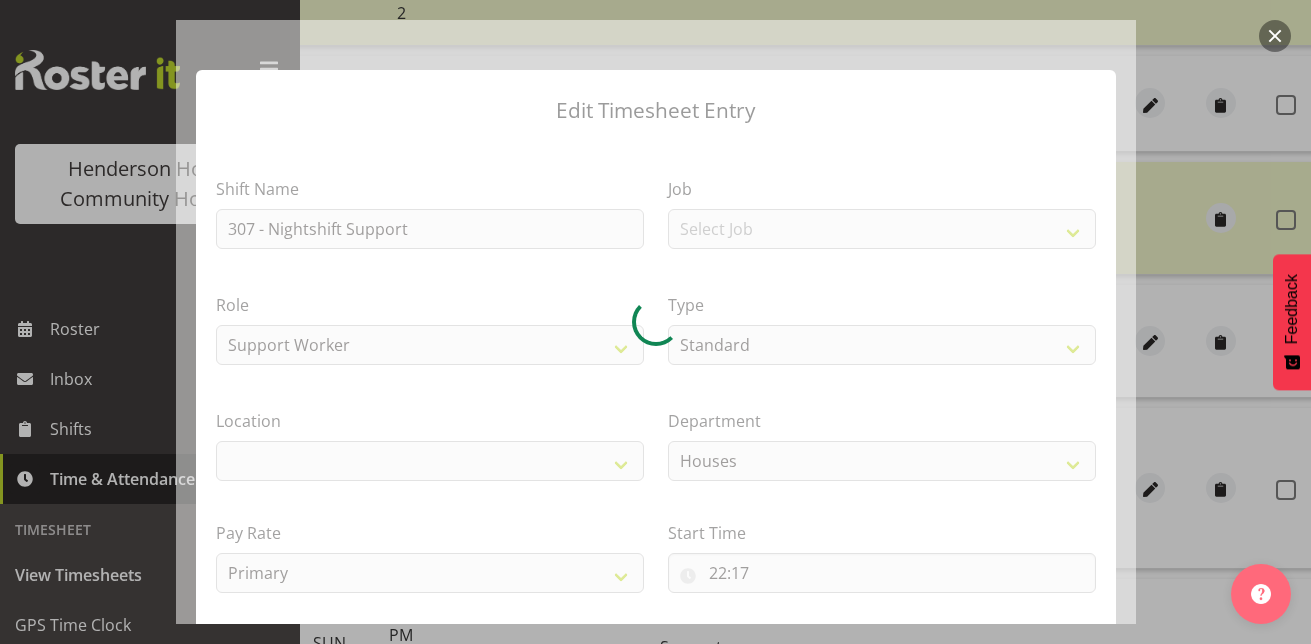 select on "1076" 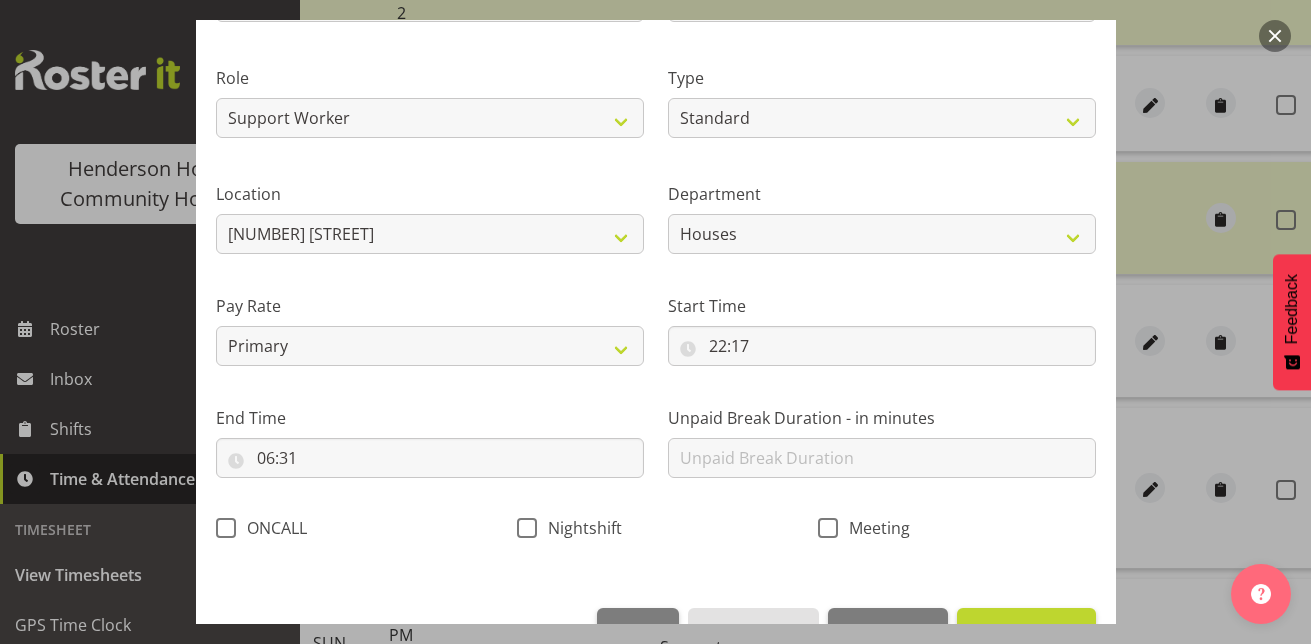 scroll, scrollTop: 285, scrollLeft: 0, axis: vertical 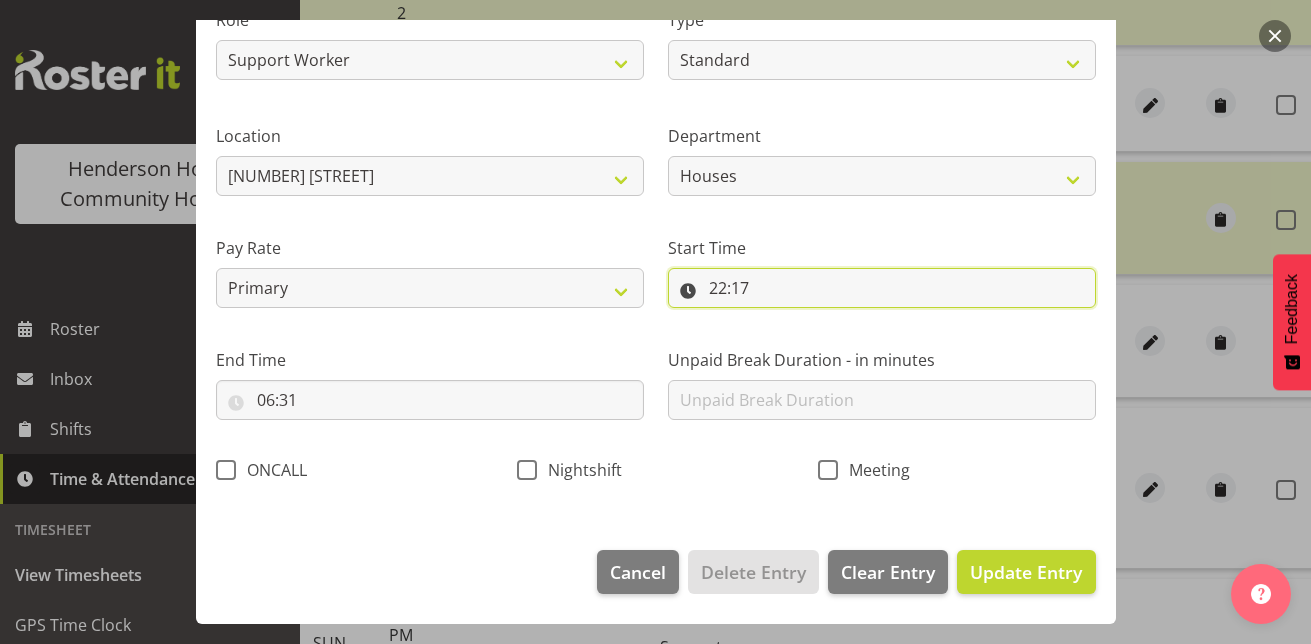 click on "22:17" at bounding box center [882, 288] 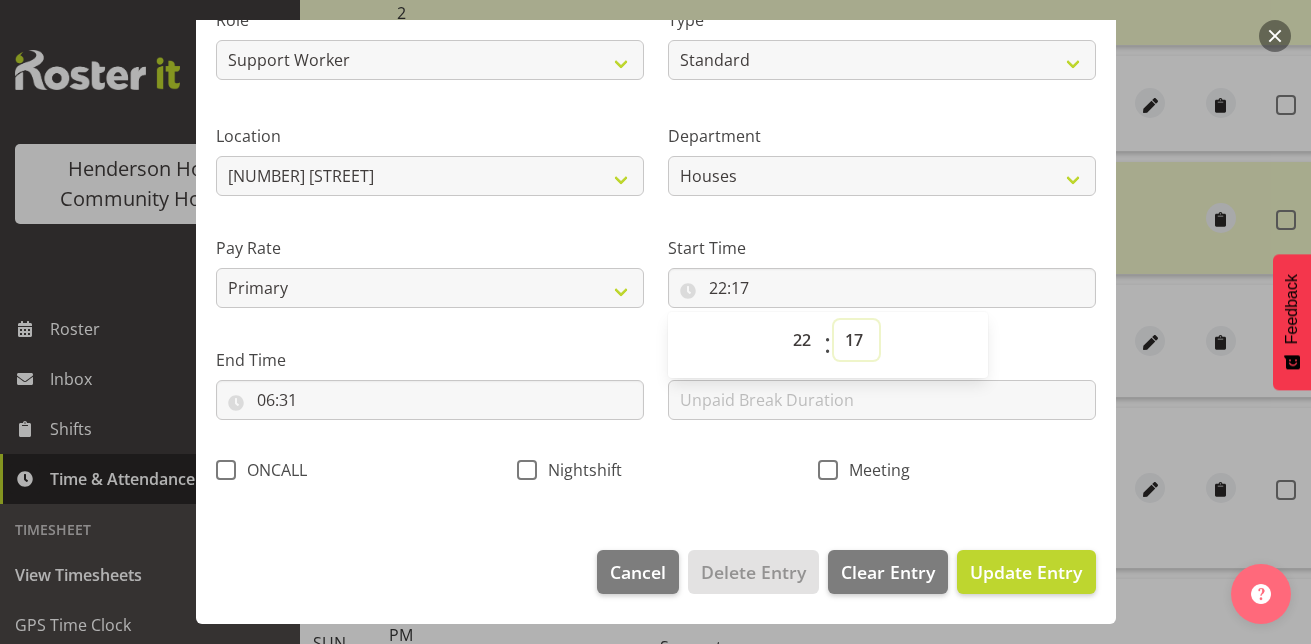 click on "00   01   02   03   04   05   06   07   08   09   10   11   12   13   14   15   16   17   18   19   20   21   22   23   24   25   26   27   28   29   30   31   32   33   34   35   36   37   38   39   40   41   42   43   44   45   46   47   48   49   50   51   52   53   54   55   56   57   58   59" at bounding box center (856, 340) 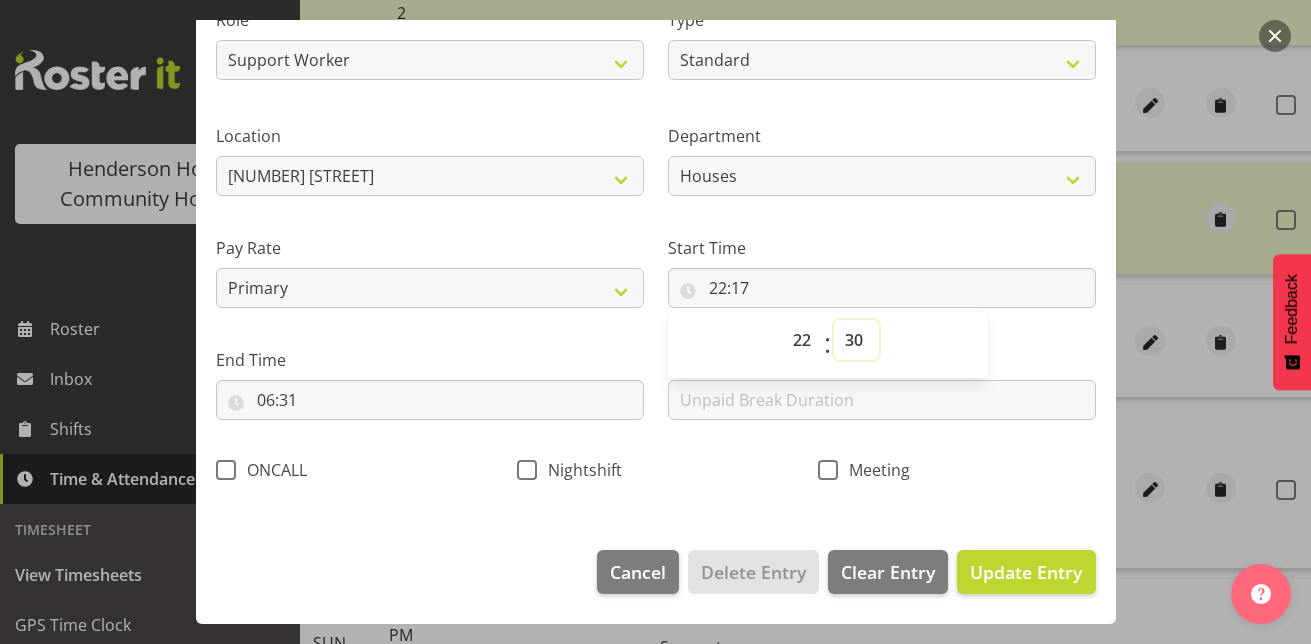 click on "00   01   02   03   04   05   06   07   08   09   10   11   12   13   14   15   16   17   18   19   20   21   22   23   24   25   26   27   28   29   30   31   32   33   34   35   36   37   38   39   40   41   42   43   44   45   46   47   48   49   50   51   52   53   54   55   56   57   58   59" at bounding box center [856, 340] 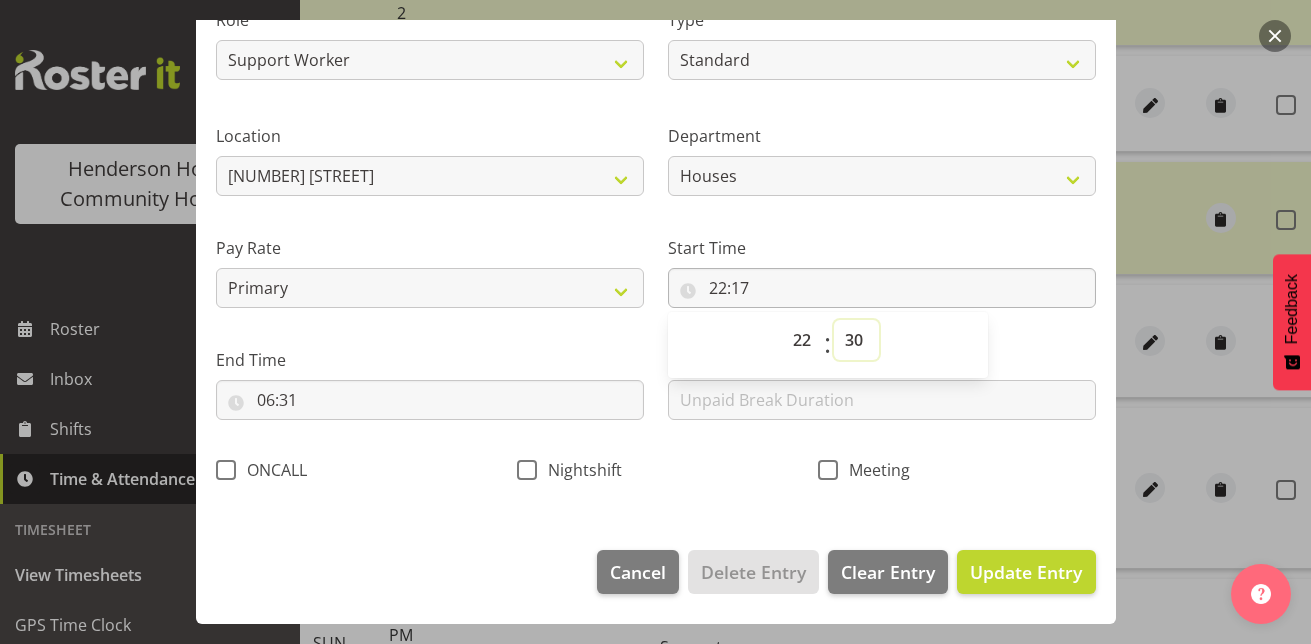 type on "22:30" 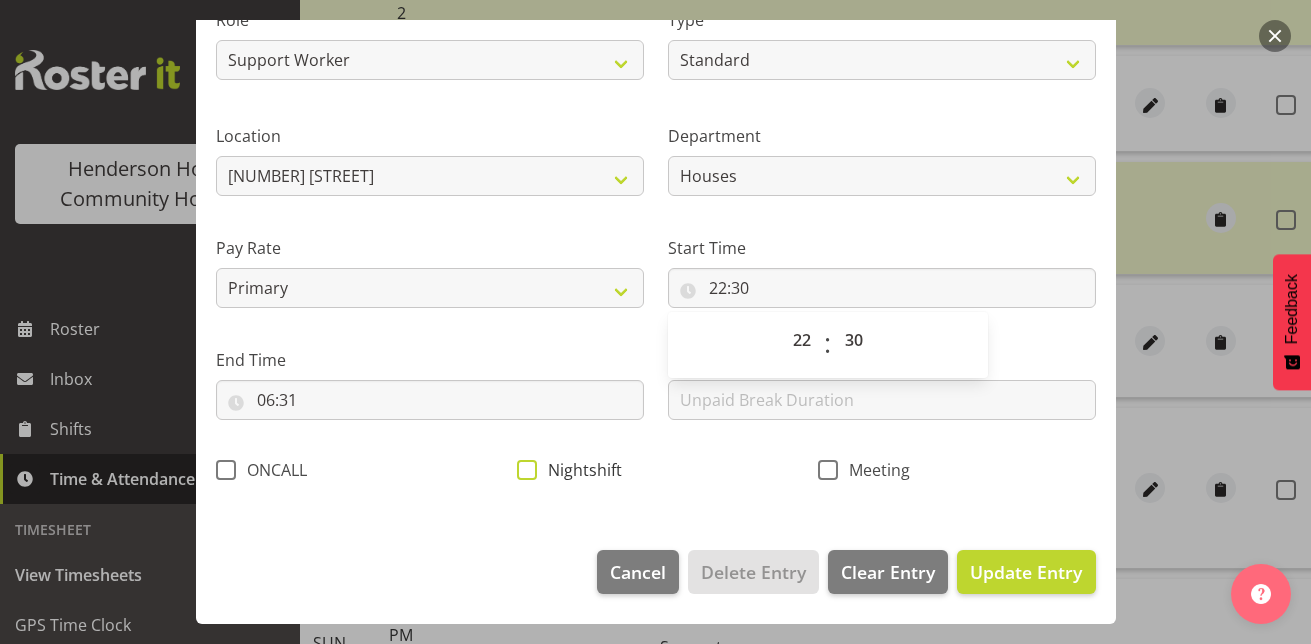 click at bounding box center [527, 470] 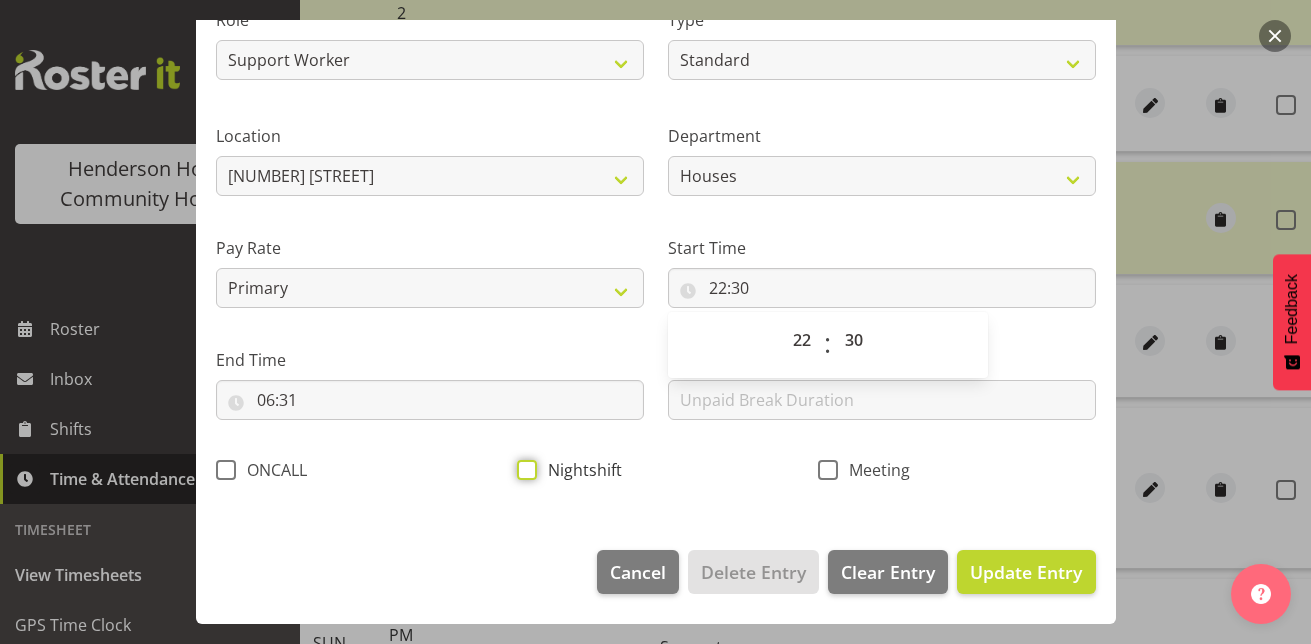 click on "Nightshift" at bounding box center [523, 469] 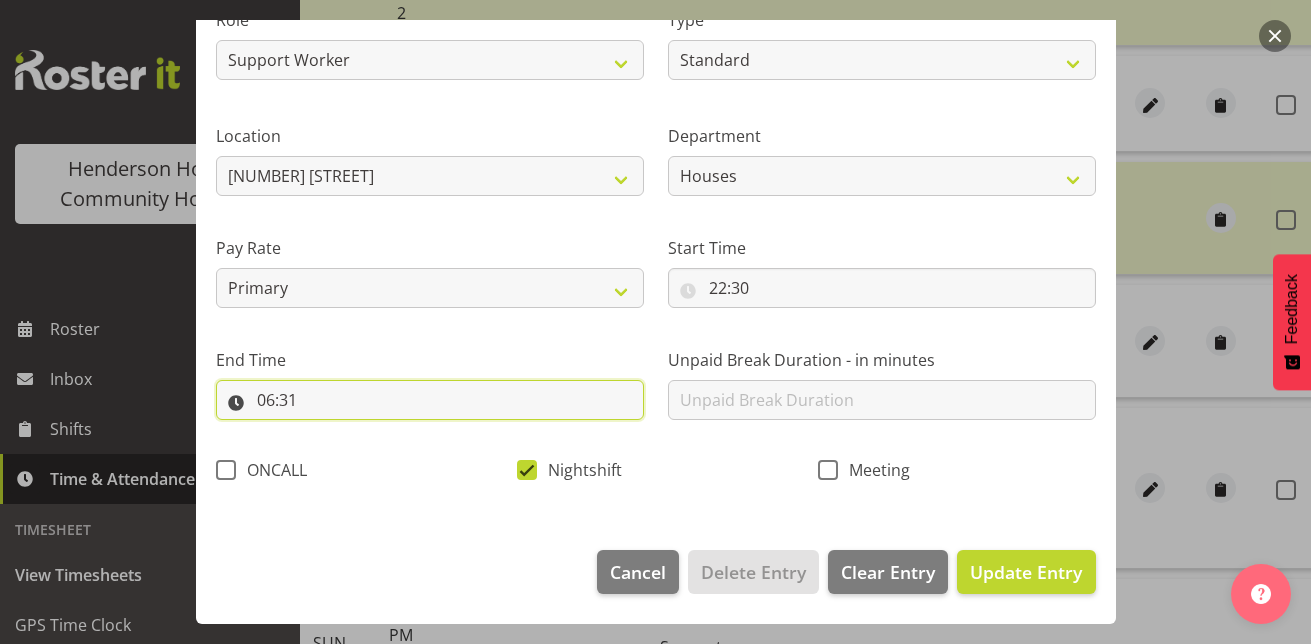 click on "06:31" at bounding box center [430, 400] 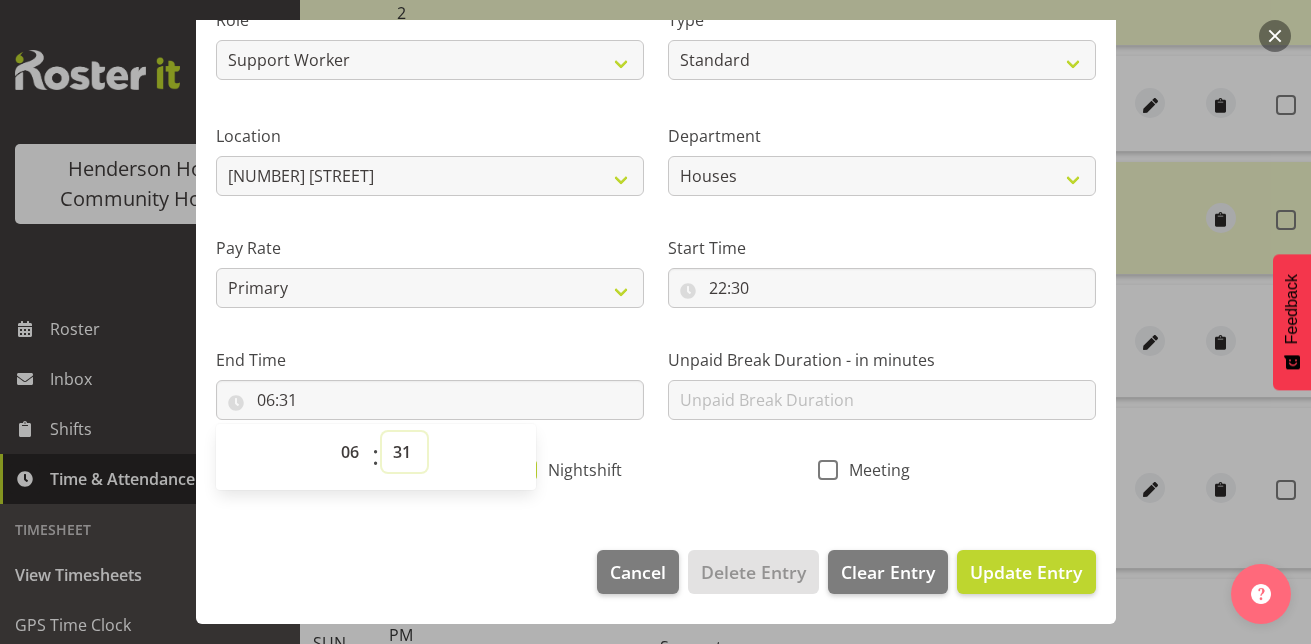 click on "00   01   02   03   04   05   06   07   08   09   10   11   12   13   14   15   16   17   18   19   20   21   22   23   24   25   26   27   28   29   30   31   32   33   34   35   36   37   38   39   40   41   42   43   44   45   46   47   48   49   50   51   52   53   54   55   56   57   58   59" at bounding box center (404, 452) 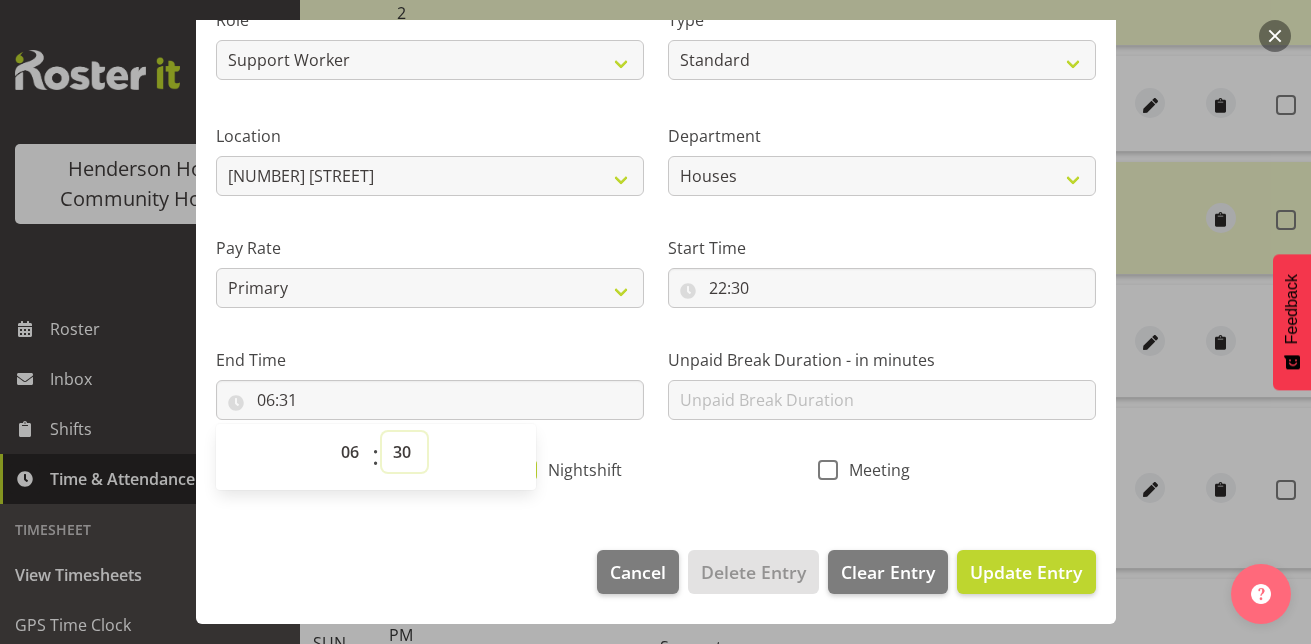 click on "00   01   02   03   04   05   06   07   08   09   10   11   12   13   14   15   16   17   18   19   20   21   22   23   24   25   26   27   28   29   30   31   32   33   34   35   36   37   38   39   40   41   42   43   44   45   46   47   48   49   50   51   52   53   54   55   56   57   58   59" at bounding box center (404, 452) 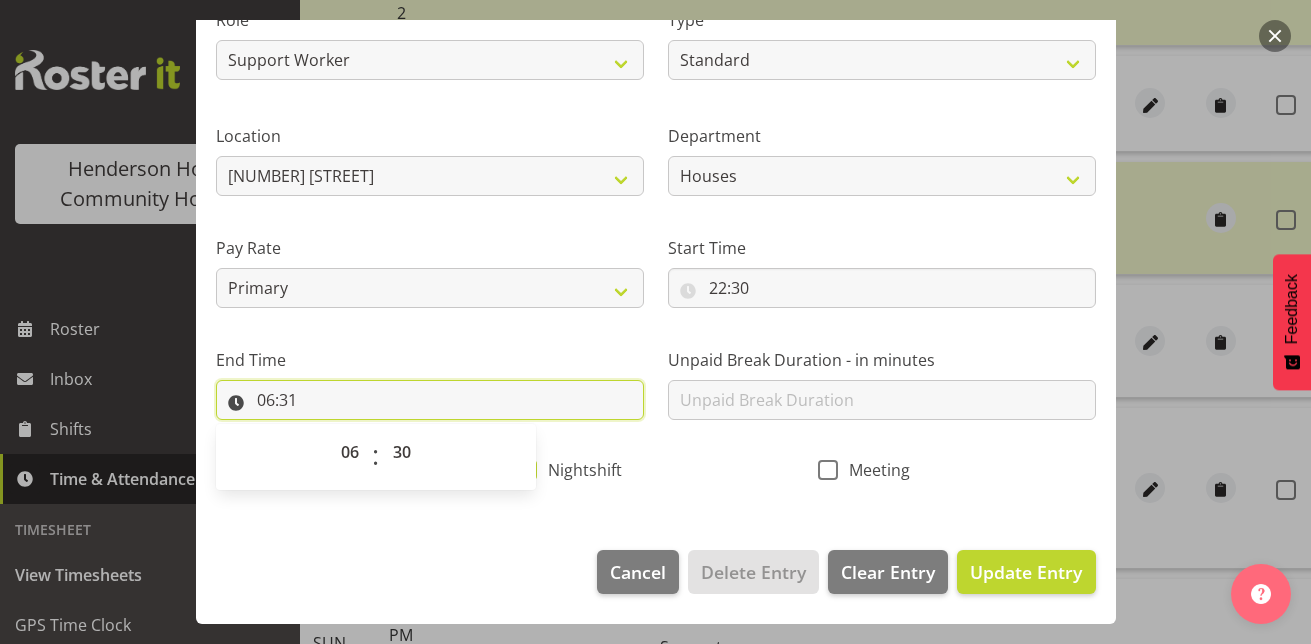type on "06:30" 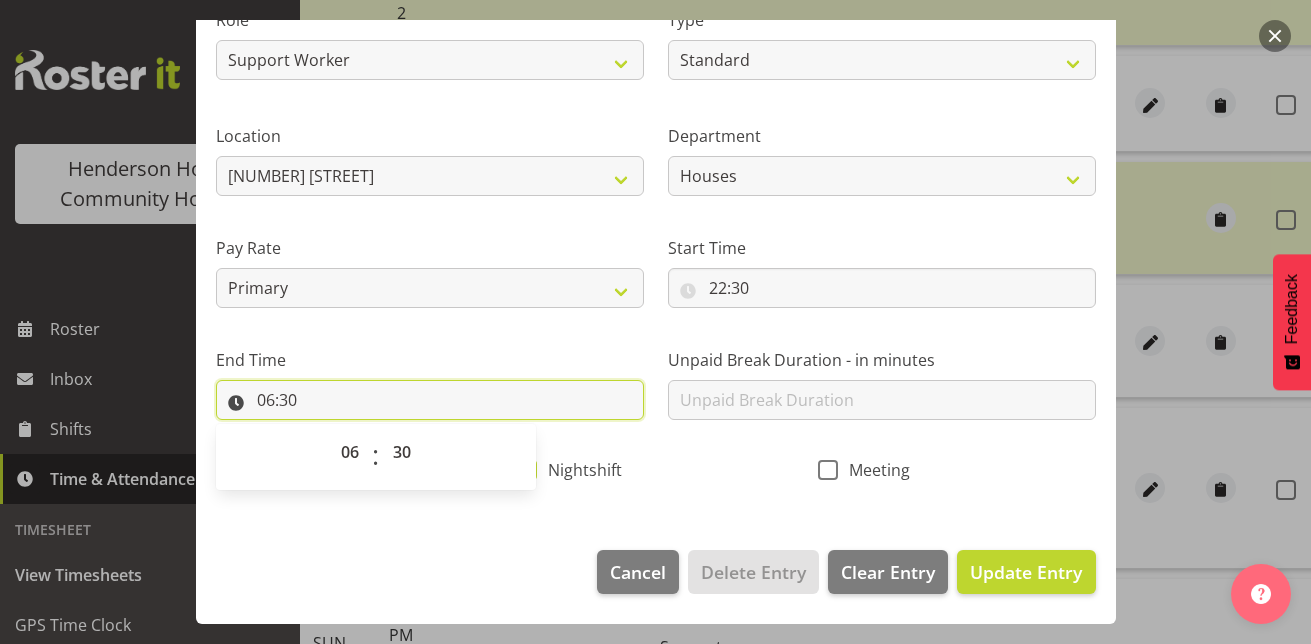 click on "06:30" at bounding box center (430, 400) 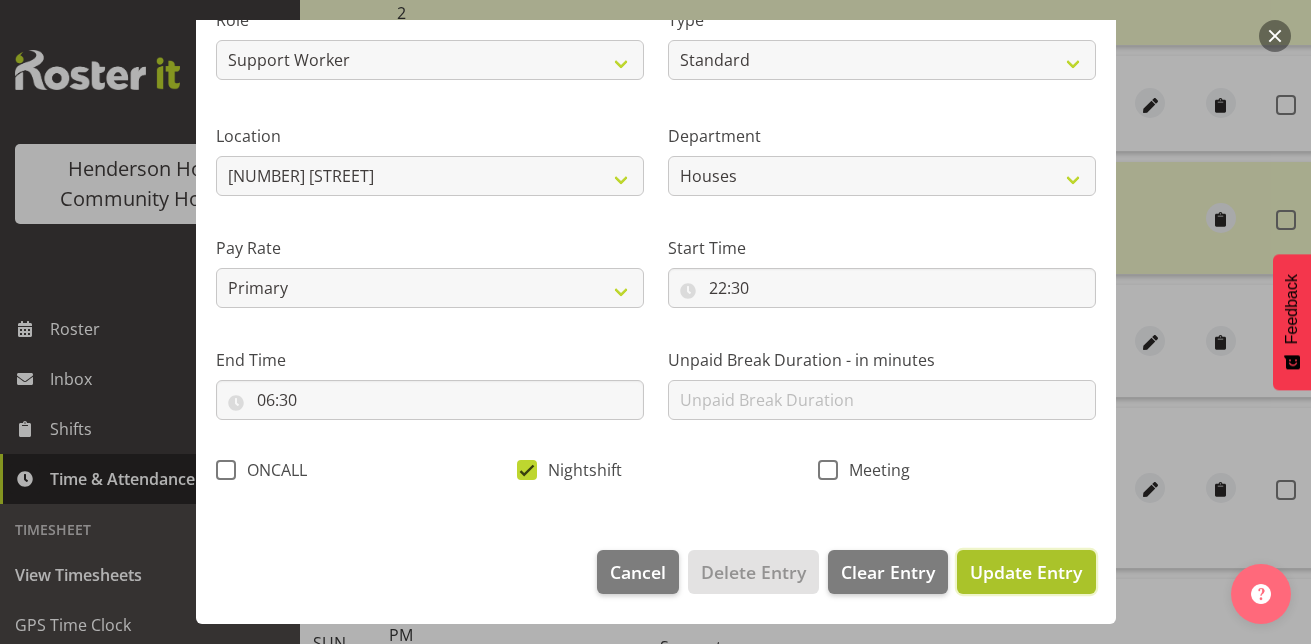 click on "Update Entry" at bounding box center (1026, 572) 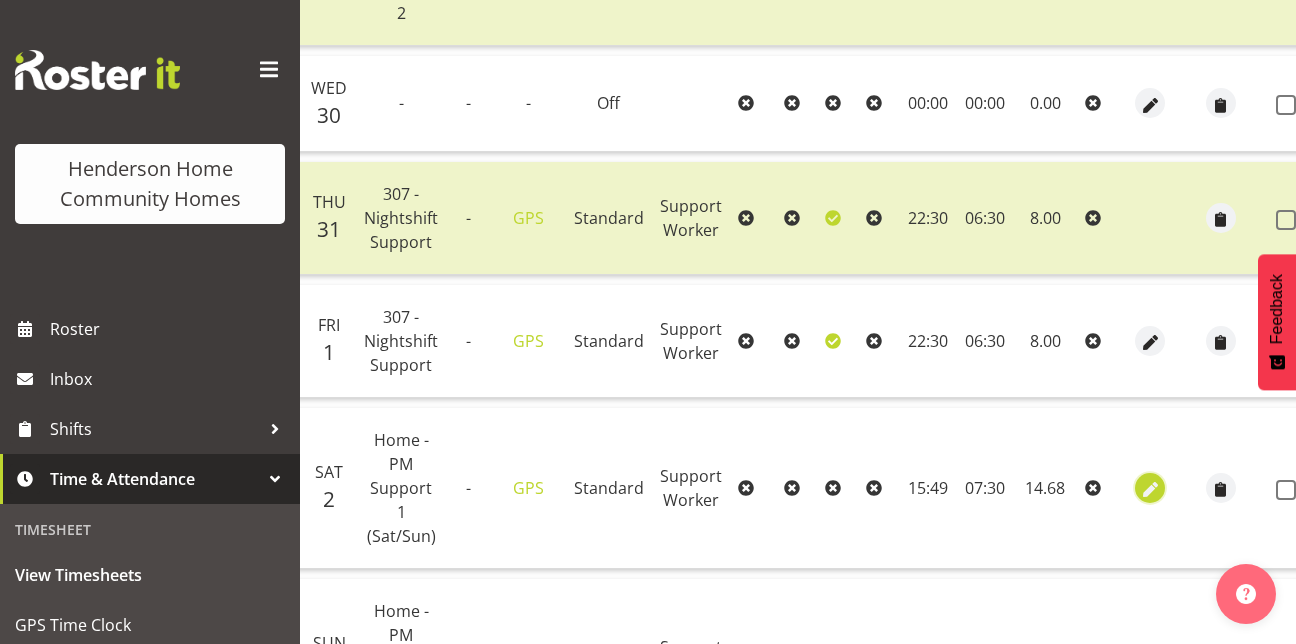 click at bounding box center [1150, 489] 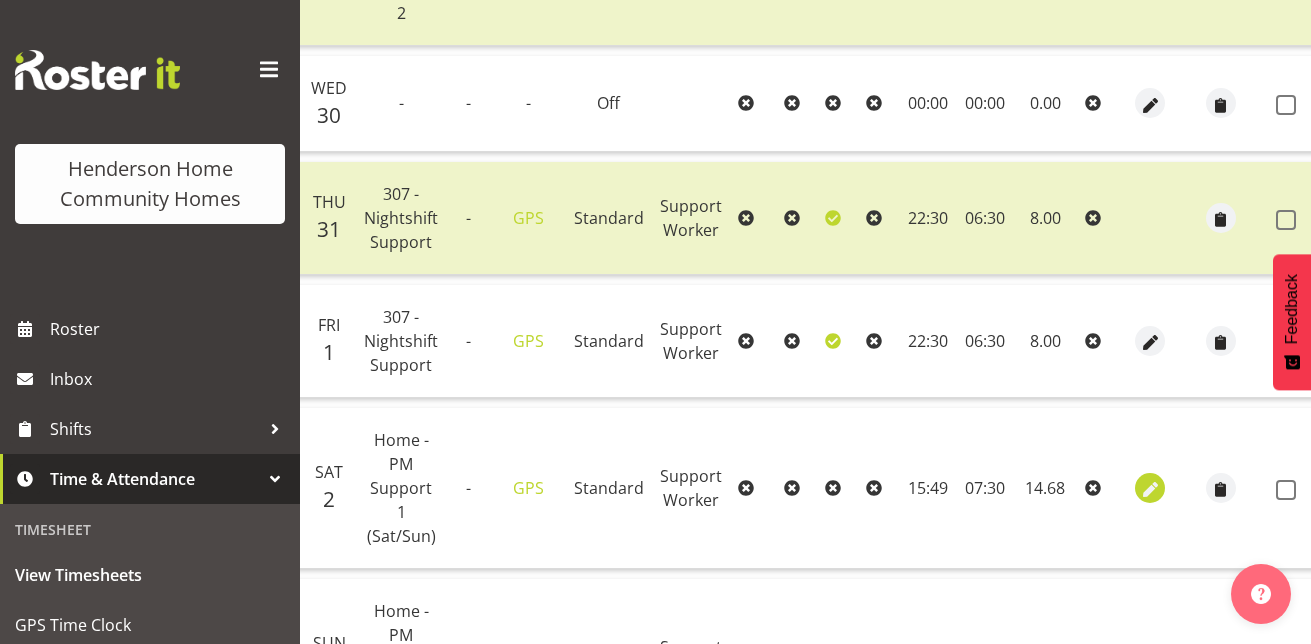 select on "Standard" 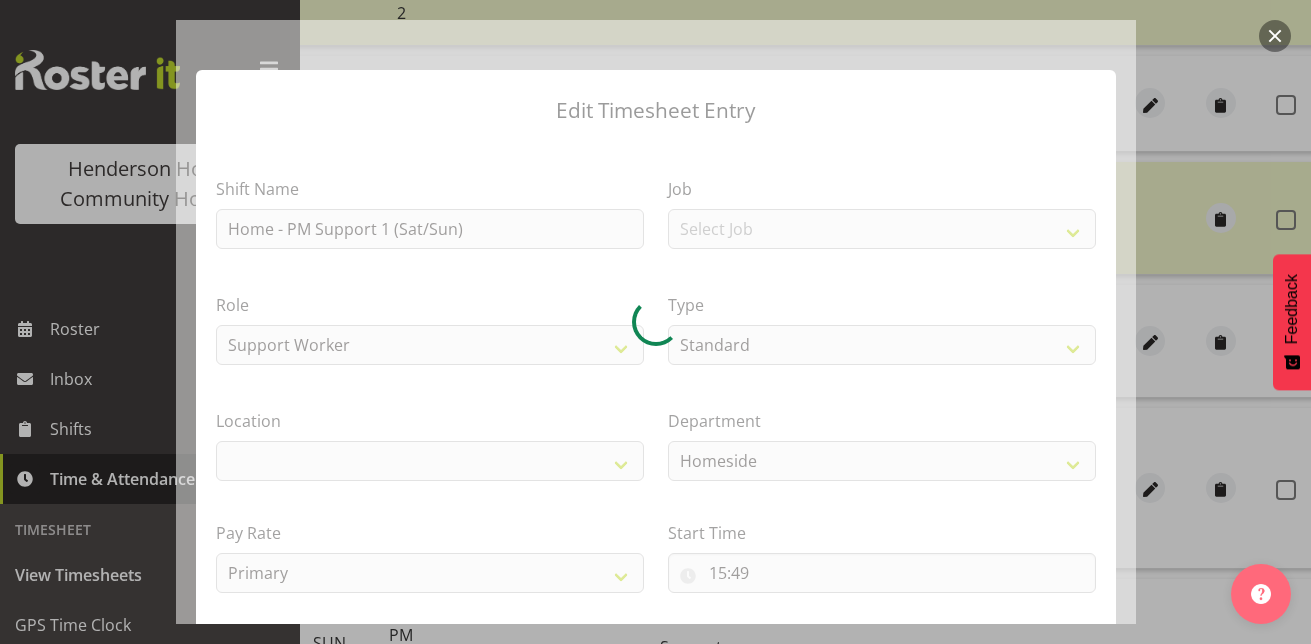 select on "1067" 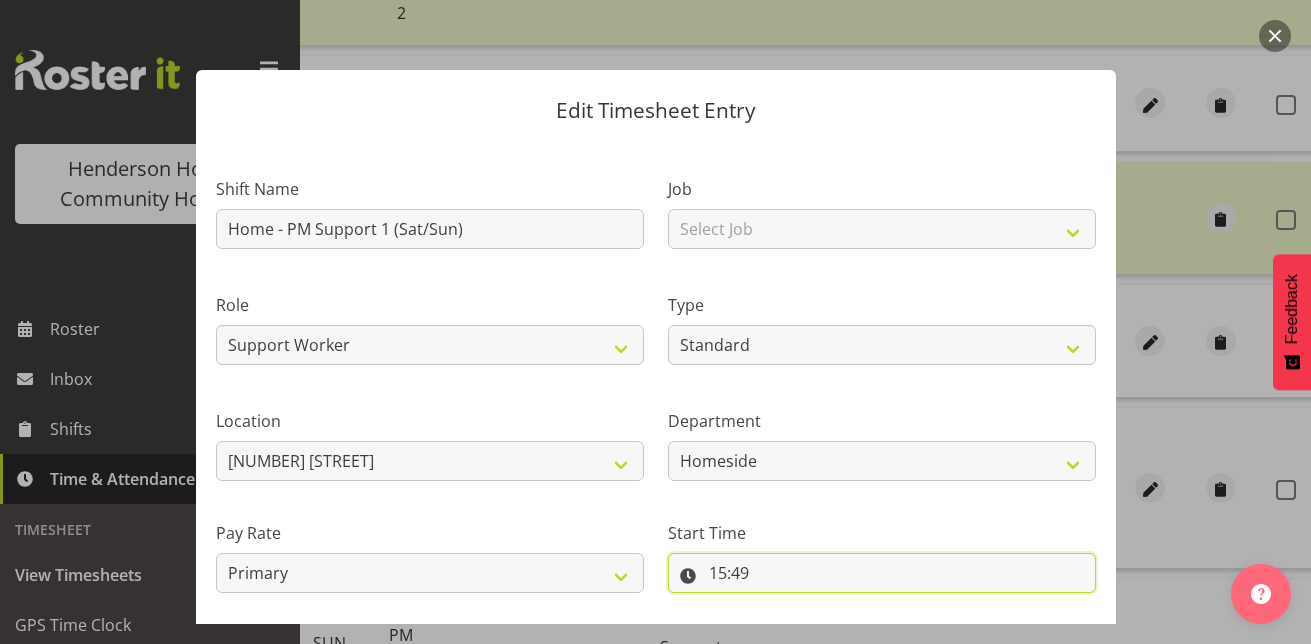 click on "15:49" at bounding box center (882, 573) 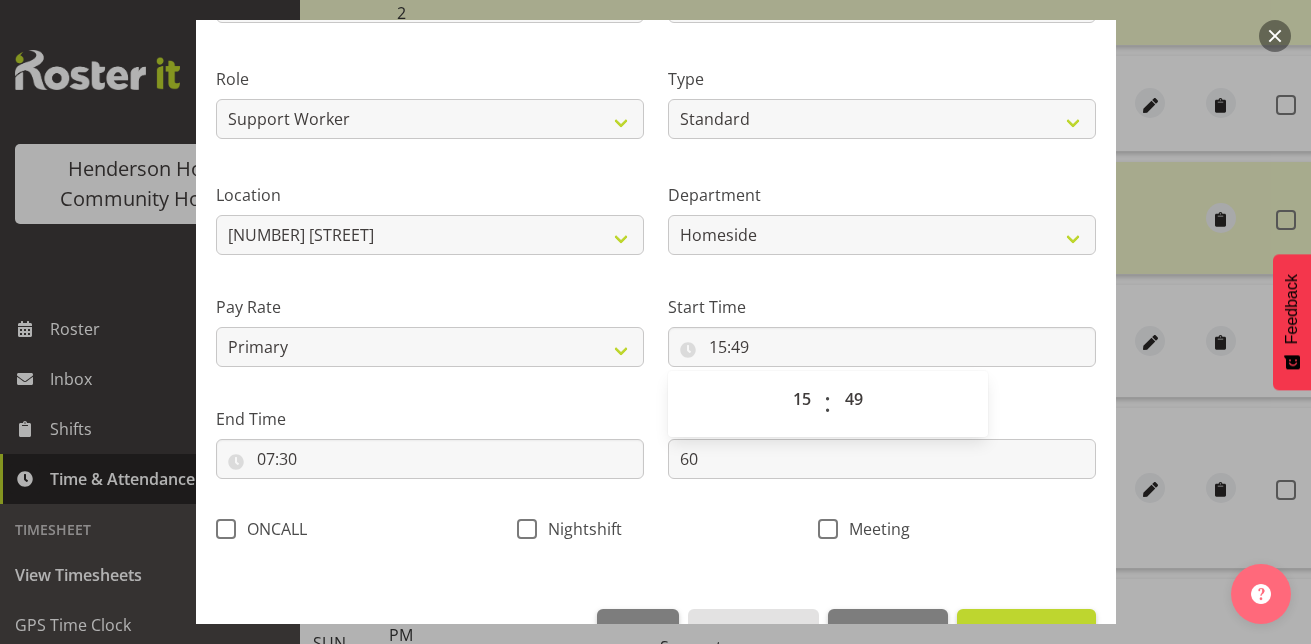 scroll, scrollTop: 285, scrollLeft: 0, axis: vertical 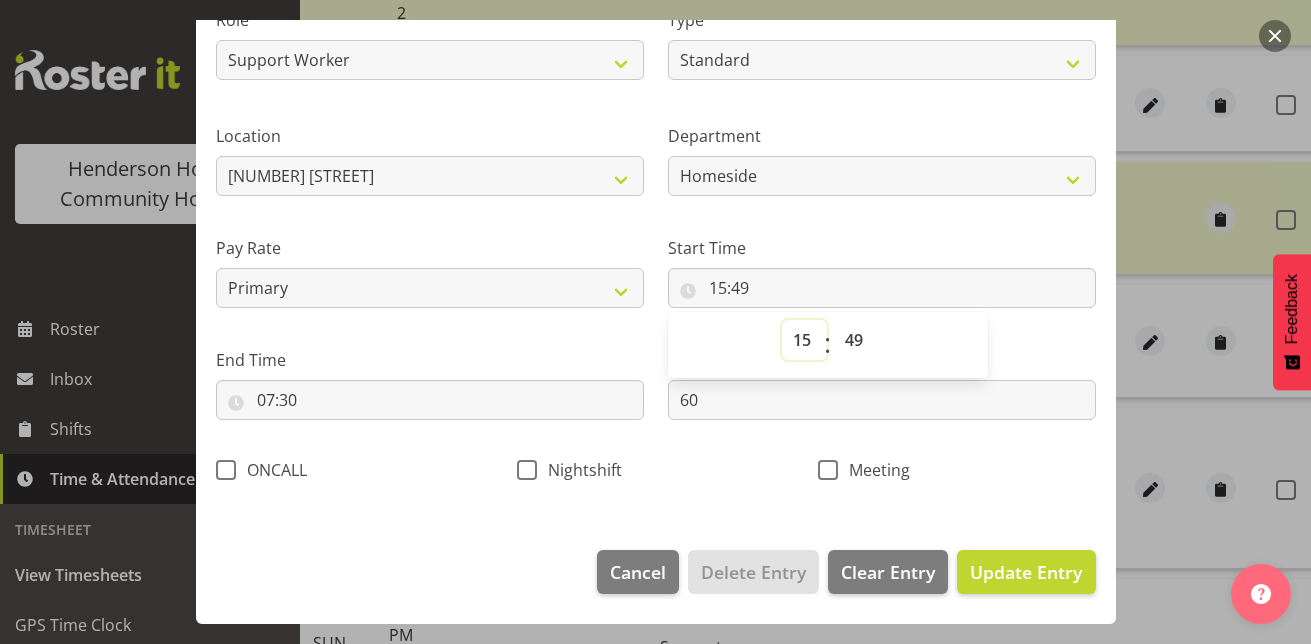 click on "00   01   02   03   04   05   06   07   08   09   10   11   12   13   14   15   16   17   18   19   20   21   22   23" at bounding box center [804, 340] 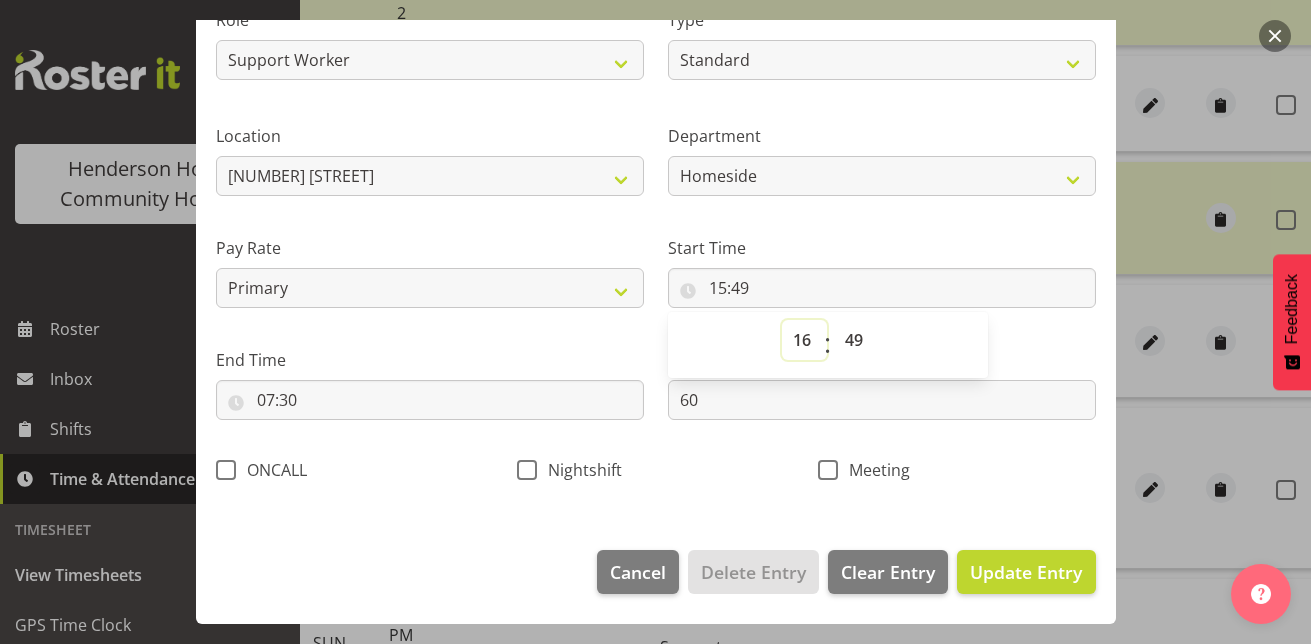 click on "00   01   02   03   04   05   06   07   08   09   10   11   12   13   14   15   16   17   18   19   20   21   22   23" at bounding box center (804, 340) 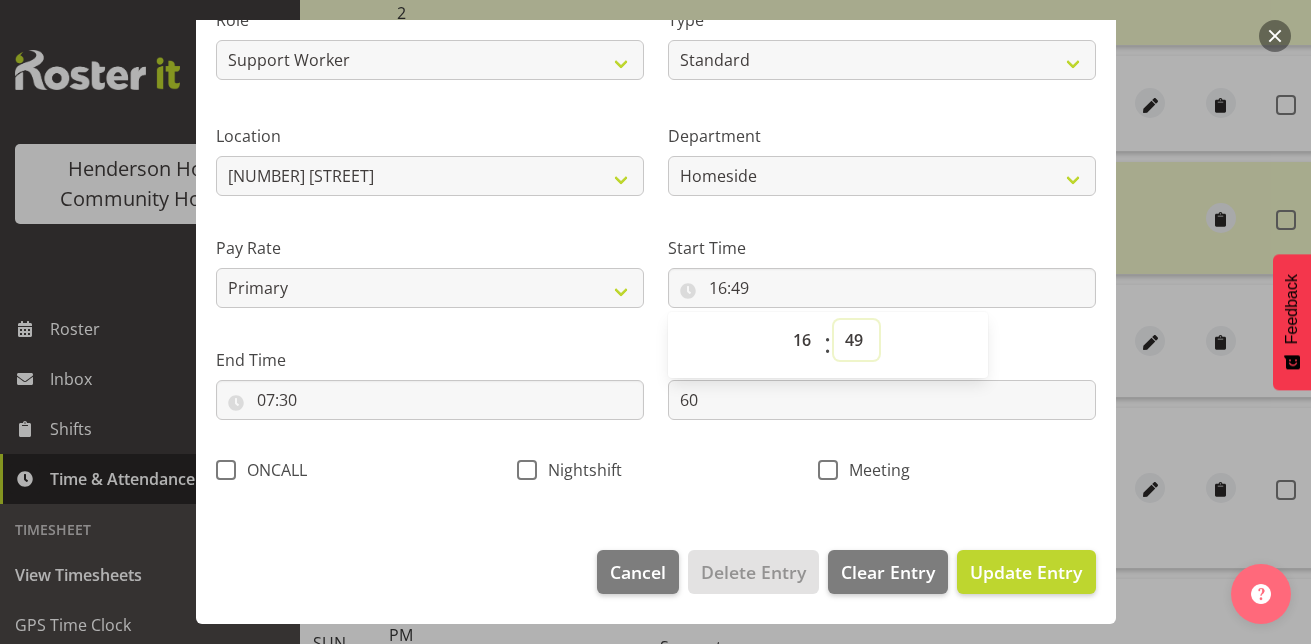 click on "00   01   02   03   04   05   06   07   08   09   10   11   12   13   14   15   16   17   18   19   20   21   22   23   24   25   26   27   28   29   30   31   32   33   34   35   36   37   38   39   40   41   42   43   44   45   46   47   48   49   50   51   52   53   54   55   56   57   58   59" at bounding box center (856, 340) 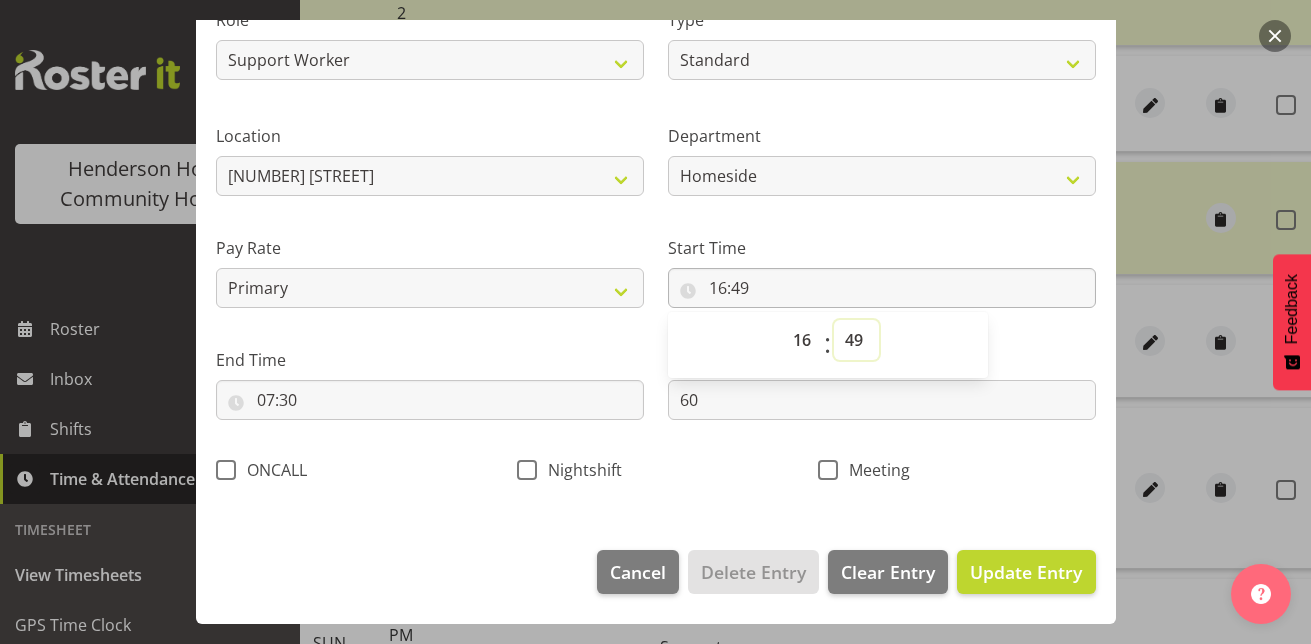 drag, startPoint x: 843, startPoint y: 338, endPoint x: 851, endPoint y: 283, distance: 55.578773 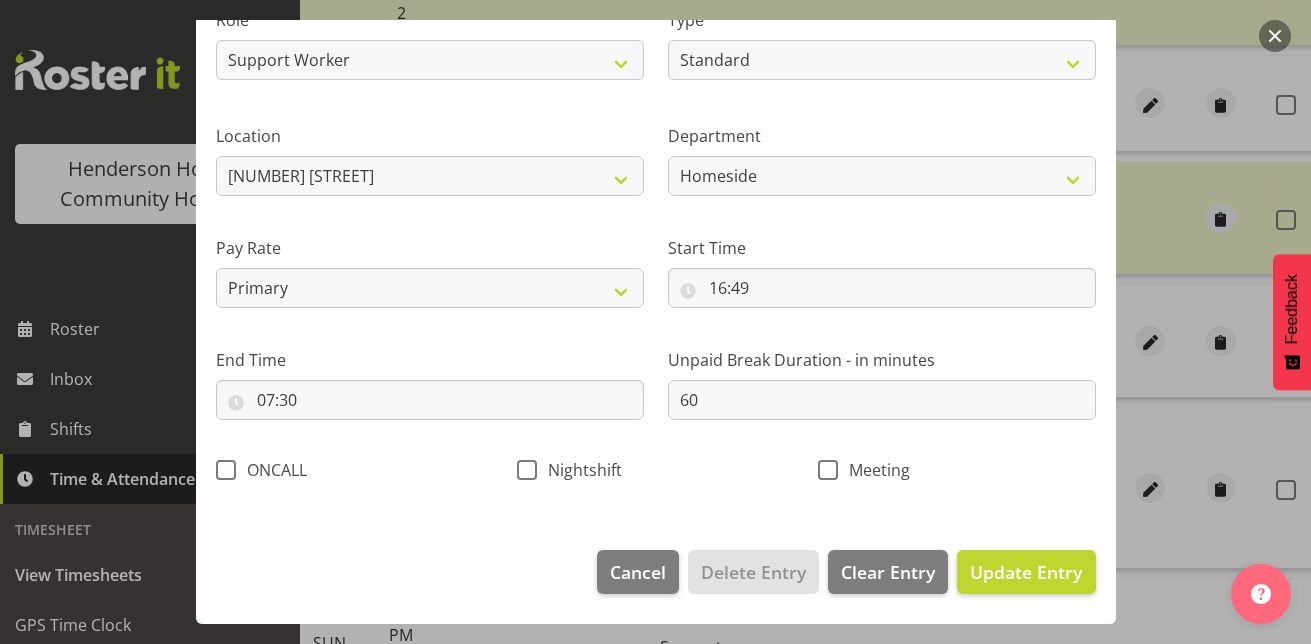 click on "Unpaid Break Duration - in minutes" at bounding box center [882, 360] 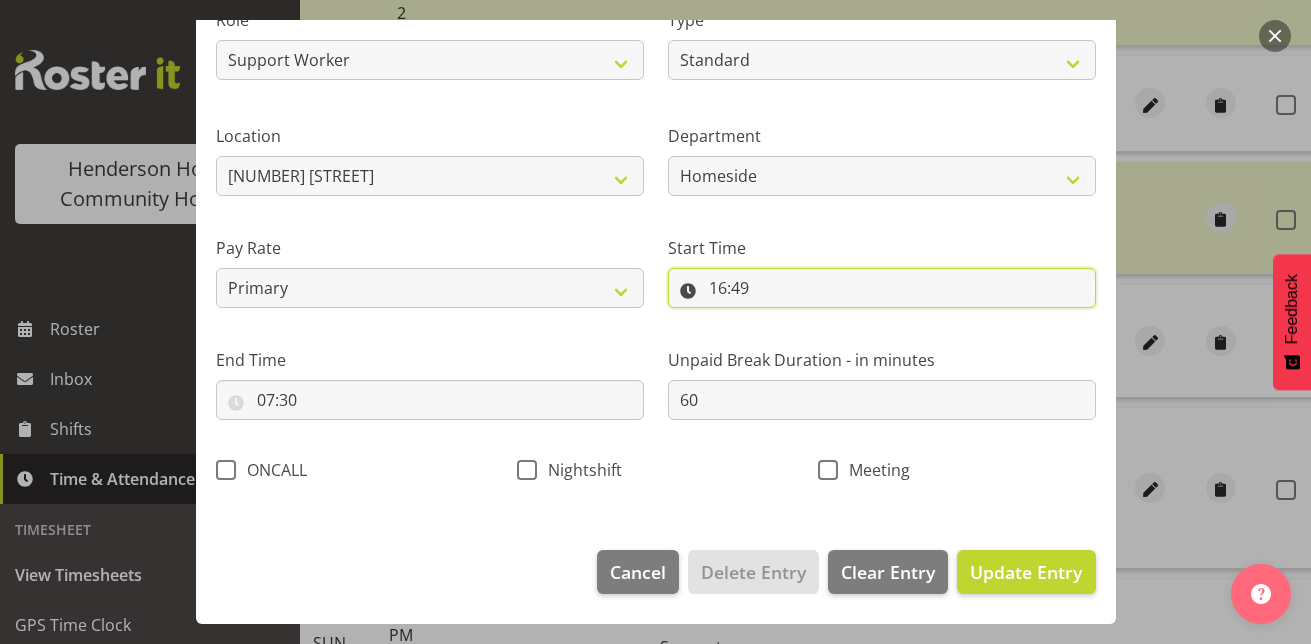 click on "16:49" at bounding box center [882, 288] 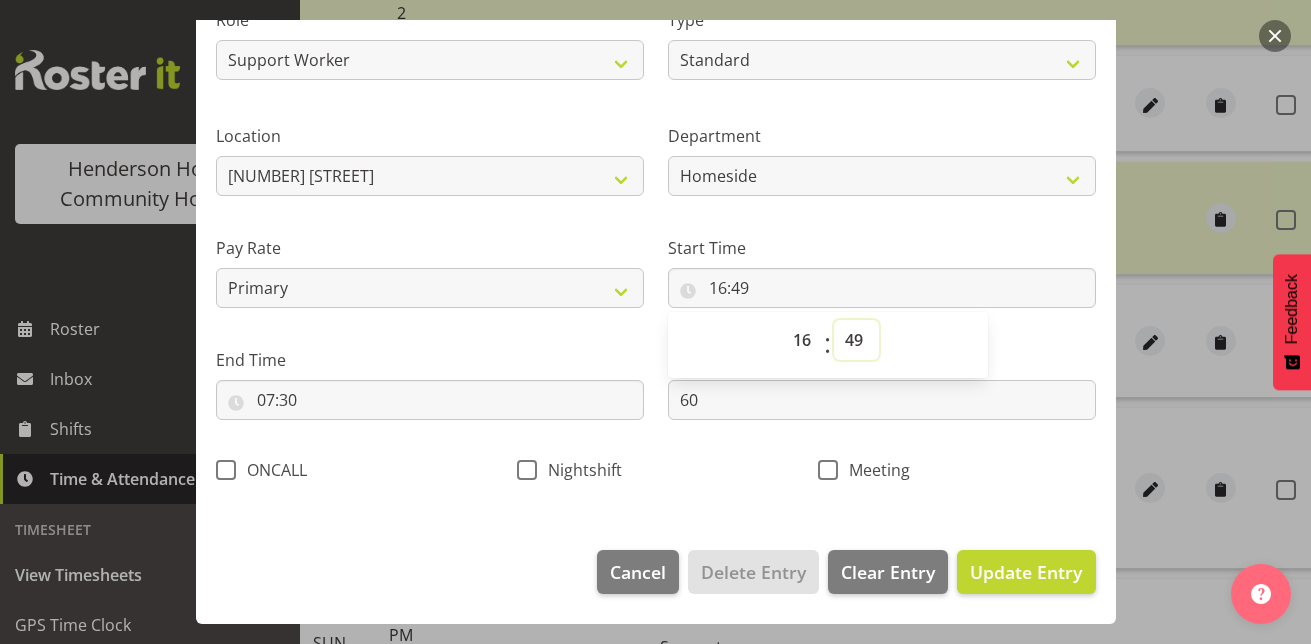 click on "00   01   02   03   04   05   06   07   08   09   10   11   12   13   14   15   16   17   18   19   20   21   22   23   24   25   26   27   28   29   30   31   32   33   34   35   36   37   38   39   40   41   42   43   44   45   46   47   48   49   50   51   52   53   54   55   56   57   58   59" at bounding box center (856, 340) 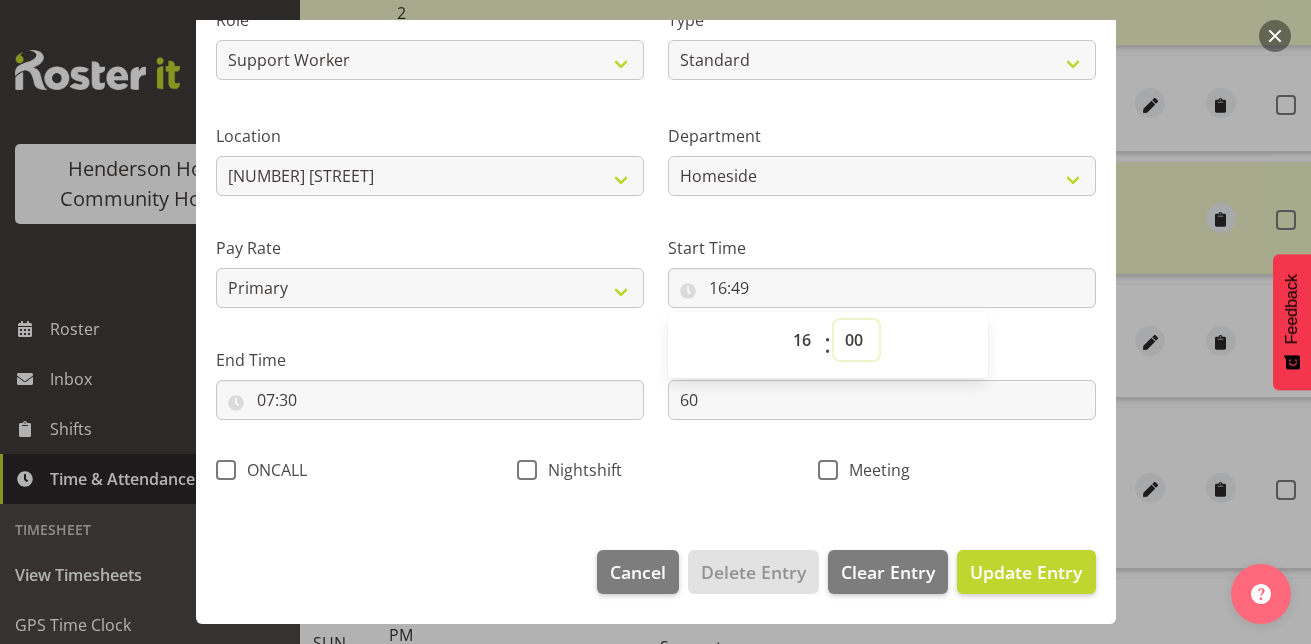 click on "00   01   02   03   04   05   06   07   08   09   10   11   12   13   14   15   16   17   18   19   20   21   22   23   24   25   26   27   28   29   30   31   32   33   34   35   36   37   38   39   40   41   42   43   44   45   46   47   48   49   50   51   52   53   54   55   56   57   58   59" at bounding box center (856, 340) 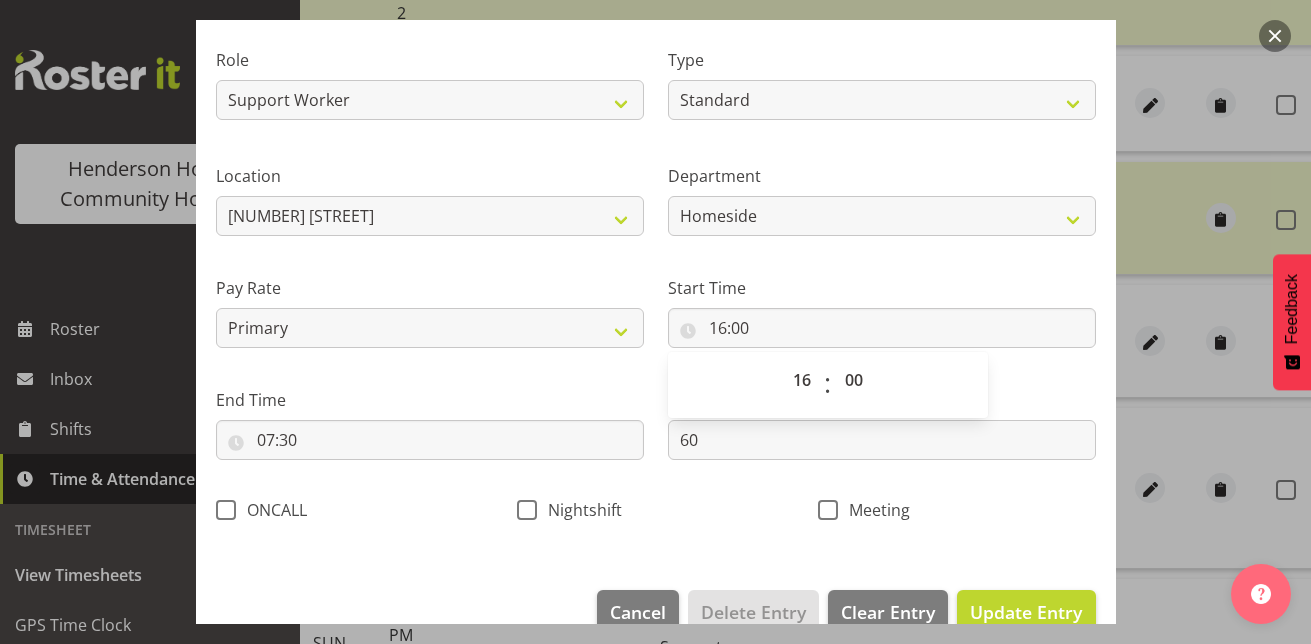 scroll, scrollTop: 258, scrollLeft: 0, axis: vertical 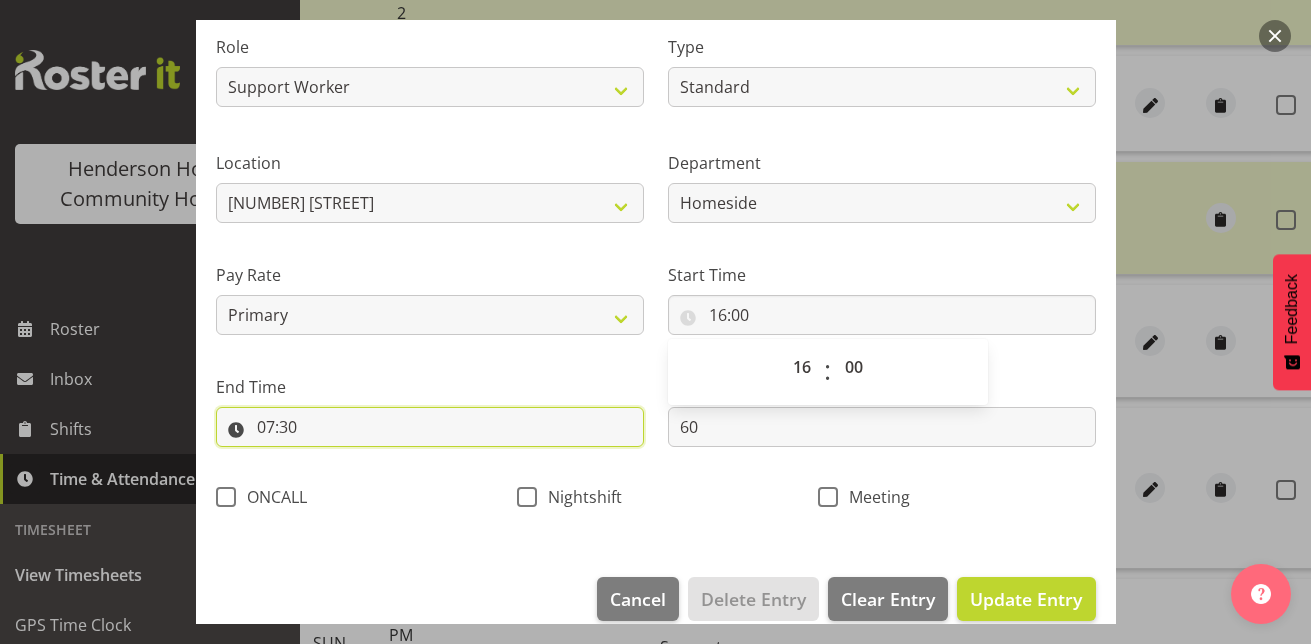 click on "07:30" at bounding box center (430, 427) 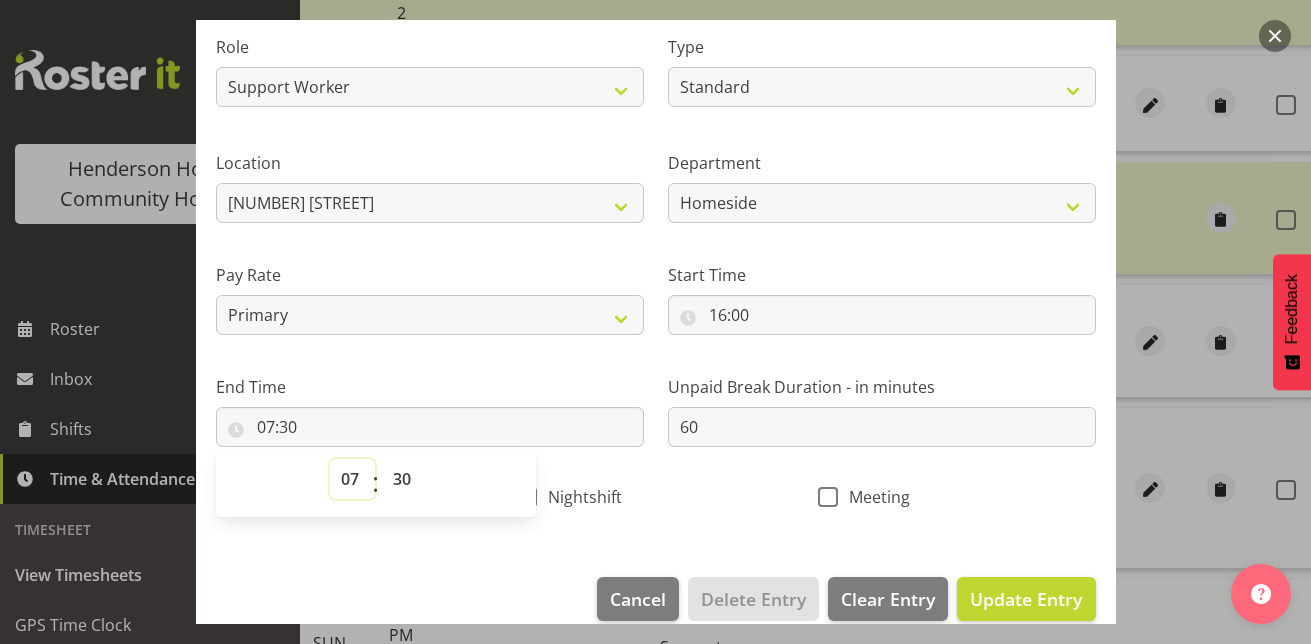 click on "00   01   02   03   04   05   06   07   08   09   10   11   12   13   14   15   16   17   18   19   20   21   22   23" at bounding box center (352, 479) 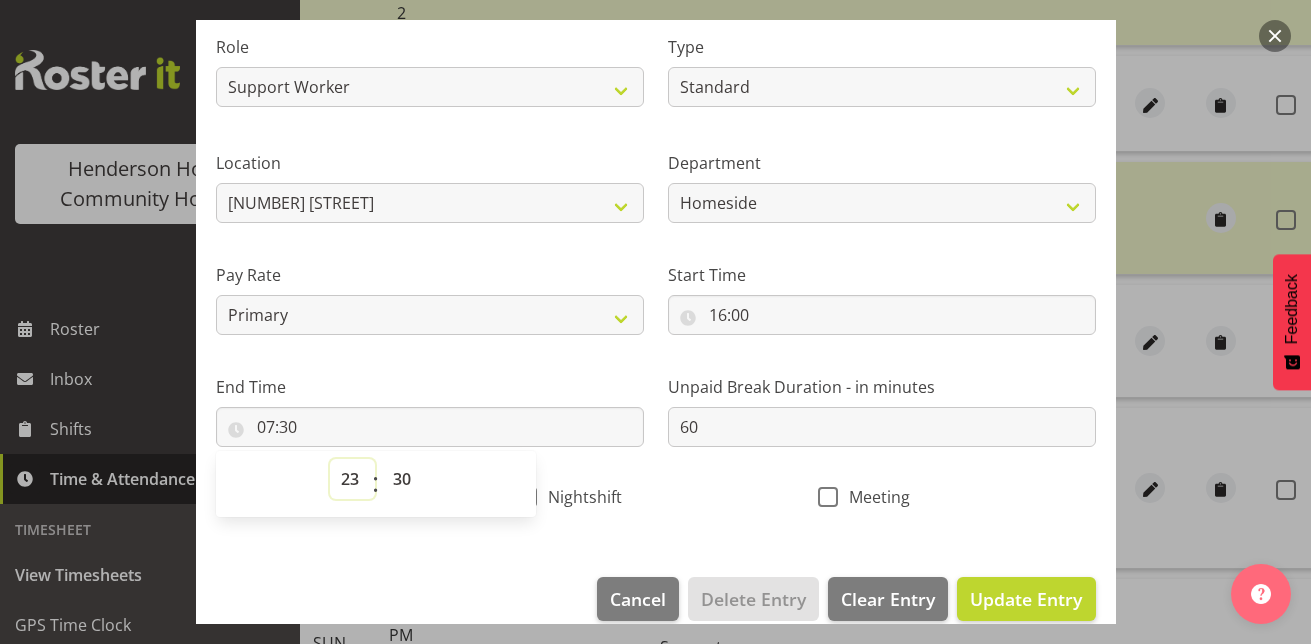 click on "00   01   02   03   04   05   06   07   08   09   10   11   12   13   14   15   16   17   18   19   20   21   22   23" at bounding box center [352, 479] 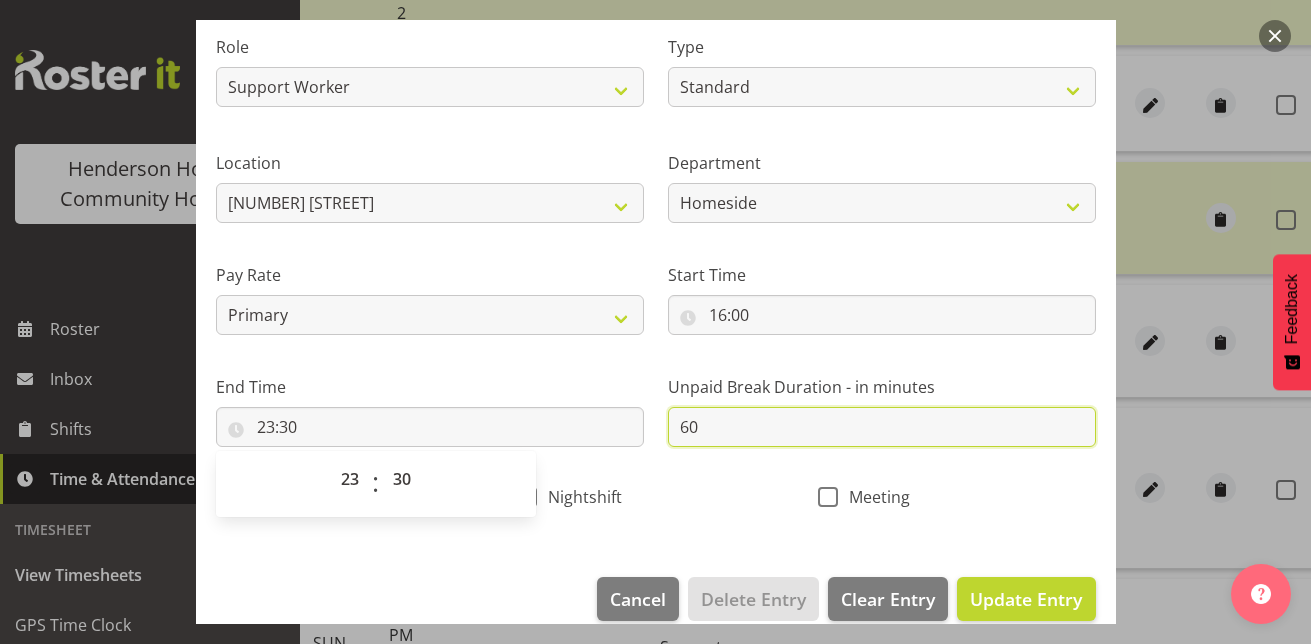 click on "60" at bounding box center (882, 427) 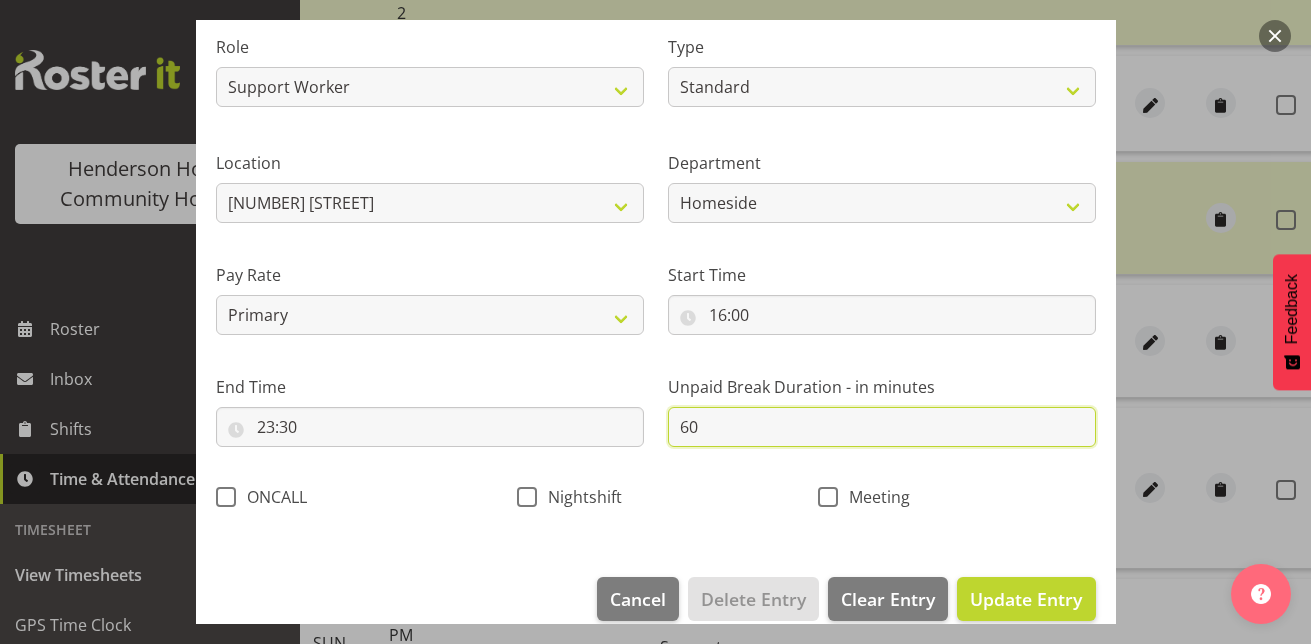 type on "6" 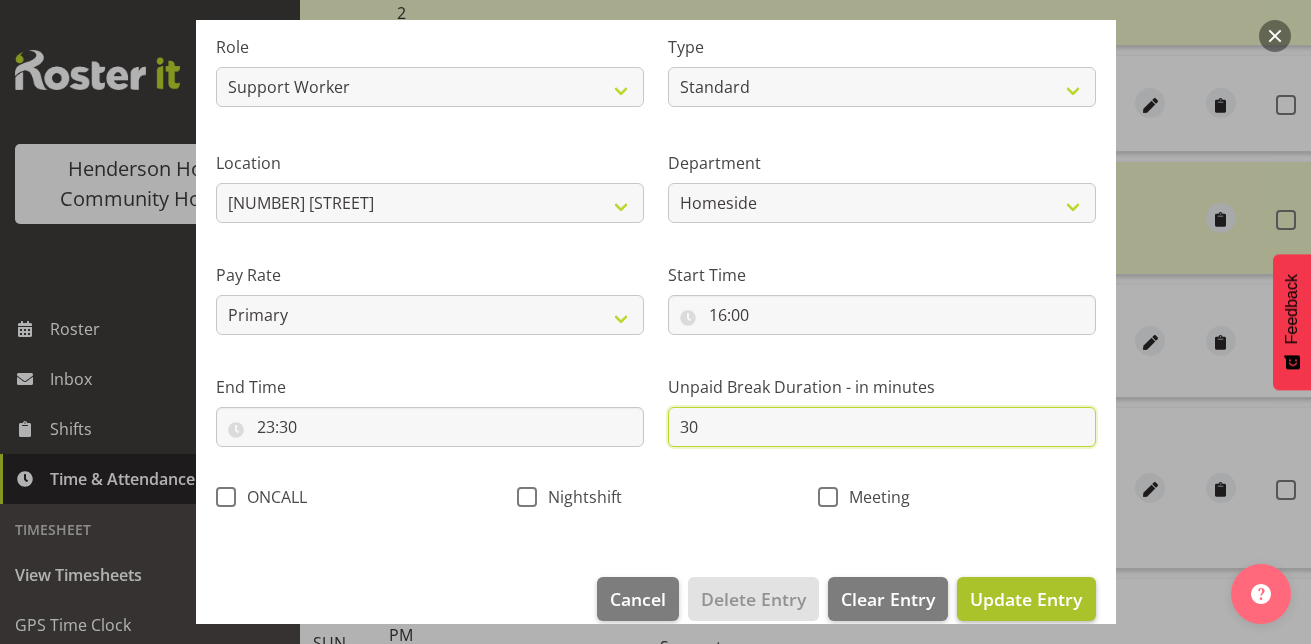 type on "30" 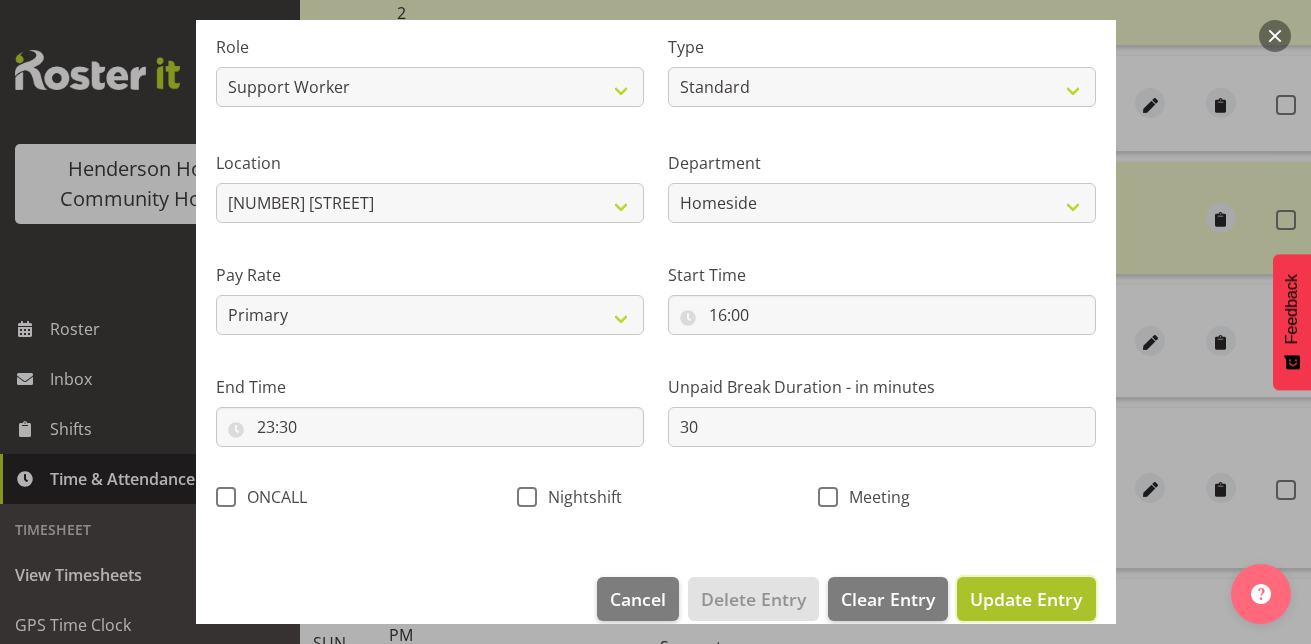 click on "Update Entry" at bounding box center (1026, 599) 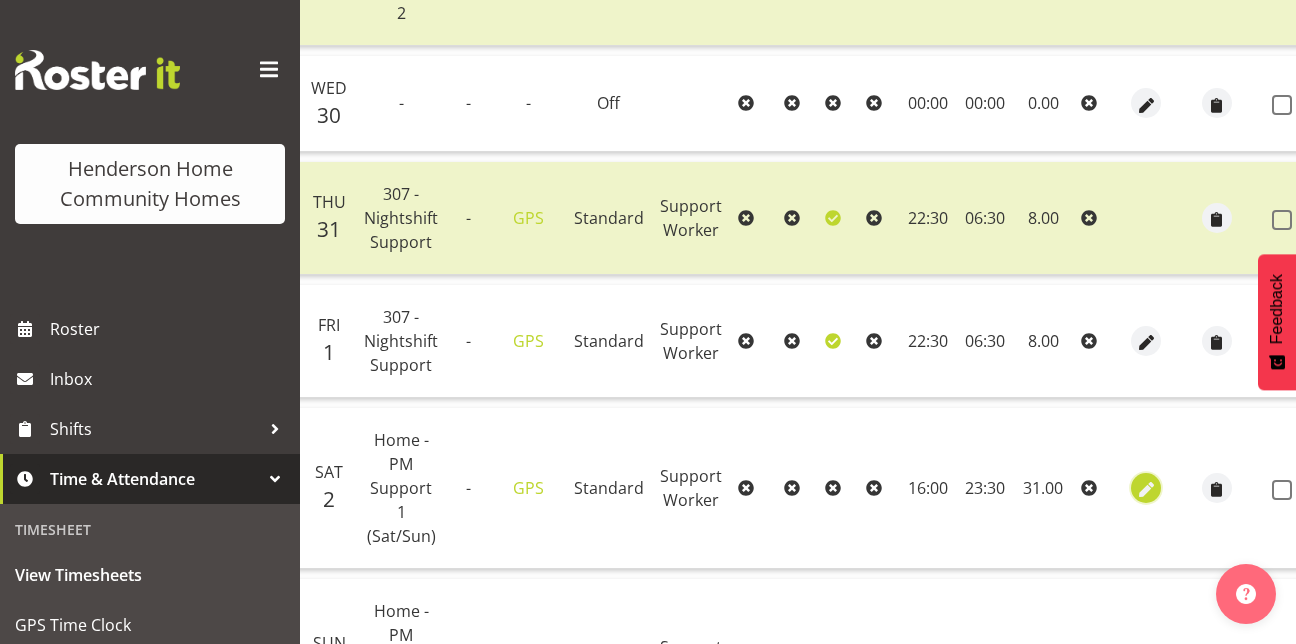 click at bounding box center (1146, 489) 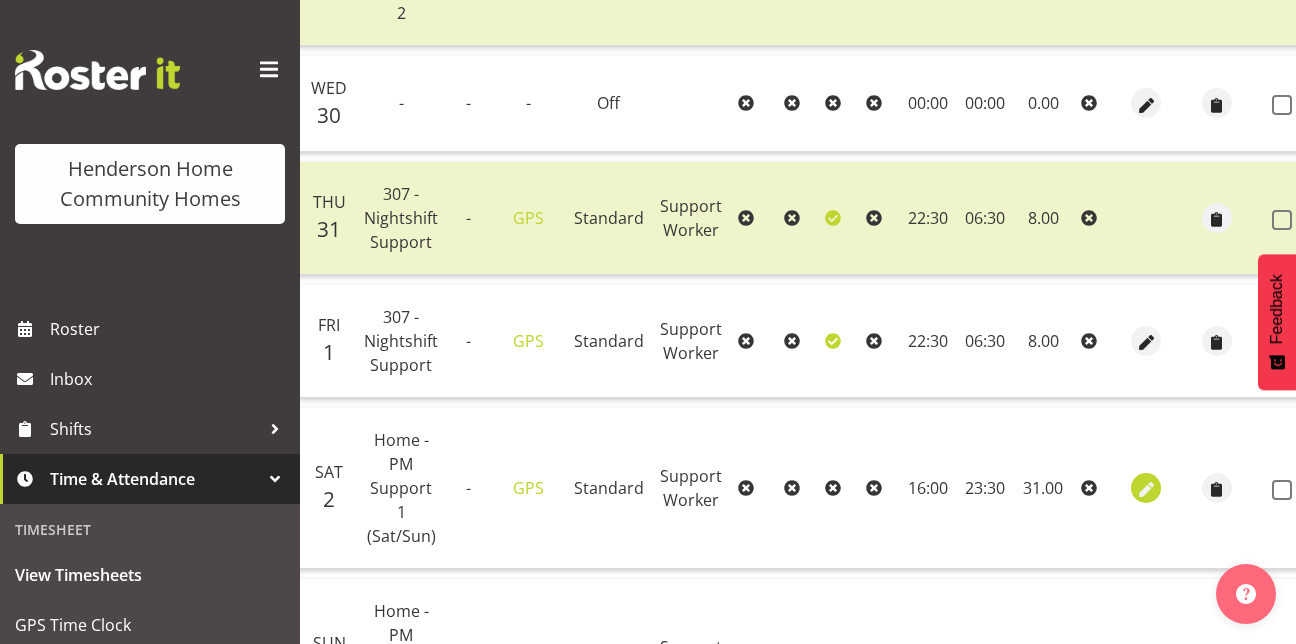 select on "Standard" 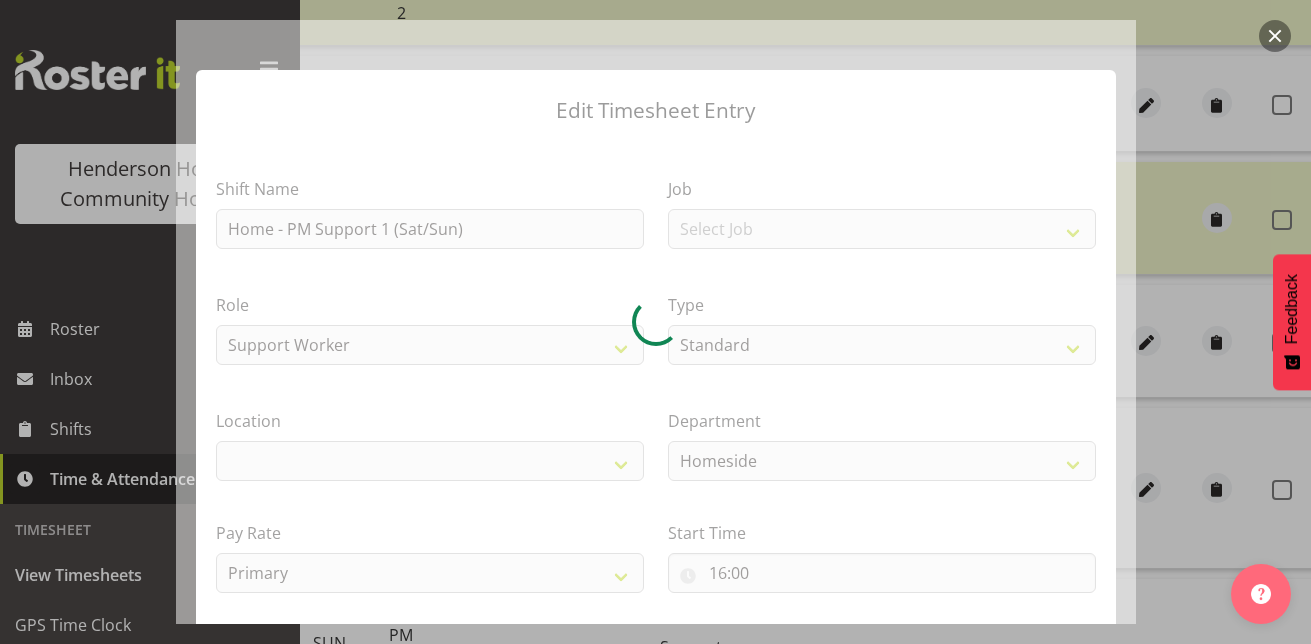 select on "1067" 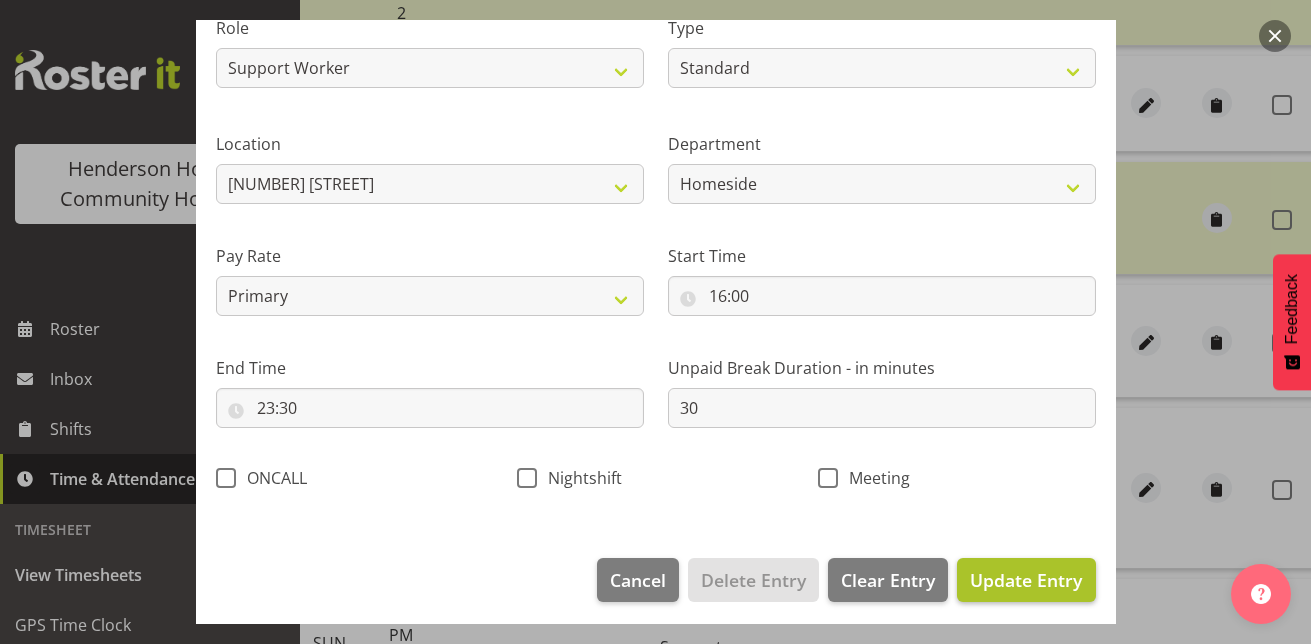 scroll, scrollTop: 275, scrollLeft: 0, axis: vertical 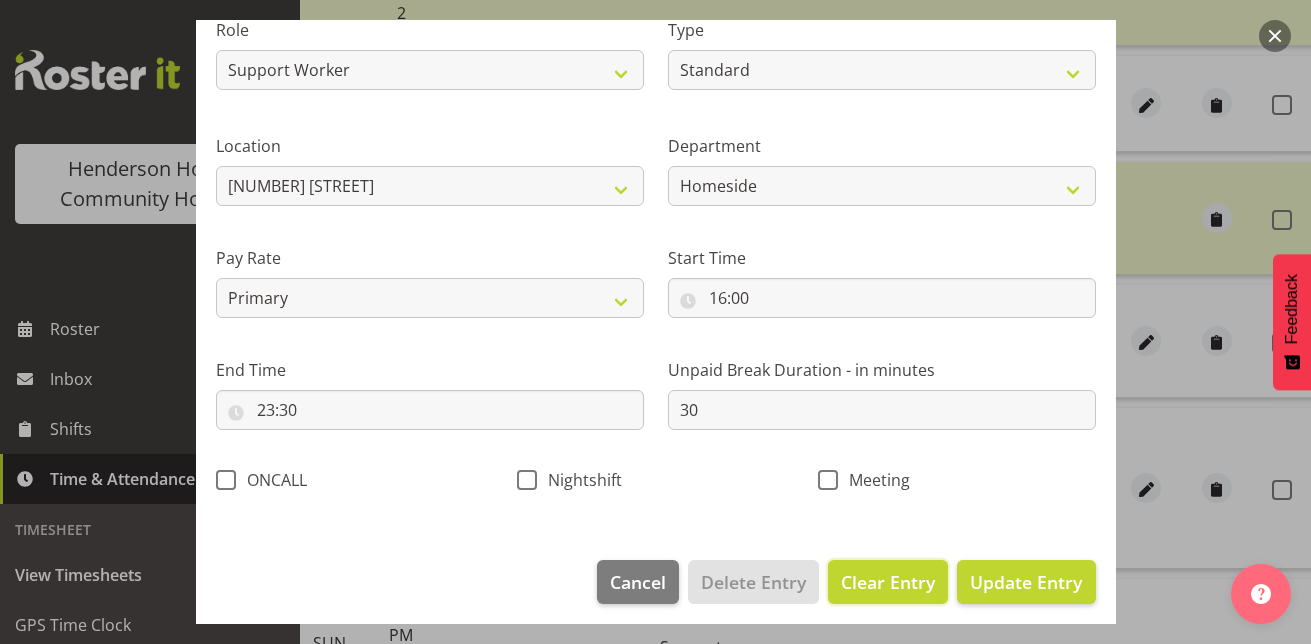 click on "Clear Entry" at bounding box center [888, 582] 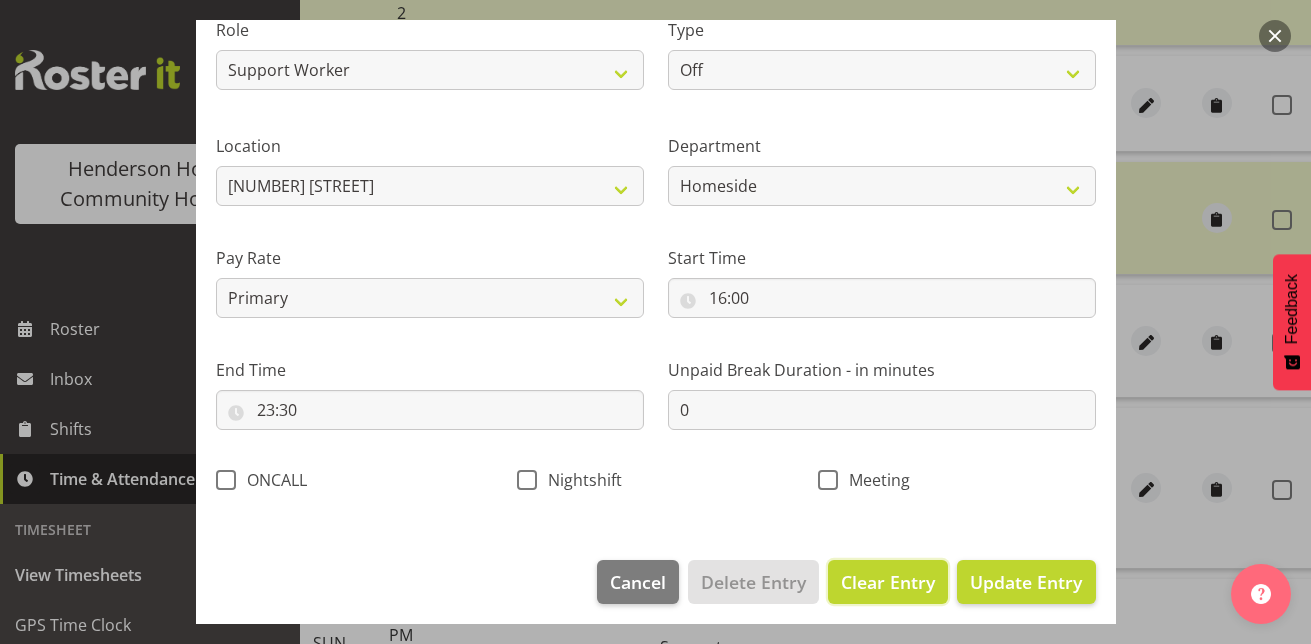 select 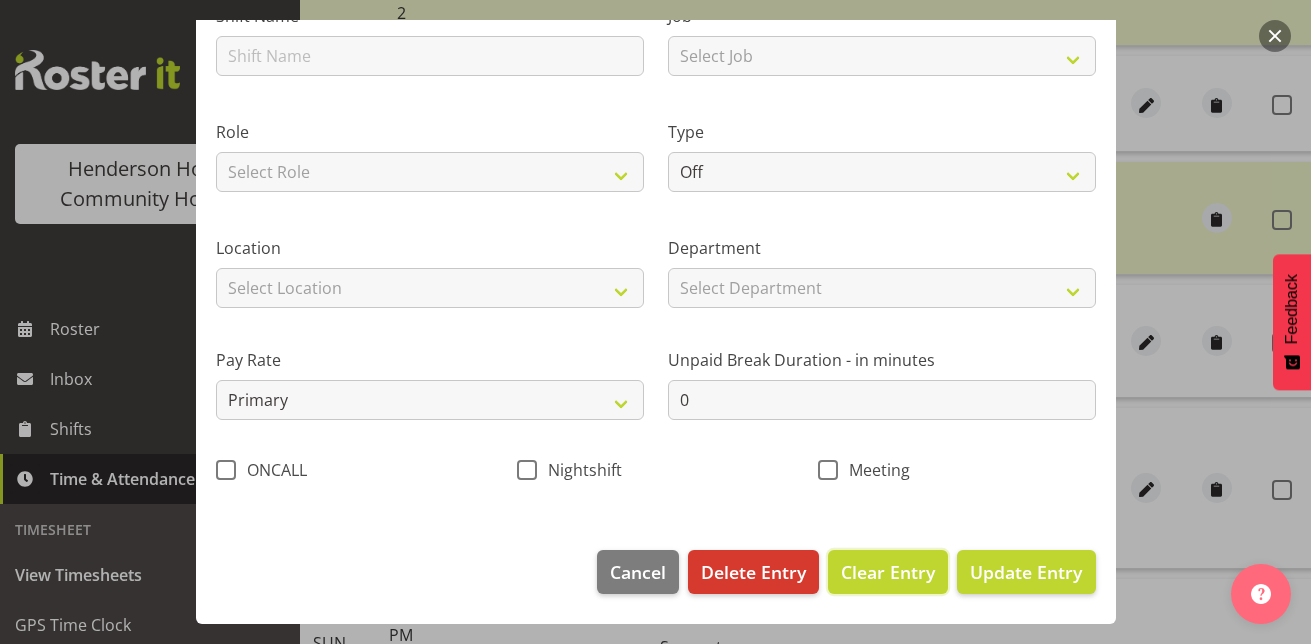 scroll, scrollTop: 173, scrollLeft: 0, axis: vertical 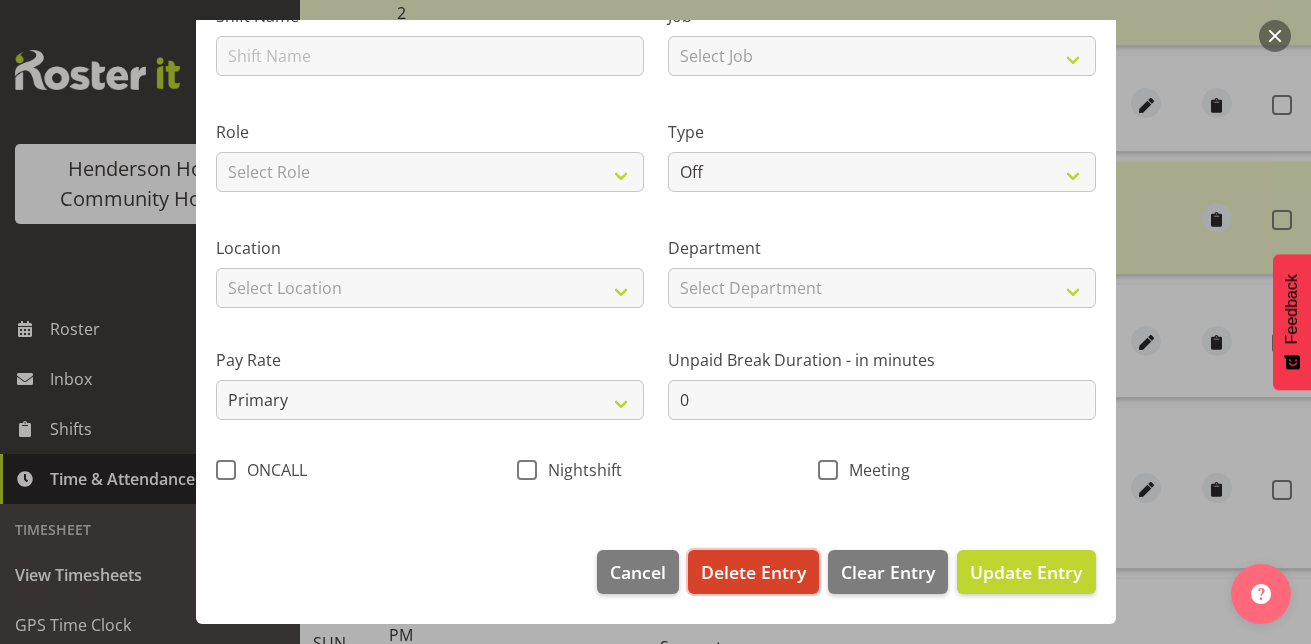 click on "Delete Entry" at bounding box center [753, 572] 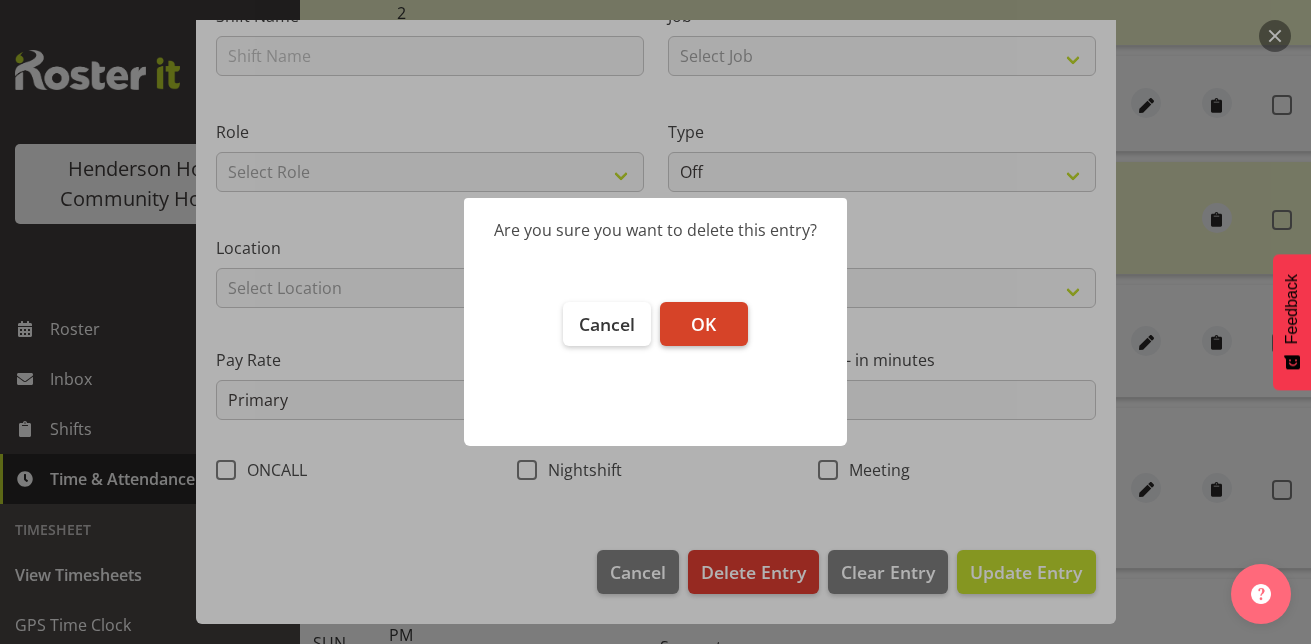 click on "OK" at bounding box center [704, 324] 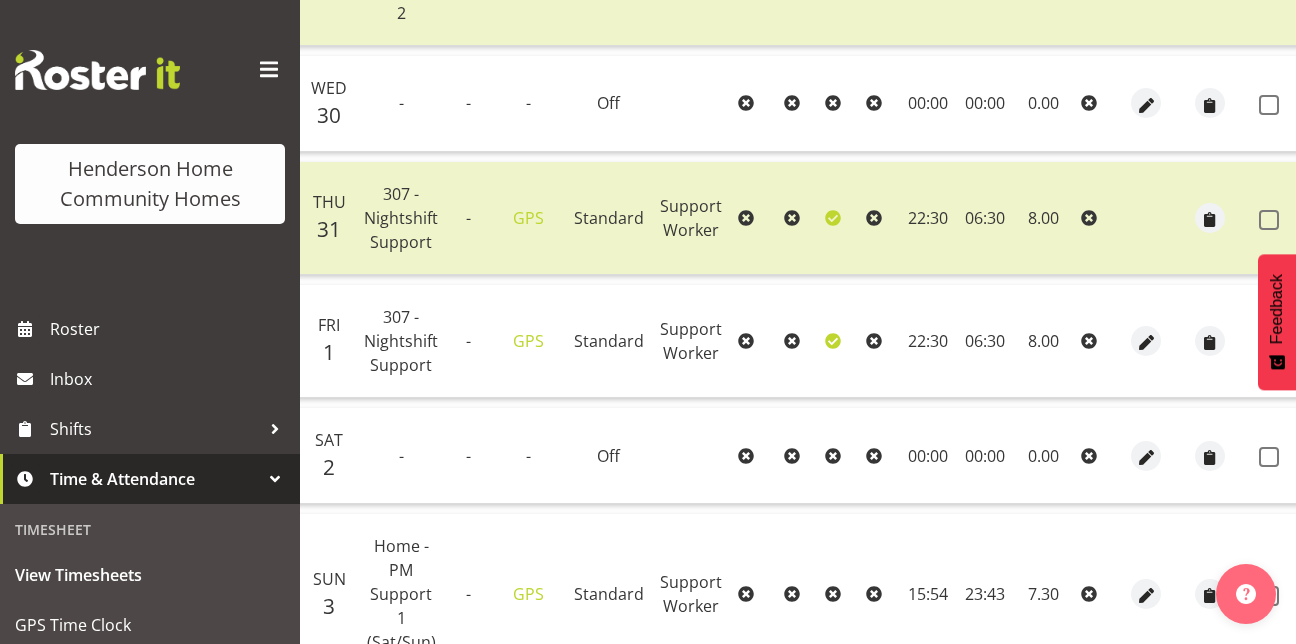 click at bounding box center [1146, 456] 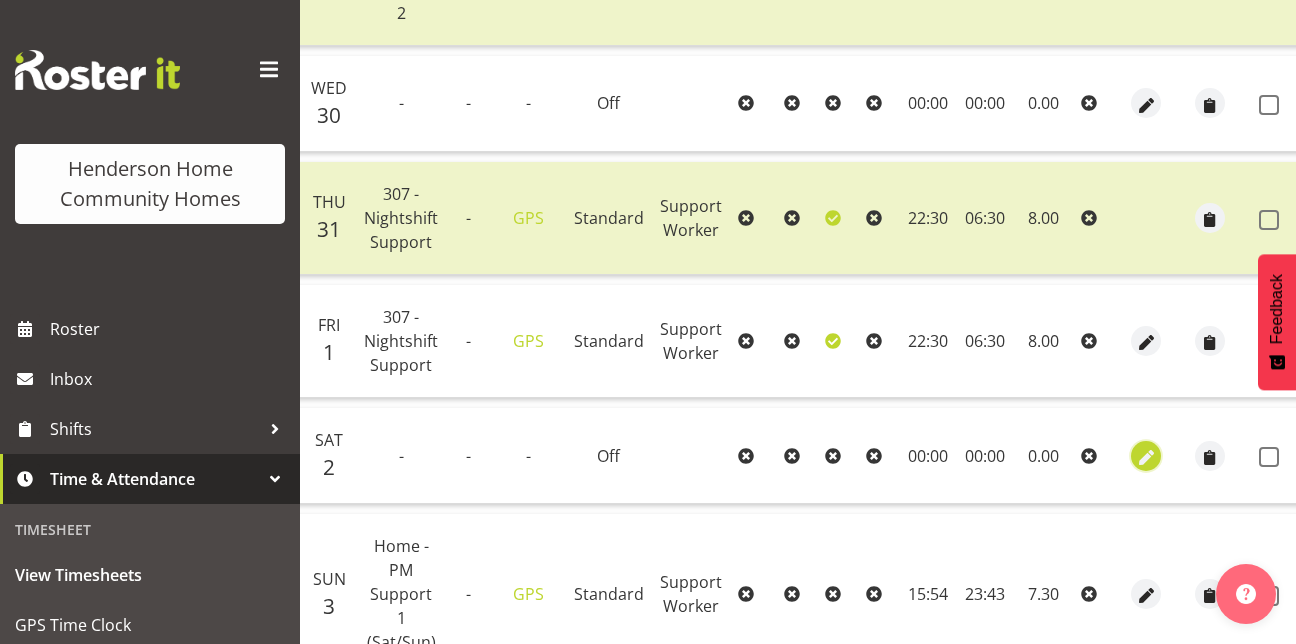 click at bounding box center (1146, 457) 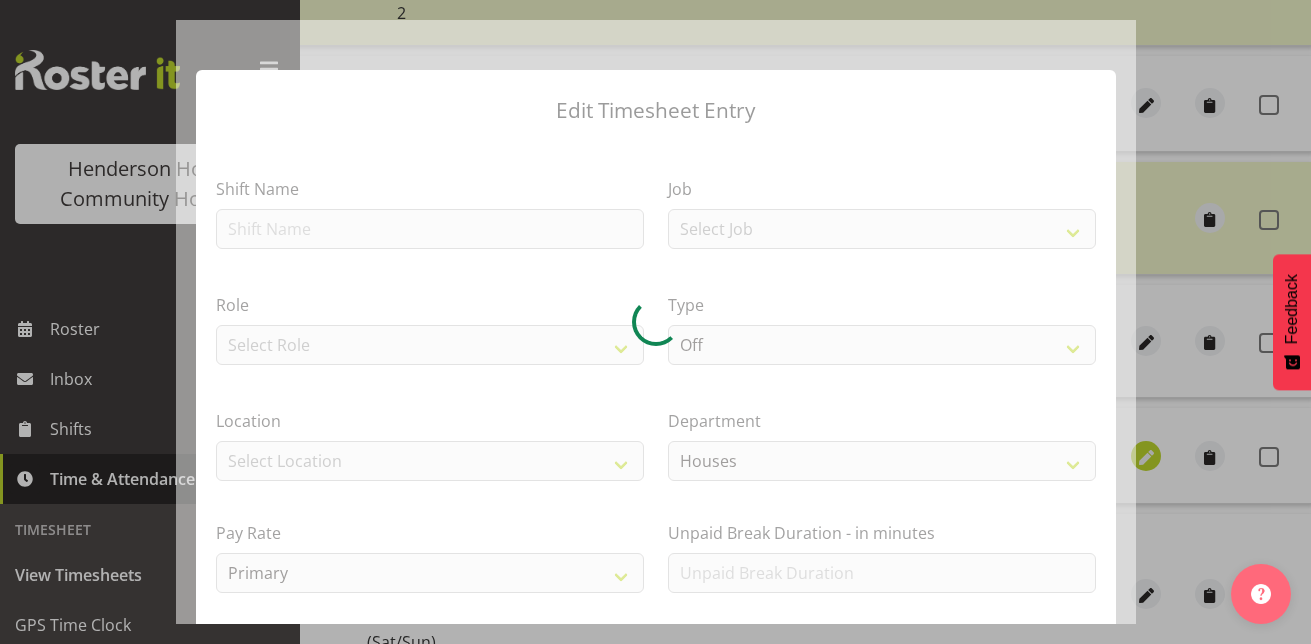 scroll, scrollTop: 0, scrollLeft: 102, axis: horizontal 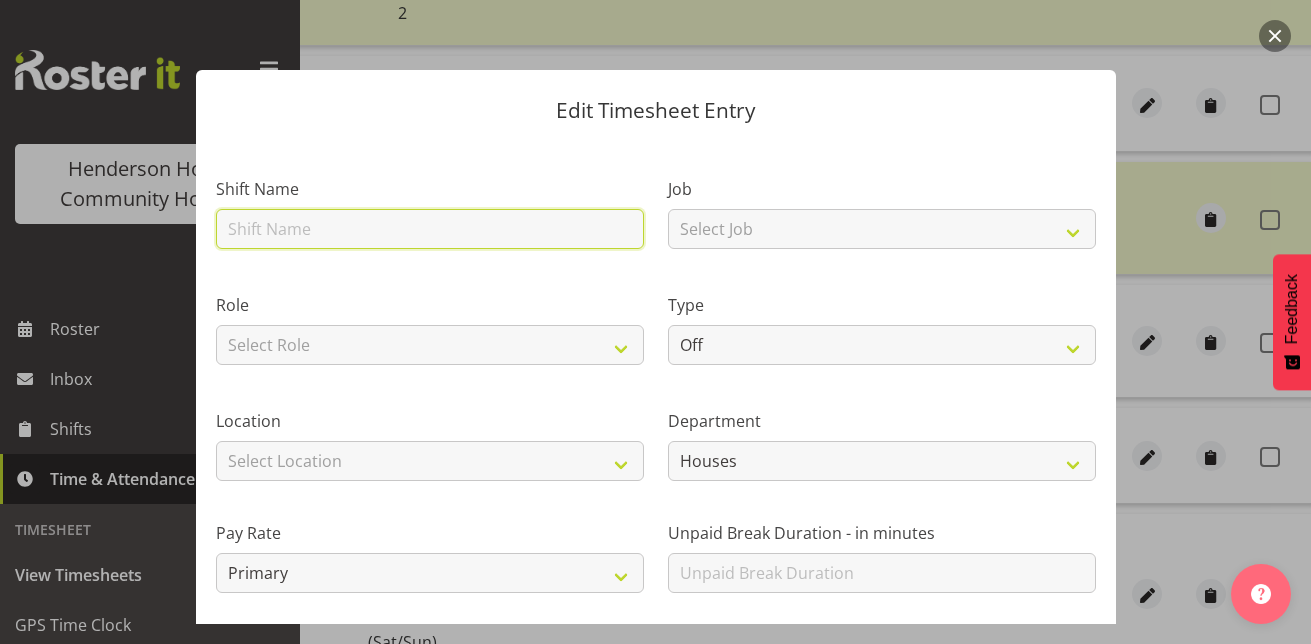 click at bounding box center [430, 229] 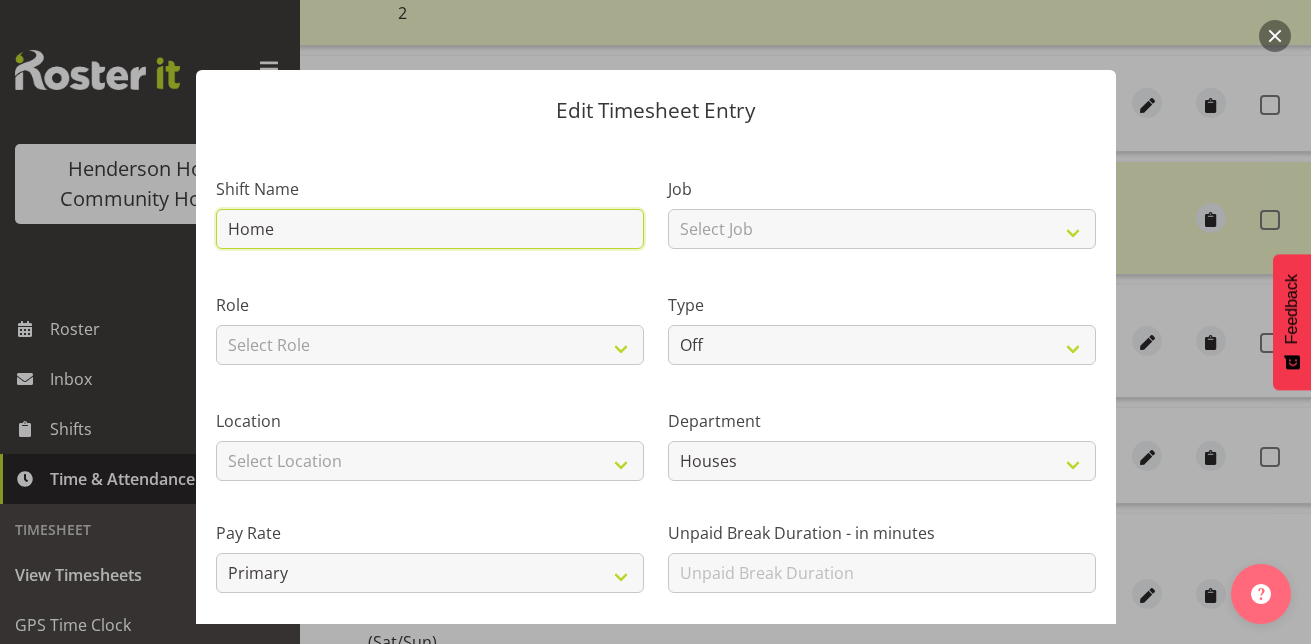 click on "Home" at bounding box center (430, 229) 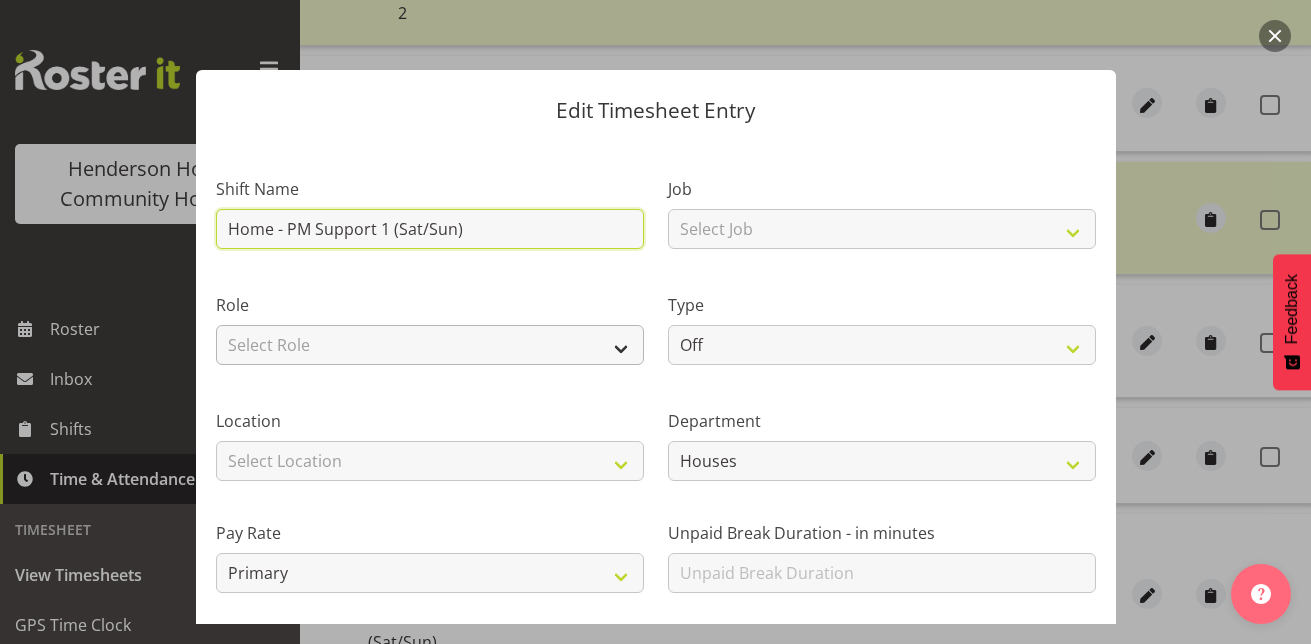 type on "Home - PM Support 1 (Sat/Sun)" 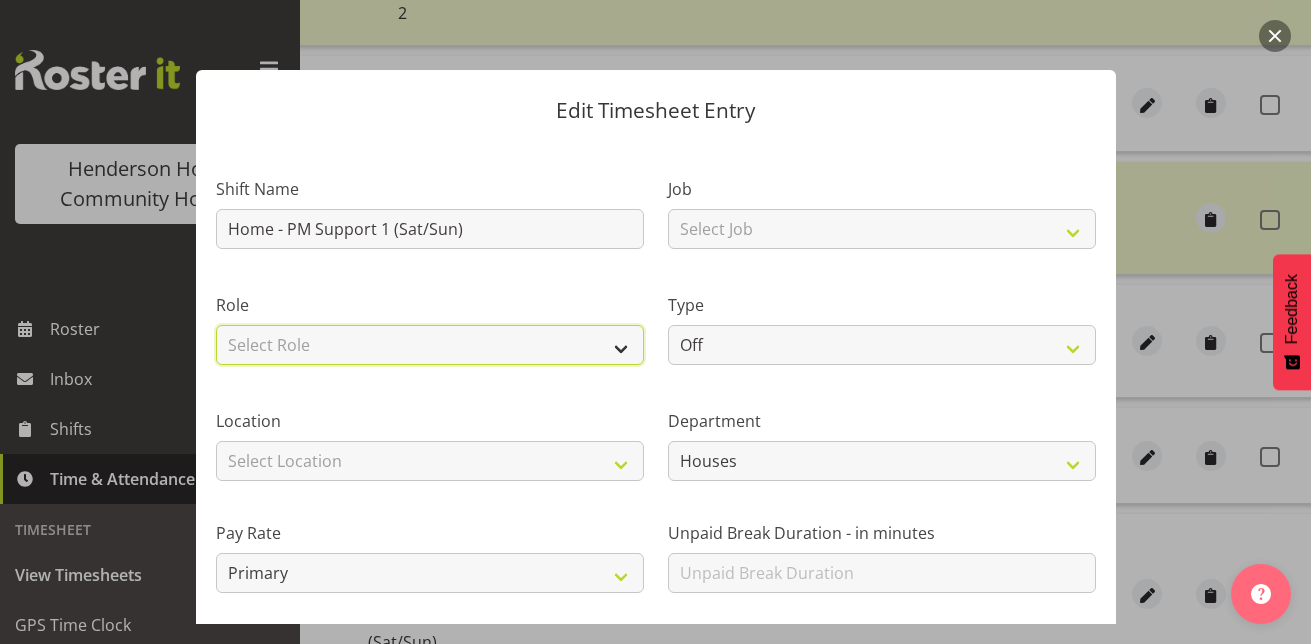 click on "Select Role  Support Worker" at bounding box center [430, 345] 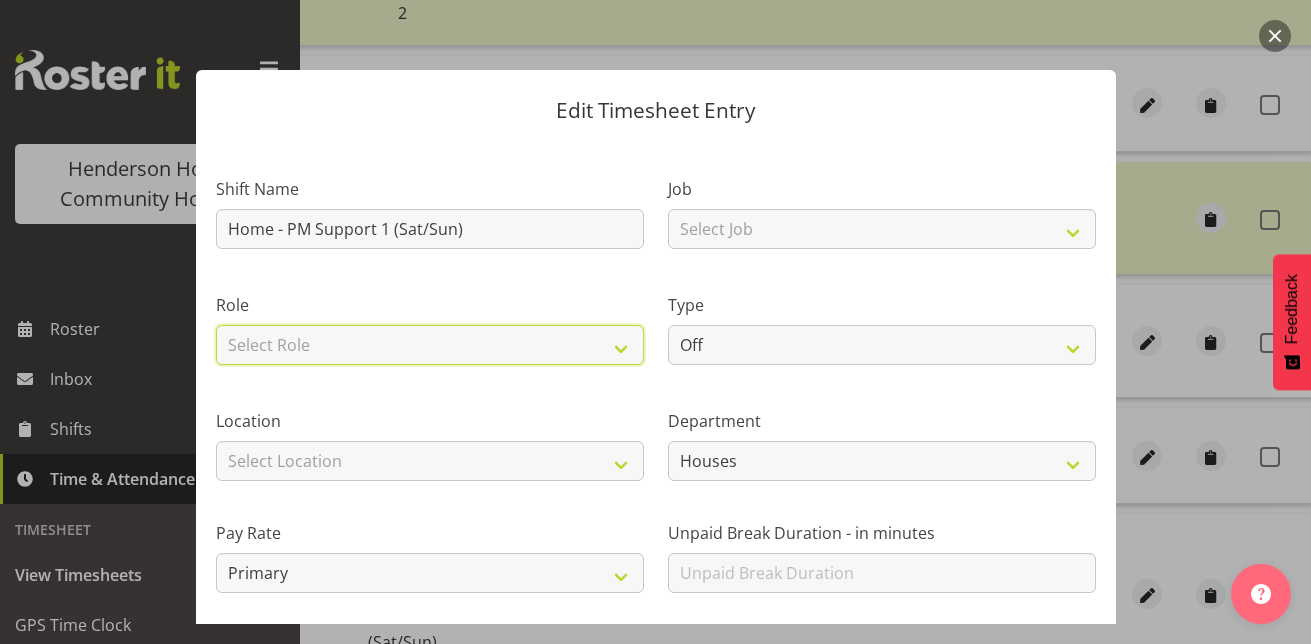 select on "1214" 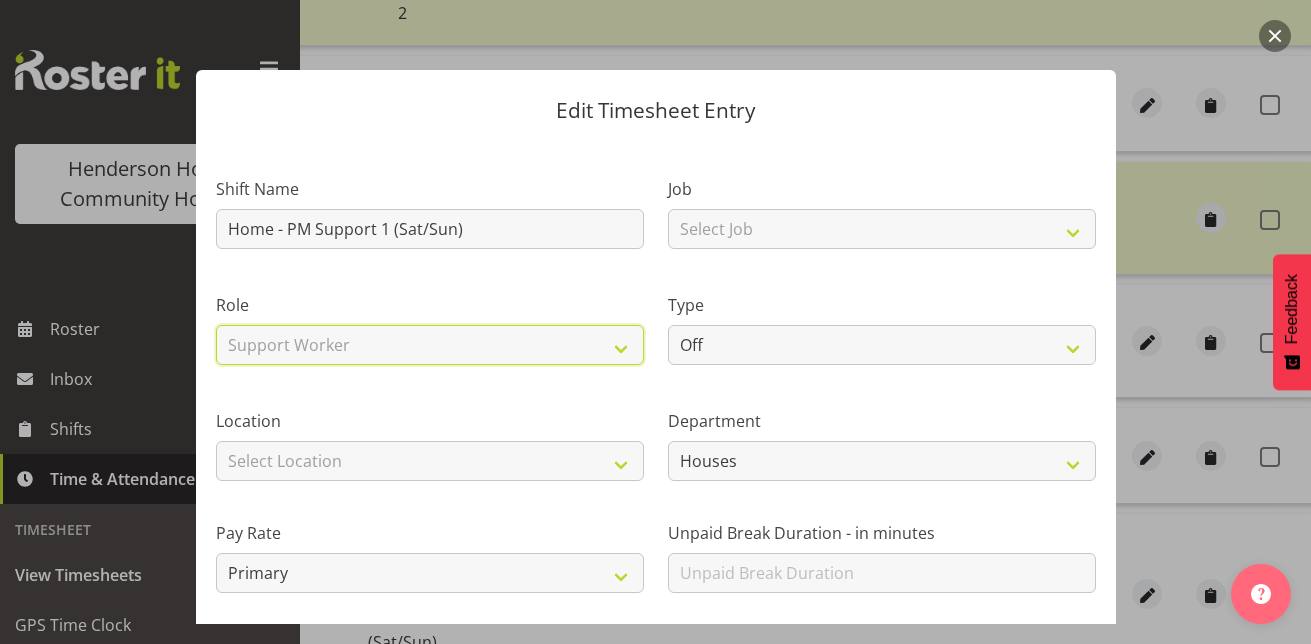 click on "Select Role  Support Worker" at bounding box center (430, 345) 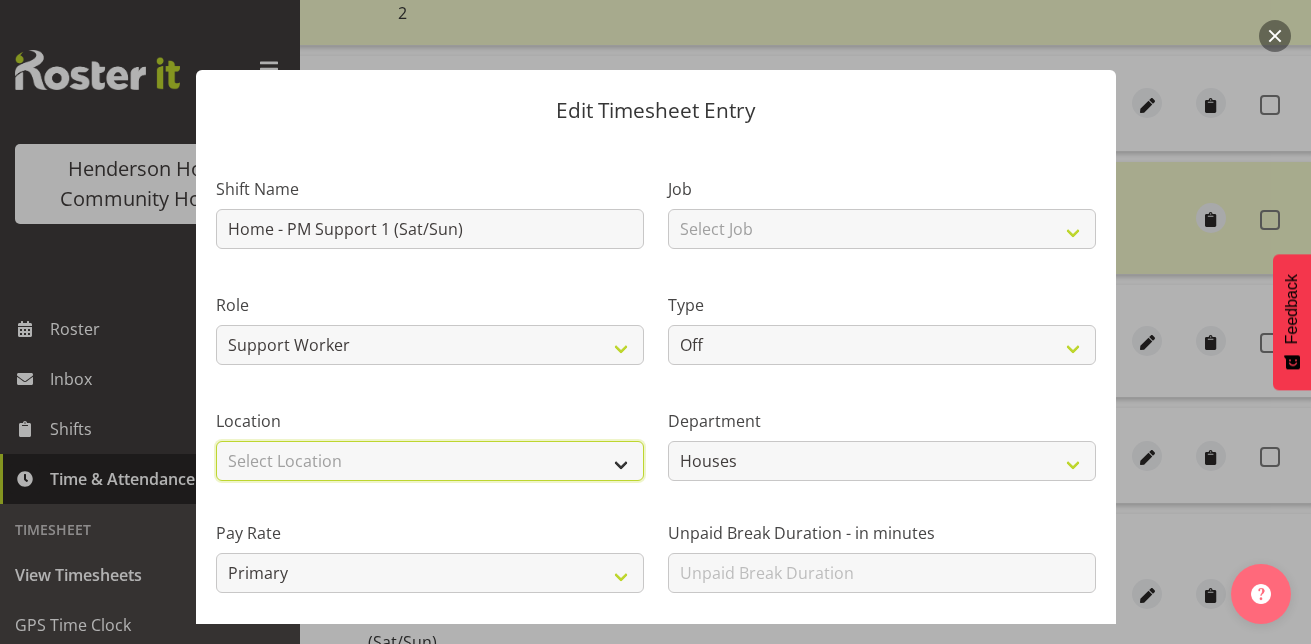 click on "Select Location  [NUMBER] [STREET] [NUMBER] [STREET] [NUMBER] [STREET] [NUMBER] [STREET] [NUMBER] [STREET] [NUMBER] [STREET]" at bounding box center (430, 461) 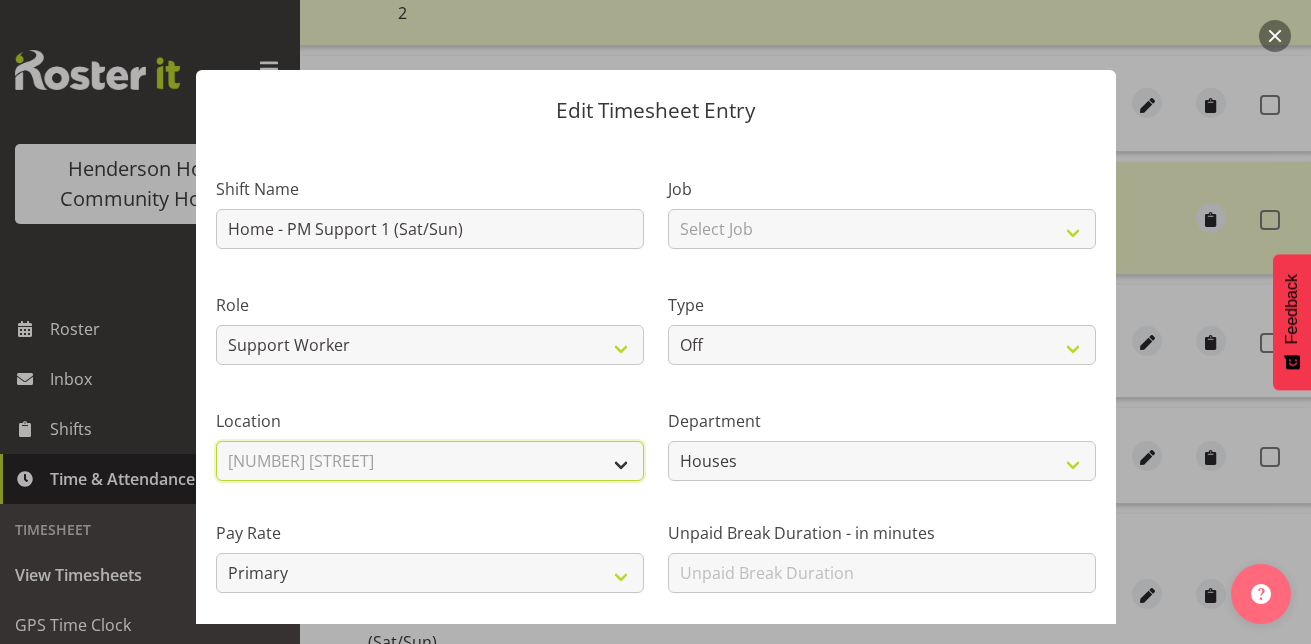 click on "Select Location  [NUMBER] [STREET] [NUMBER] [STREET] [NUMBER] [STREET] [NUMBER] [STREET] [NUMBER] [STREET] [NUMBER] [STREET]" at bounding box center [430, 461] 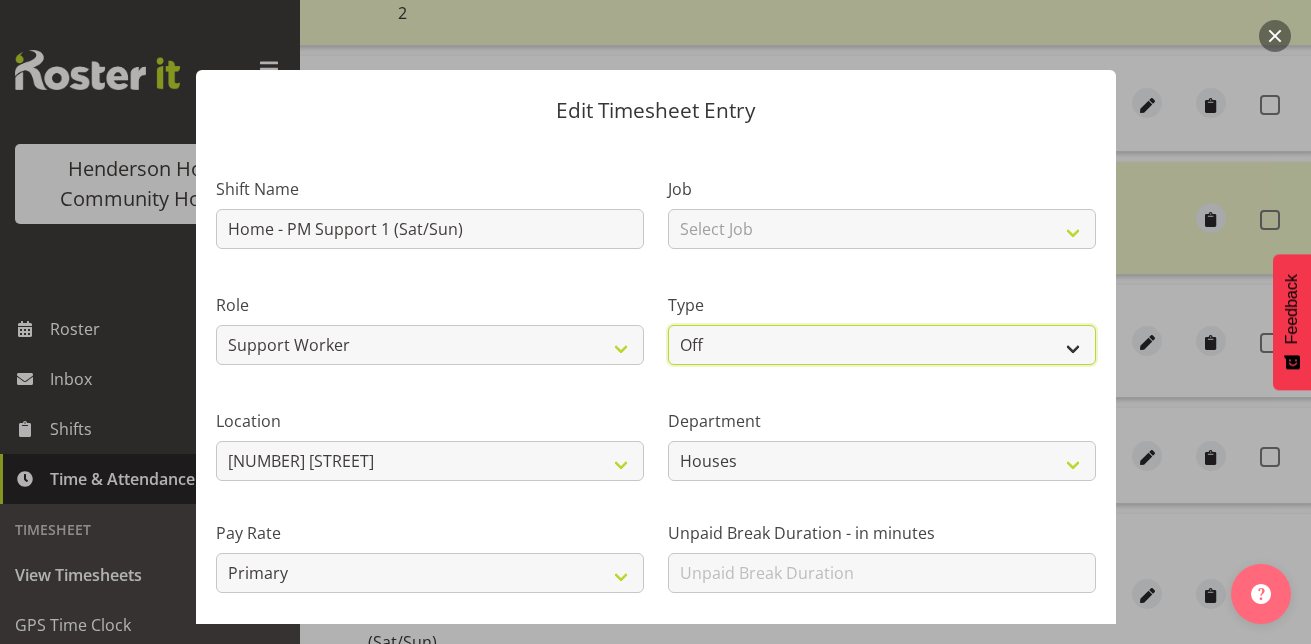 click on "Off   Standard   Public Holiday   Public Holiday (Worked)   Day In Lieu   Annual Leave   Sick Leave   Domestic Violence   Parental   Bereavement Leave   Leave Without Pay   Other Leave" at bounding box center [882, 345] 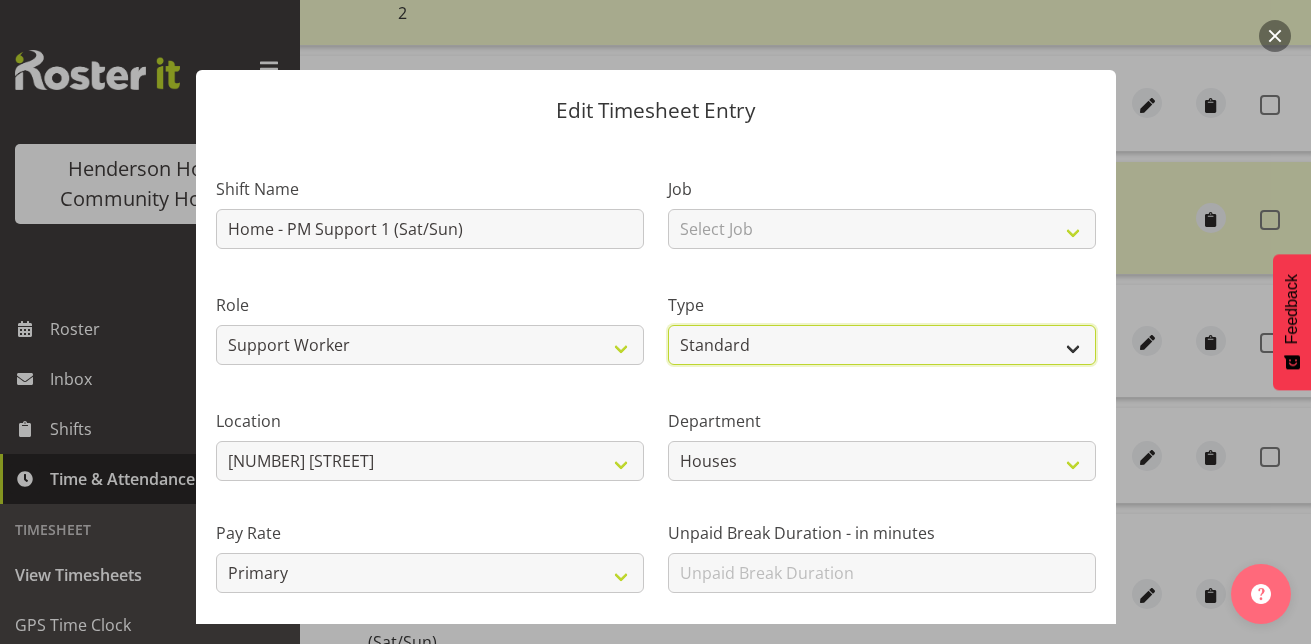 click on "Off   Standard   Public Holiday   Public Holiday (Worked)   Day In Lieu   Annual Leave   Sick Leave   Domestic Violence   Parental   Bereavement Leave   Leave Without Pay   Other Leave" at bounding box center (882, 345) 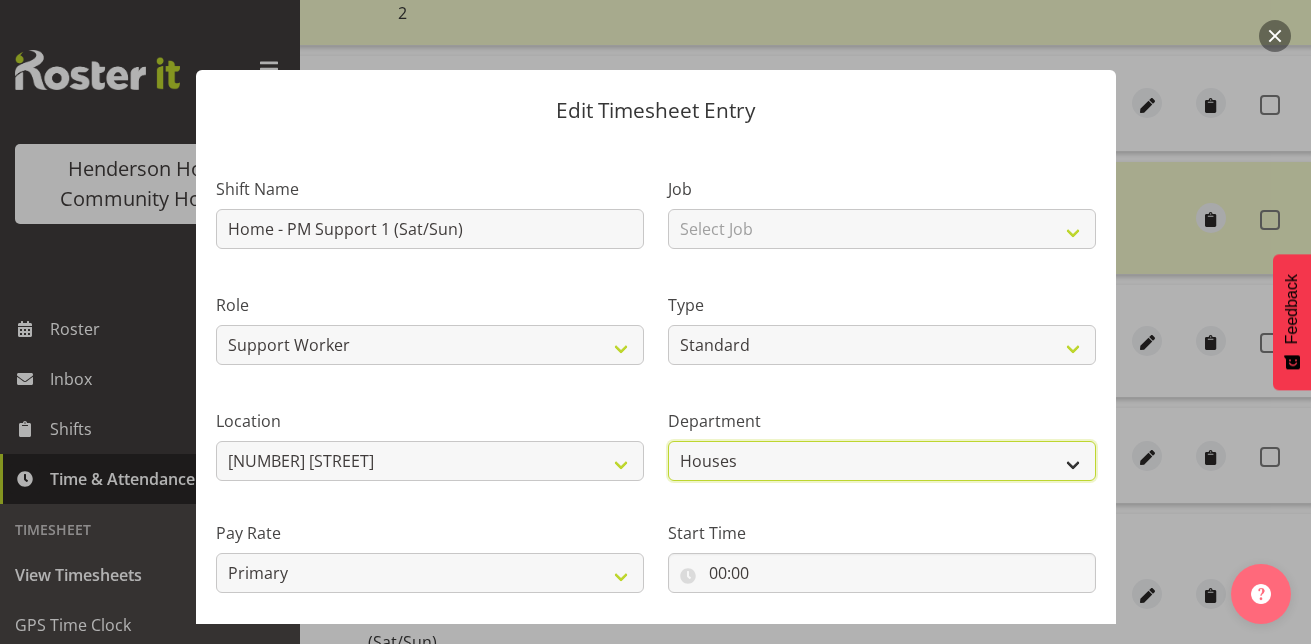 click on "Houses Homeside Wingside Houses" at bounding box center [882, 461] 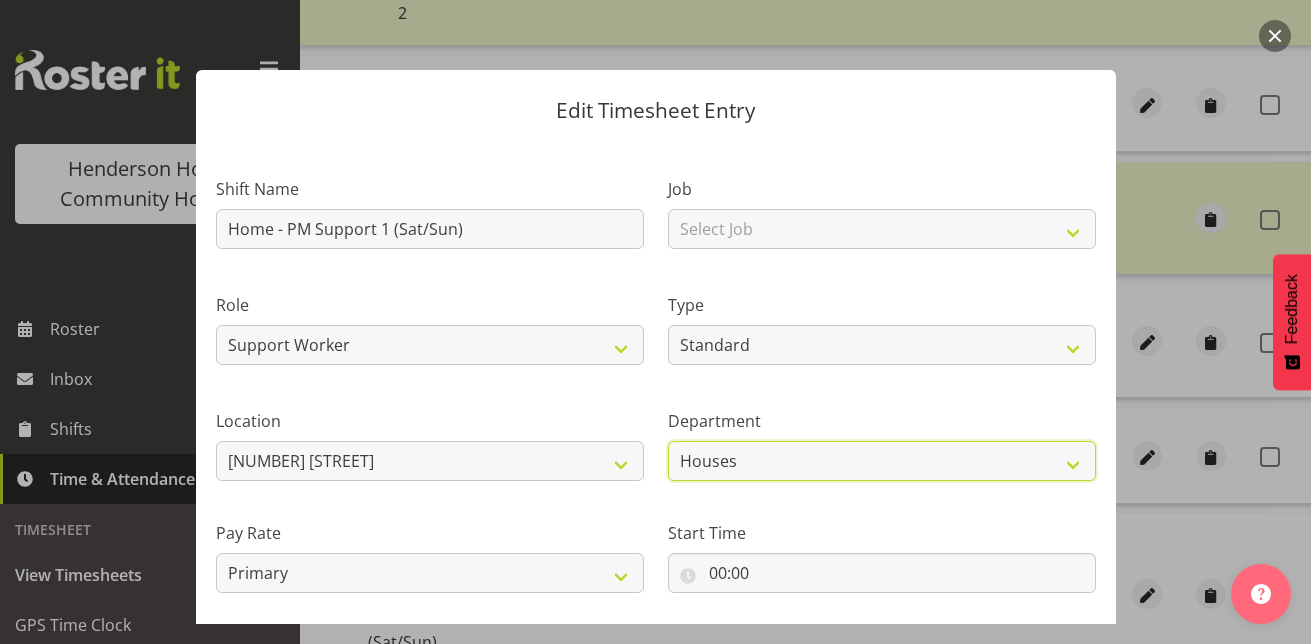 select on "746" 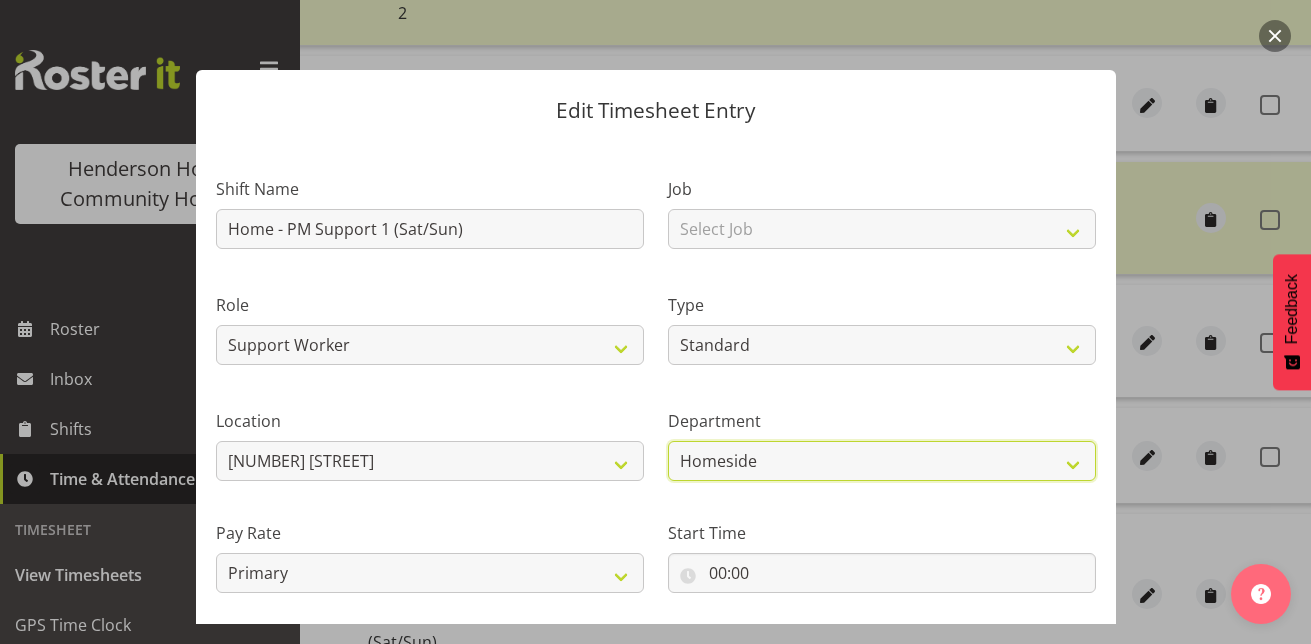 click on "Houses Homeside Wingside Houses" at bounding box center [882, 461] 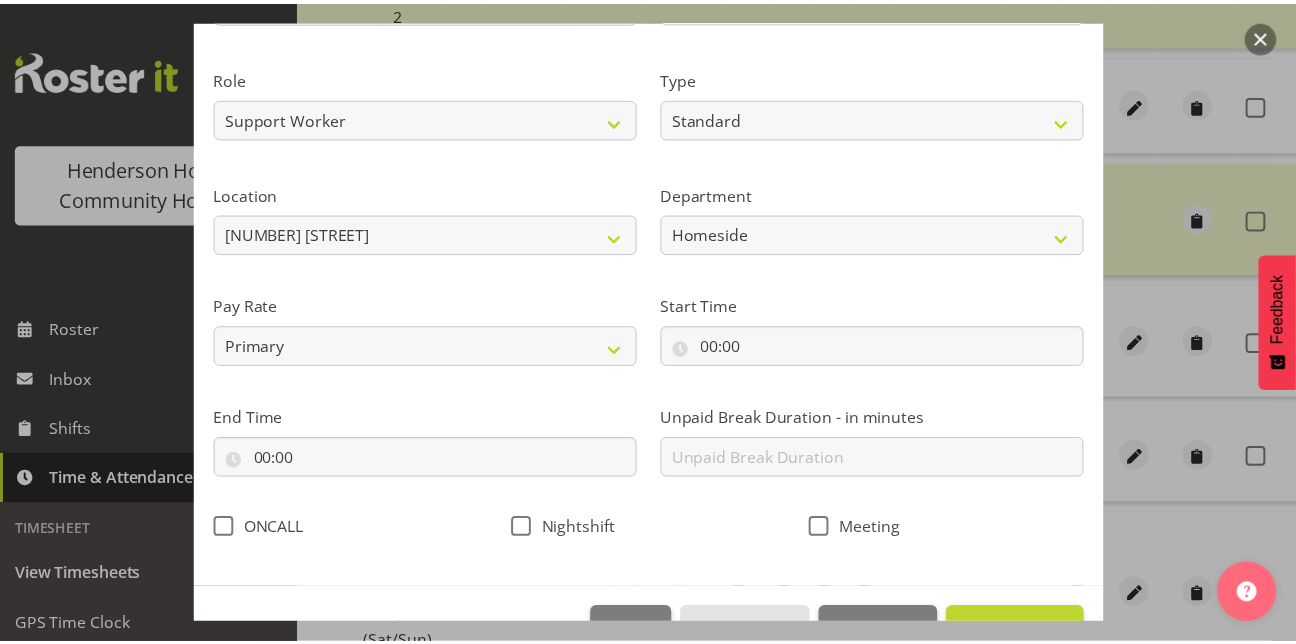 scroll, scrollTop: 285, scrollLeft: 0, axis: vertical 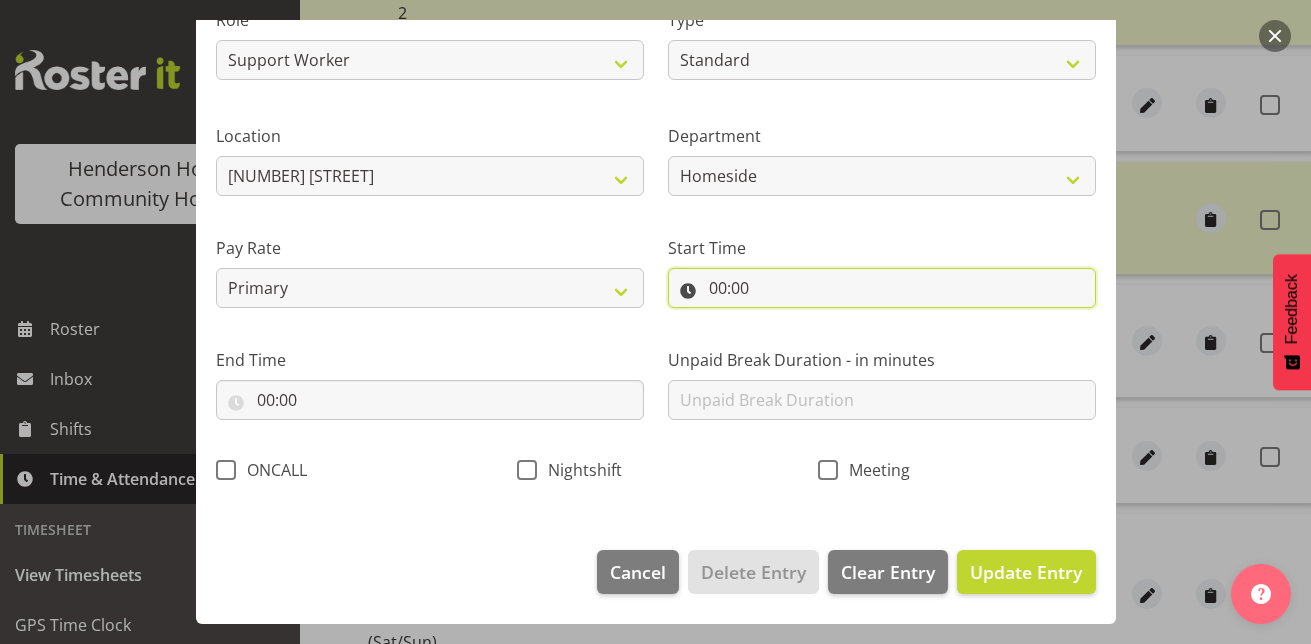 click on "00:00" at bounding box center (882, 288) 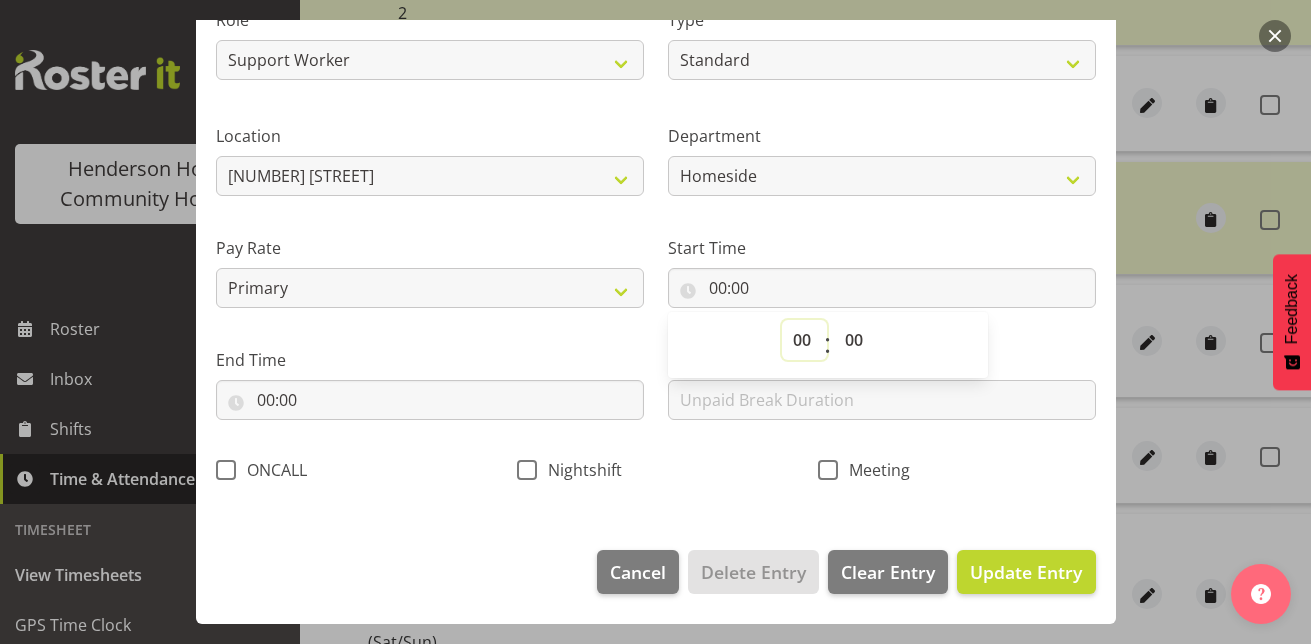 click on "00   01   02   03   04   05   06   07   08   09   10   11   12   13   14   15   16   17   18   19   20   21   22   23" at bounding box center (804, 340) 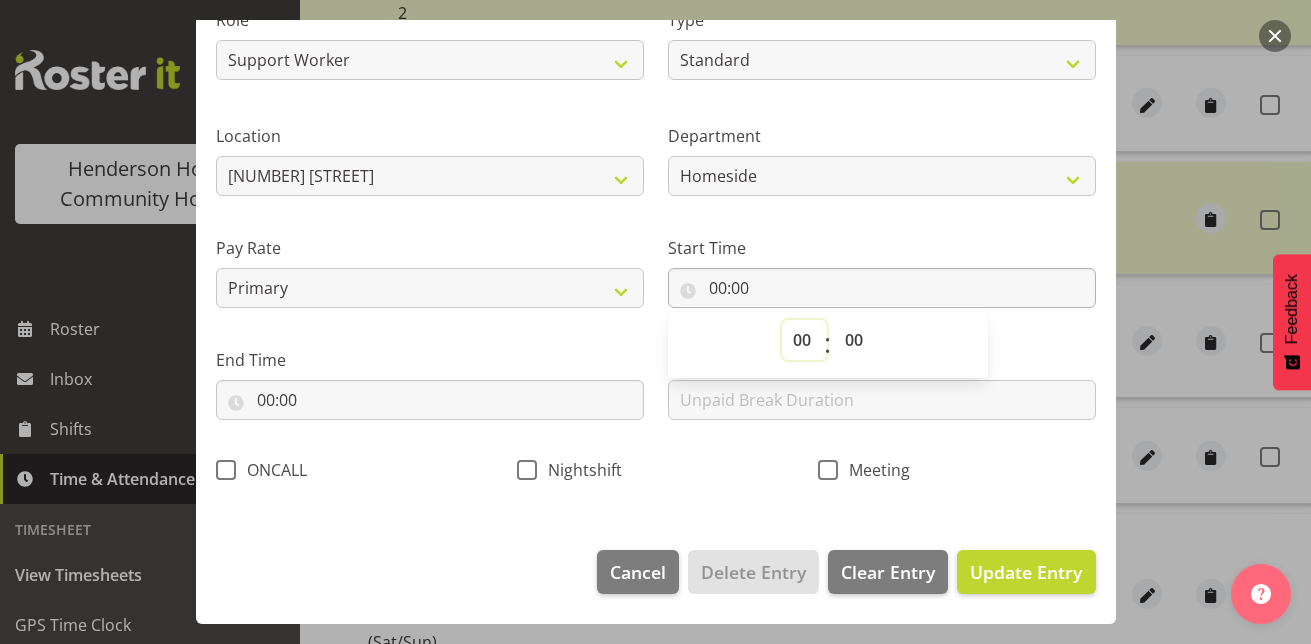 select on "16" 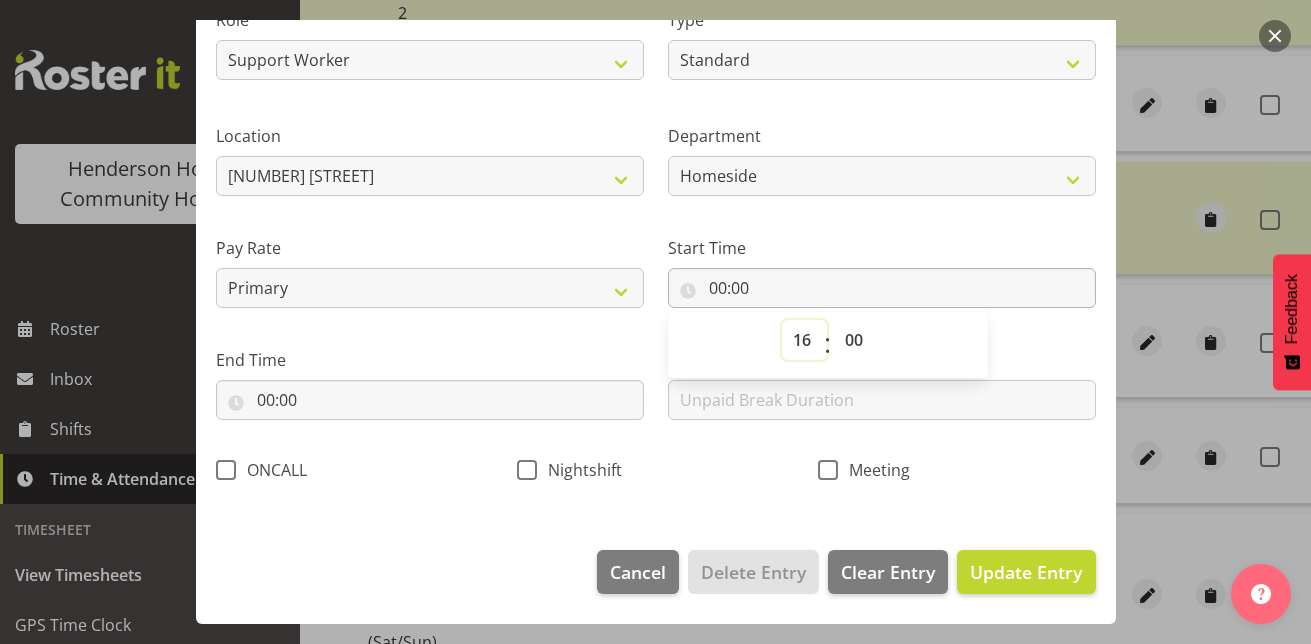 click on "00   01   02   03   04   05   06   07   08   09   10   11   12   13   14   15   16   17   18   19   20   21   22   23" at bounding box center [804, 340] 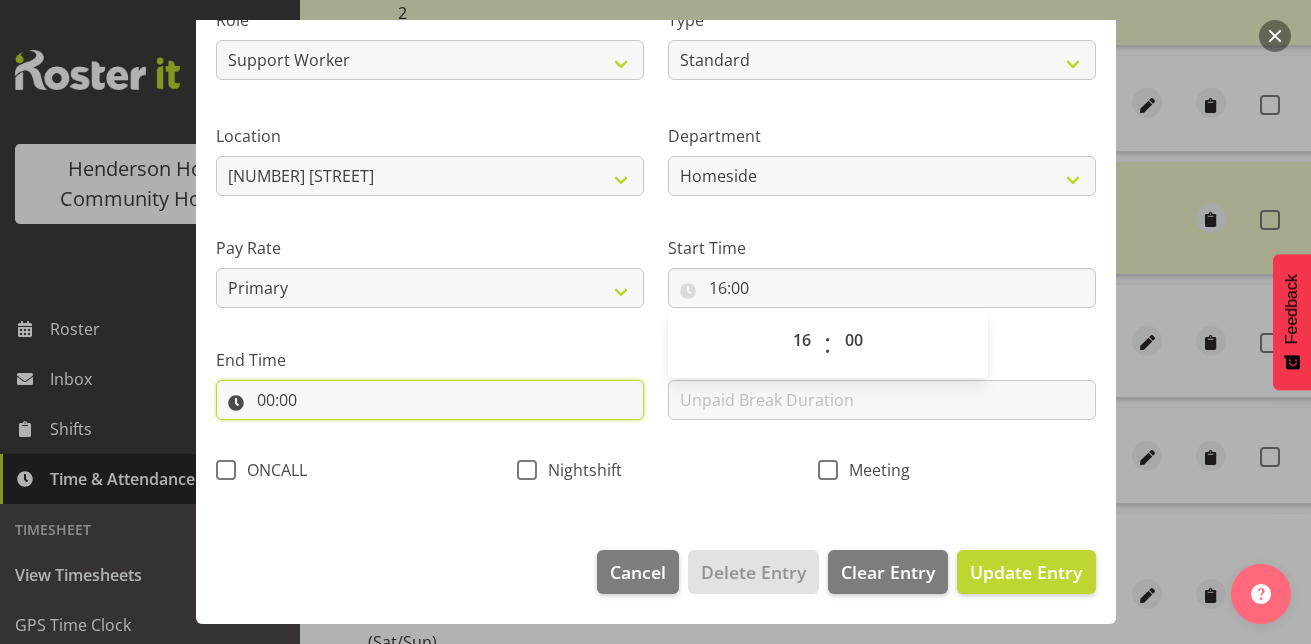 click on "00:00" at bounding box center (430, 400) 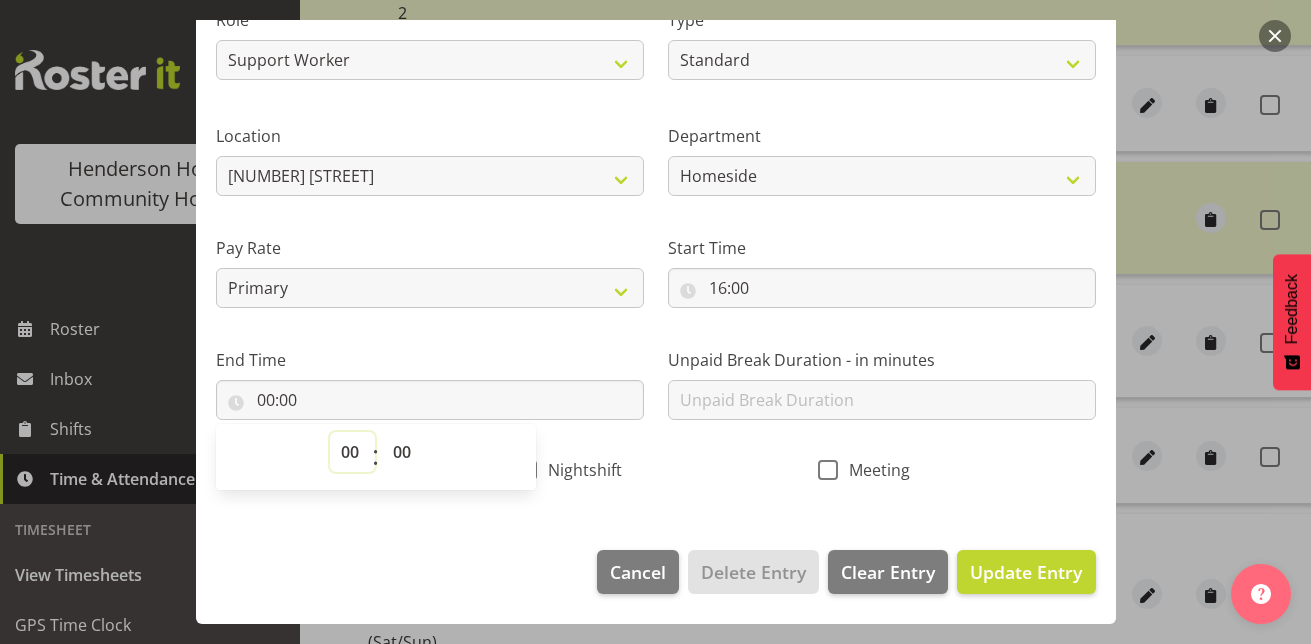 click on "00   01   02   03   04   05   06   07   08   09   10   11   12   13   14   15   16   17   18   19   20   21   22   23" at bounding box center (352, 452) 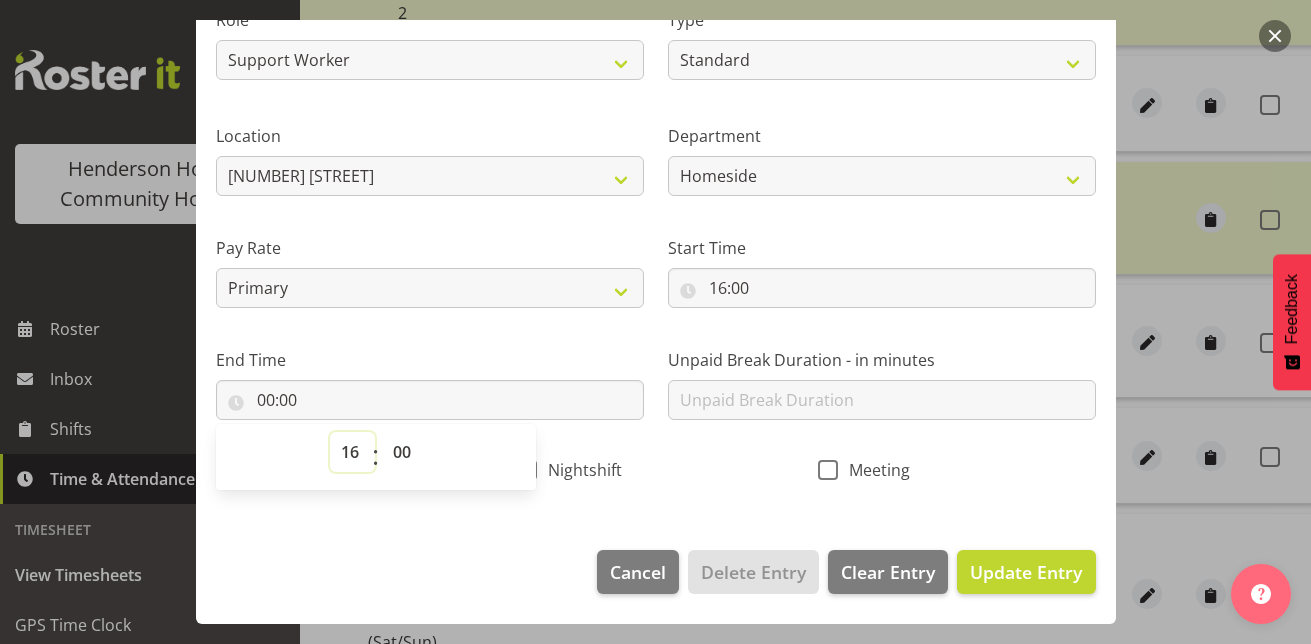 click on "00   01   02   03   04   05   06   07   08   09   10   11   12   13   14   15   16   17   18   19   20   21   22   23" at bounding box center (352, 452) 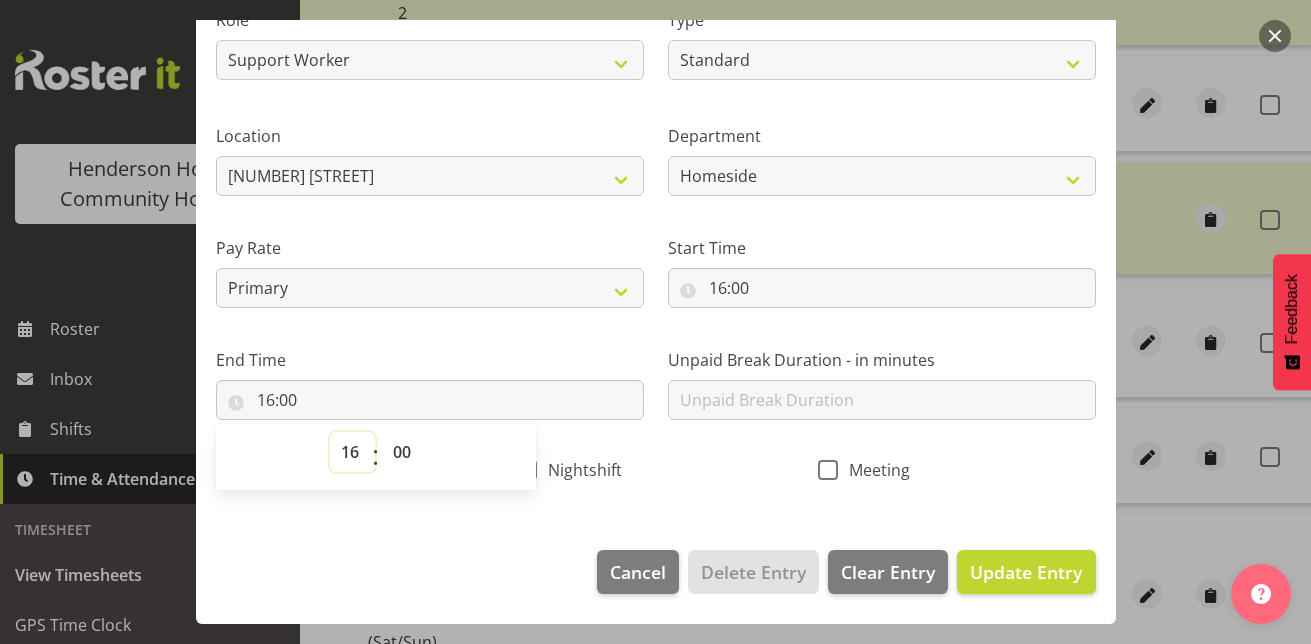 click on "00   01   02   03   04   05   06   07   08   09   10   11   12   13   14   15   16   17   18   19   20   21   22   23" at bounding box center [352, 452] 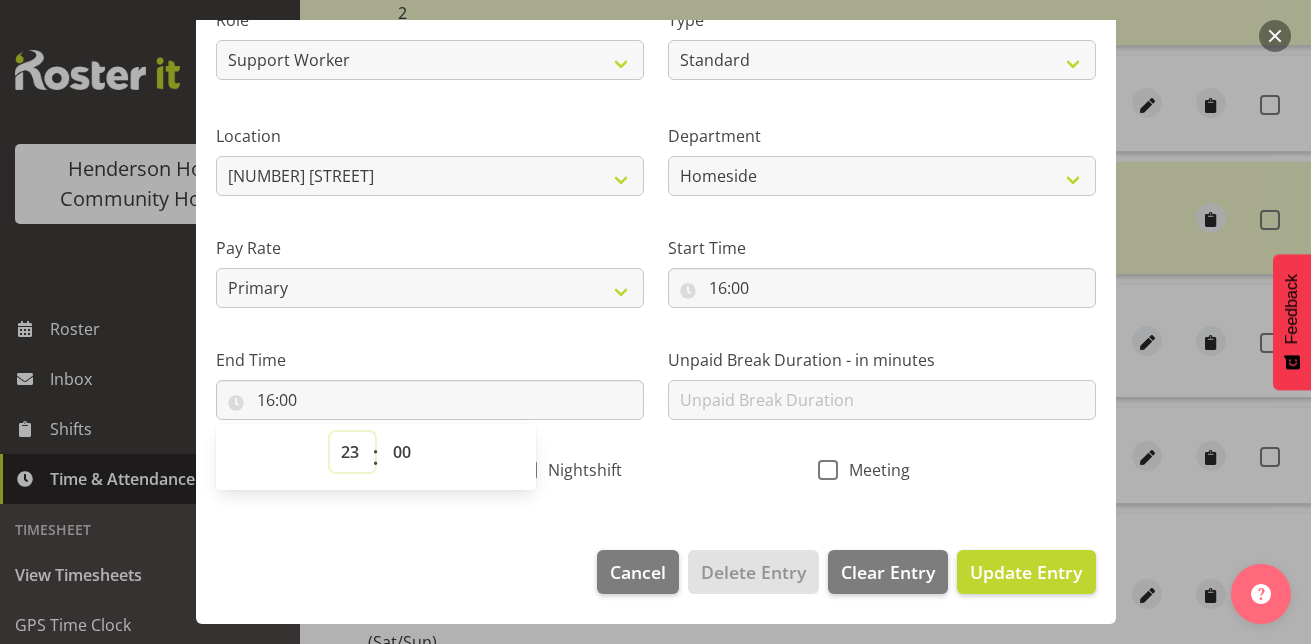 click on "00   01   02   03   04   05   06   07   08   09   10   11   12   13   14   15   16   17   18   19   20   21   22   23" at bounding box center [352, 452] 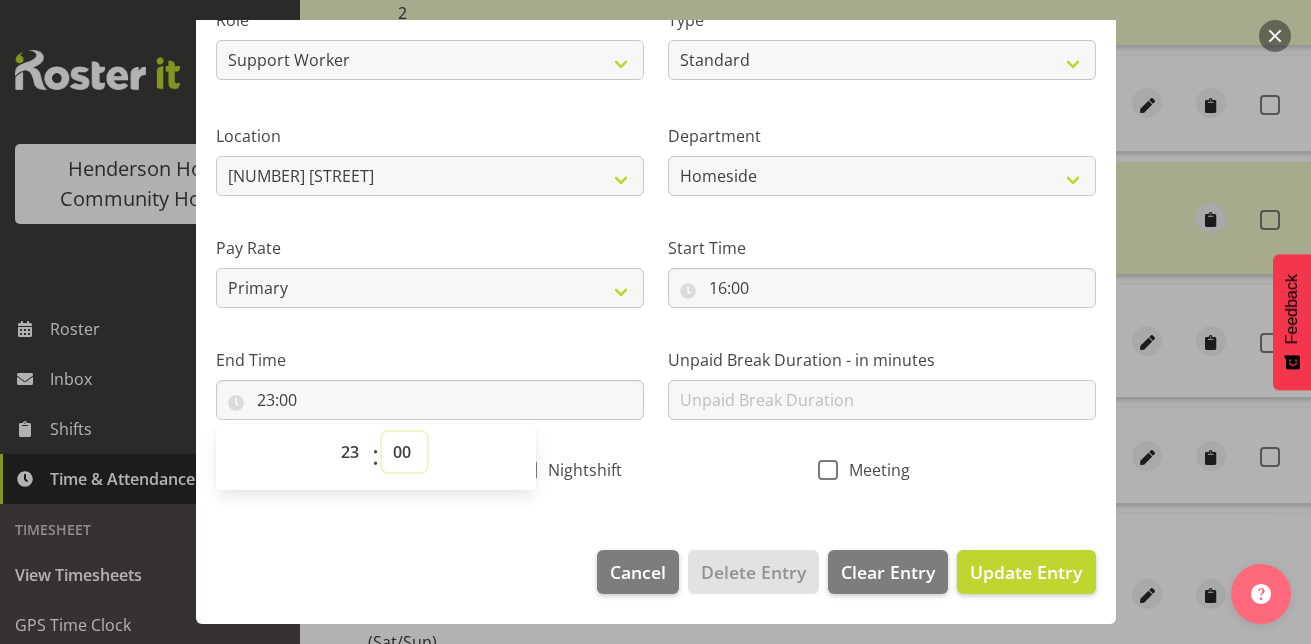click on "00   01   02   03   04   05   06   07   08   09   10   11   12   13   14   15   16   17   18   19   20   21   22   23   24   25   26   27   28   29   30   31   32   33   34   35   36   37   38   39   40   41   42   43   44   45   46   47   48   49   50   51   52   53   54   55   56   57   58   59" at bounding box center [404, 452] 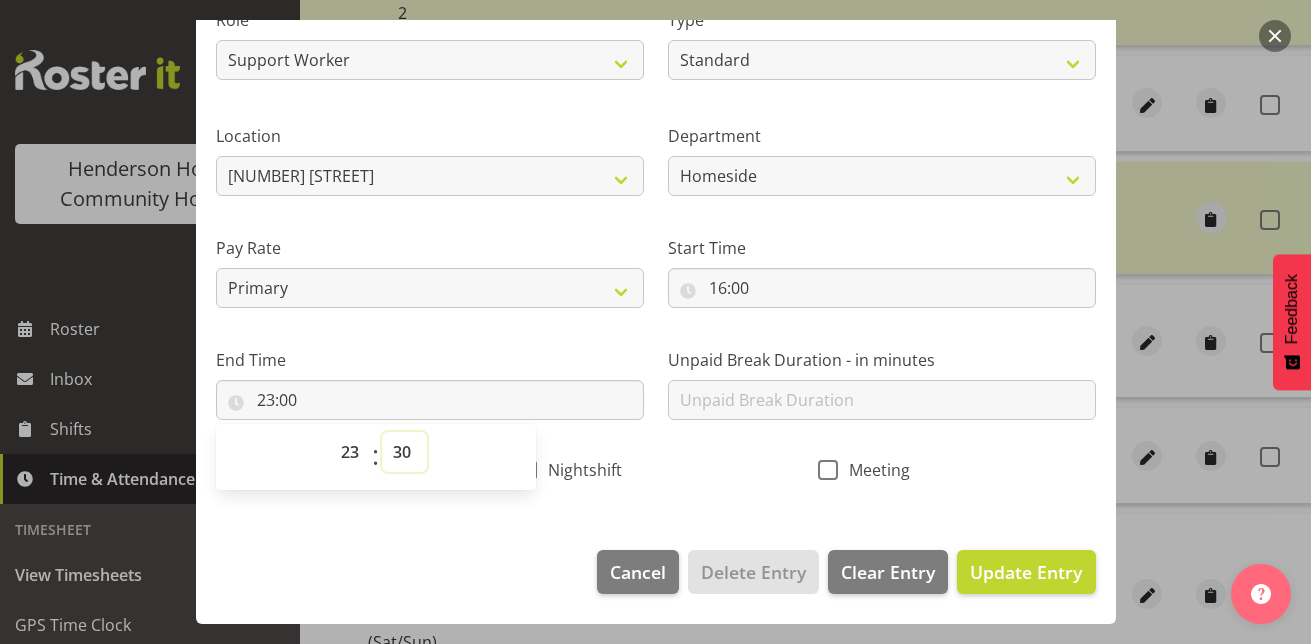 click on "00   01   02   03   04   05   06   07   08   09   10   11   12   13   14   15   16   17   18   19   20   21   22   23   24   25   26   27   28   29   30   31   32   33   34   35   36   37   38   39   40   41   42   43   44   45   46   47   48   49   50   51   52   53   54   55   56   57   58   59" at bounding box center (404, 452) 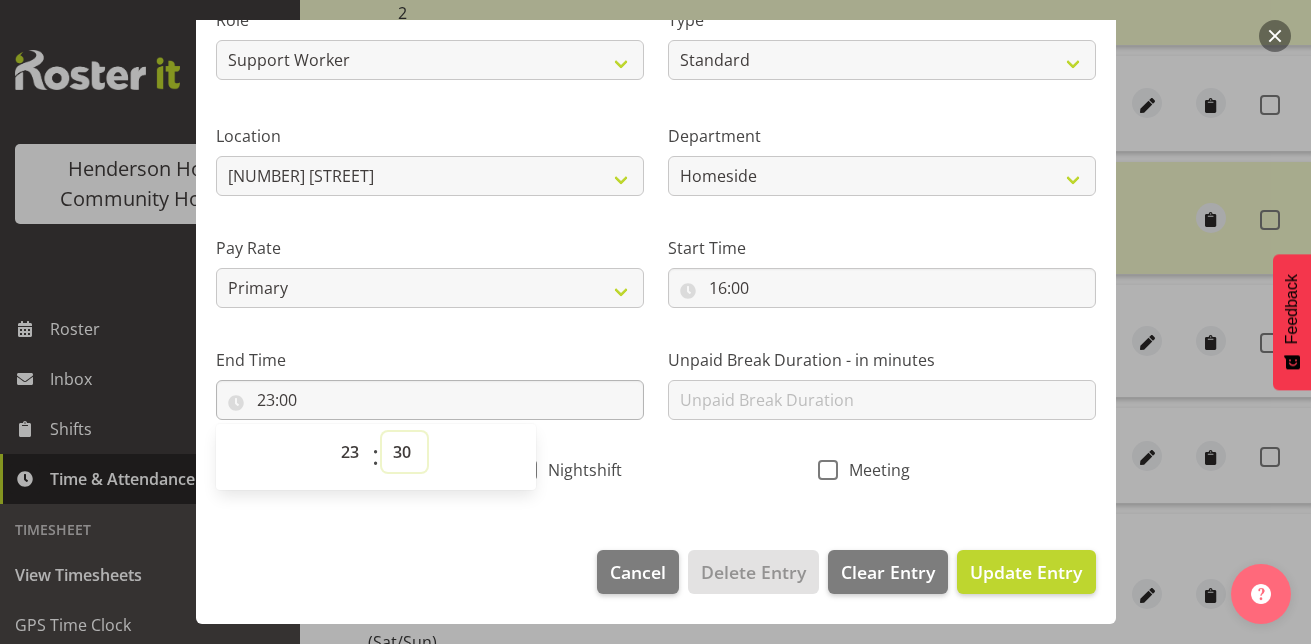 type on "23:30" 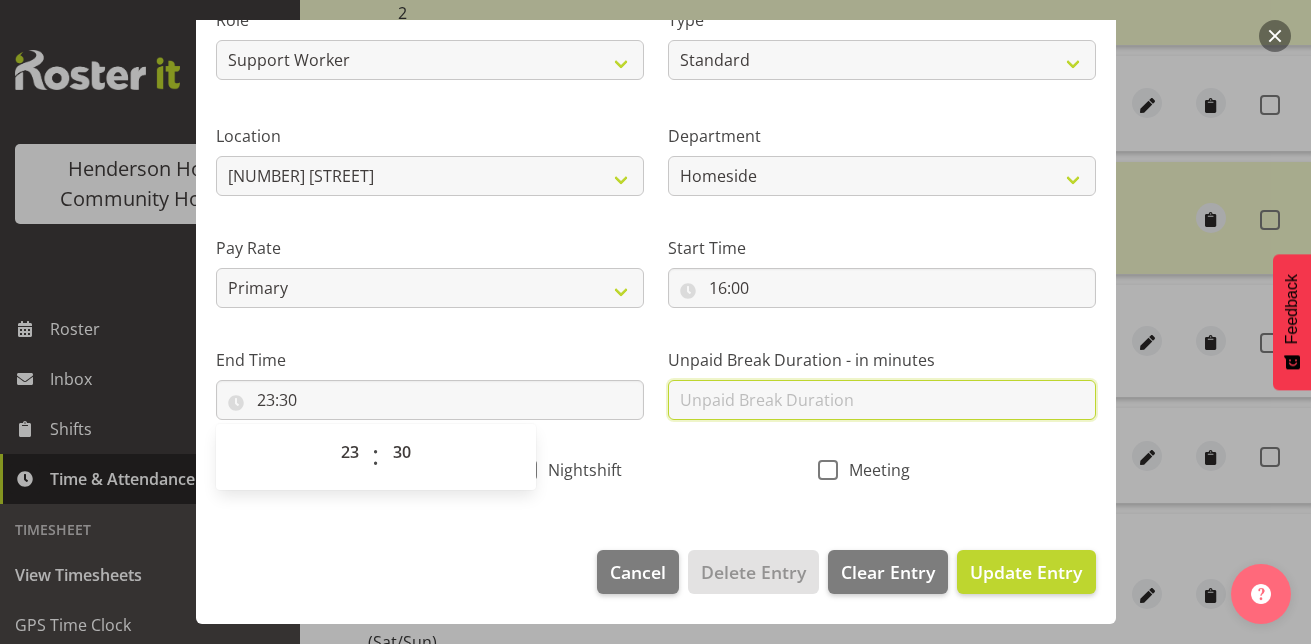 click at bounding box center (882, 400) 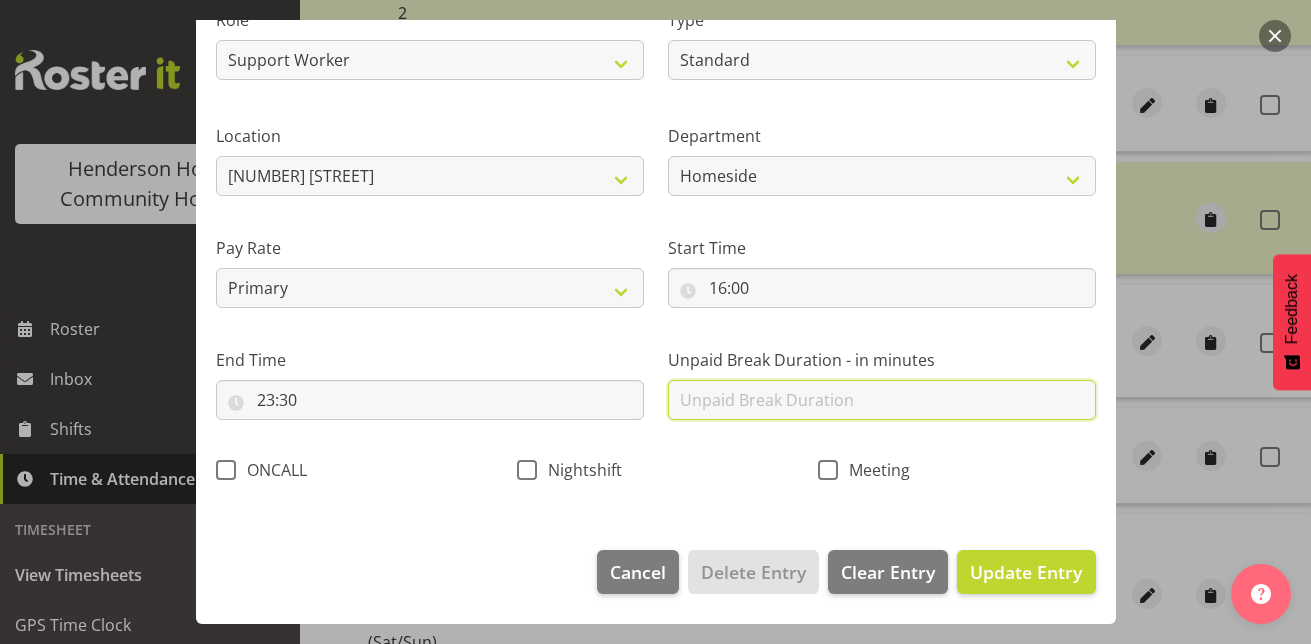 type on "30" 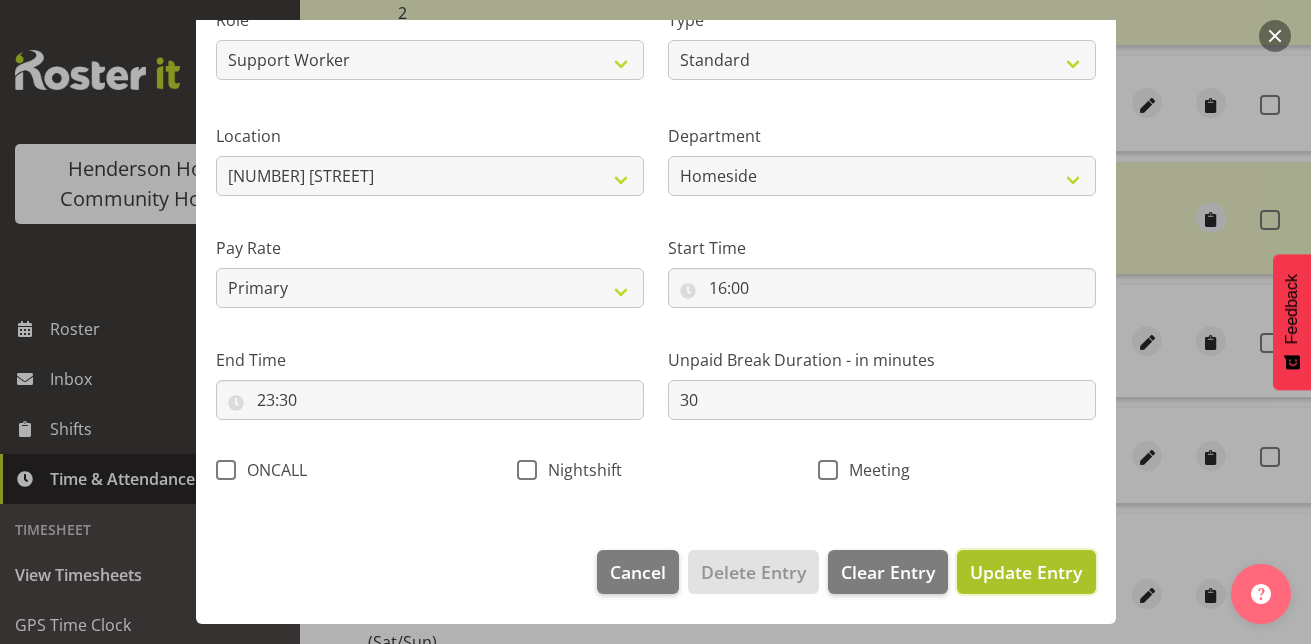 click on "Update Entry" at bounding box center [1026, 572] 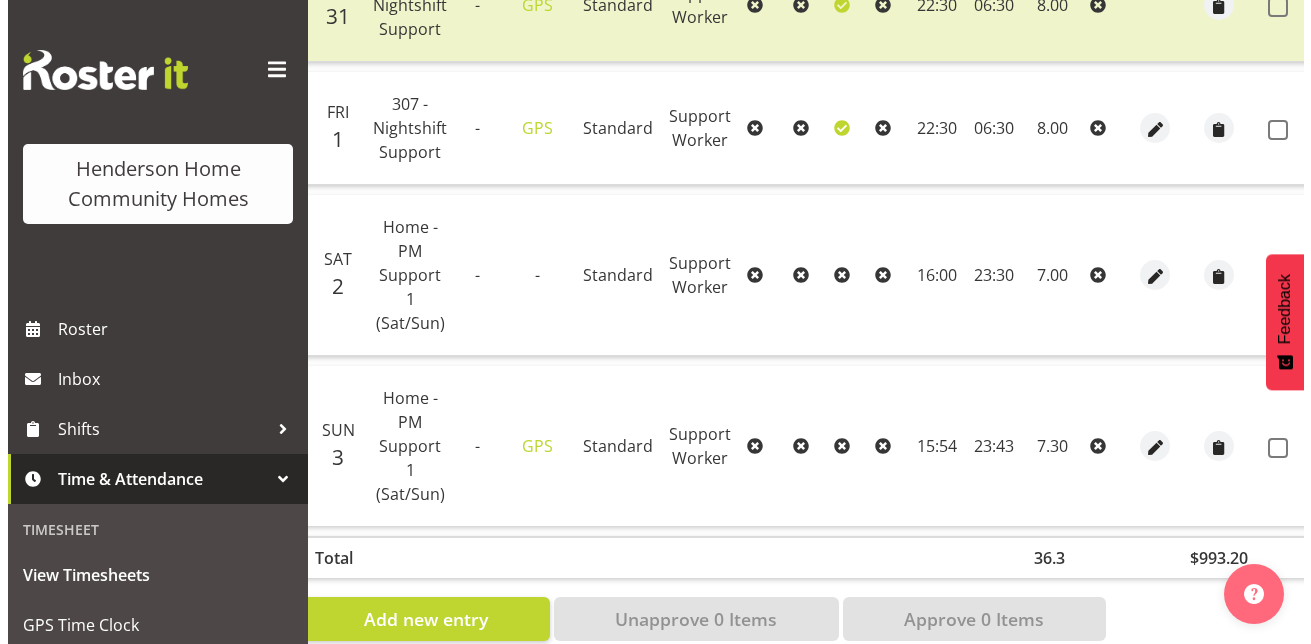 scroll, scrollTop: 951, scrollLeft: 0, axis: vertical 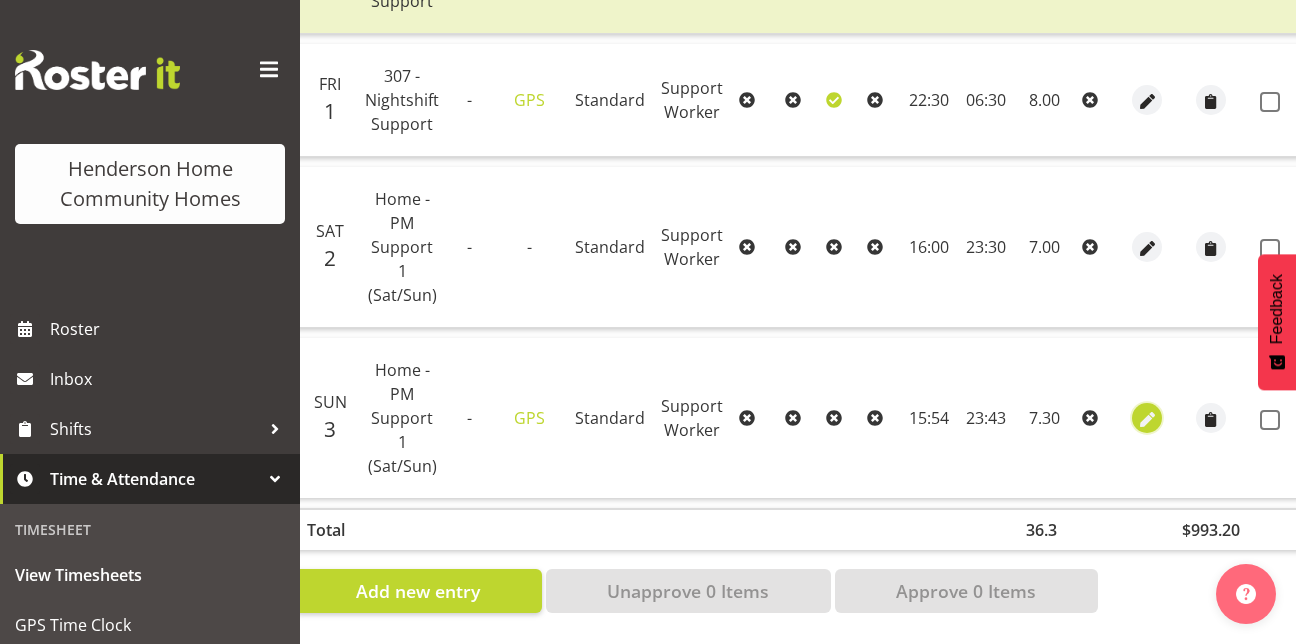 click at bounding box center [1147, 419] 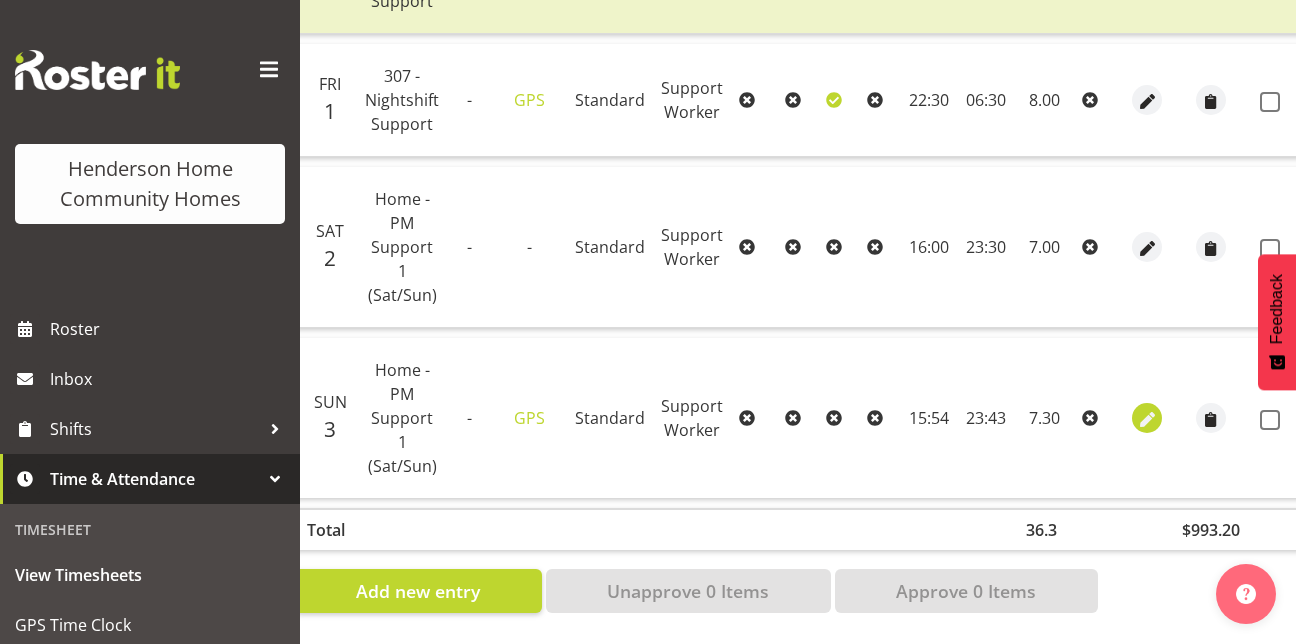 select on "Standard" 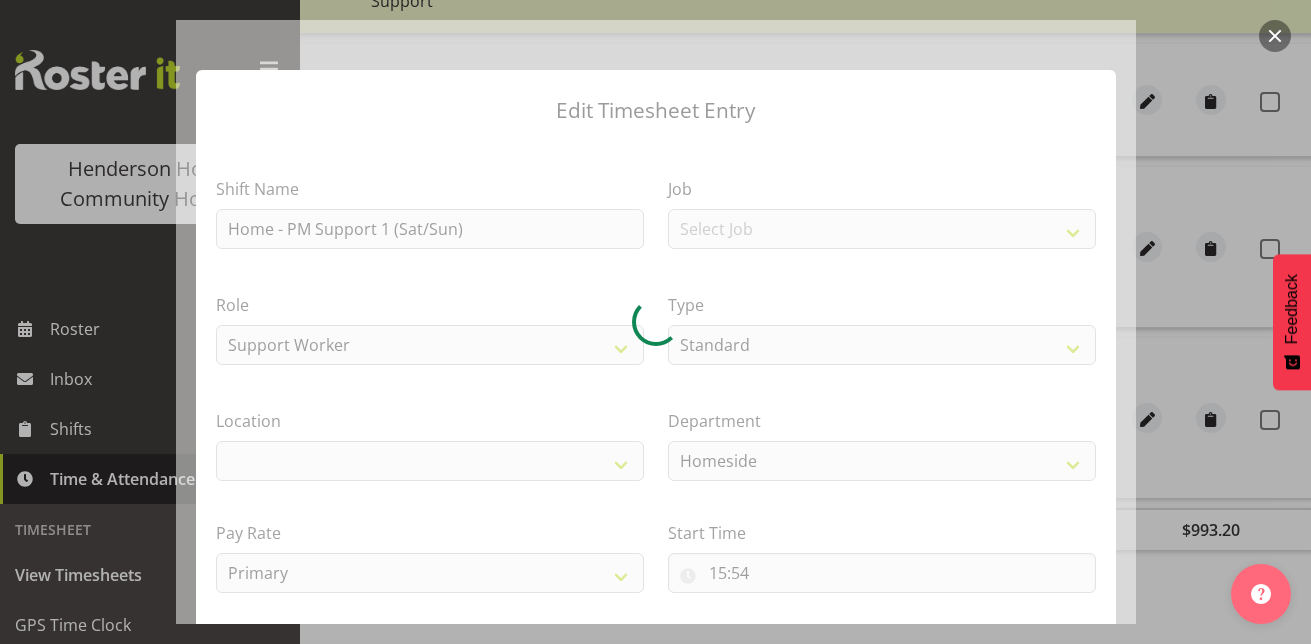 select on "1067" 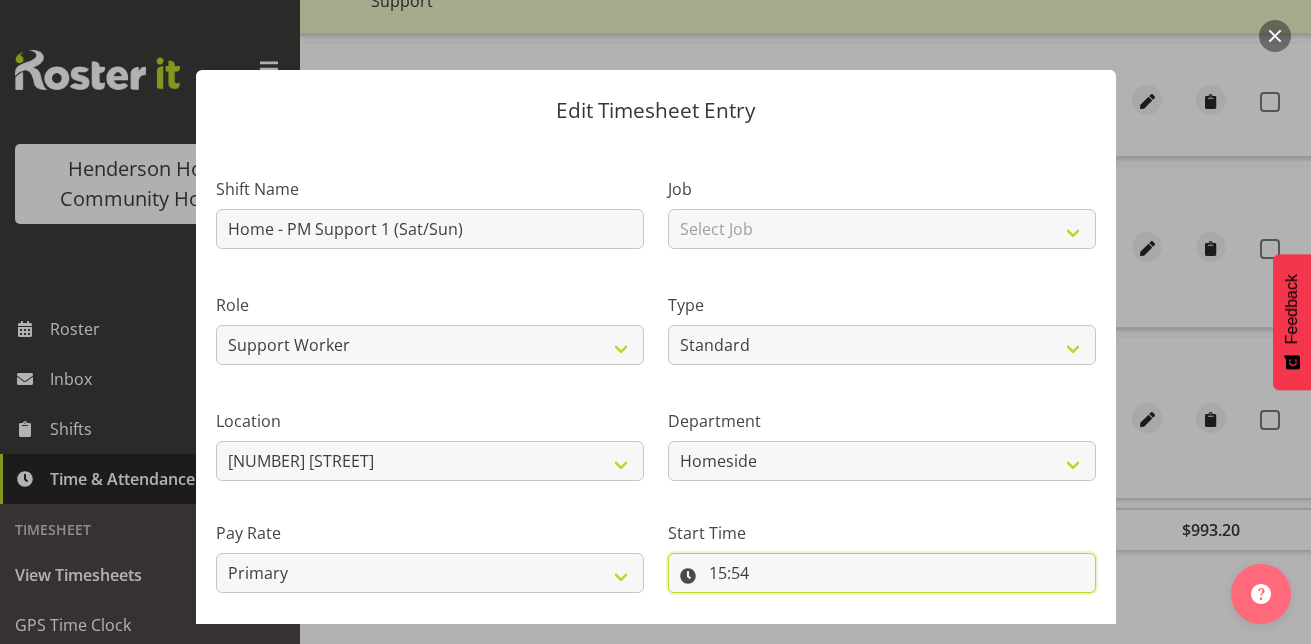 click on "15:54" at bounding box center [882, 573] 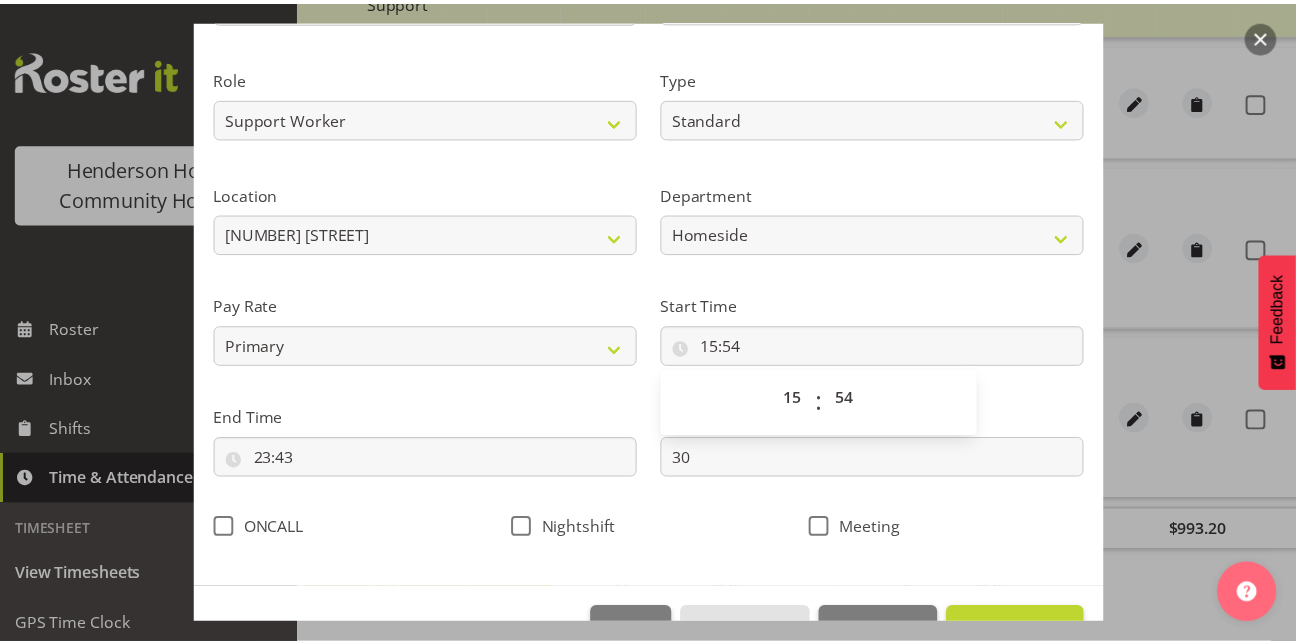 scroll, scrollTop: 285, scrollLeft: 0, axis: vertical 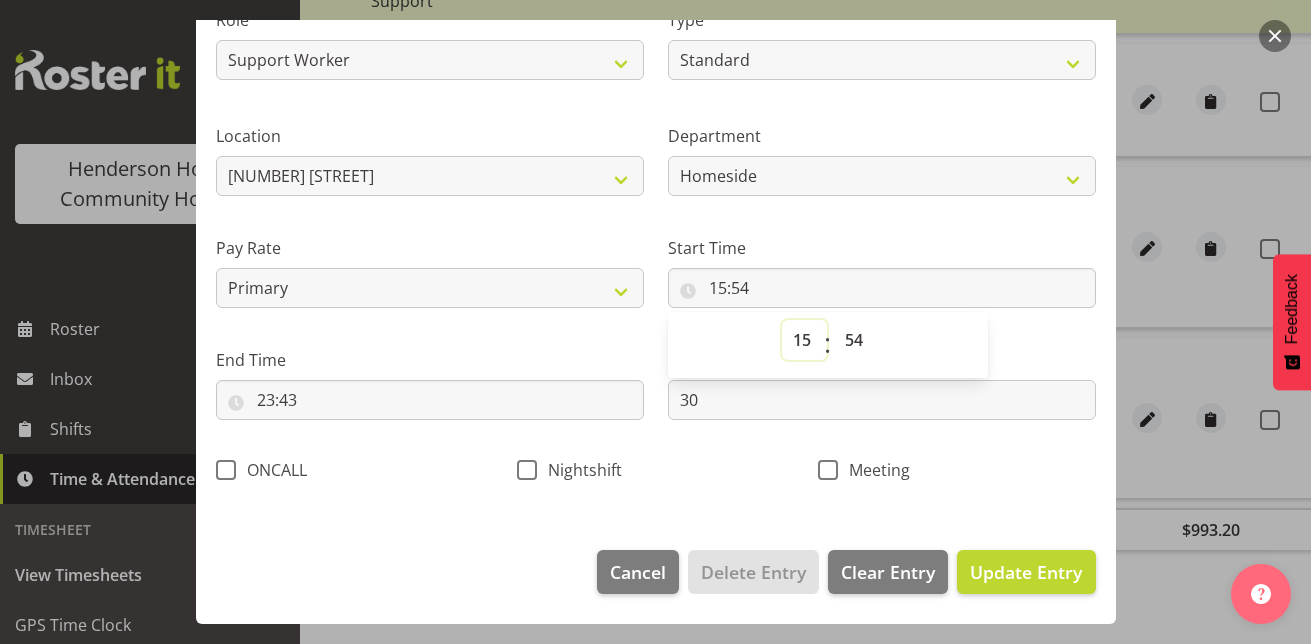 click on "00   01   02   03   04   05   06   07   08   09   10   11   12   13   14   15   16   17   18   19   20   21   22   23" at bounding box center (804, 340) 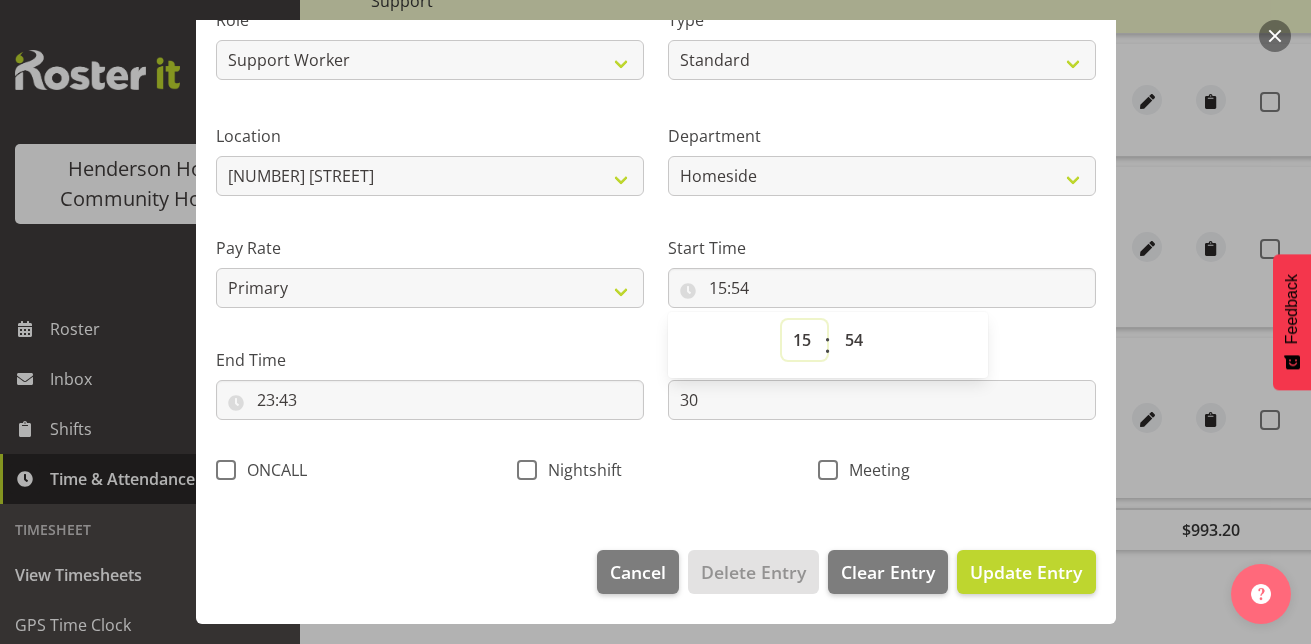 select on "16" 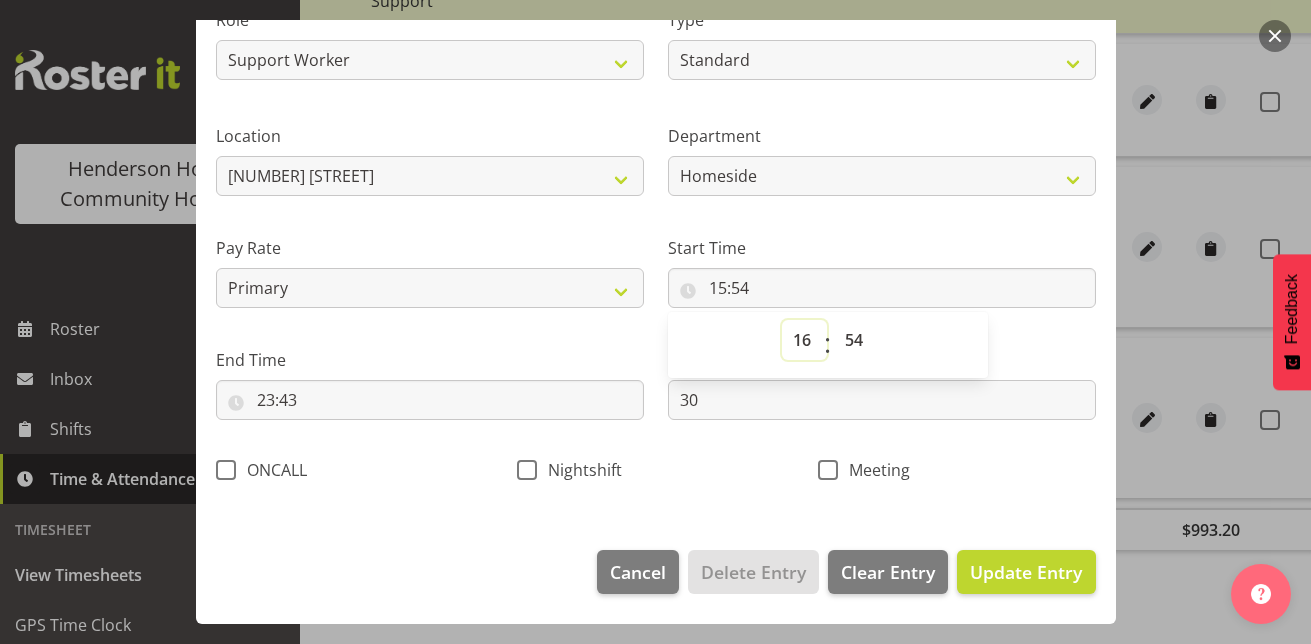 click on "00   01   02   03   04   05   06   07   08   09   10   11   12   13   14   15   16   17   18   19   20   21   22   23" at bounding box center (804, 340) 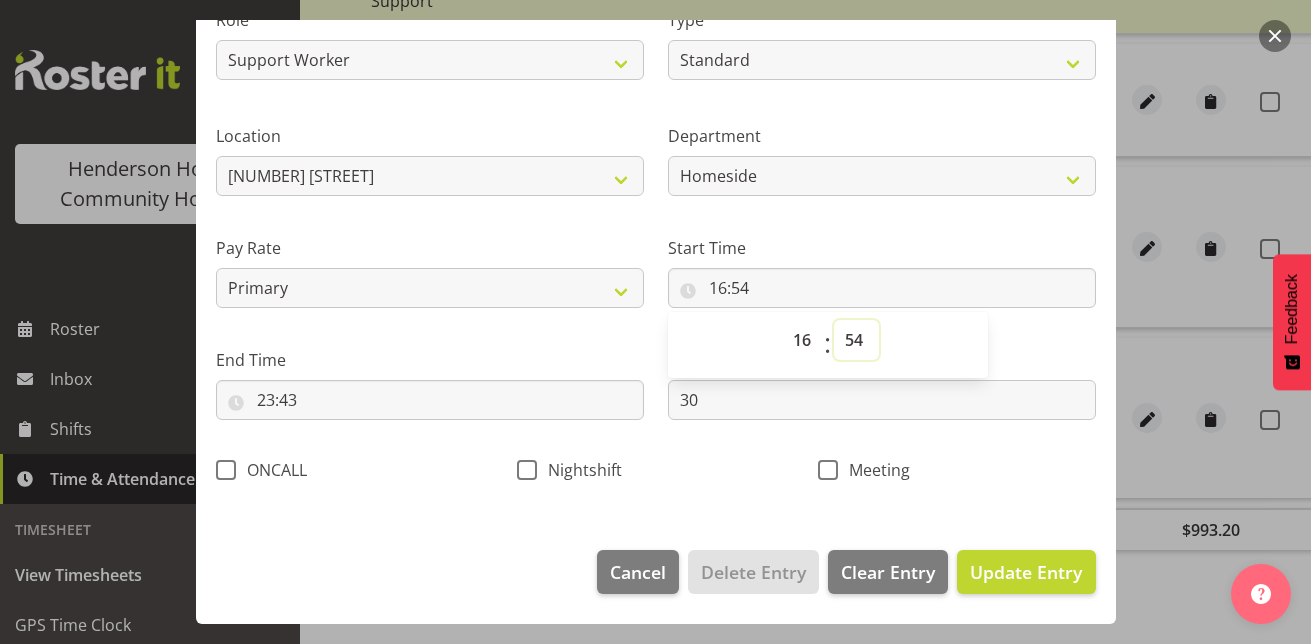click on "00   01   02   03   04   05   06   07   08   09   10   11   12   13   14   15   16   17   18   19   20   21   22   23   24   25   26   27   28   29   30   31   32   33   34   35   36   37   38   39   40   41   42   43   44   45   46   47   48   49   50   51   52   53   54   55   56   57   58   59" at bounding box center (856, 340) 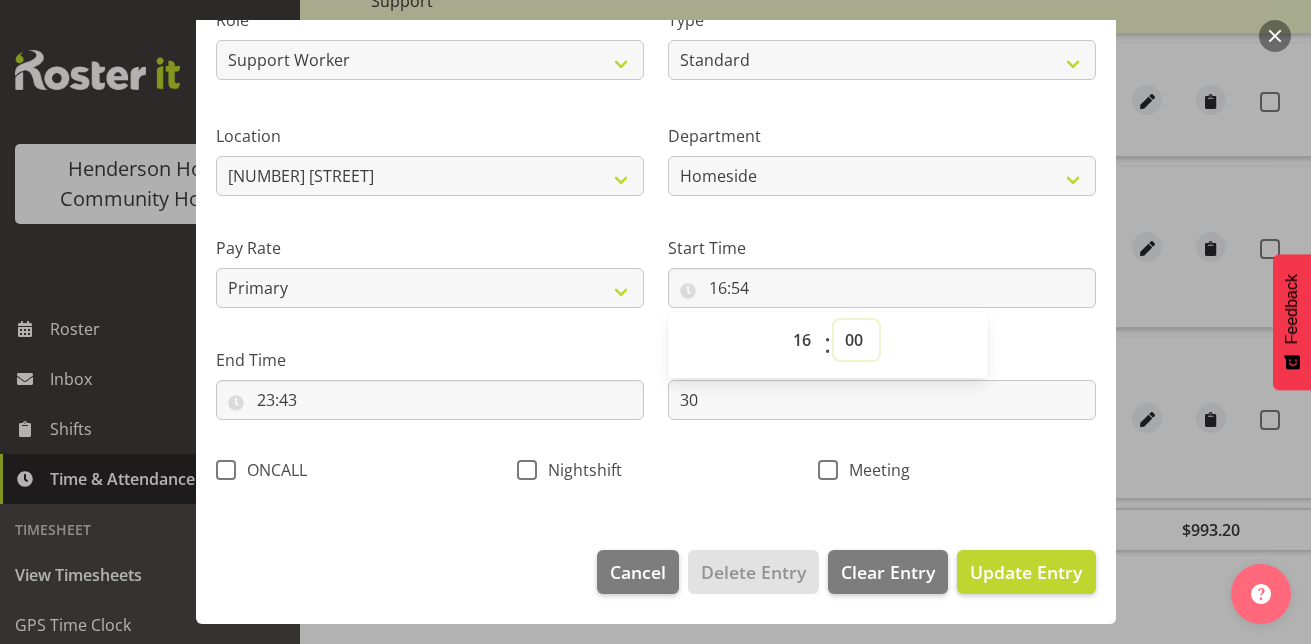 click on "00   01   02   03   04   05   06   07   08   09   10   11   12   13   14   15   16   17   18   19   20   21   22   23   24   25   26   27   28   29   30   31   32   33   34   35   36   37   38   39   40   41   42   43   44   45   46   47   48   49   50   51   52   53   54   55   56   57   58   59" at bounding box center [856, 340] 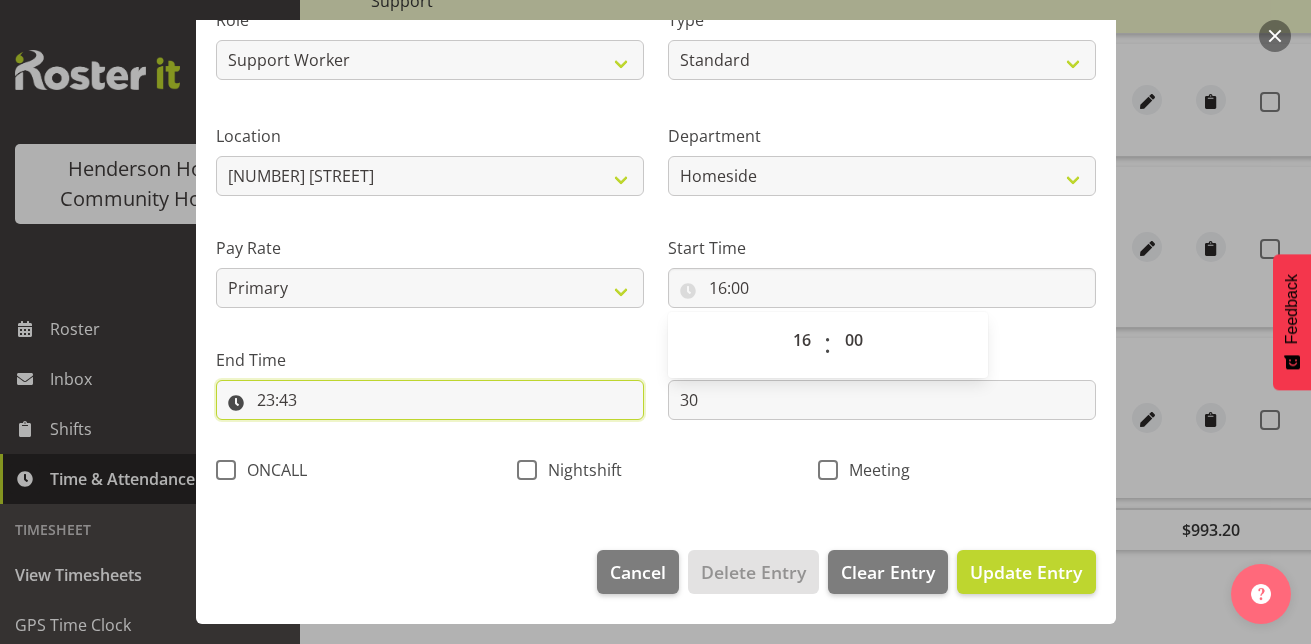 click on "23:43" at bounding box center (430, 400) 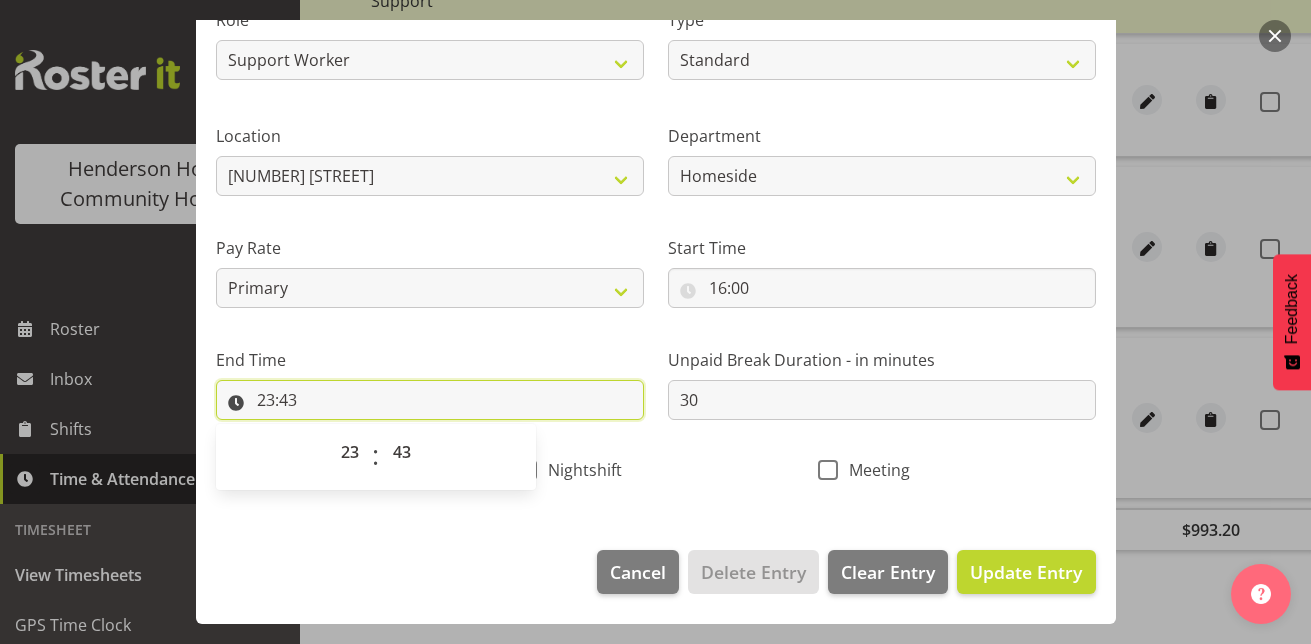 click on "23:43" at bounding box center [430, 400] 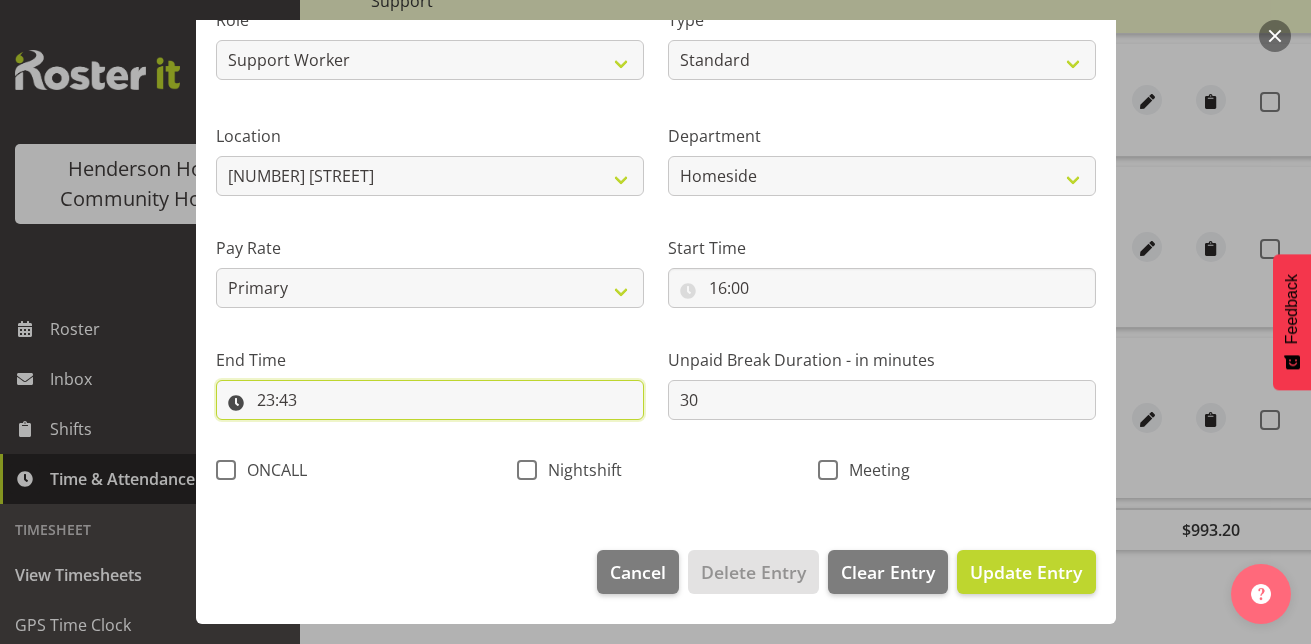 click on "23:43" at bounding box center (430, 400) 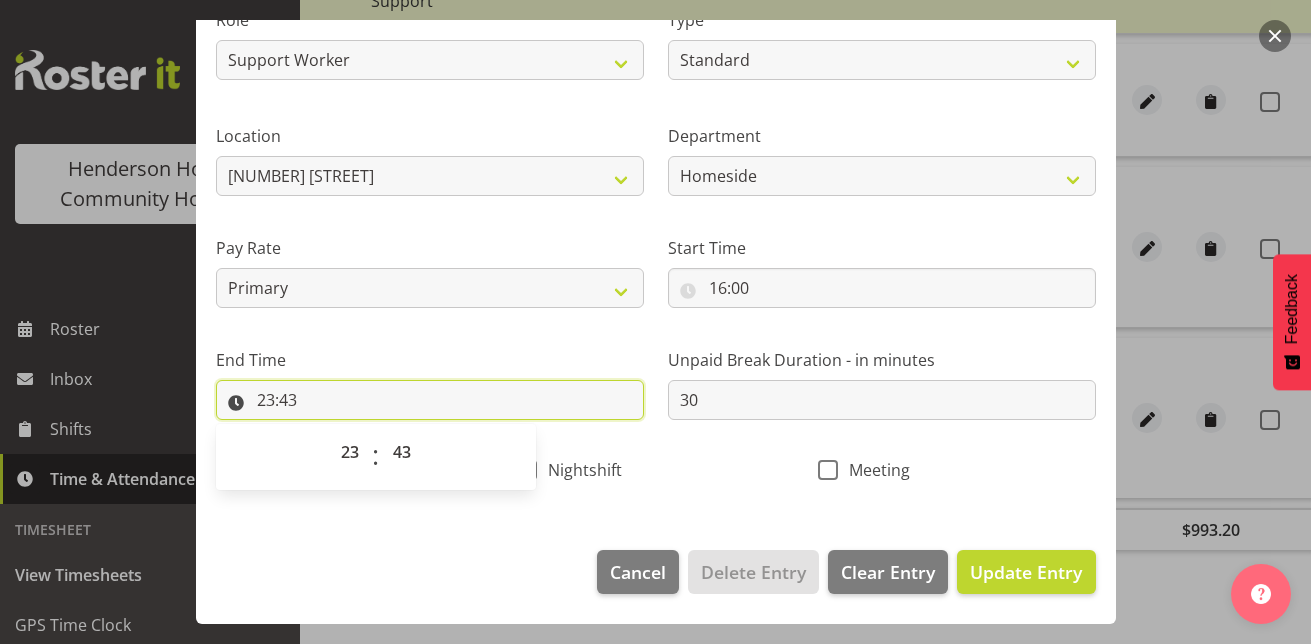 click on "23:43" at bounding box center (430, 400) 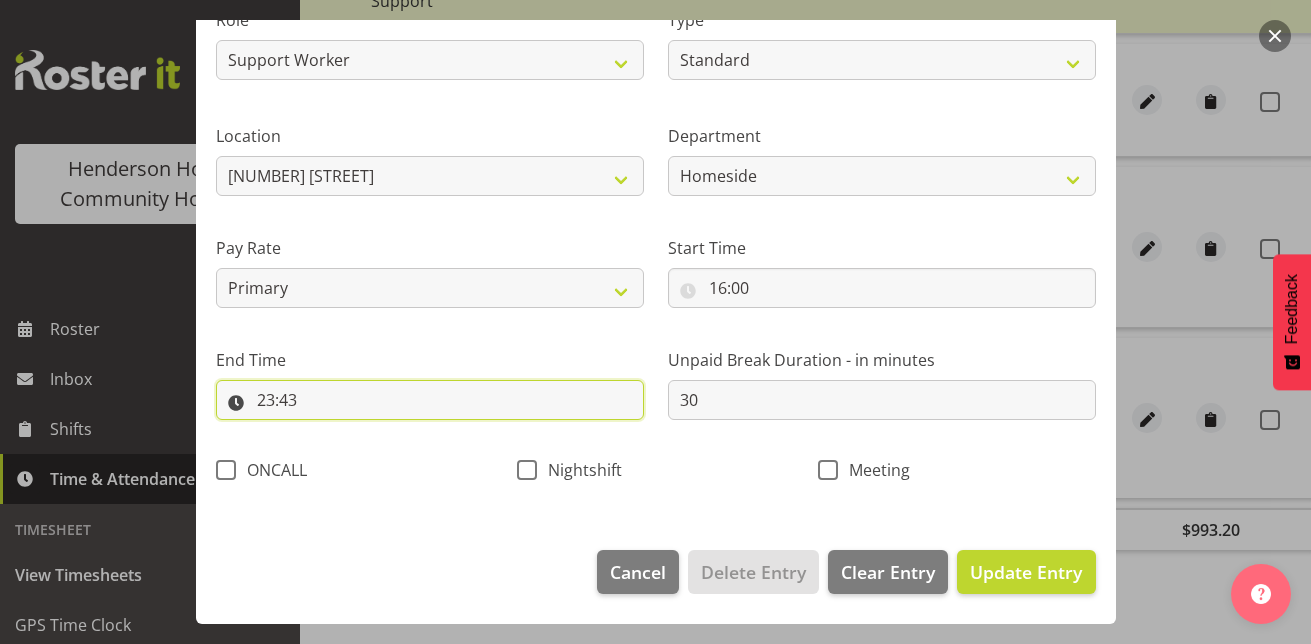 click on "23:43" at bounding box center [430, 400] 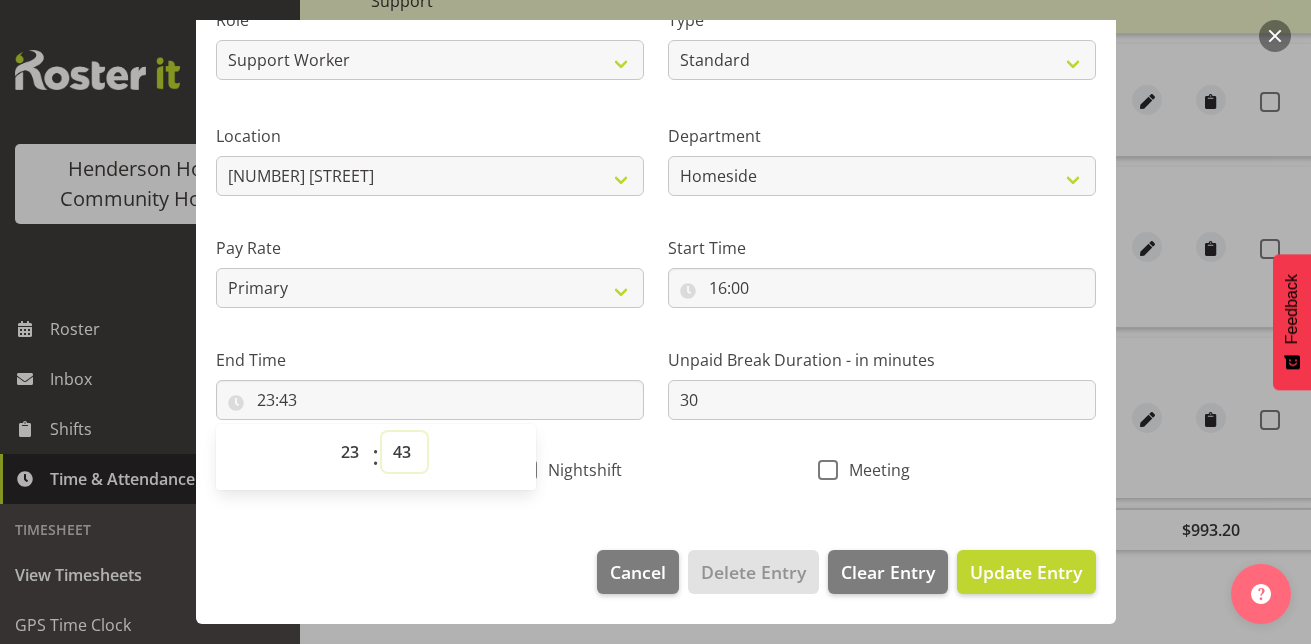 drag, startPoint x: 291, startPoint y: 399, endPoint x: 401, endPoint y: 459, distance: 125.299644 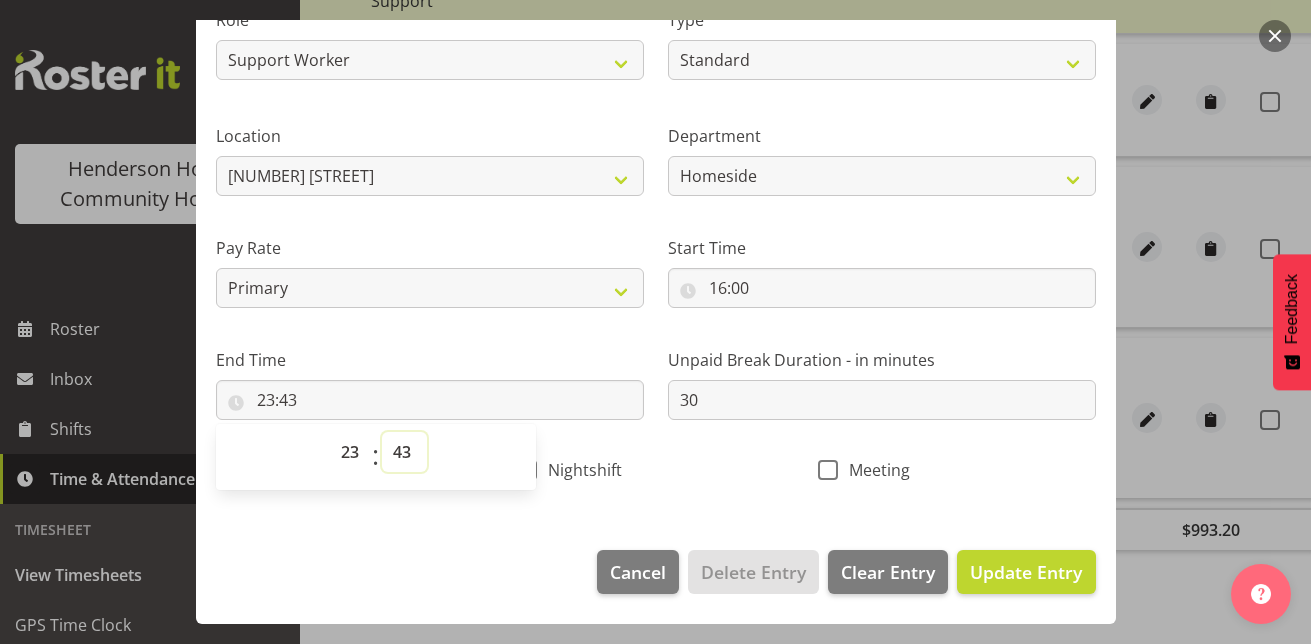 select on "30" 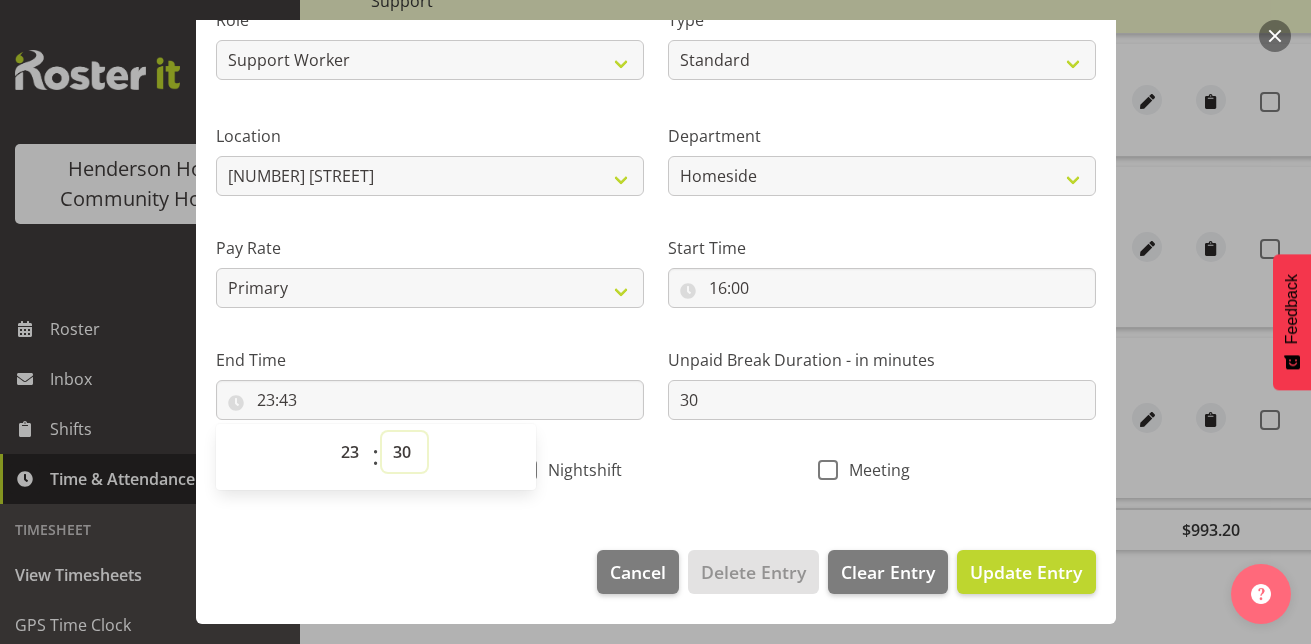 click on "00   01   02   03   04   05   06   07   08   09   10   11   12   13   14   15   16   17   18   19   20   21   22   23   24   25   26   27   28   29   30   31   32   33   34   35   36   37   38   39   40   41   42   43   44   45   46   47   48   49   50   51   52   53   54   55   56   57   58   59" at bounding box center [404, 452] 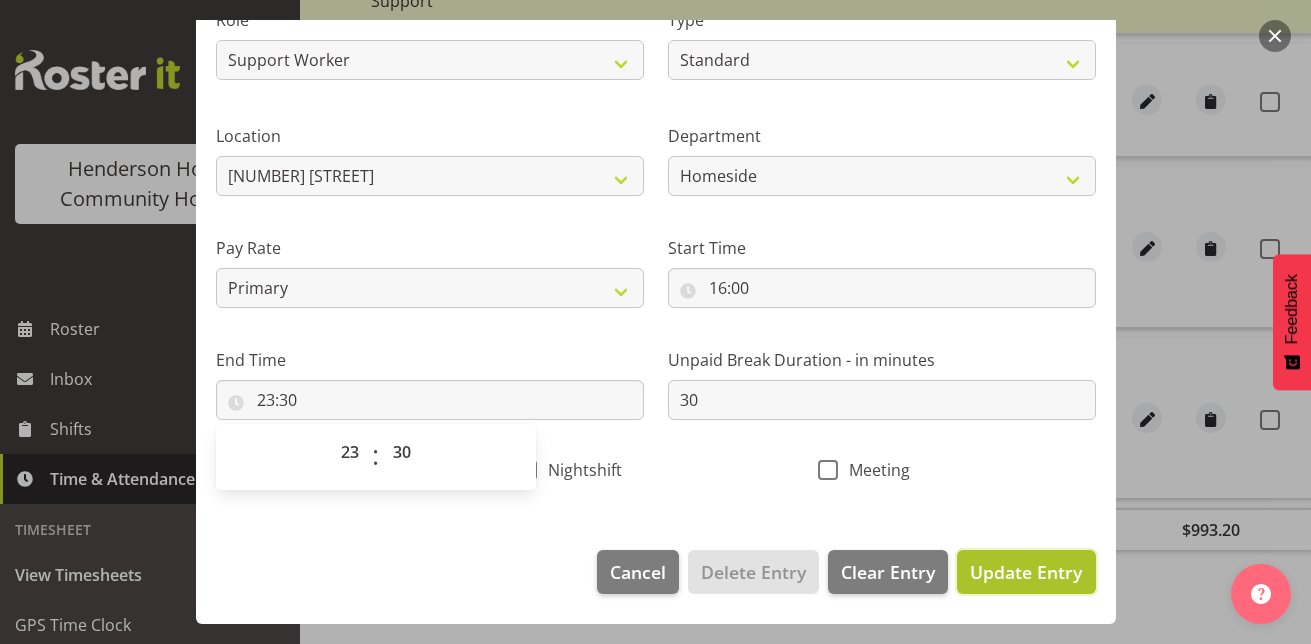 click on "Update Entry" at bounding box center (1026, 572) 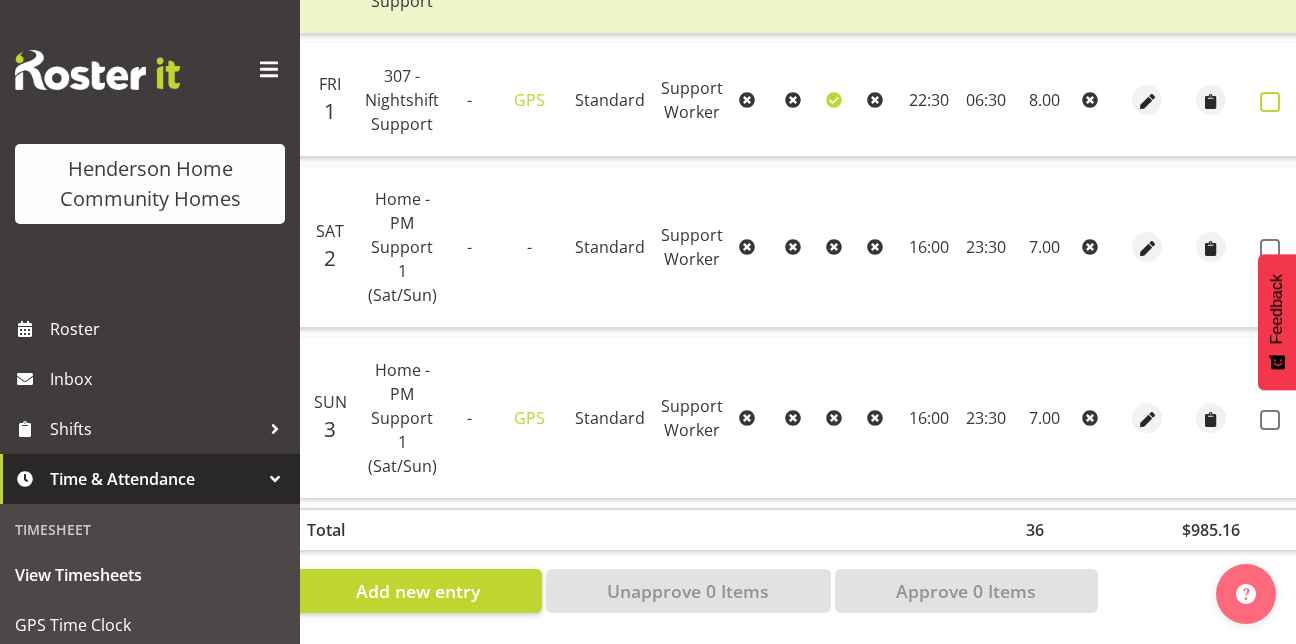 click at bounding box center [1270, 102] 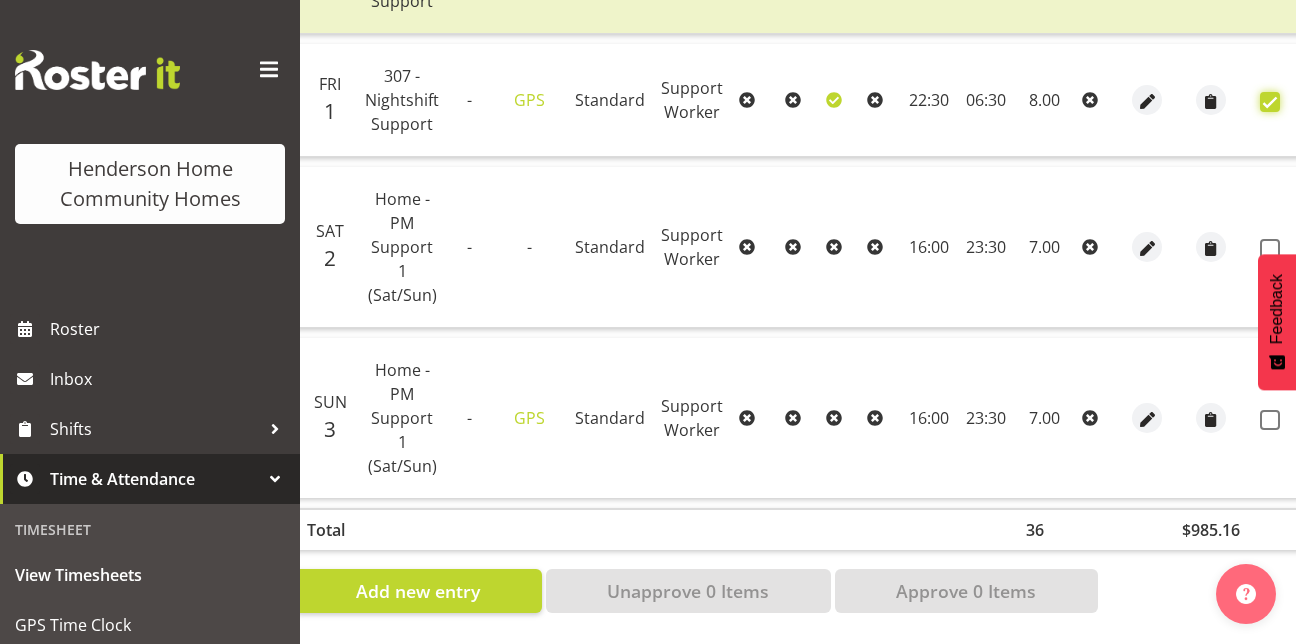 checkbox on "true" 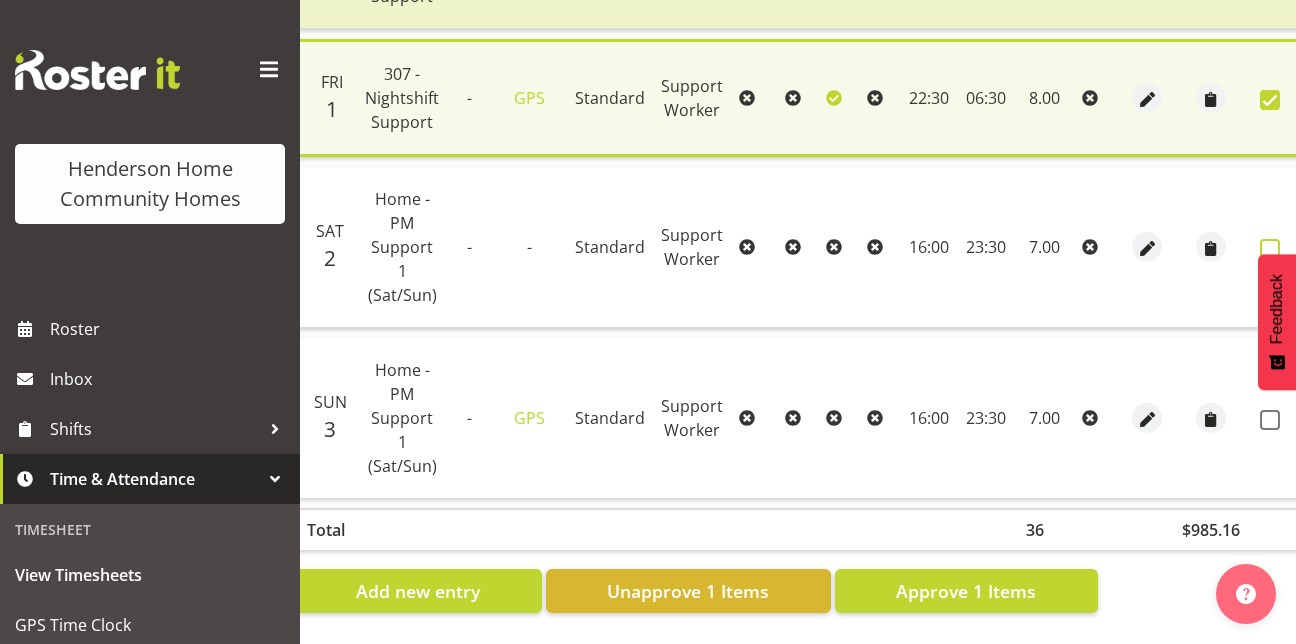 click at bounding box center [1270, 249] 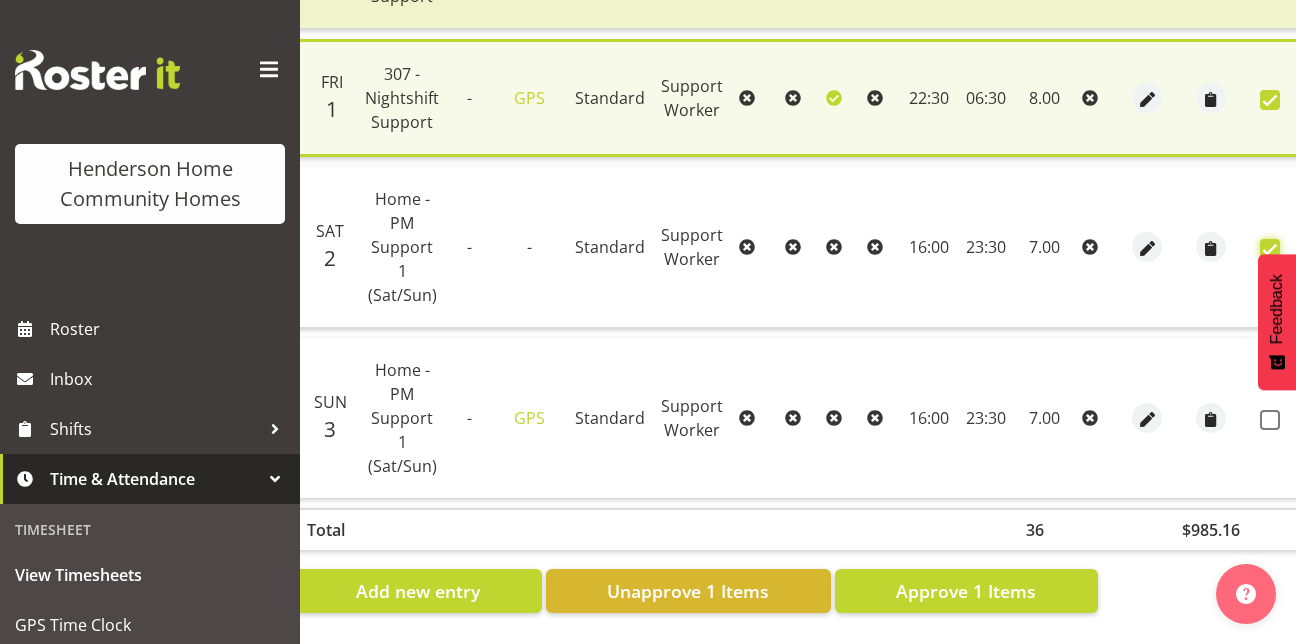 checkbox on "true" 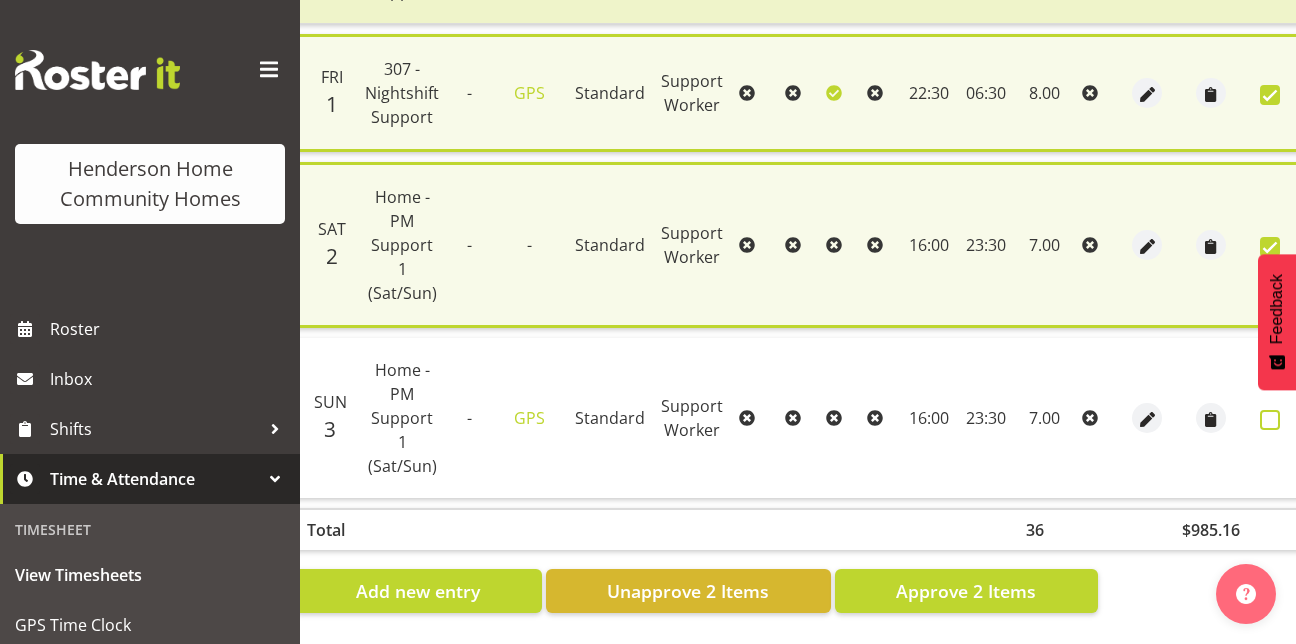 click at bounding box center [1270, 420] 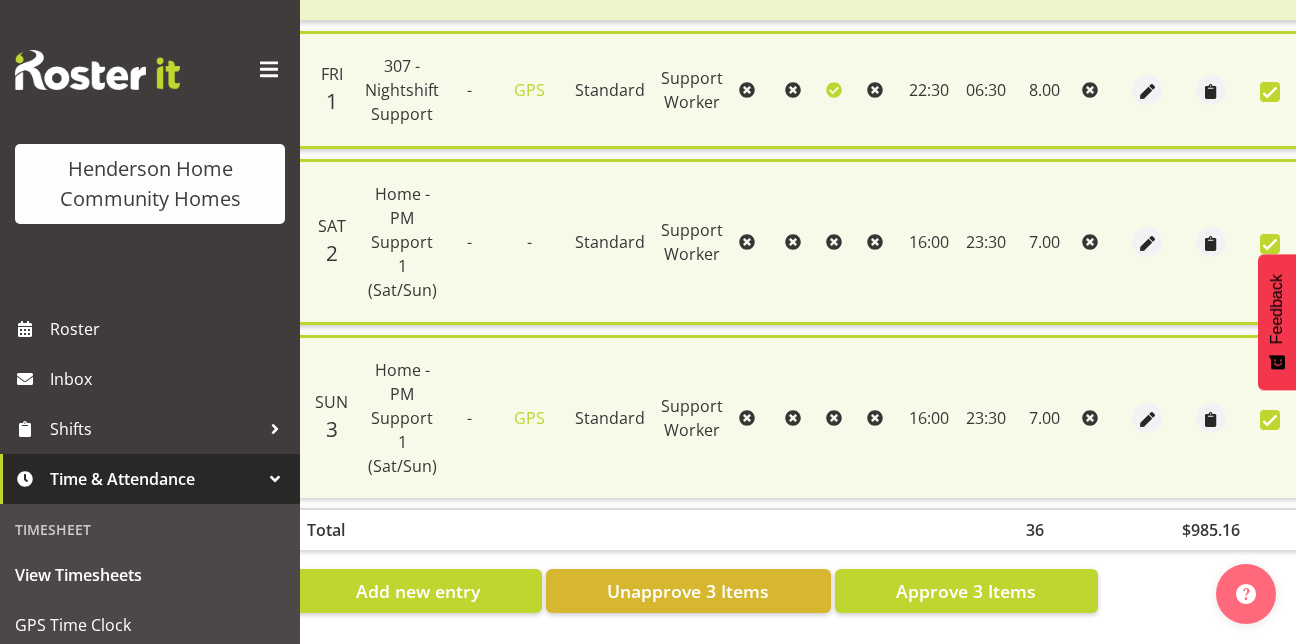 click at bounding box center (1270, 420) 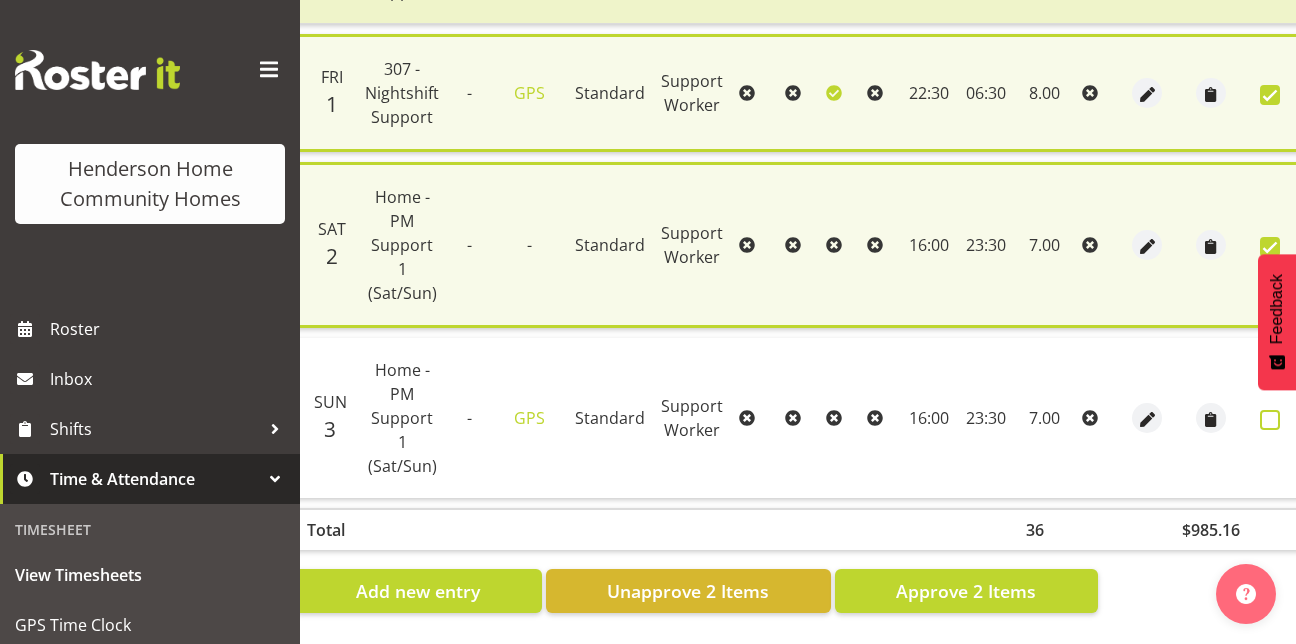 click at bounding box center [1270, 420] 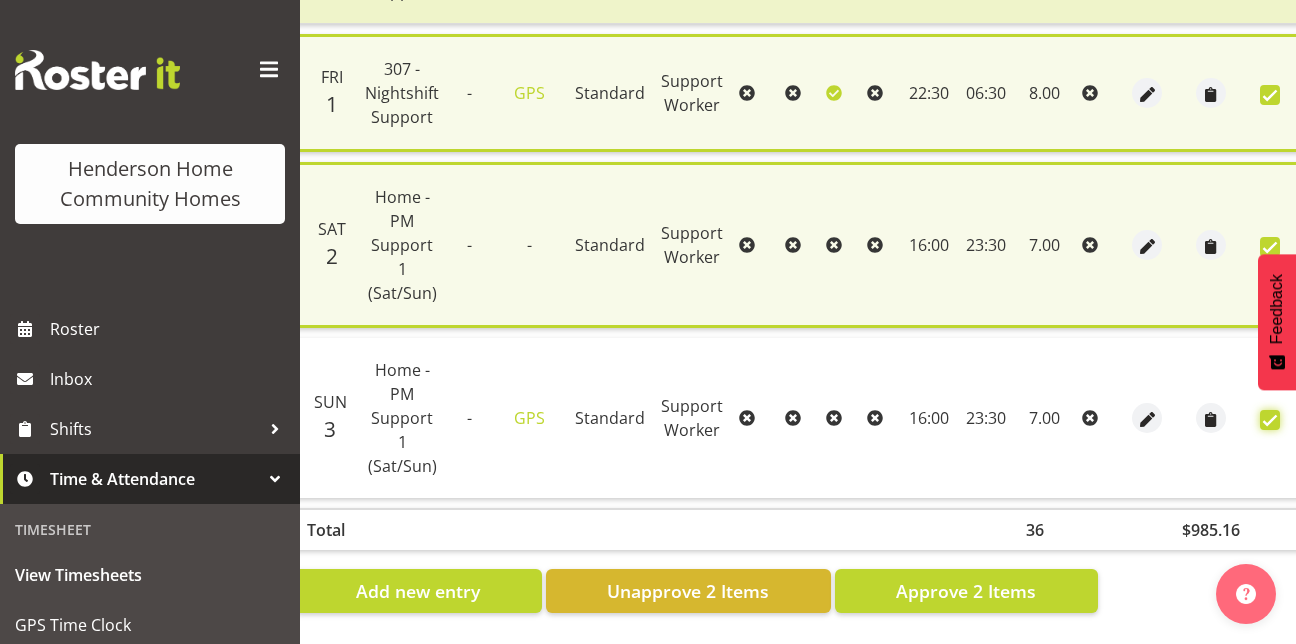 checkbox on "true" 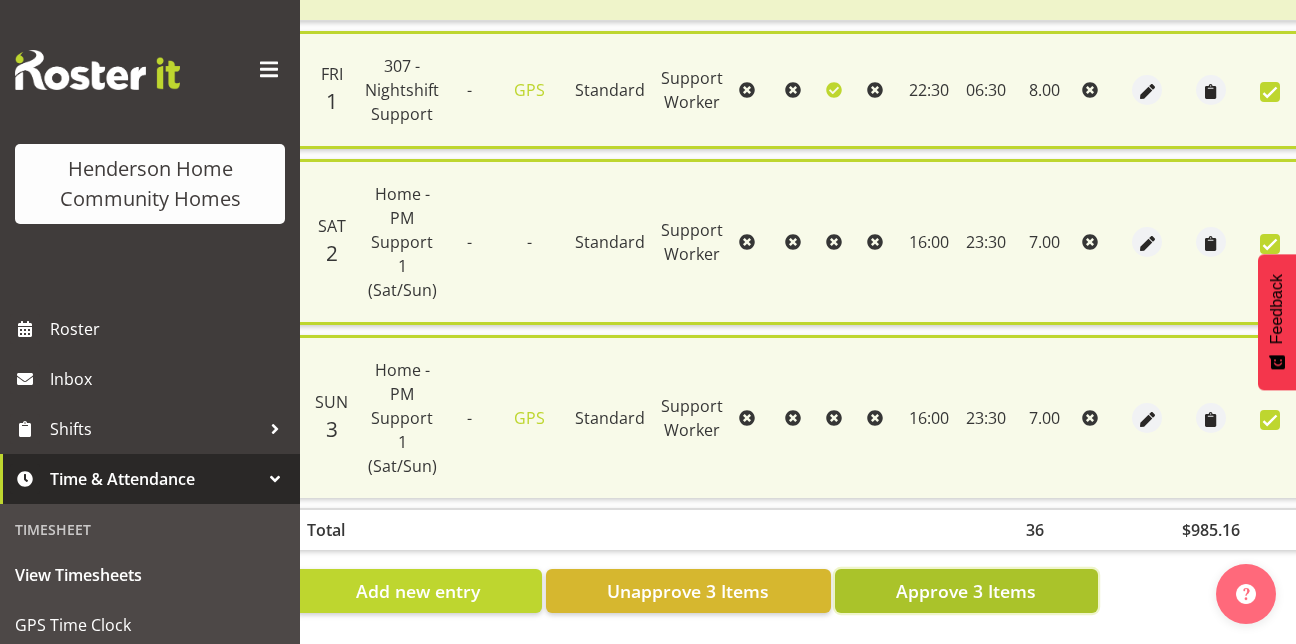 click on "Approve 3 Items" at bounding box center (966, 591) 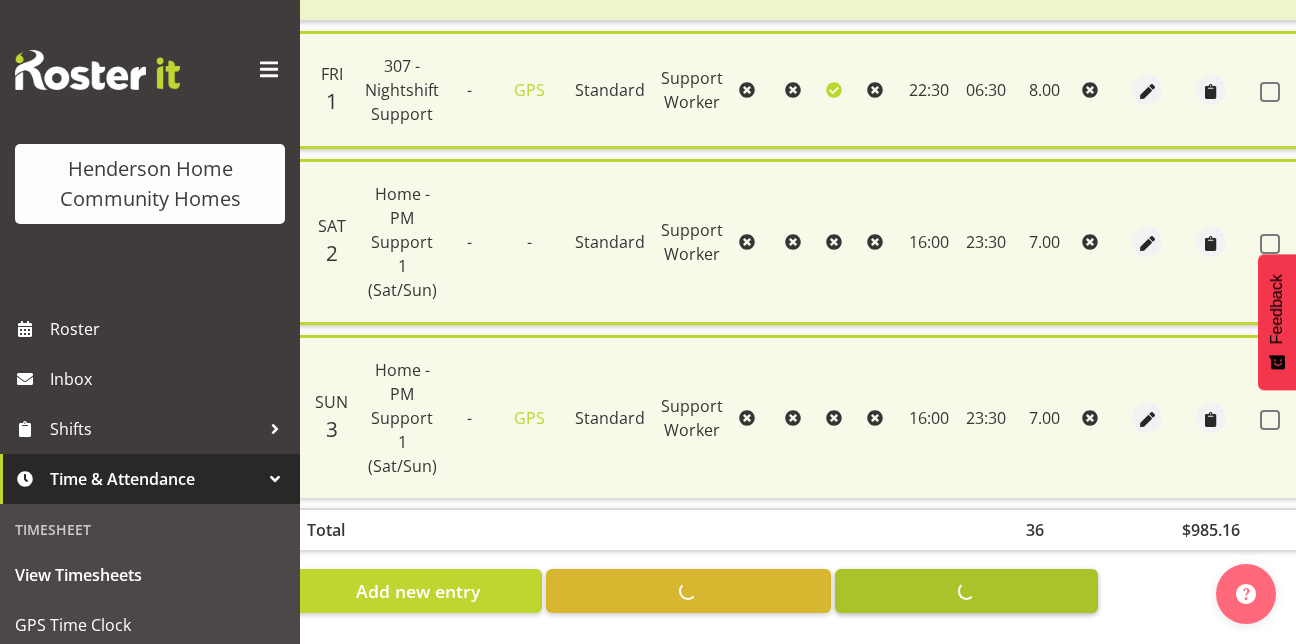 checkbox on "false" 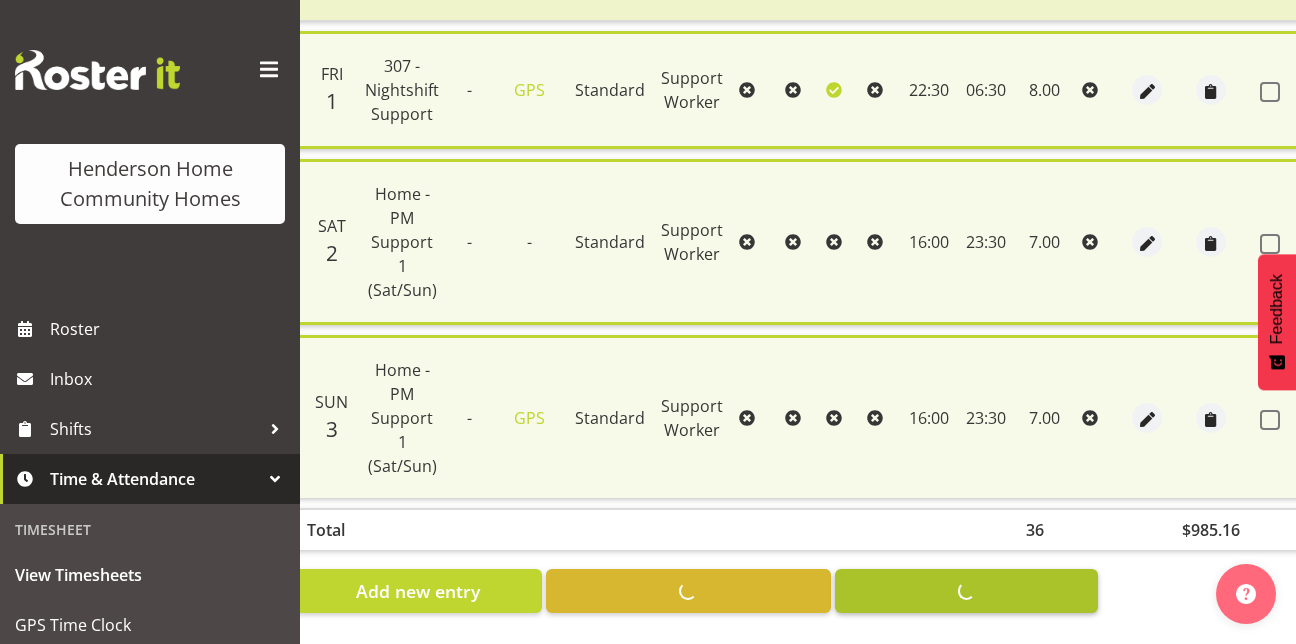 checkbox on "false" 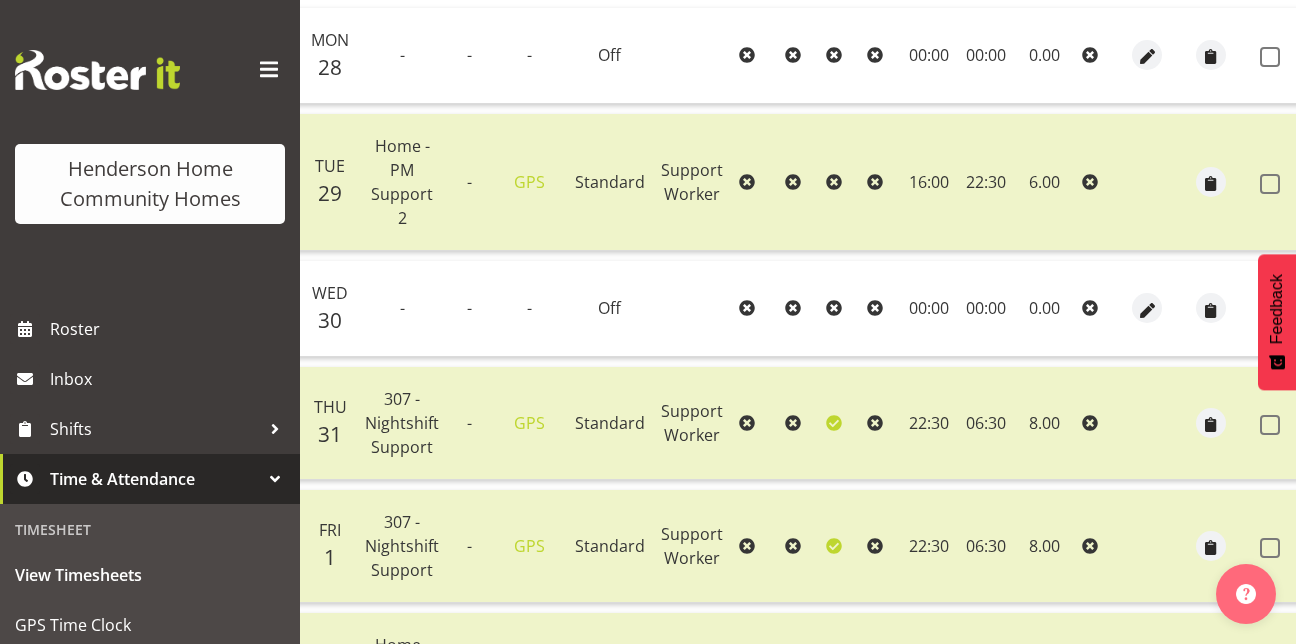 scroll, scrollTop: 0, scrollLeft: 0, axis: both 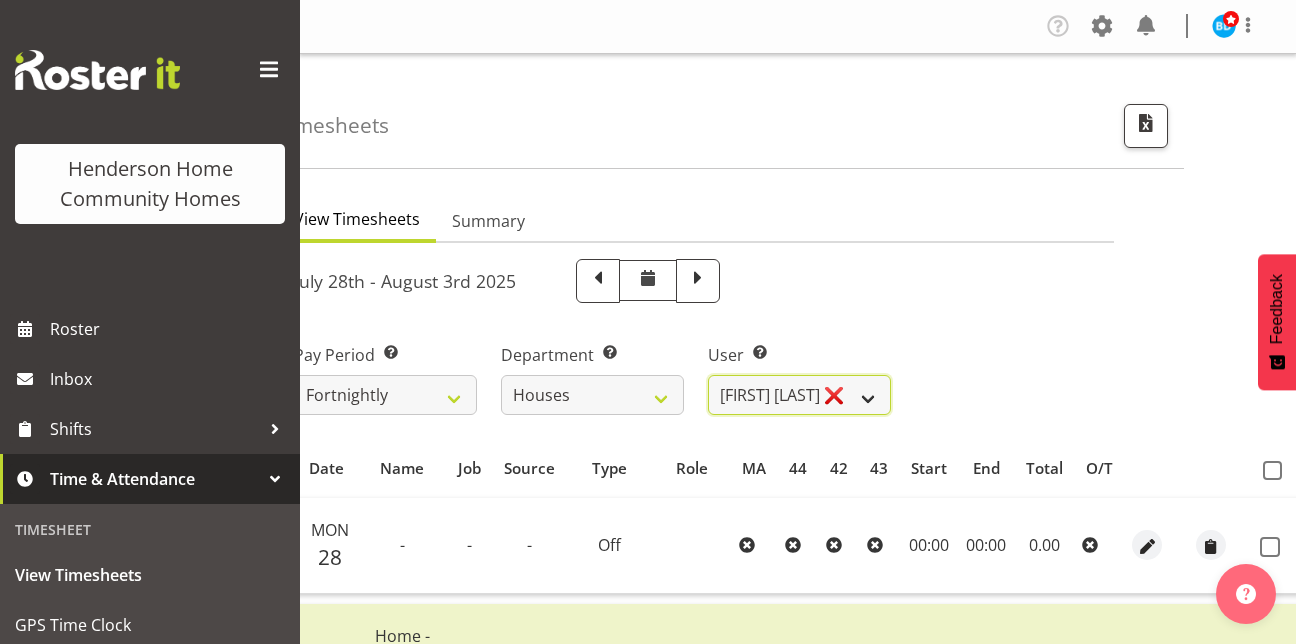 click on "[FIRST] [LAST]
❌
[FIRST] [LAST]
❌
[FIRST] [LAST]
❌
[FIRST] [LAST]
❌
[FIRST] [LAST]
❌
[FIRST] [LAST]
❌
[FIRST] [LAST]
❌
[FIRST] [LAST]
✔
[FIRST] [LAST]
❌
[FIRST] [LAST]
❌" at bounding box center (799, 395) 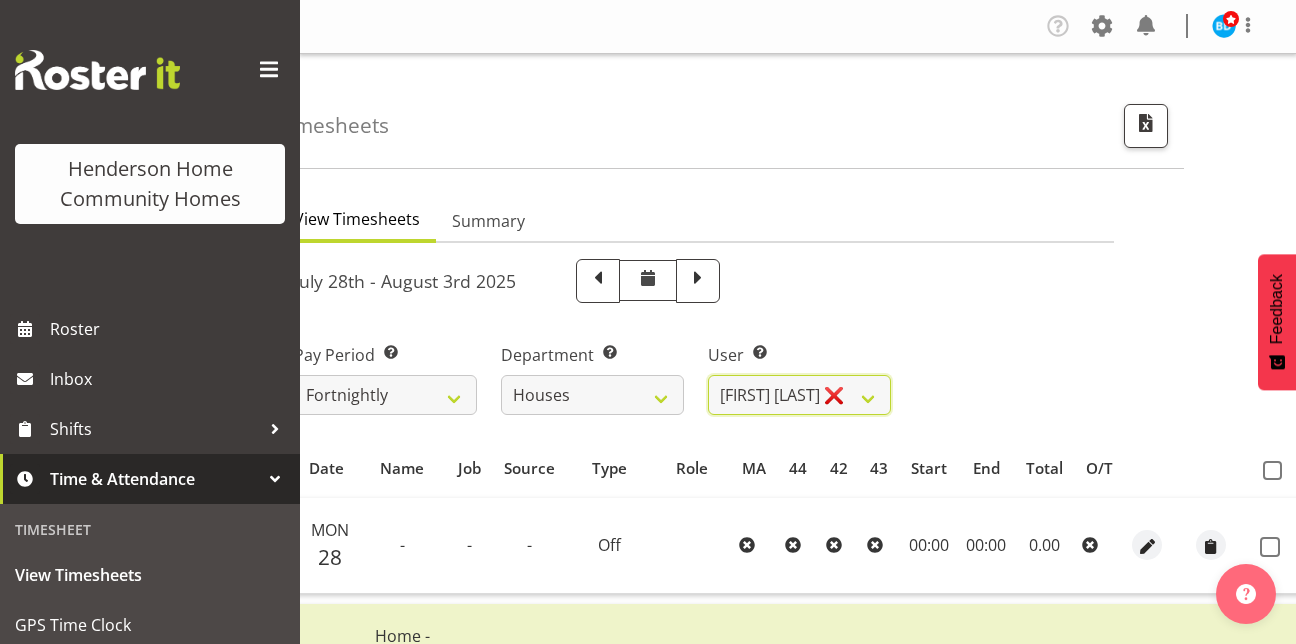 select on "8524" 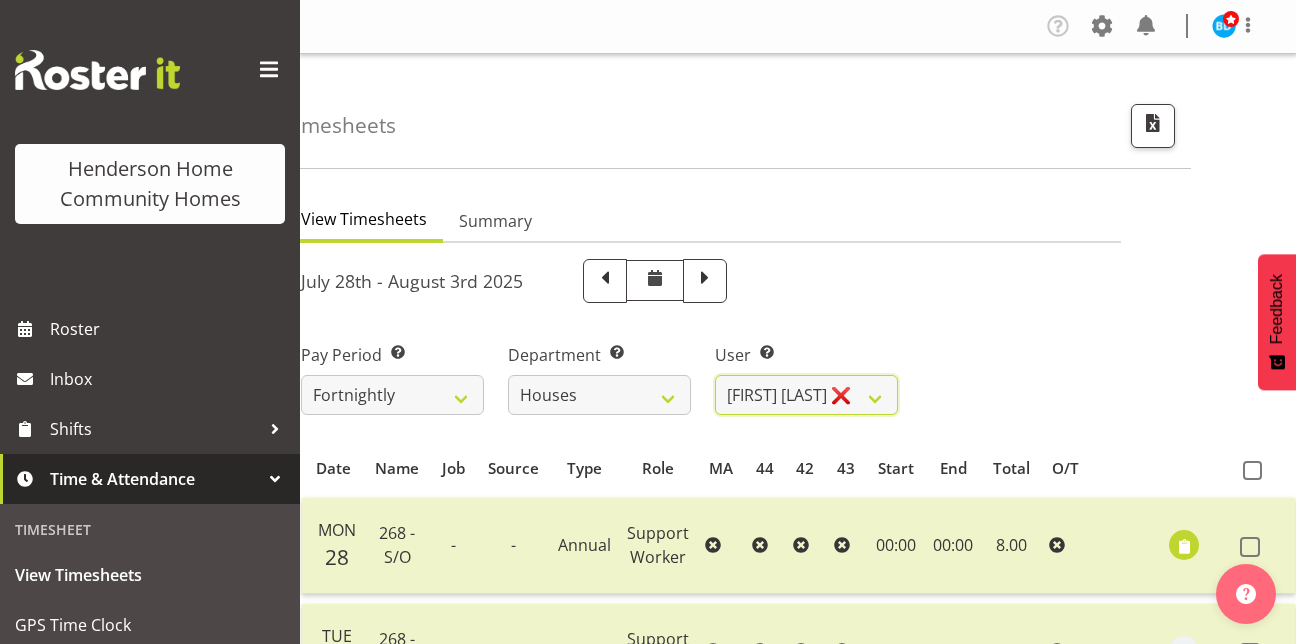 scroll, scrollTop: 0, scrollLeft: 93, axis: horizontal 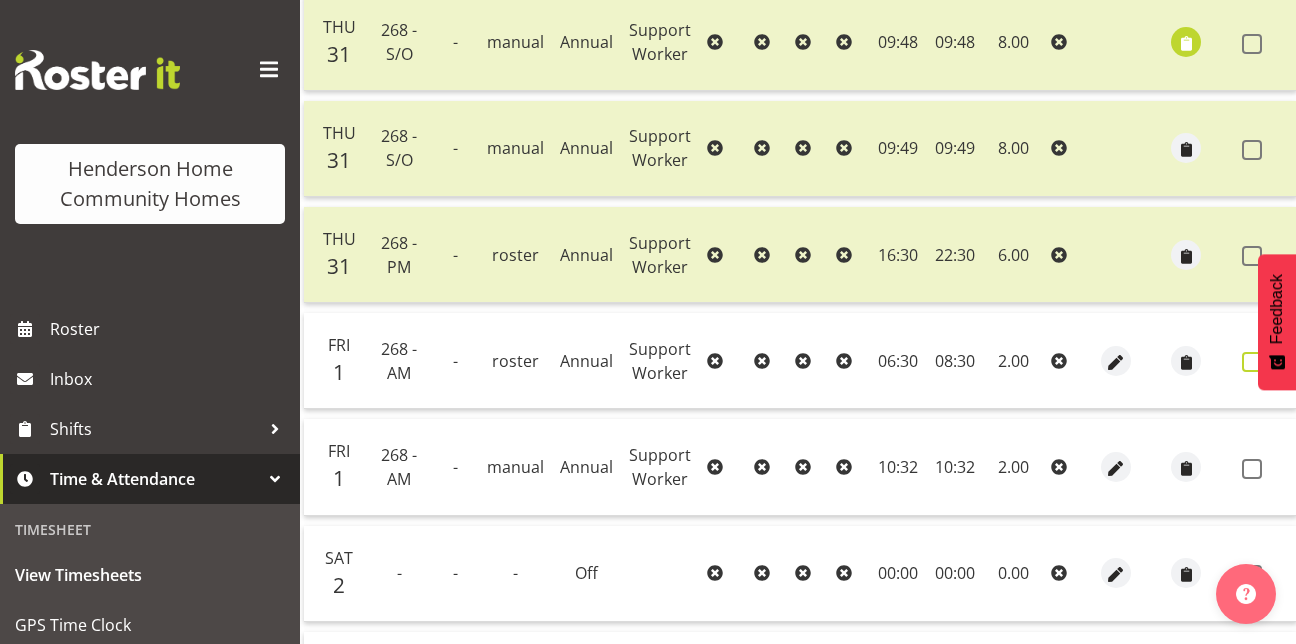 click at bounding box center (1252, 362) 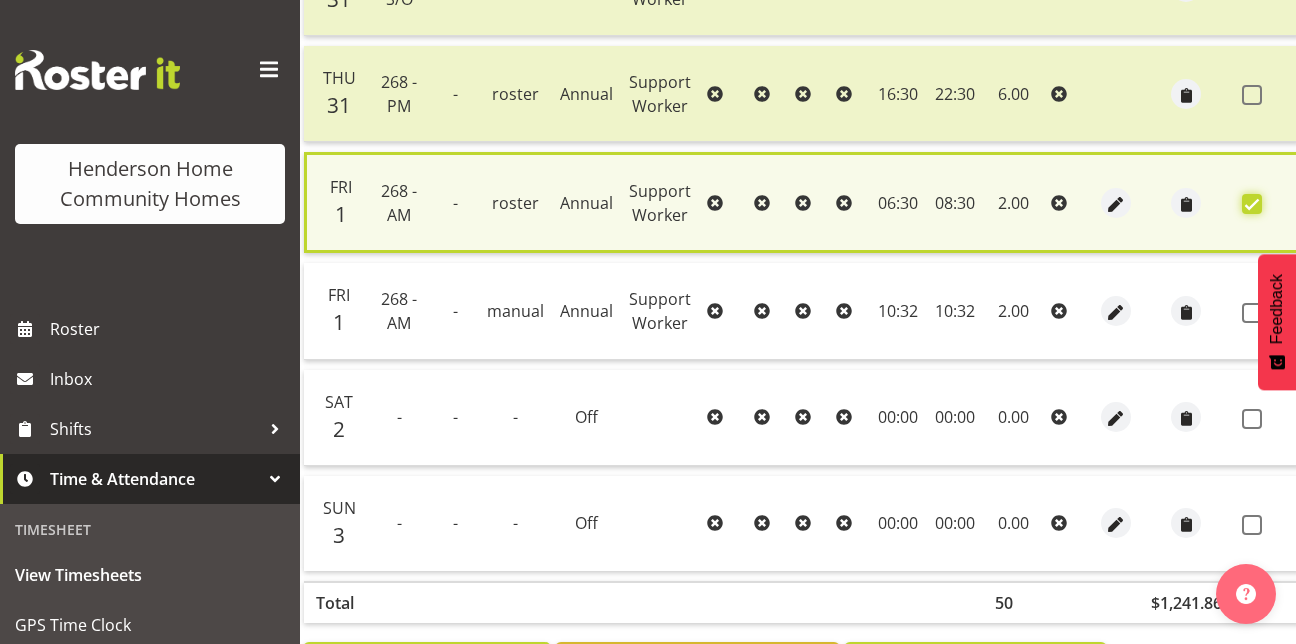scroll, scrollTop: 1283, scrollLeft: 0, axis: vertical 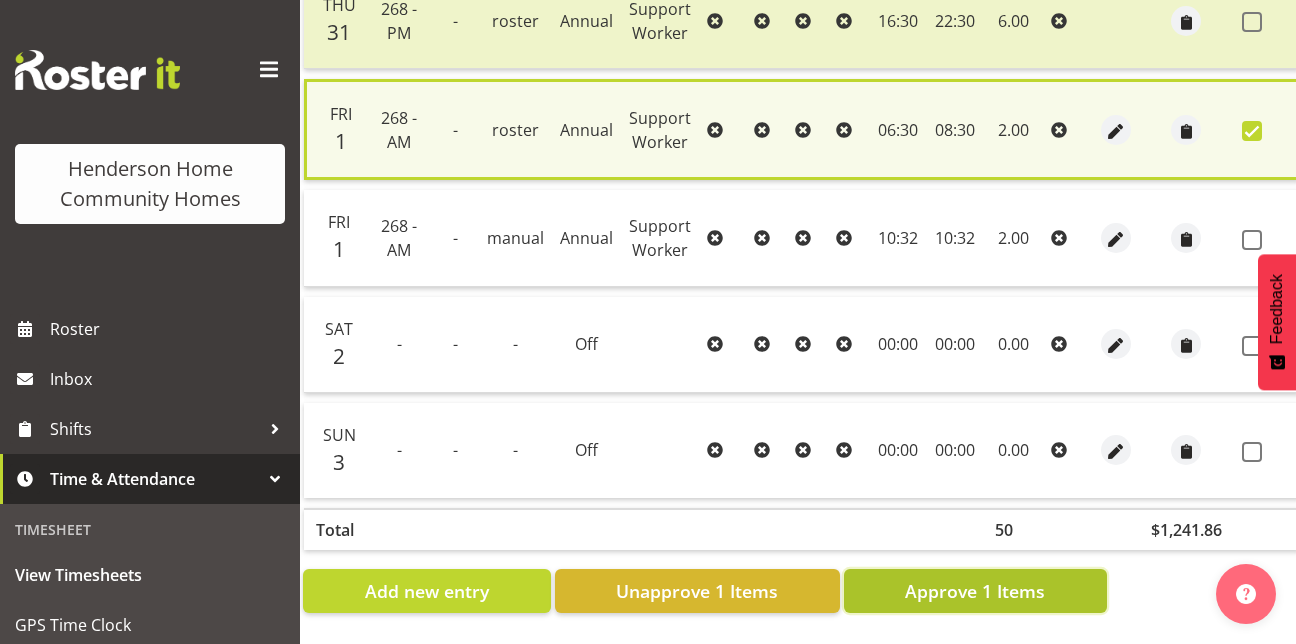 click on "Approve 1 Items" at bounding box center [975, 591] 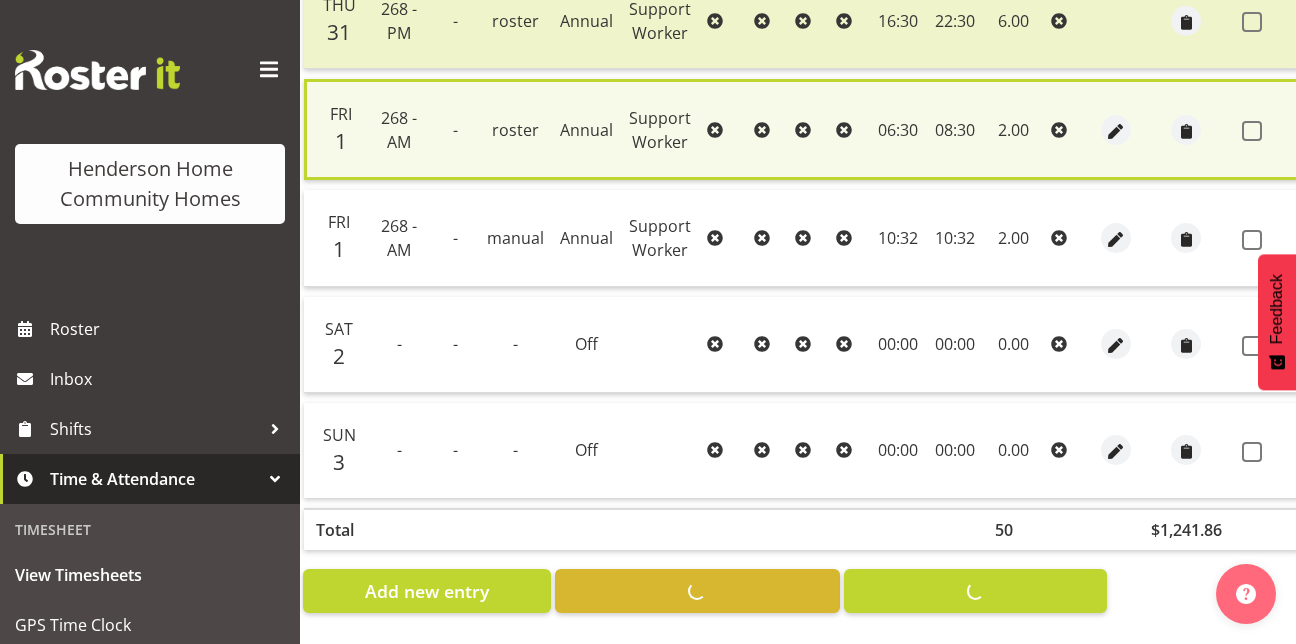 checkbox on "false" 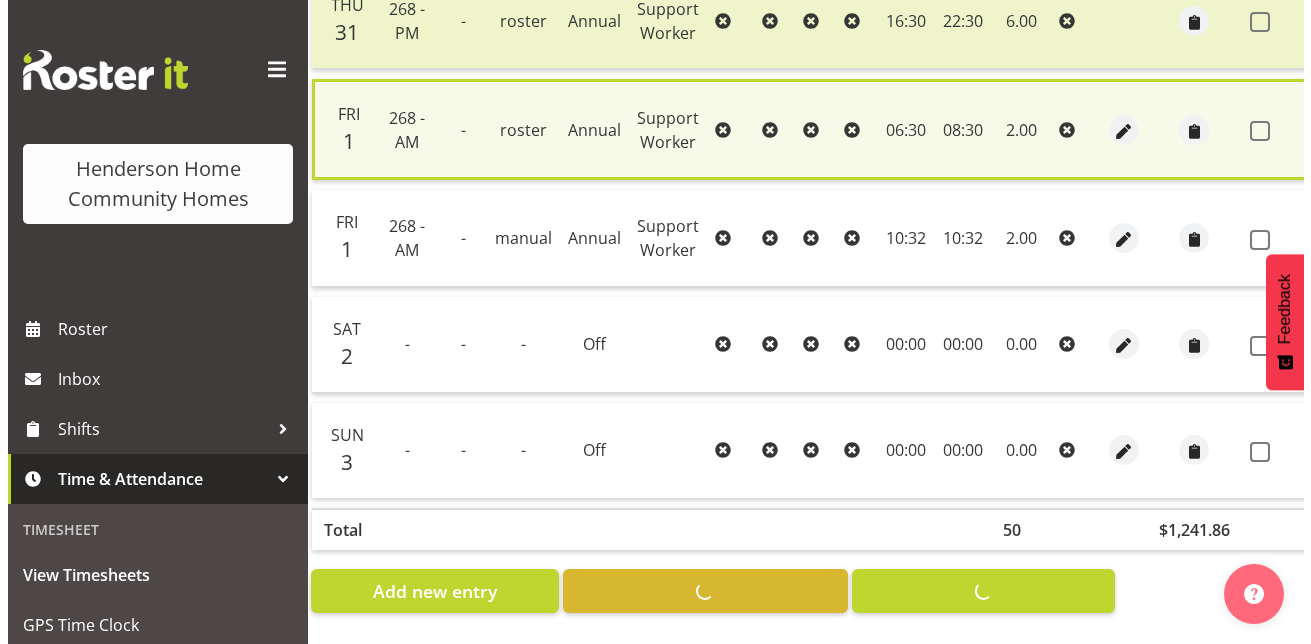 scroll, scrollTop: 1278, scrollLeft: 0, axis: vertical 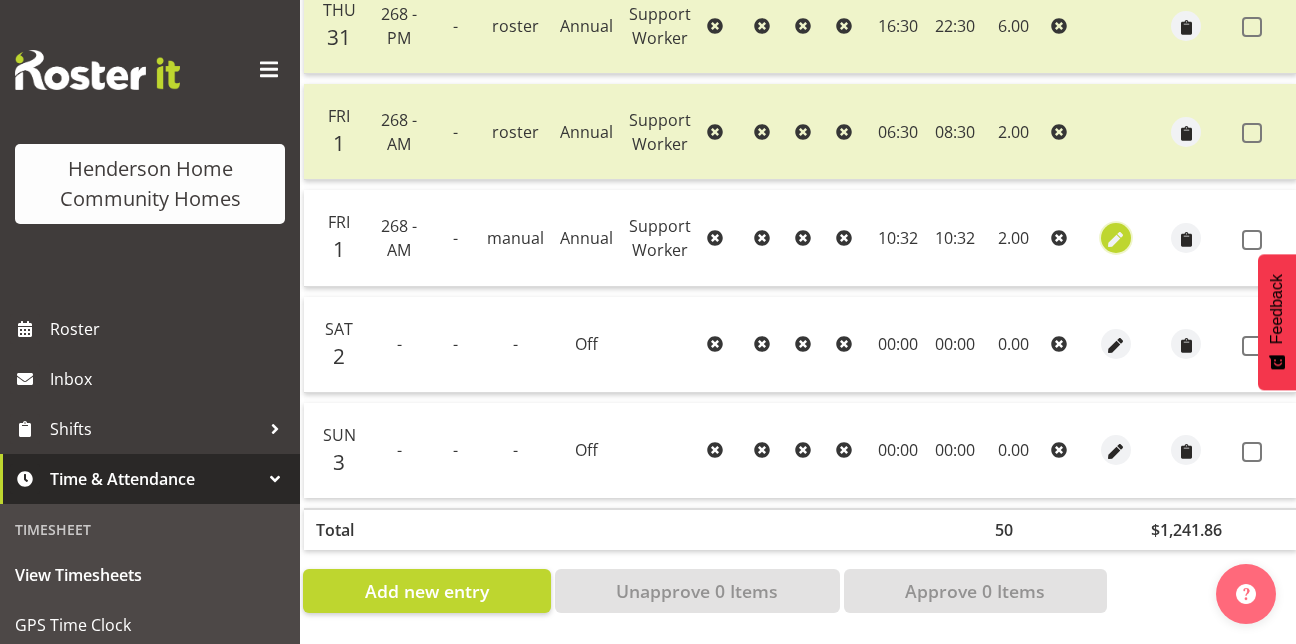 click at bounding box center (1116, 237) 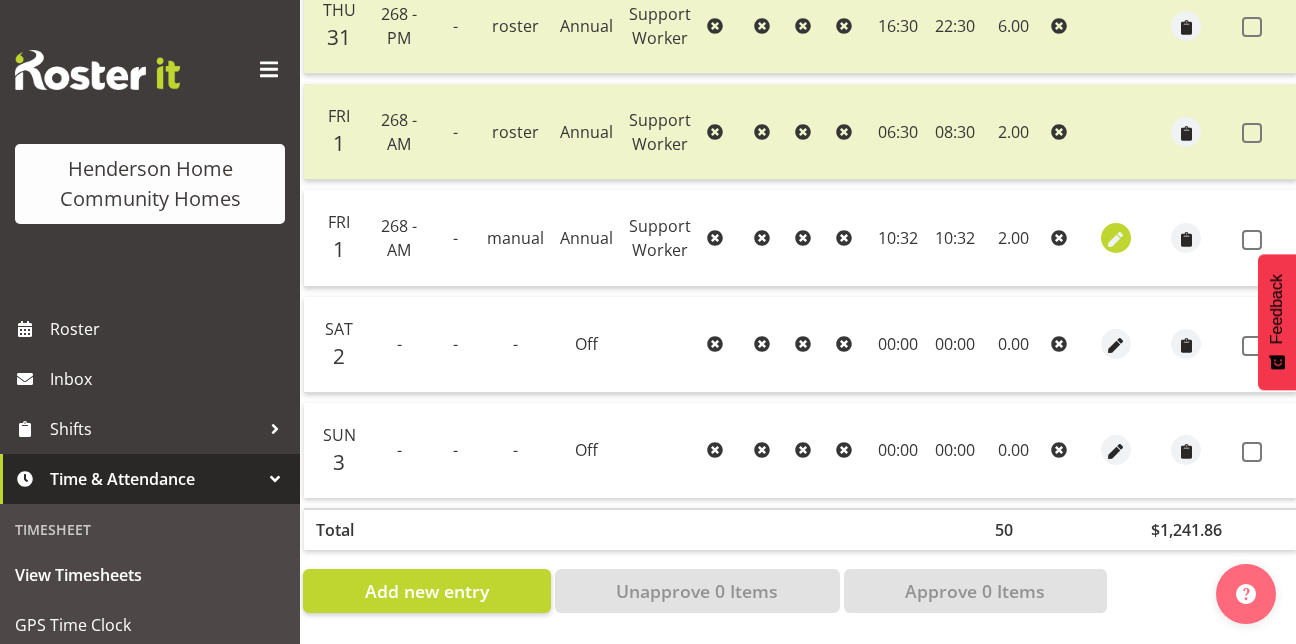 select on "Annual" 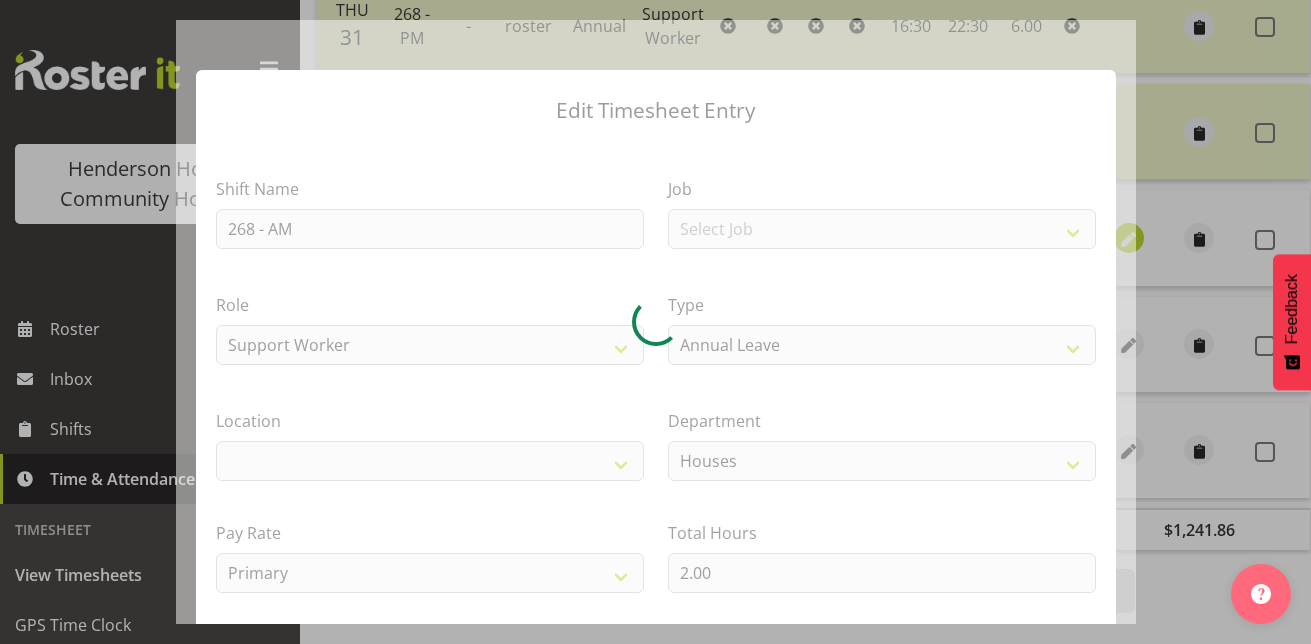 scroll, scrollTop: 0, scrollLeft: 78, axis: horizontal 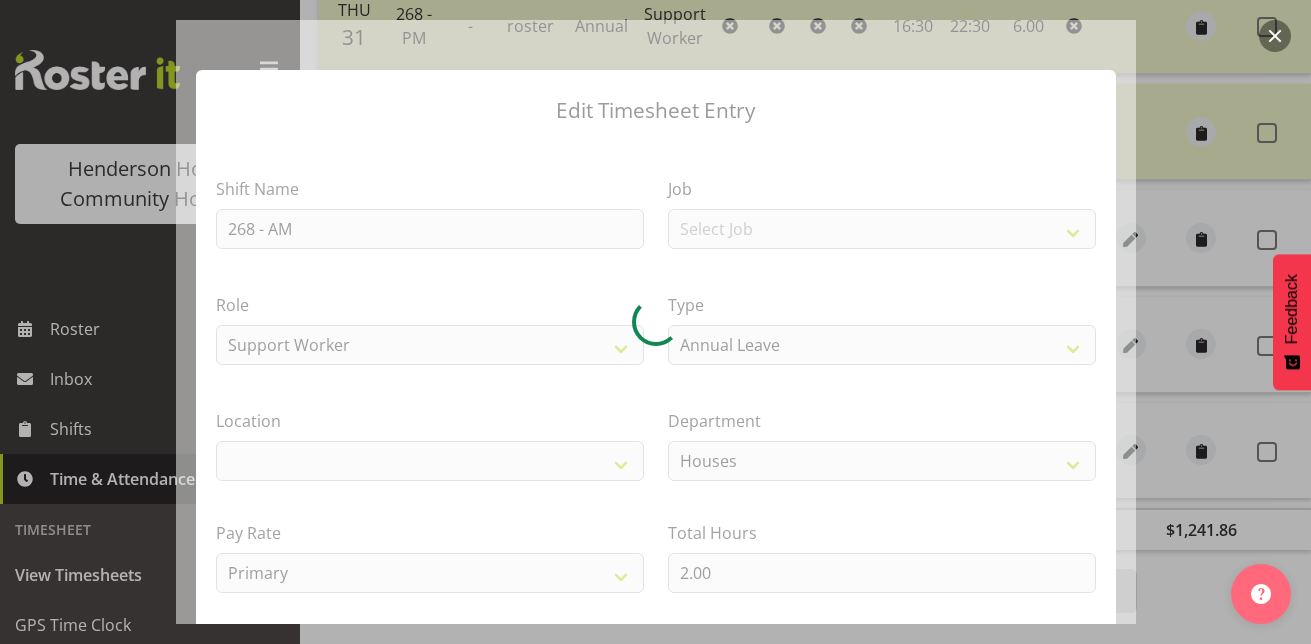 select on "1069" 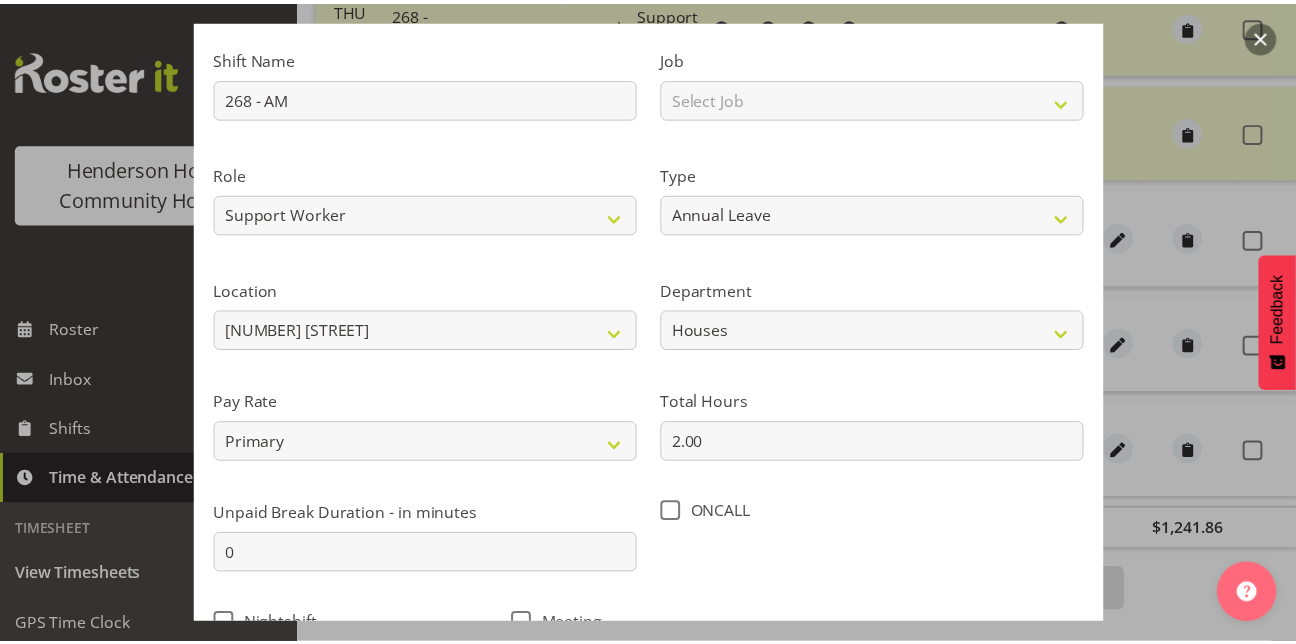 scroll, scrollTop: 285, scrollLeft: 0, axis: vertical 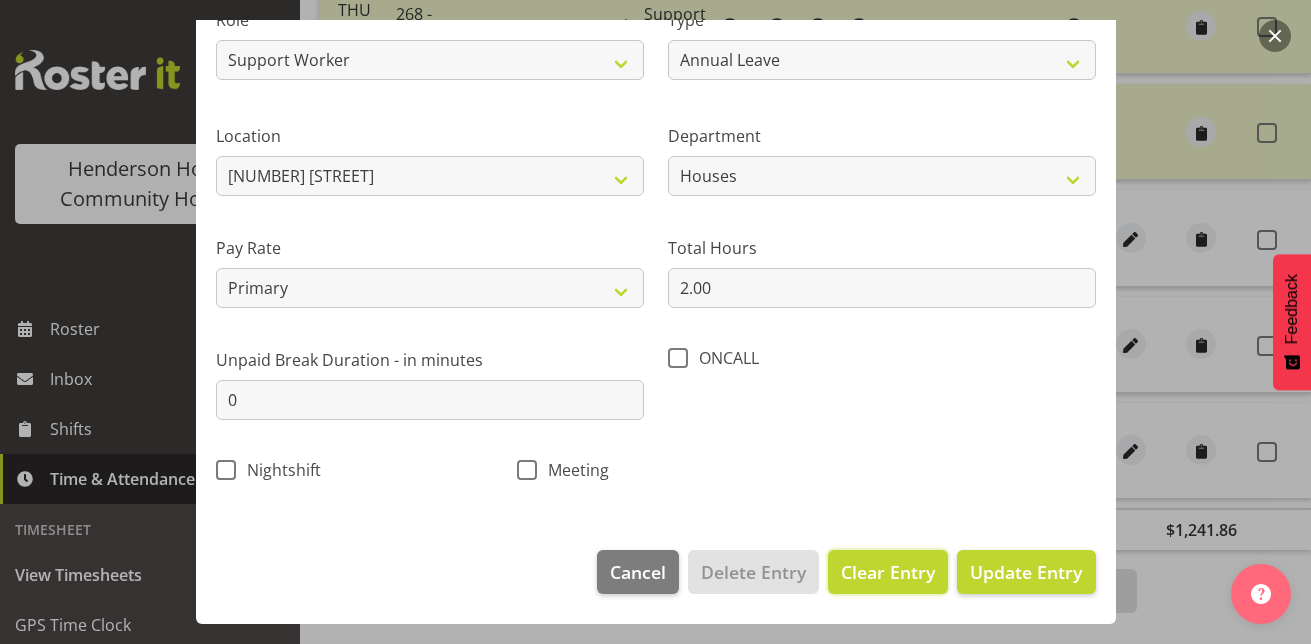 click on "Clear Entry" at bounding box center [888, 572] 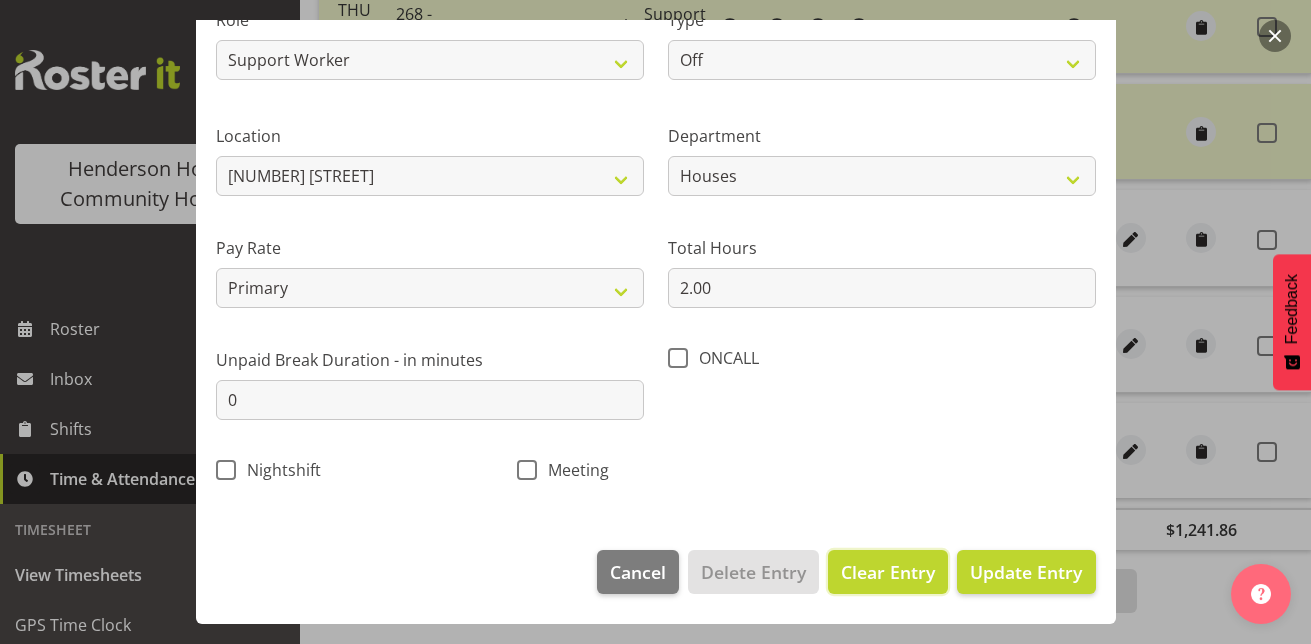 type on "0" 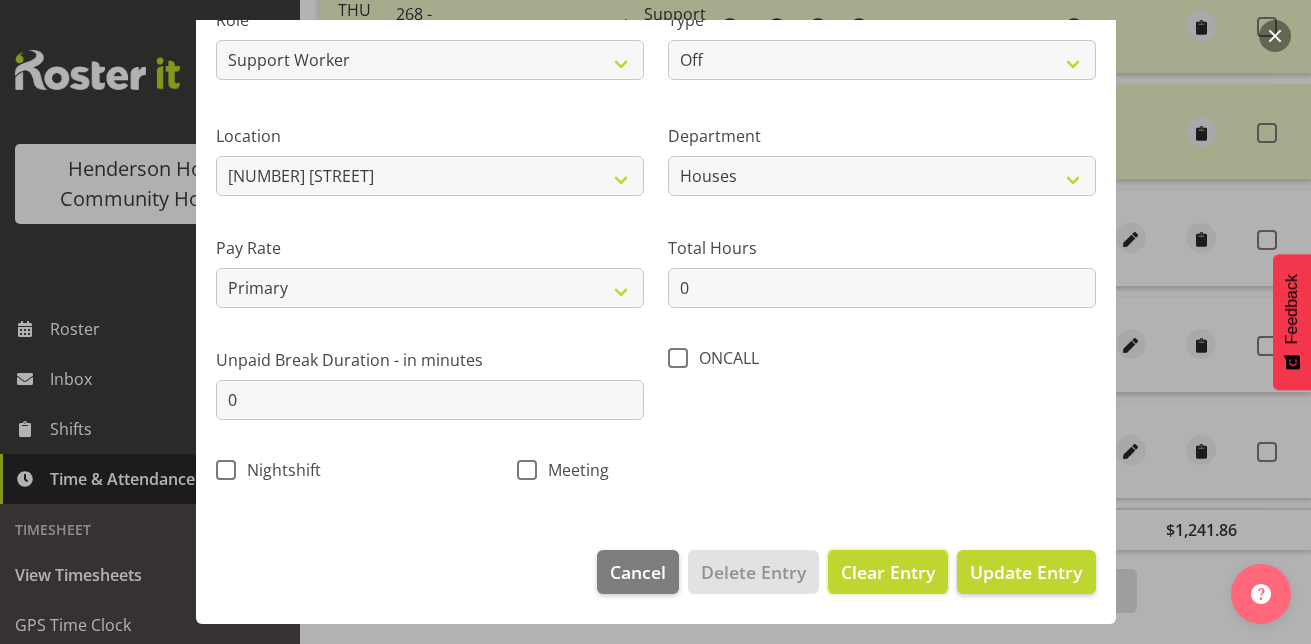 select 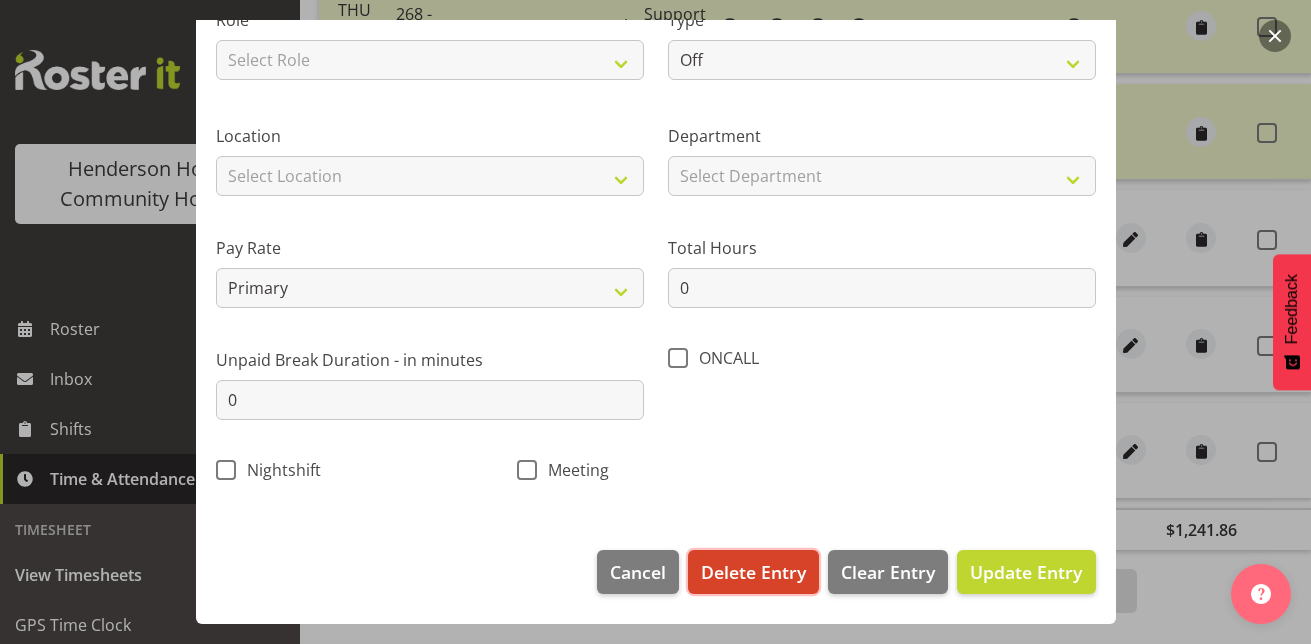 click on "Delete Entry" at bounding box center [753, 572] 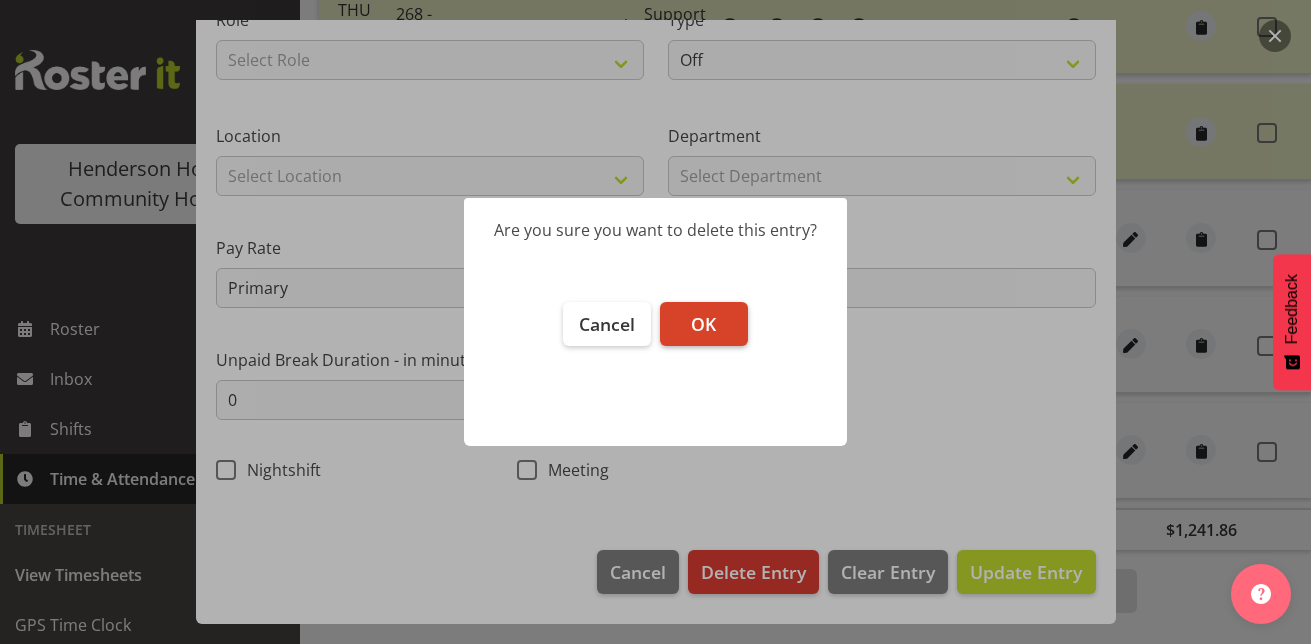 click on "OK" at bounding box center [703, 324] 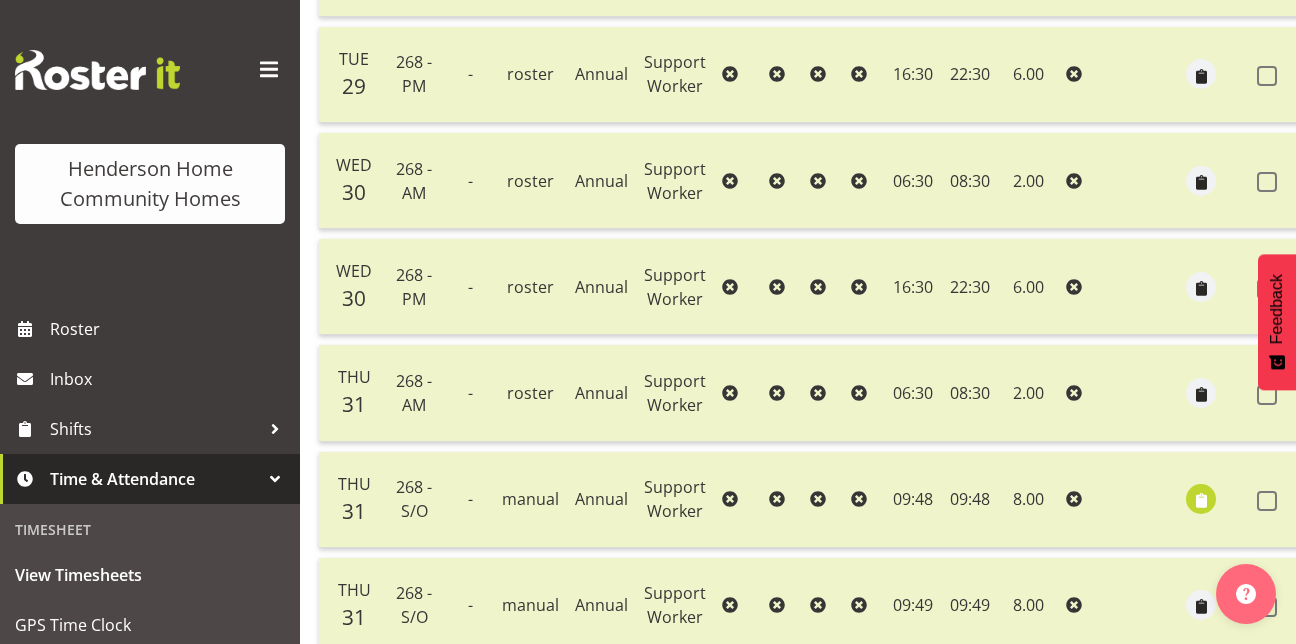 scroll, scrollTop: 0, scrollLeft: 0, axis: both 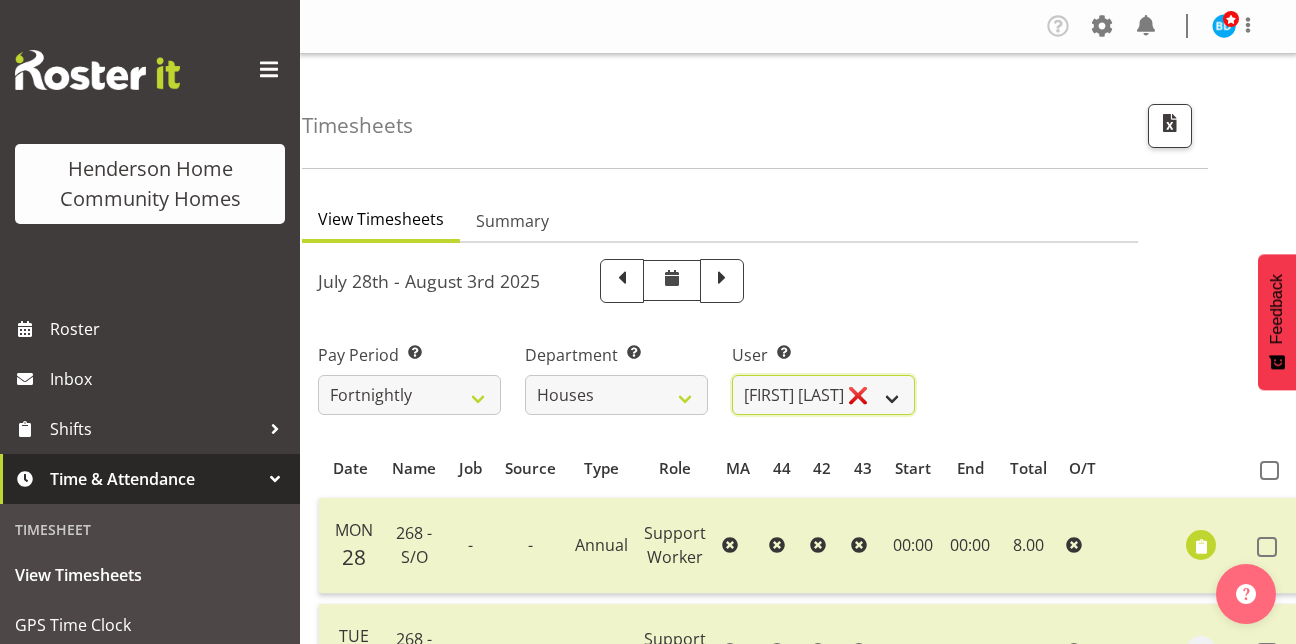 click on "[FIRST] [LAST]
❌
[FIRST] [LAST]
❌
[FIRST] [LAST]
❌
[FIRST] [LAST]
❌
[FIRST] [LAST]
❌
[FIRST] [LAST]
❌
[FIRST] [LAST]
❌
[FIRST] [LAST]
✔
[FIRST] [LAST]
❌
[FIRST] [LAST]
❌" at bounding box center [823, 395] 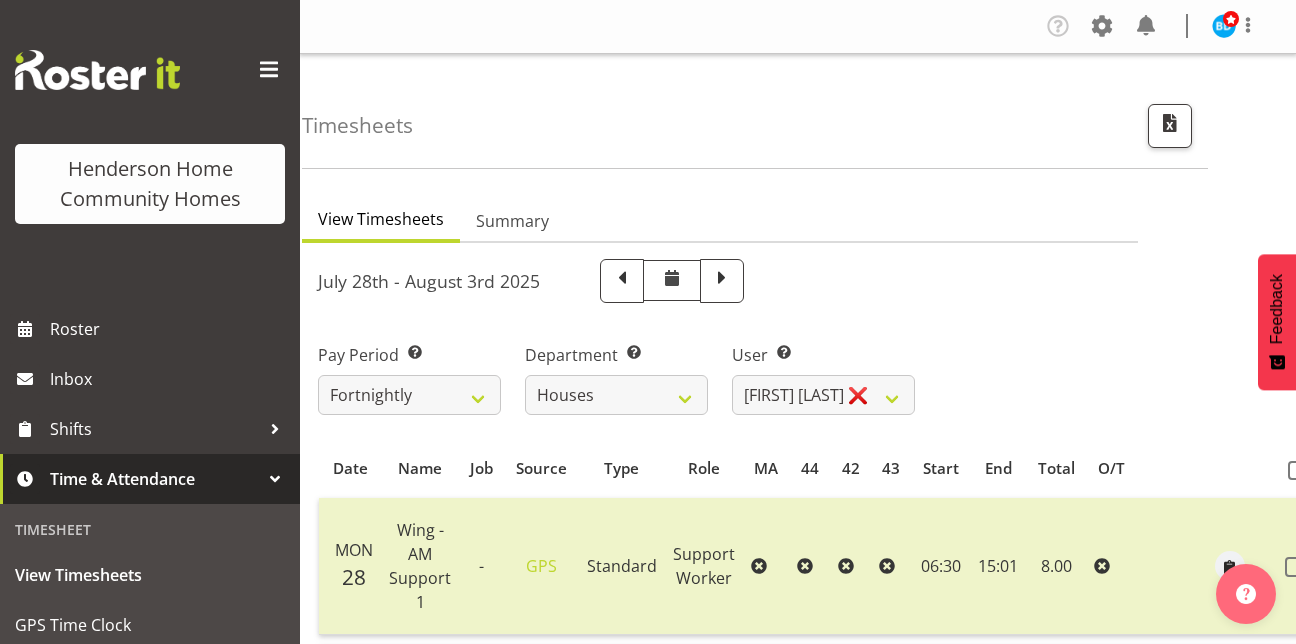 click at bounding box center [1308, 469] 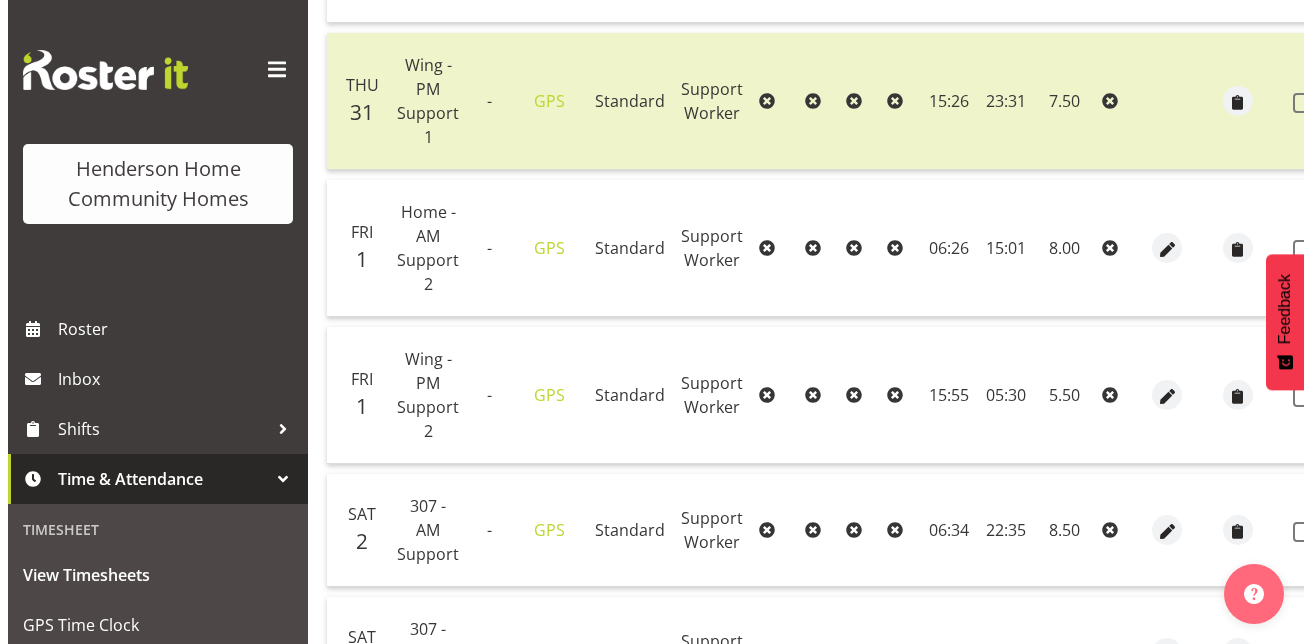scroll, scrollTop: 1085, scrollLeft: 0, axis: vertical 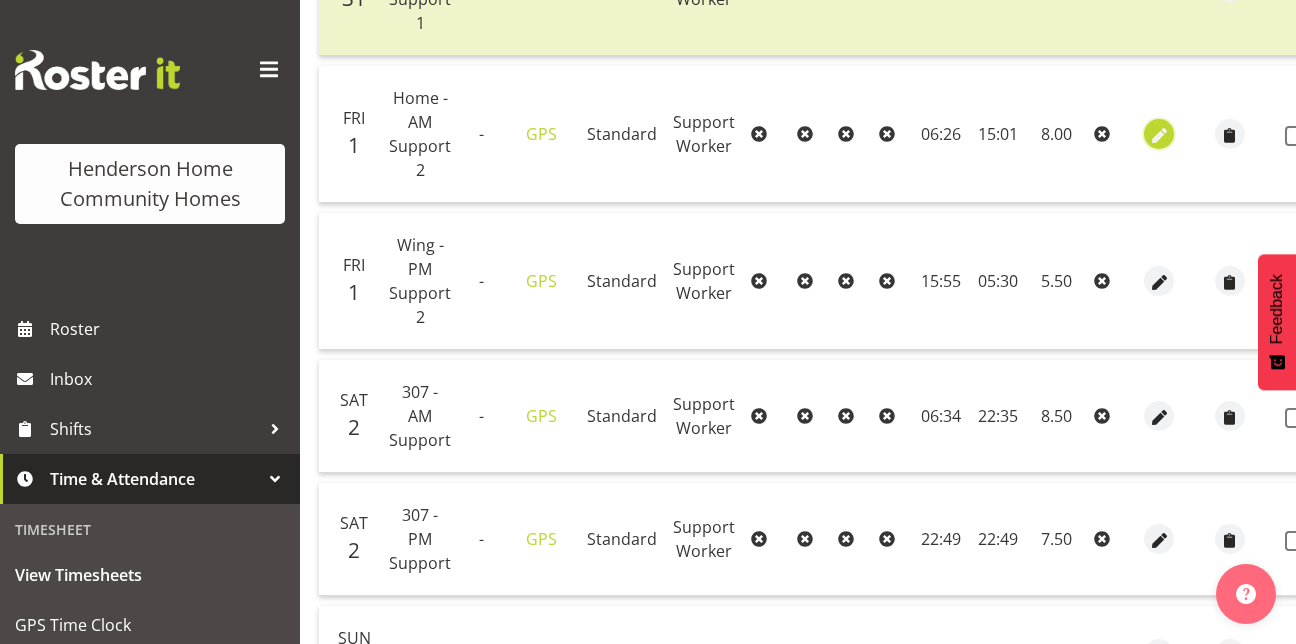 click at bounding box center [1159, 135] 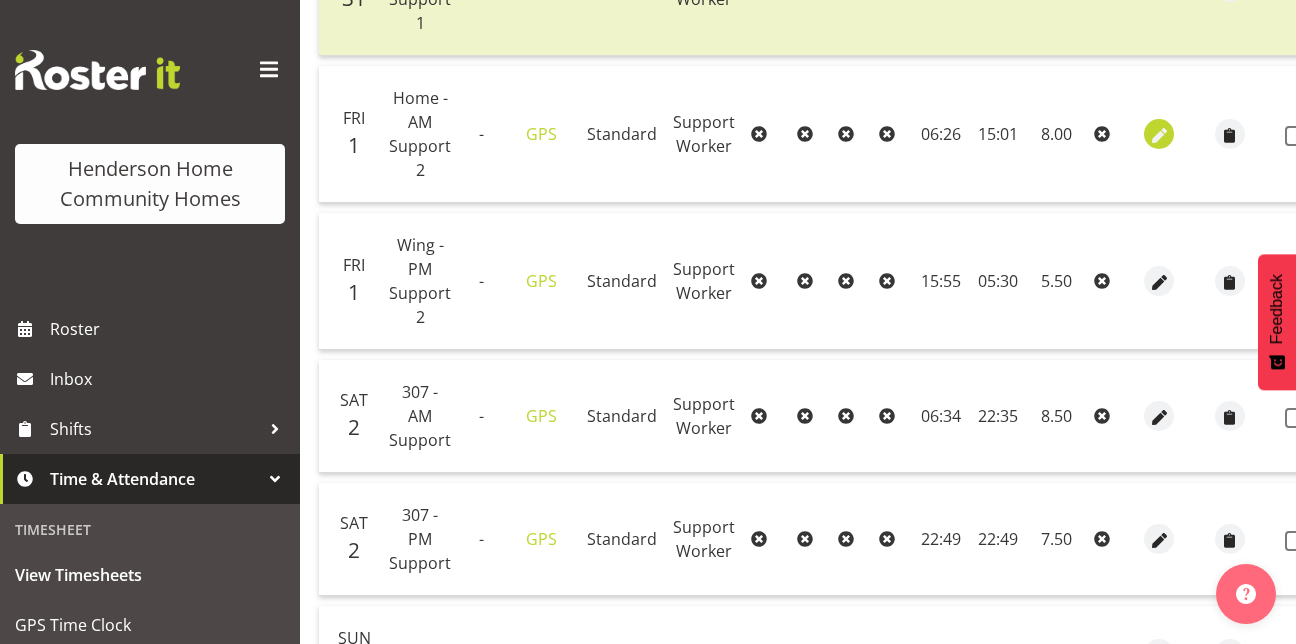 select on "Standard" 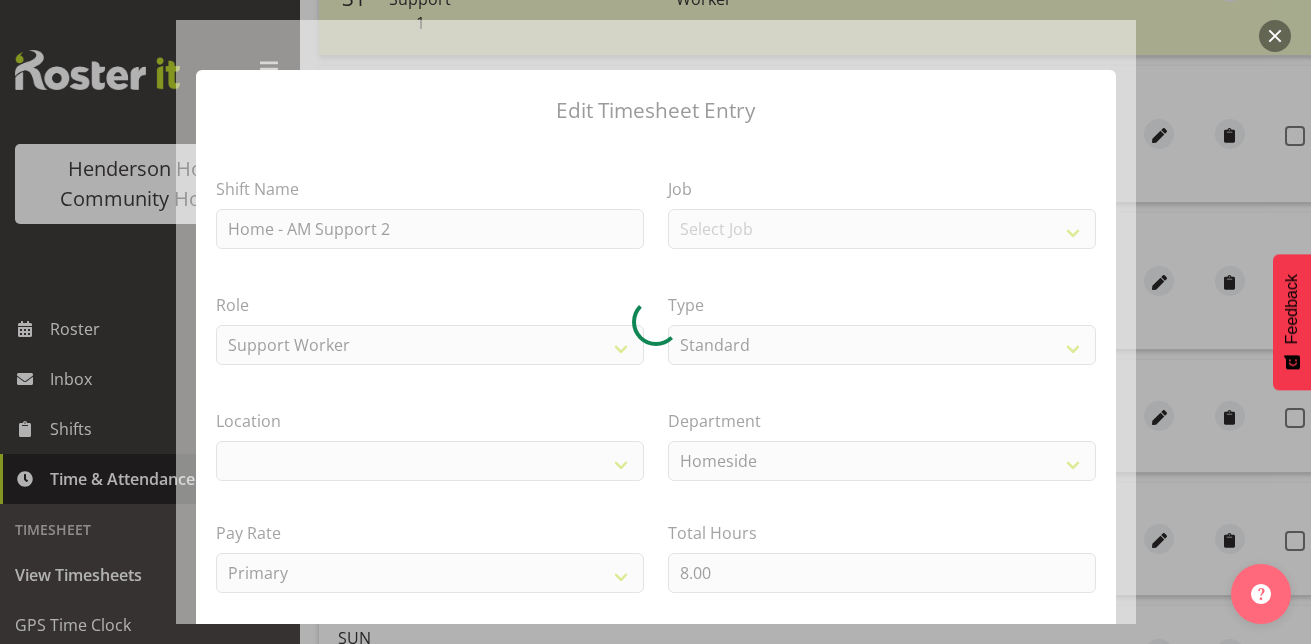 select on "1067" 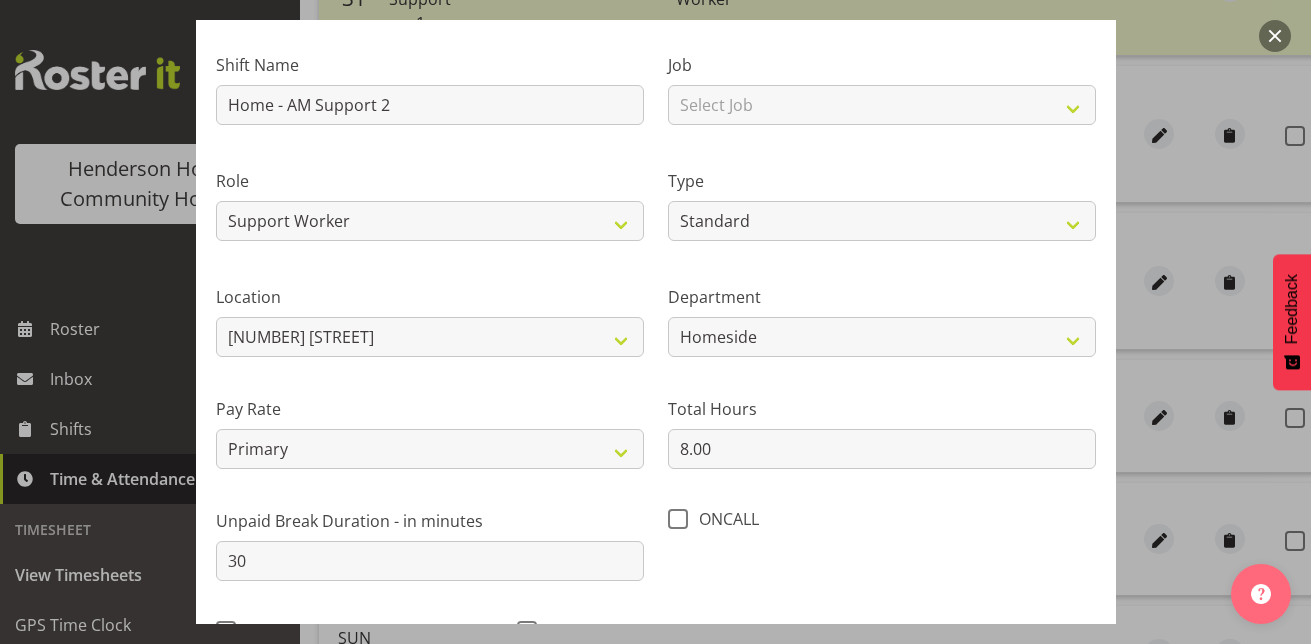 scroll, scrollTop: 261, scrollLeft: 0, axis: vertical 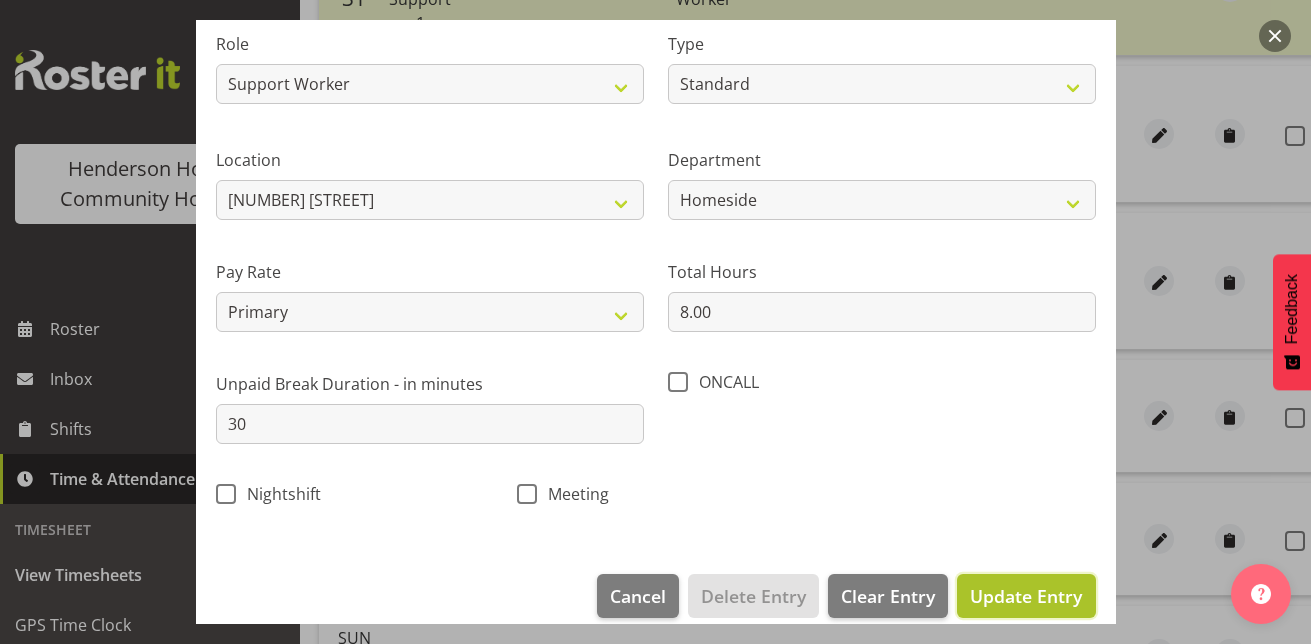 click on "Update Entry" at bounding box center (1026, 596) 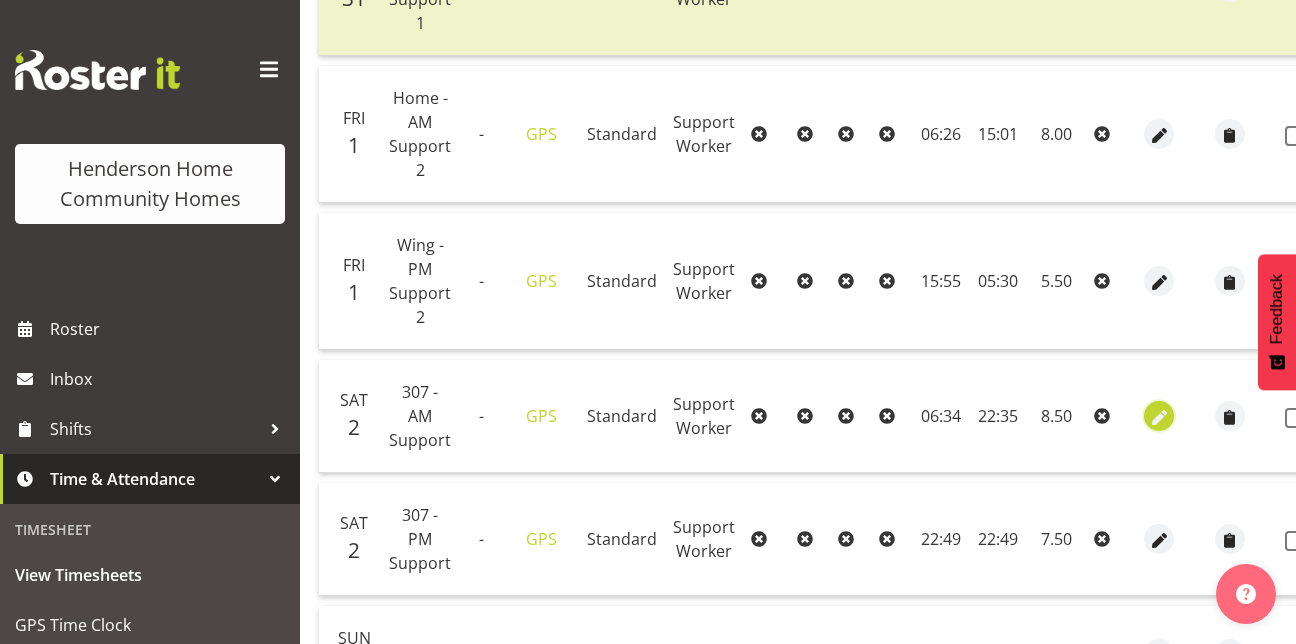 click at bounding box center (1159, 417) 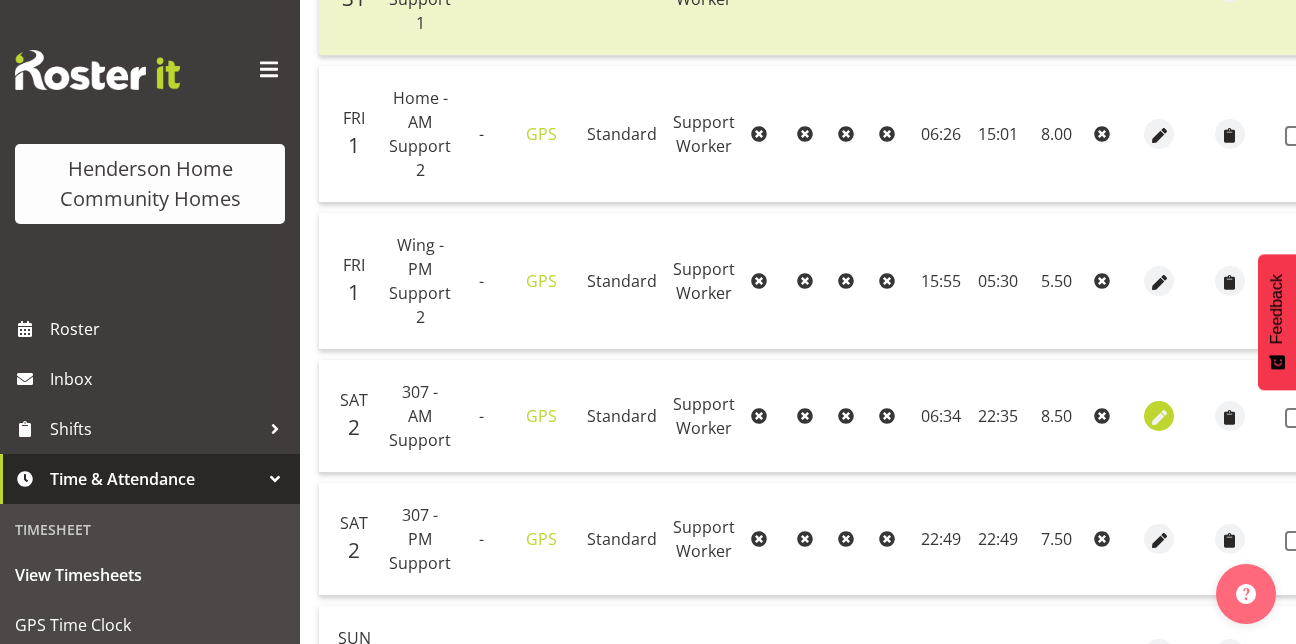 select on "Standard" 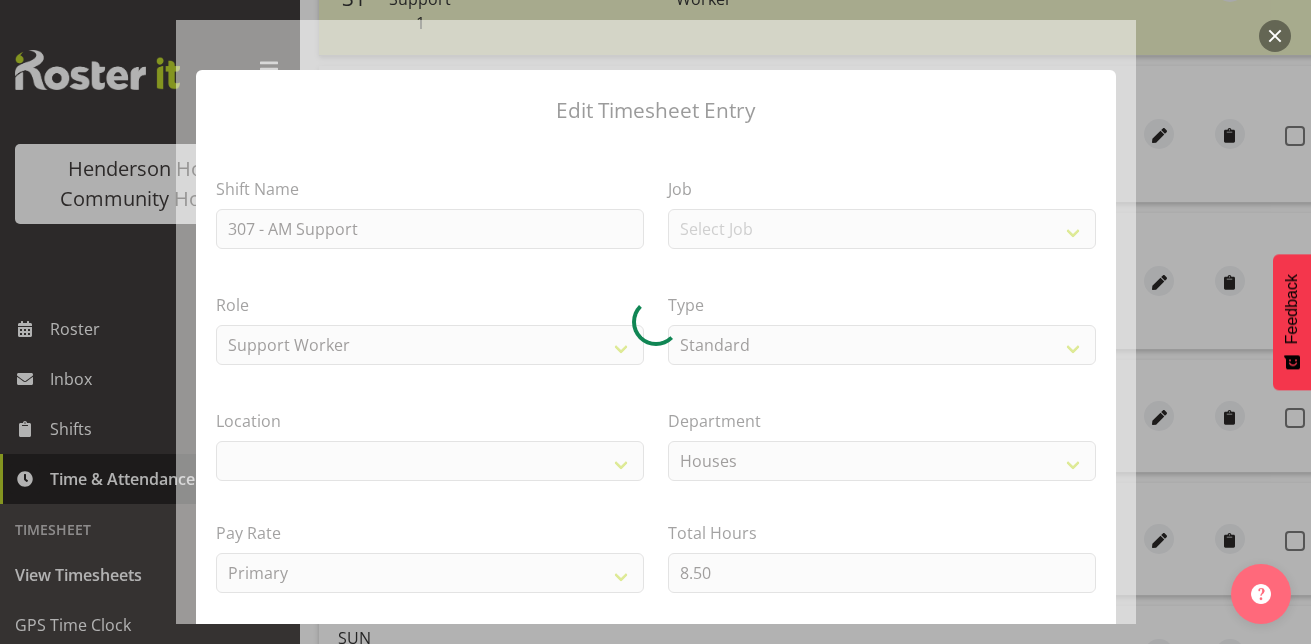 select on "1076" 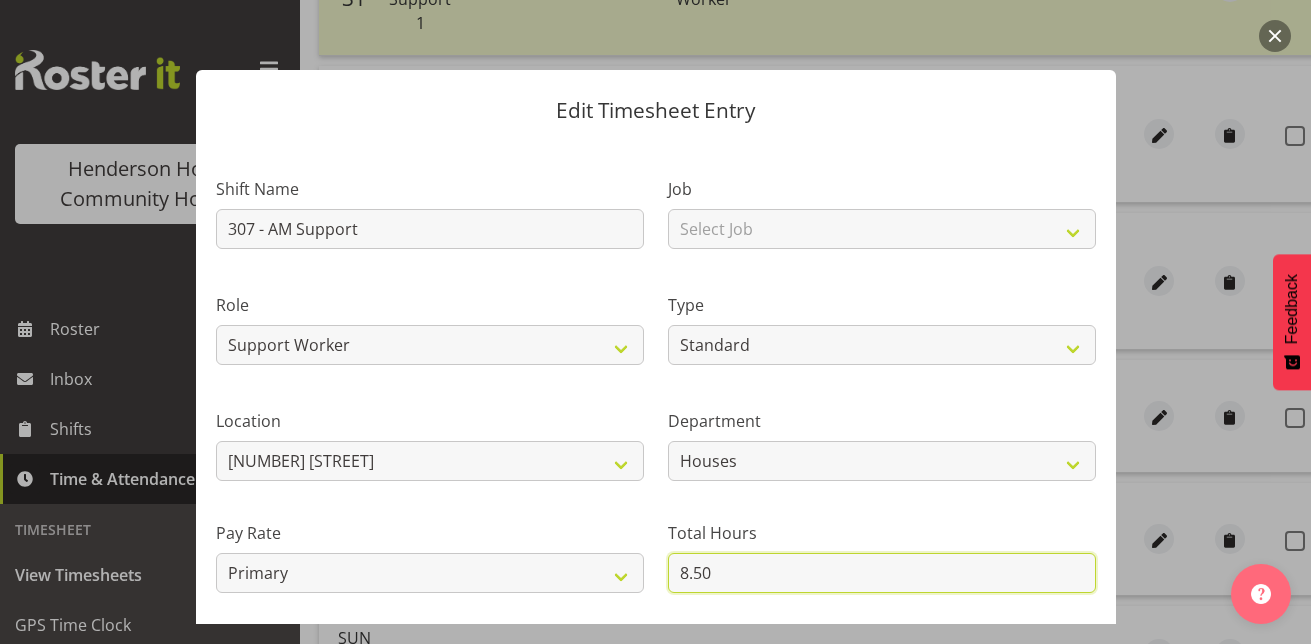 click on "8.50" at bounding box center [882, 573] 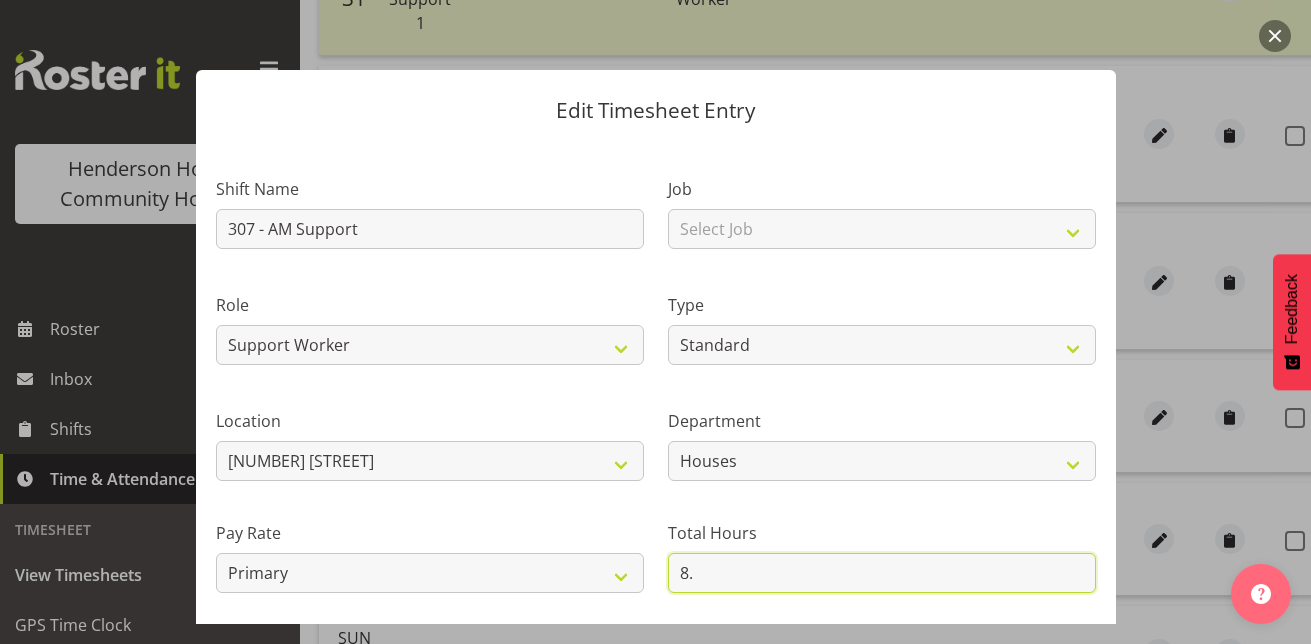 click on "8." at bounding box center [882, 573] 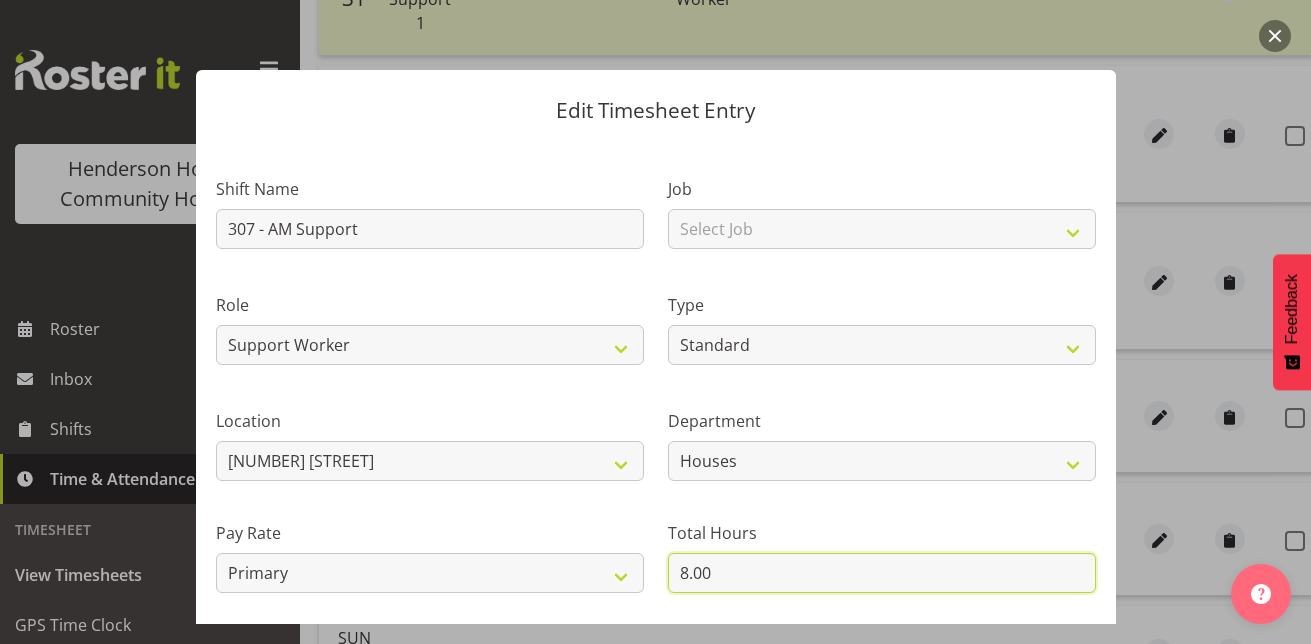 type on "8.00" 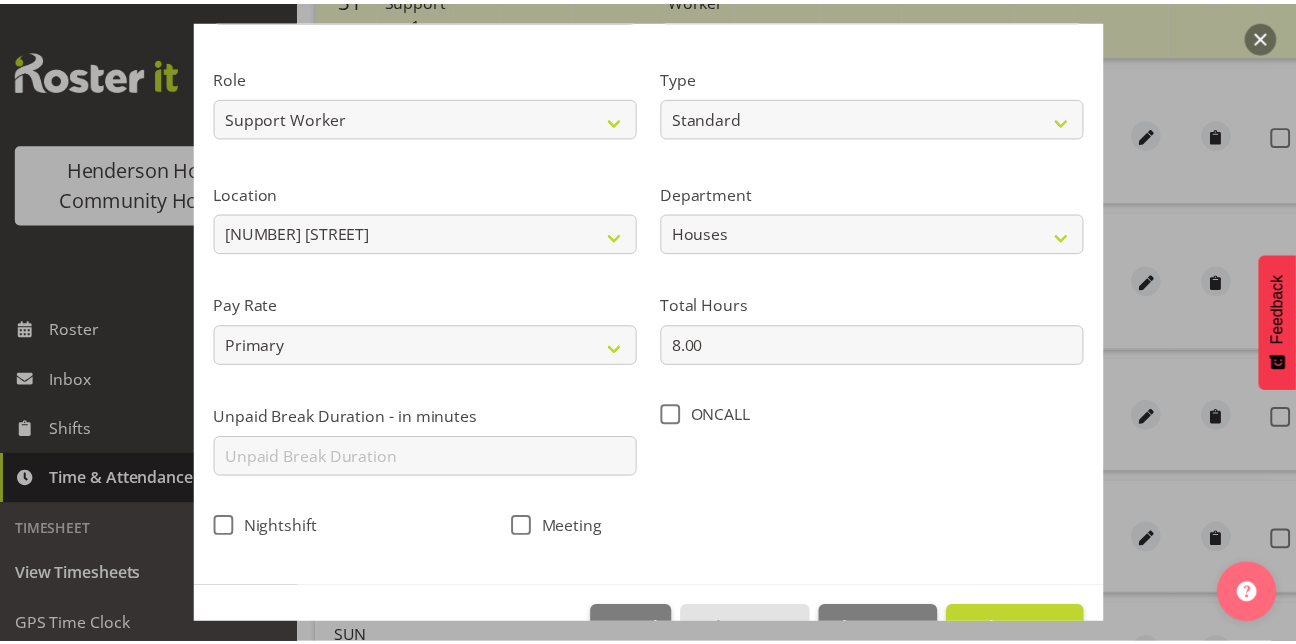 scroll, scrollTop: 285, scrollLeft: 0, axis: vertical 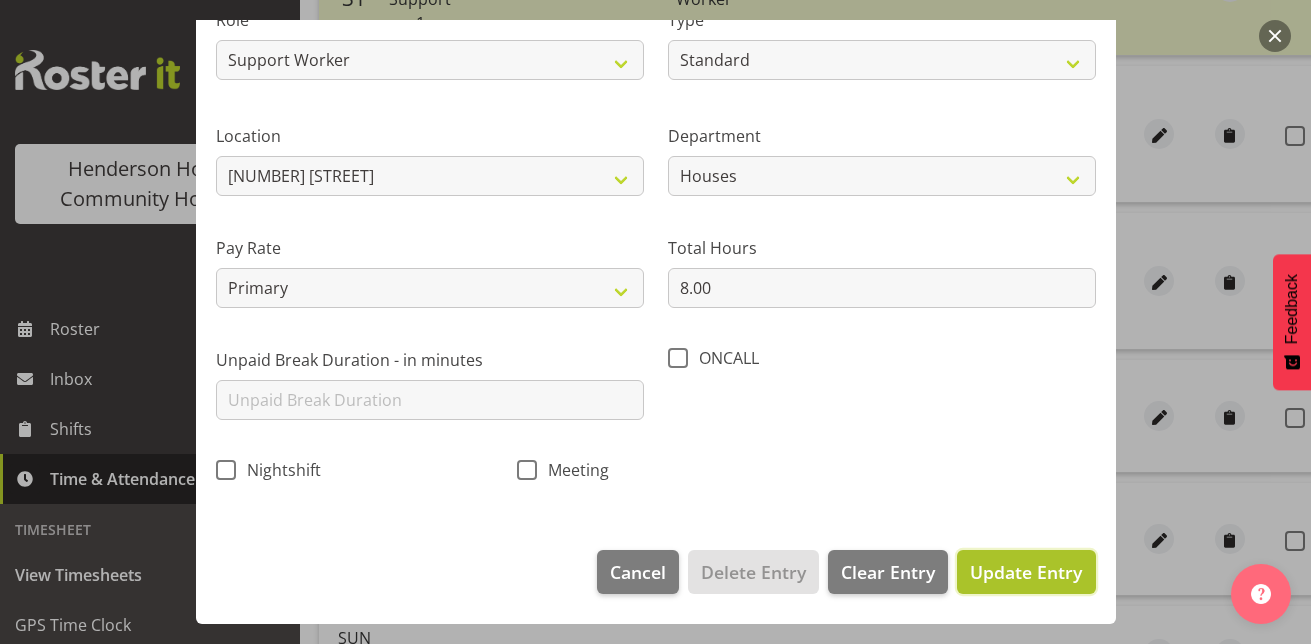click on "Update Entry" at bounding box center [1026, 572] 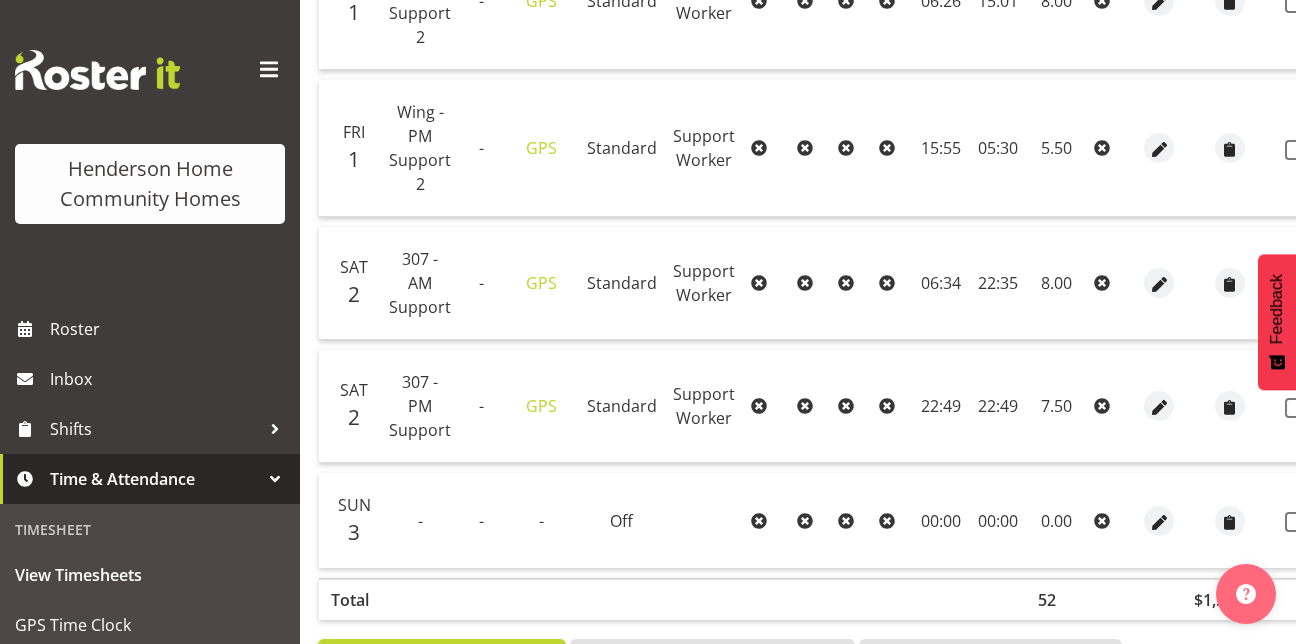 scroll, scrollTop: 1303, scrollLeft: 0, axis: vertical 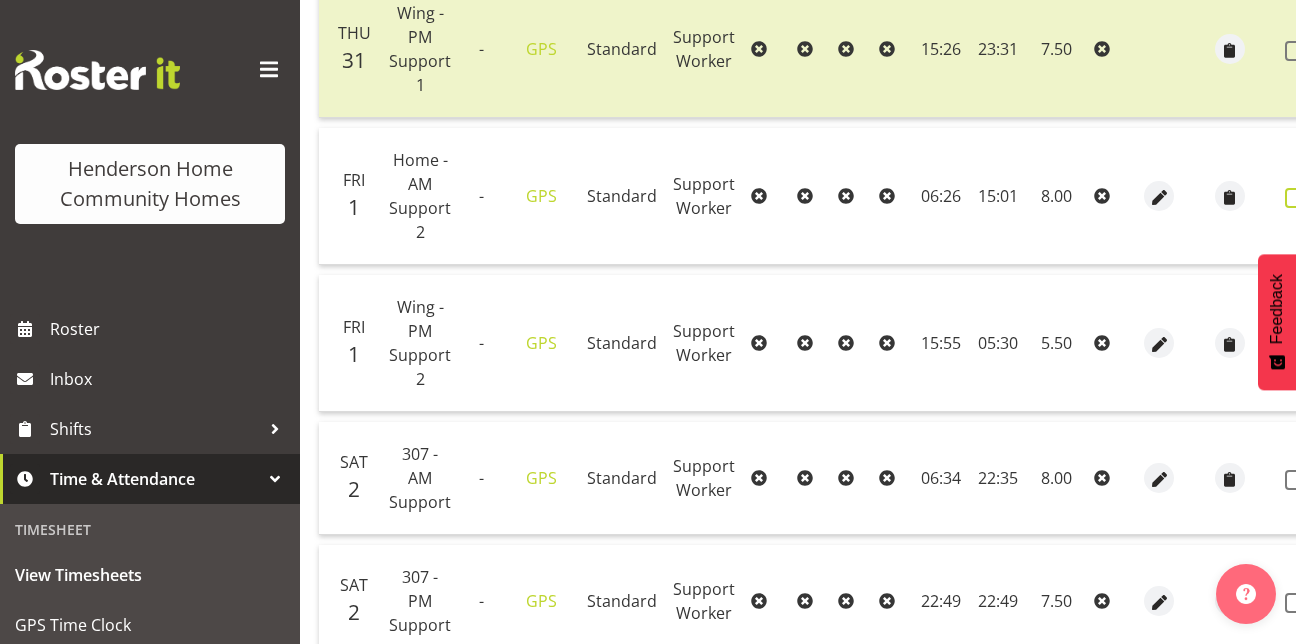 click at bounding box center [1295, 198] 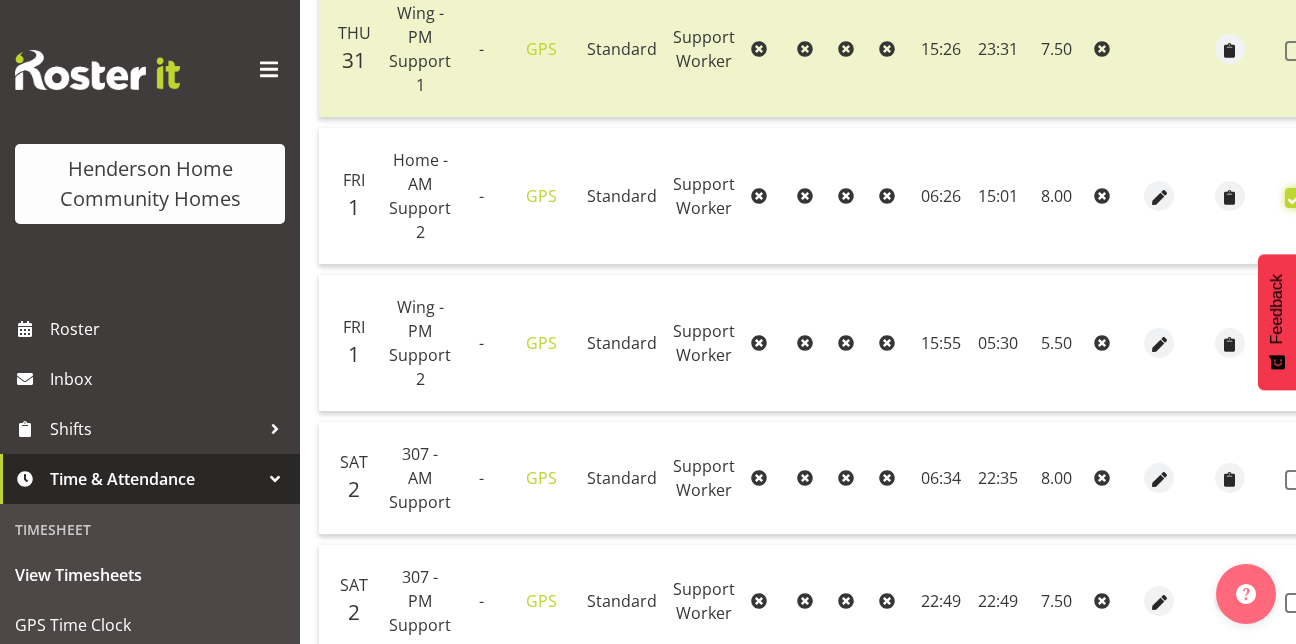 checkbox on "true" 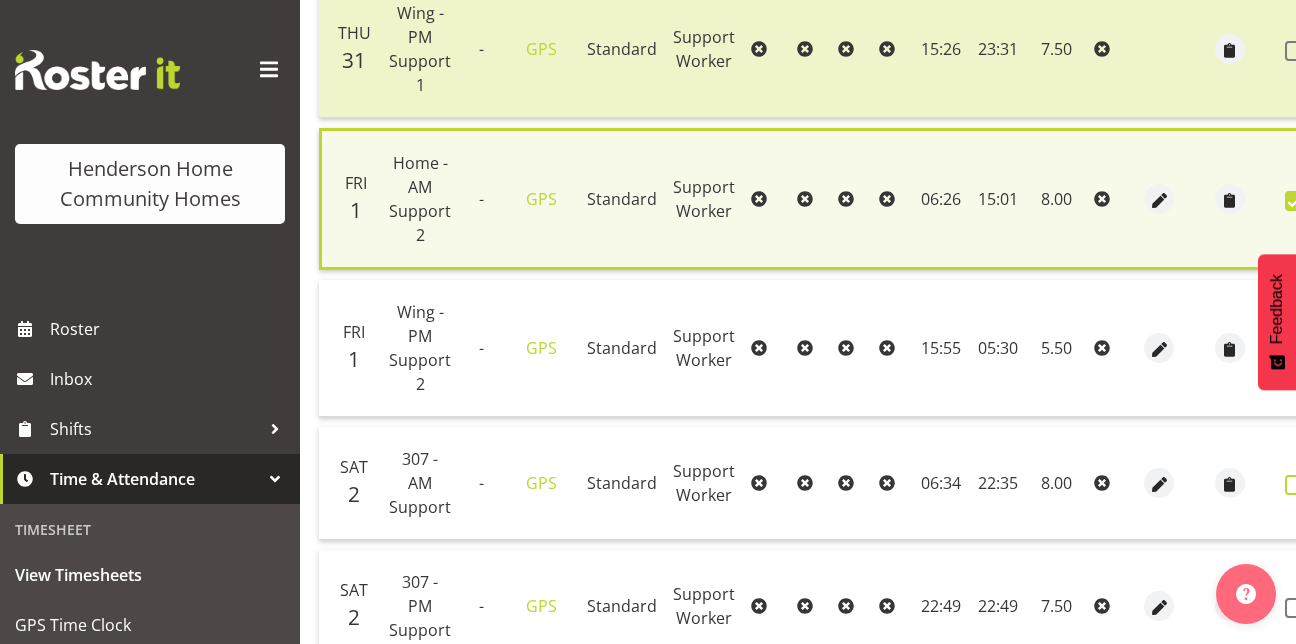 click at bounding box center (1295, 485) 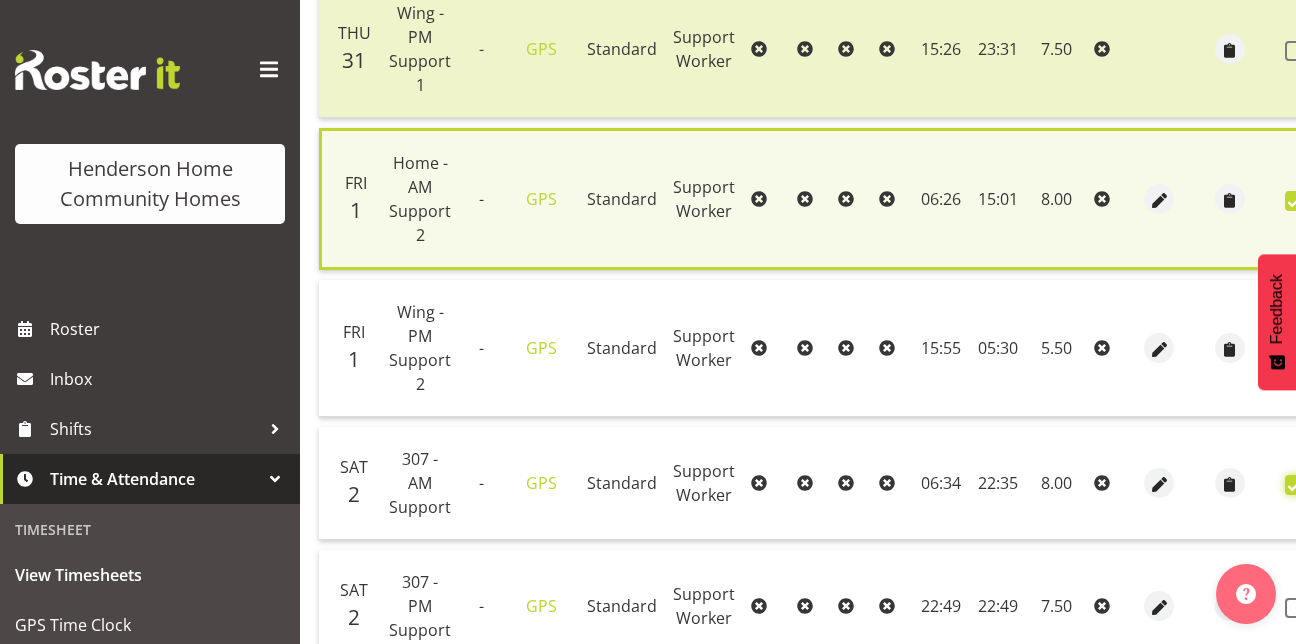 checkbox on "true" 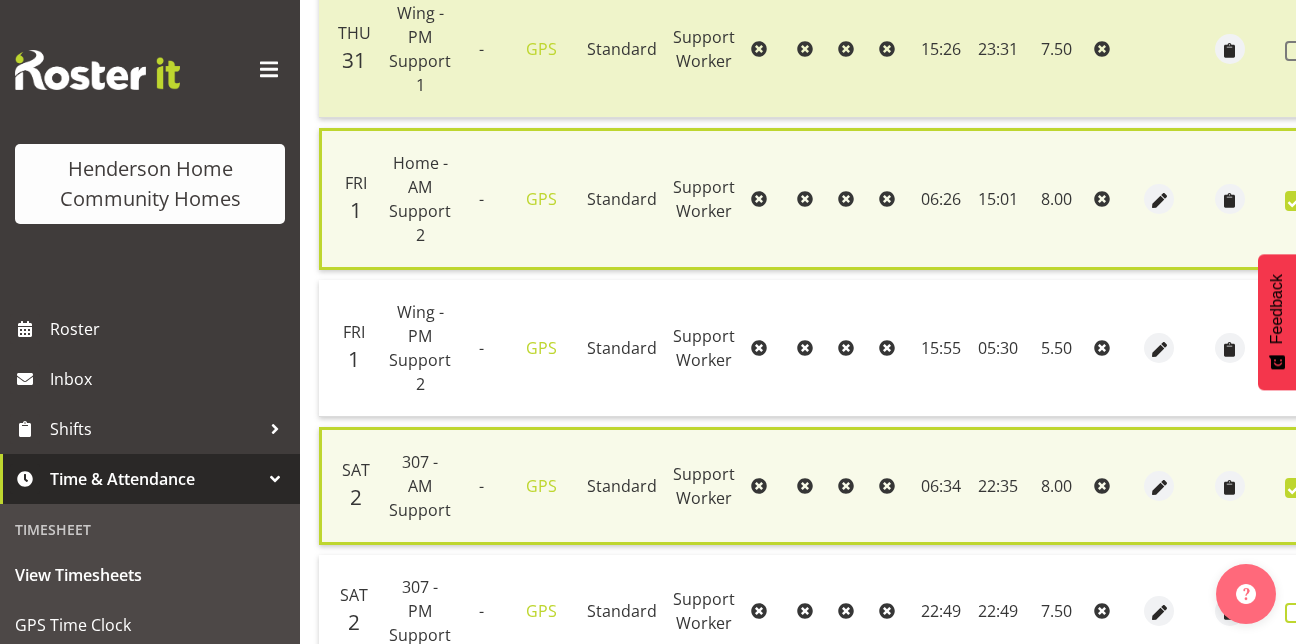 click at bounding box center [1295, 613] 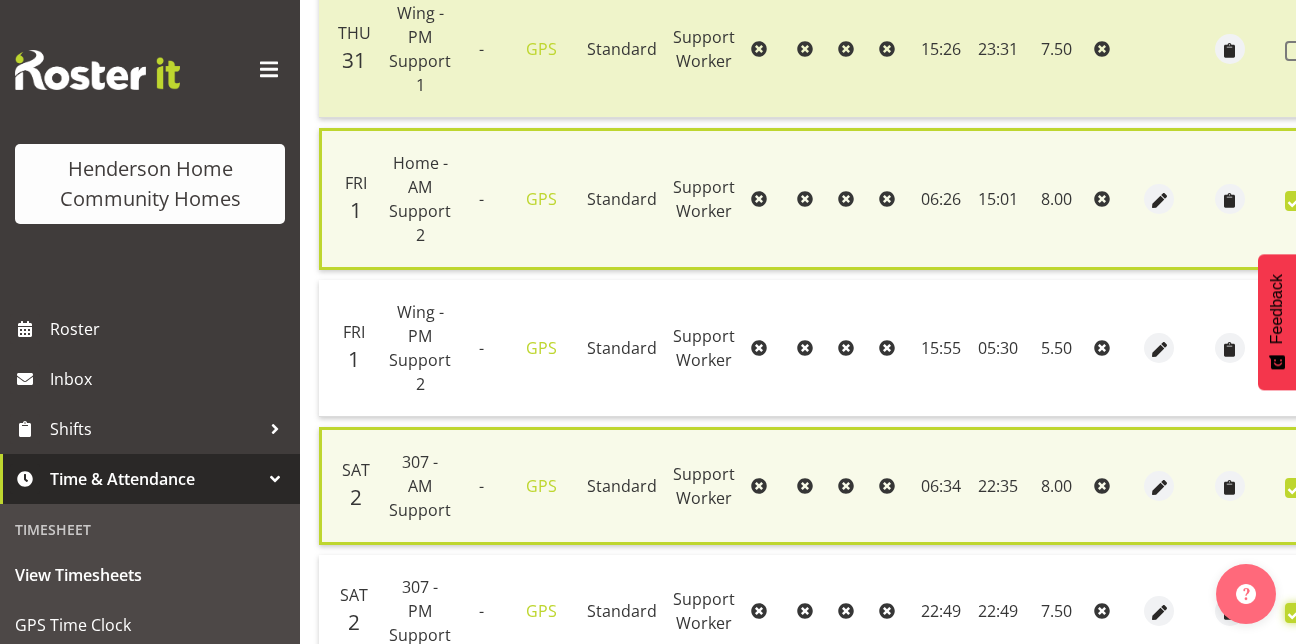 checkbox on "true" 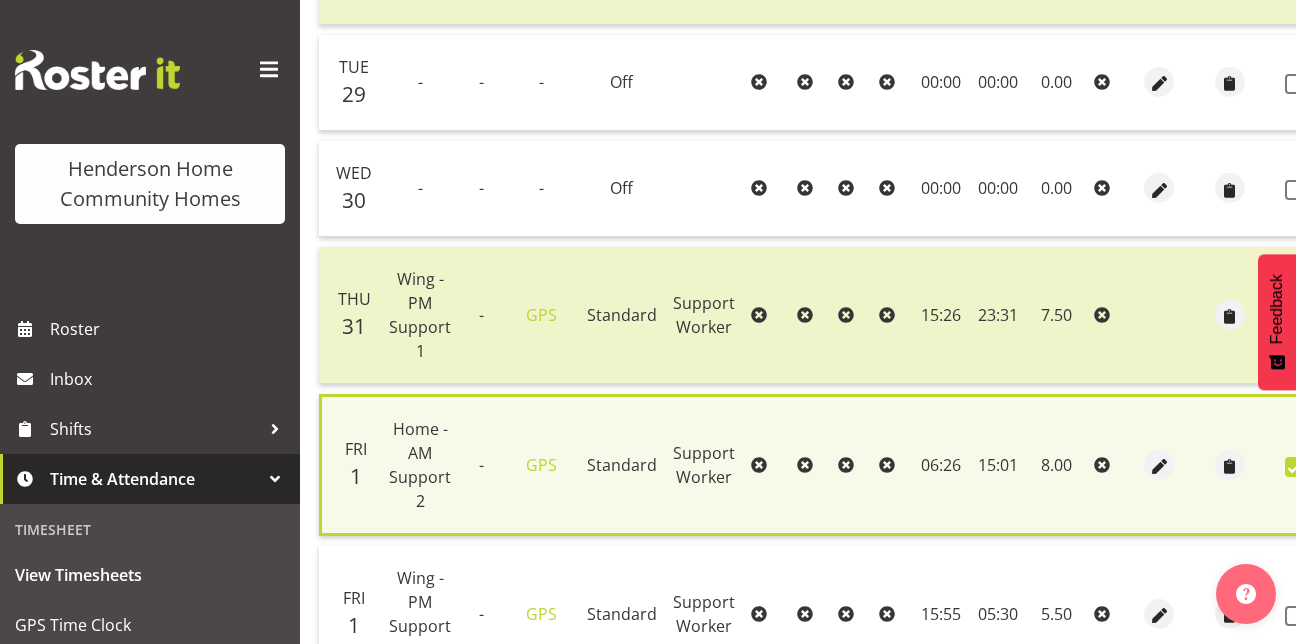 scroll, scrollTop: 743, scrollLeft: 0, axis: vertical 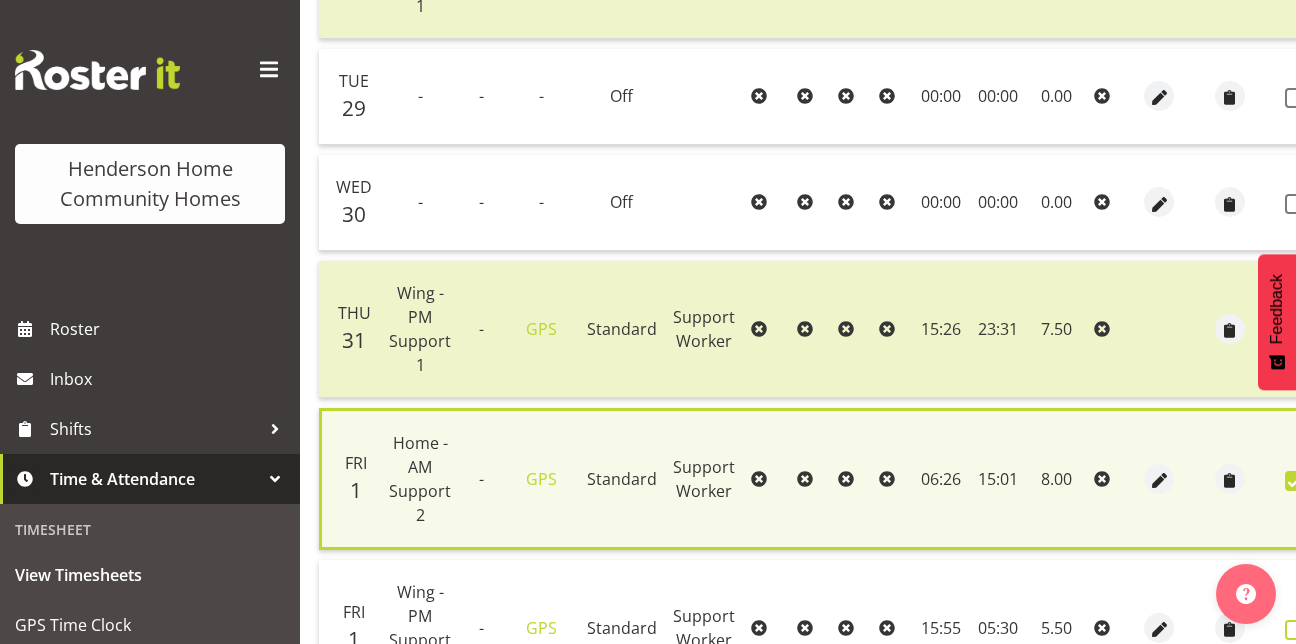 click at bounding box center (1295, 630) 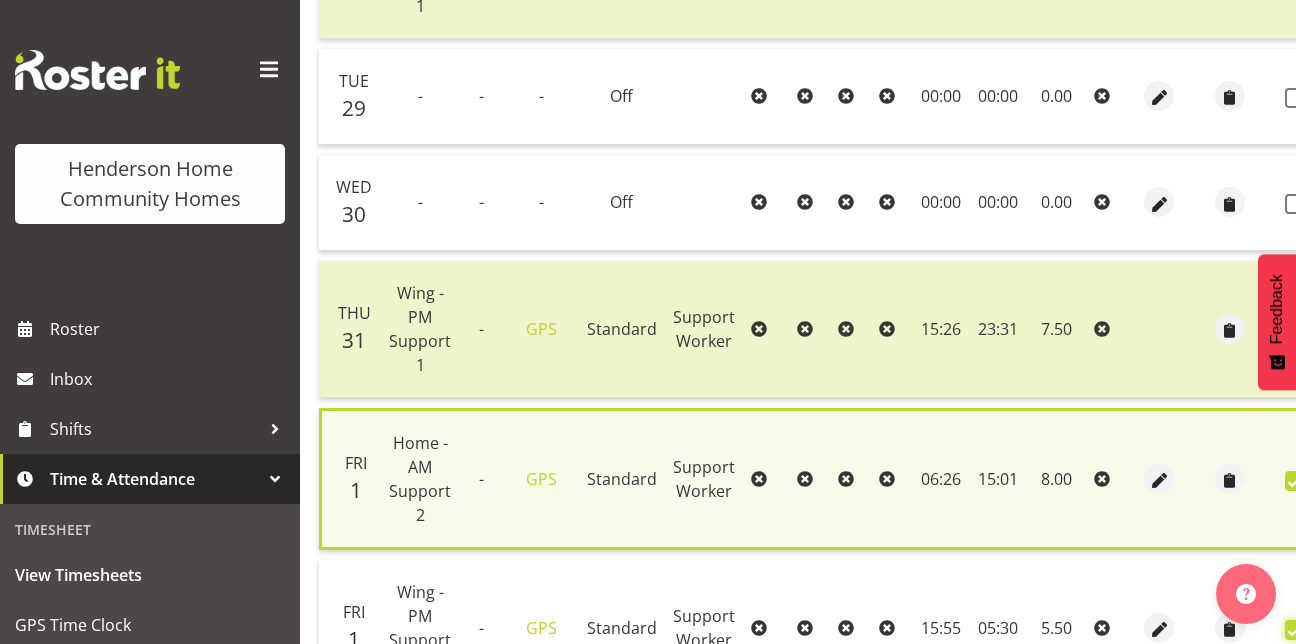 checkbox on "true" 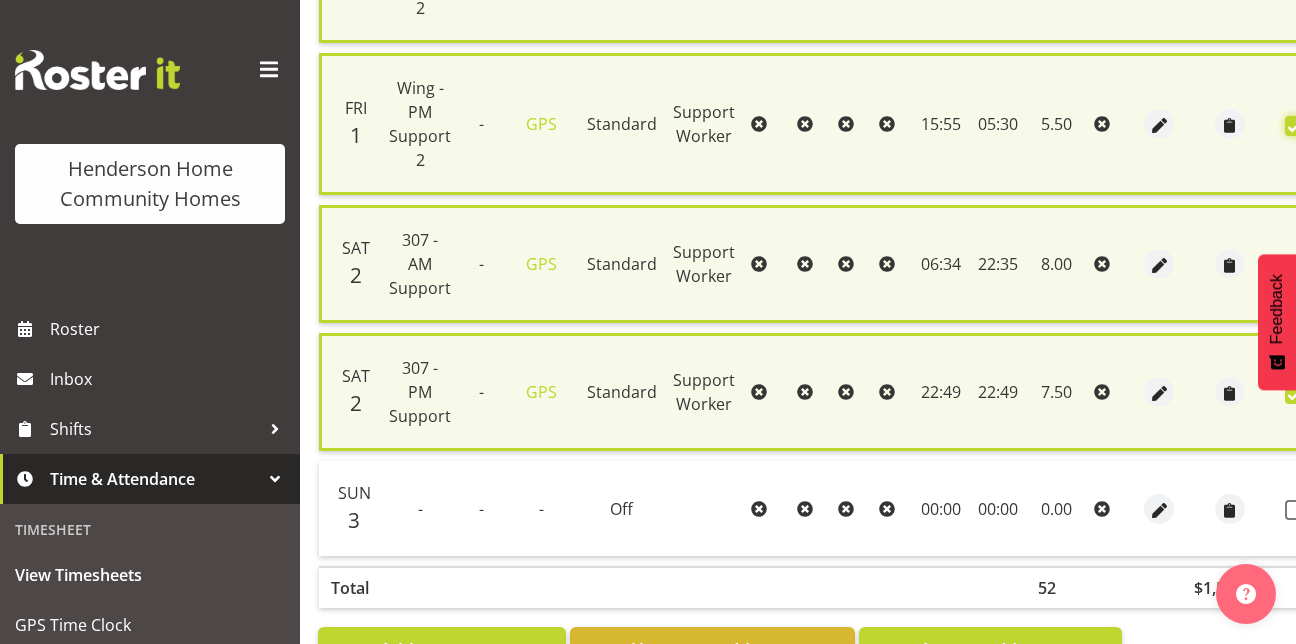 scroll, scrollTop: 1323, scrollLeft: 0, axis: vertical 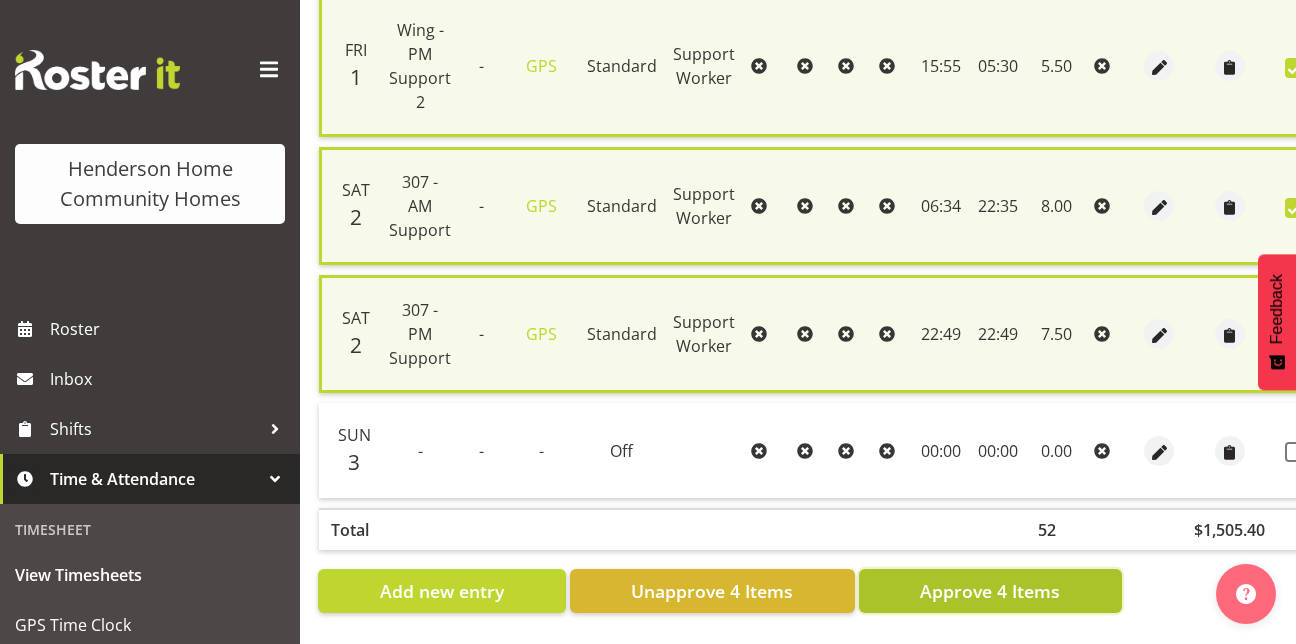 click on "Approve 4 Items" at bounding box center (990, 591) 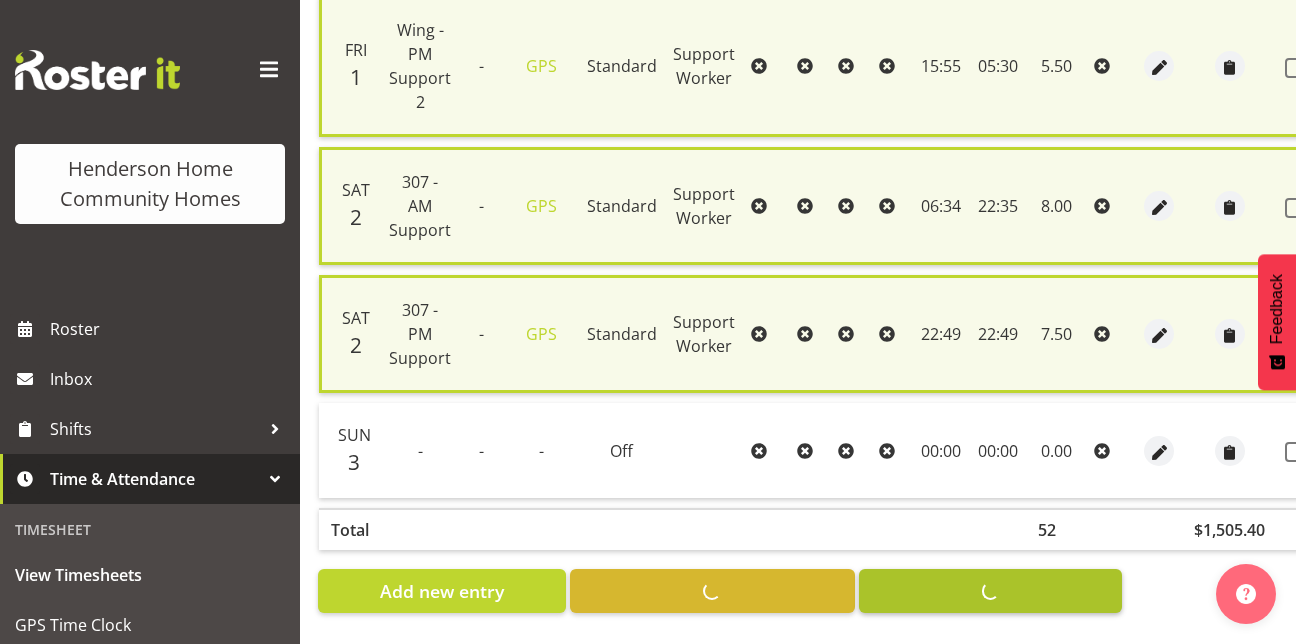 checkbox on "false" 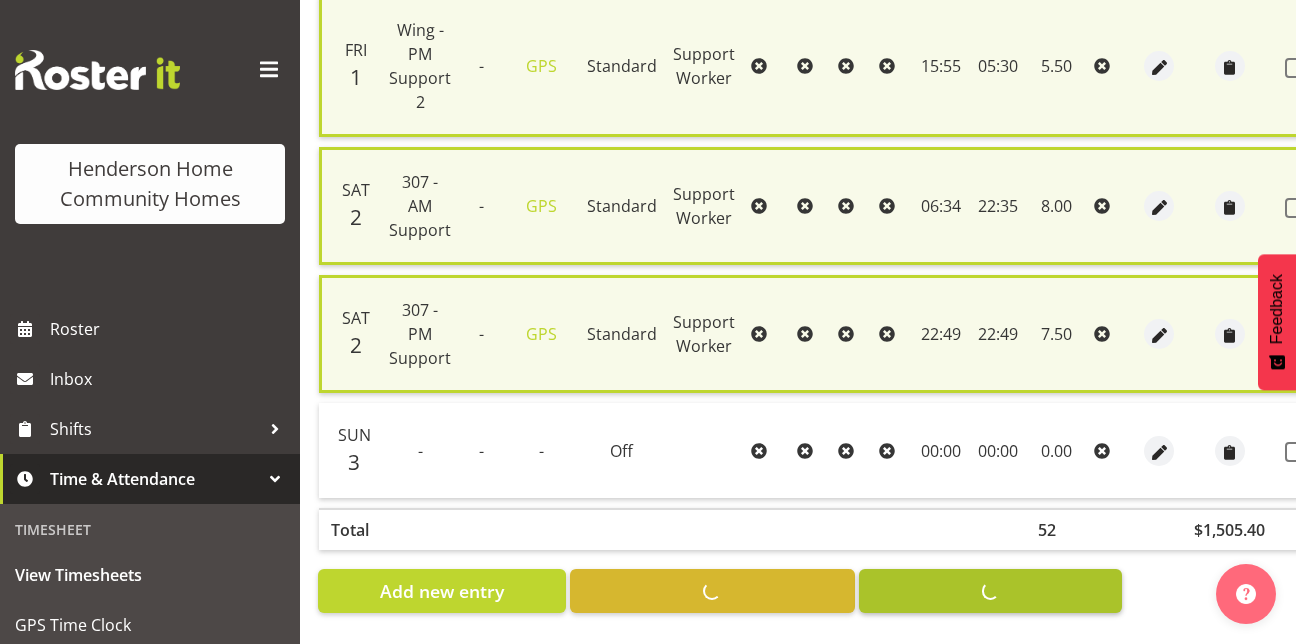 checkbox on "false" 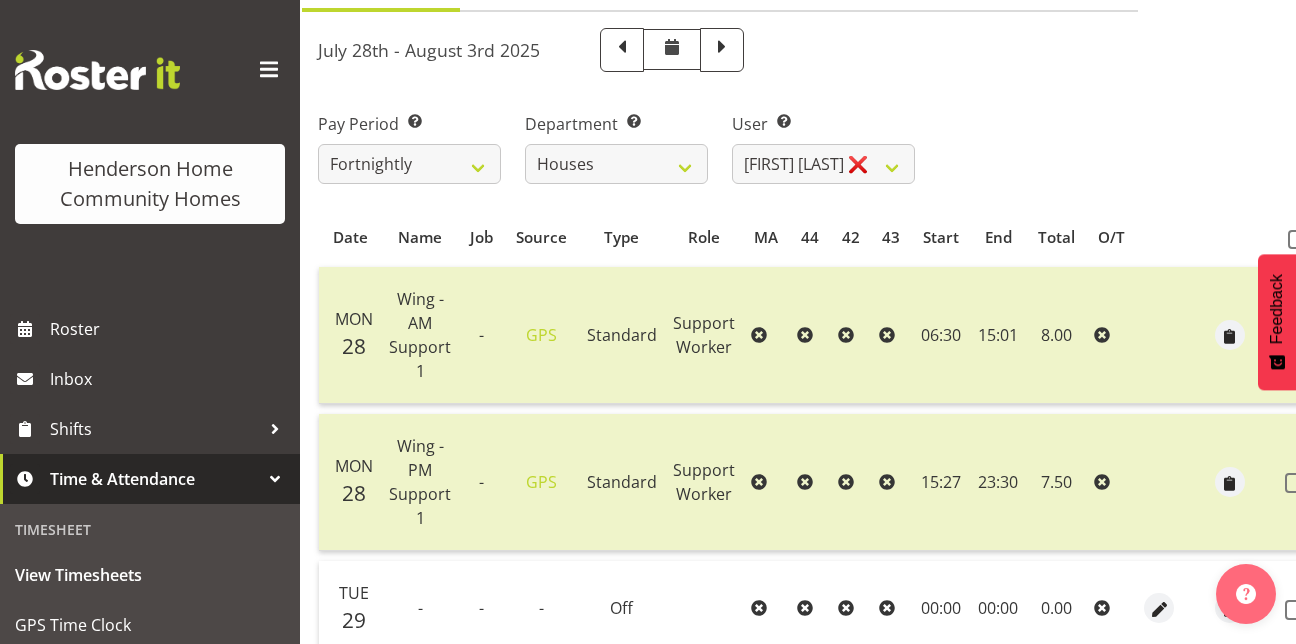 scroll, scrollTop: 0, scrollLeft: 0, axis: both 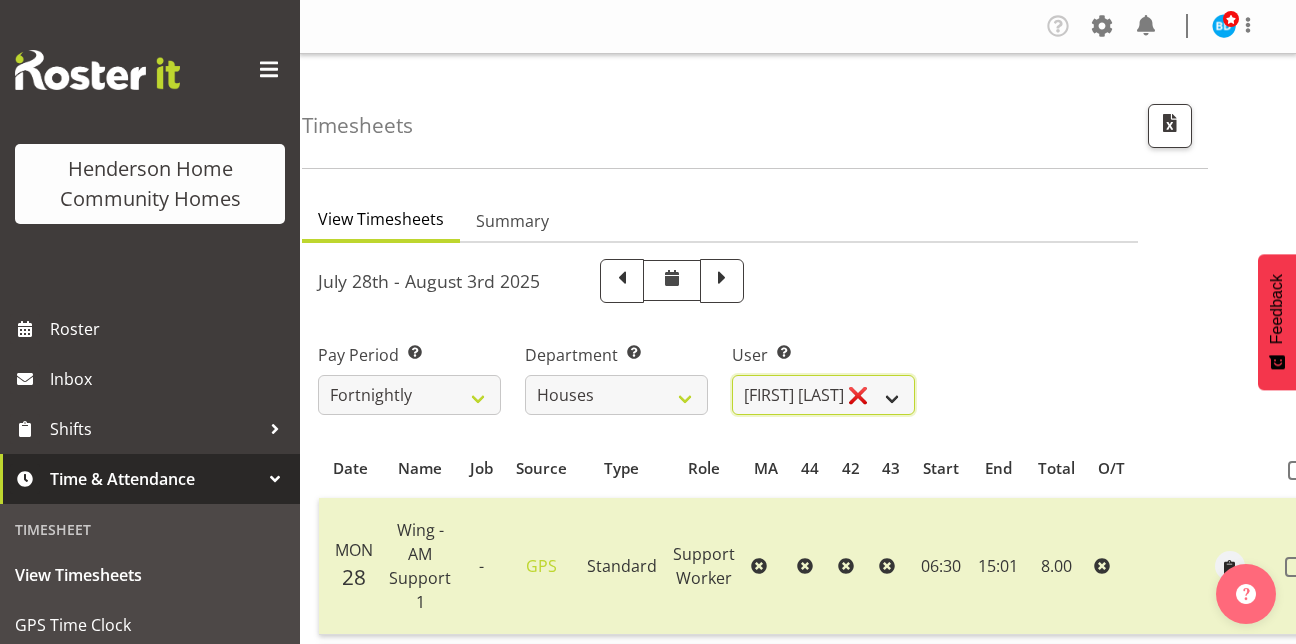 click on "[FIRST] [LAST]
❌
[FIRST] [LAST]
❌
[FIRST] [LAST]
❌
[FIRST] [LAST]
❌
[FIRST] [LAST]
❌
[FIRST] [LAST]
❌
[FIRST] [LAST]
❌
[FIRST] [LAST]
✔
[FIRST] [LAST]
❌
[FIRST] [LAST]
❌" at bounding box center [823, 395] 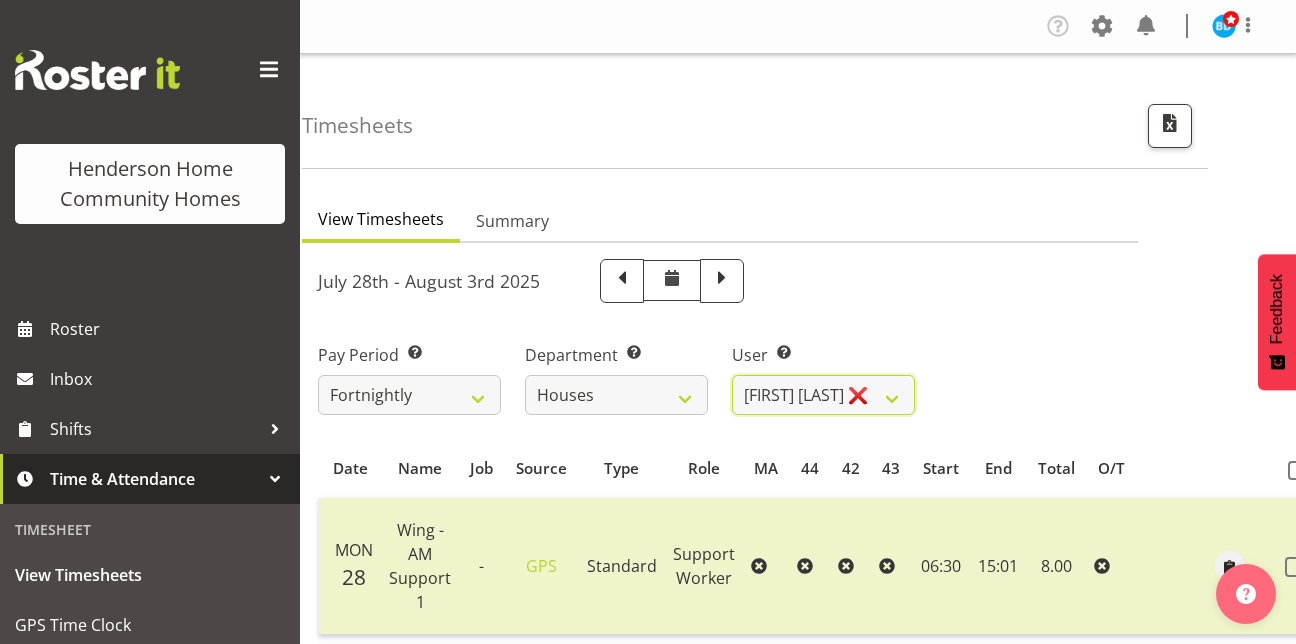 select on "8518" 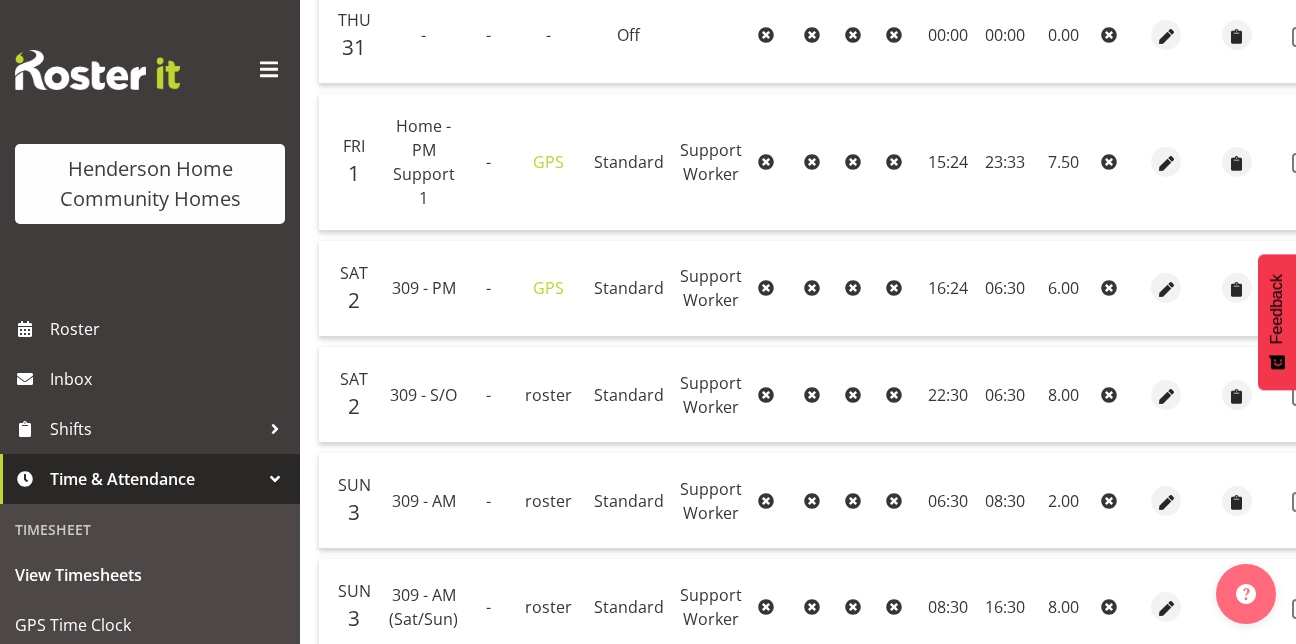 scroll, scrollTop: 1051, scrollLeft: 0, axis: vertical 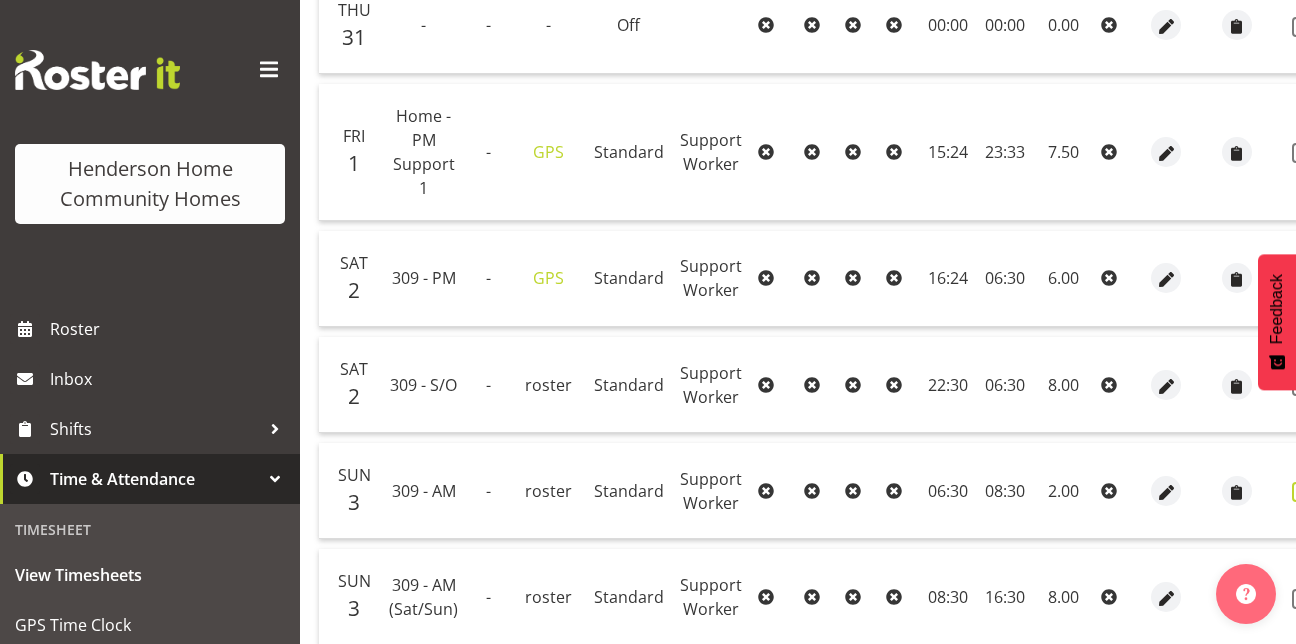 click at bounding box center [1302, 492] 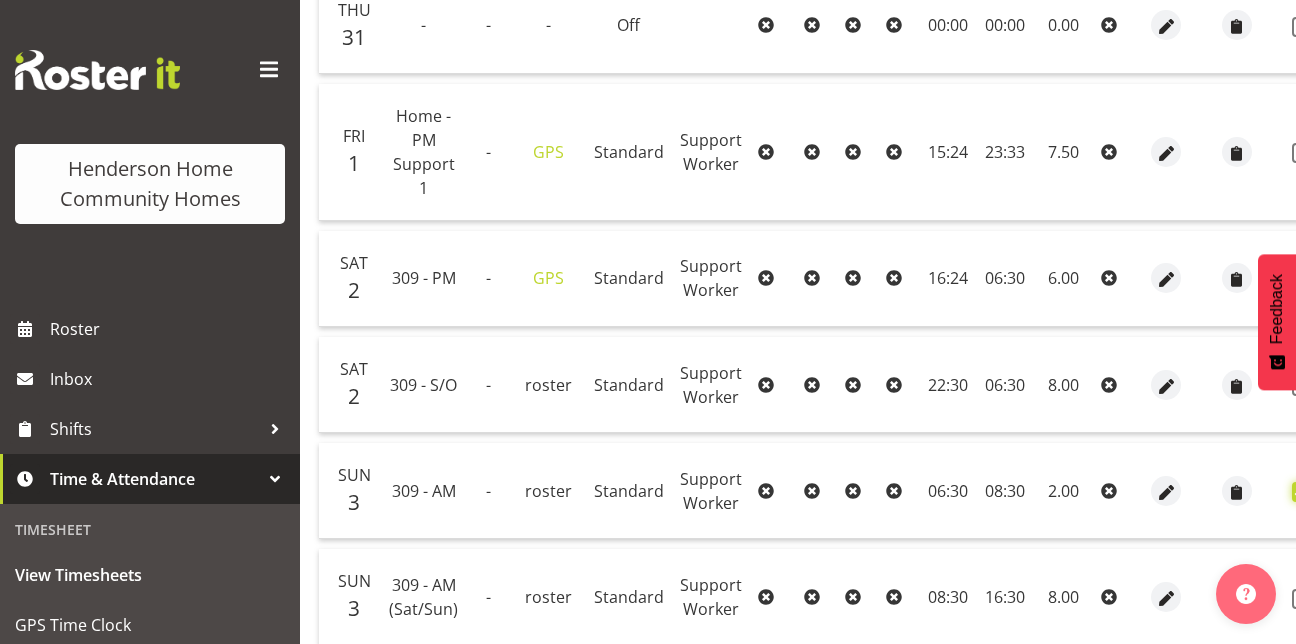 checkbox on "true" 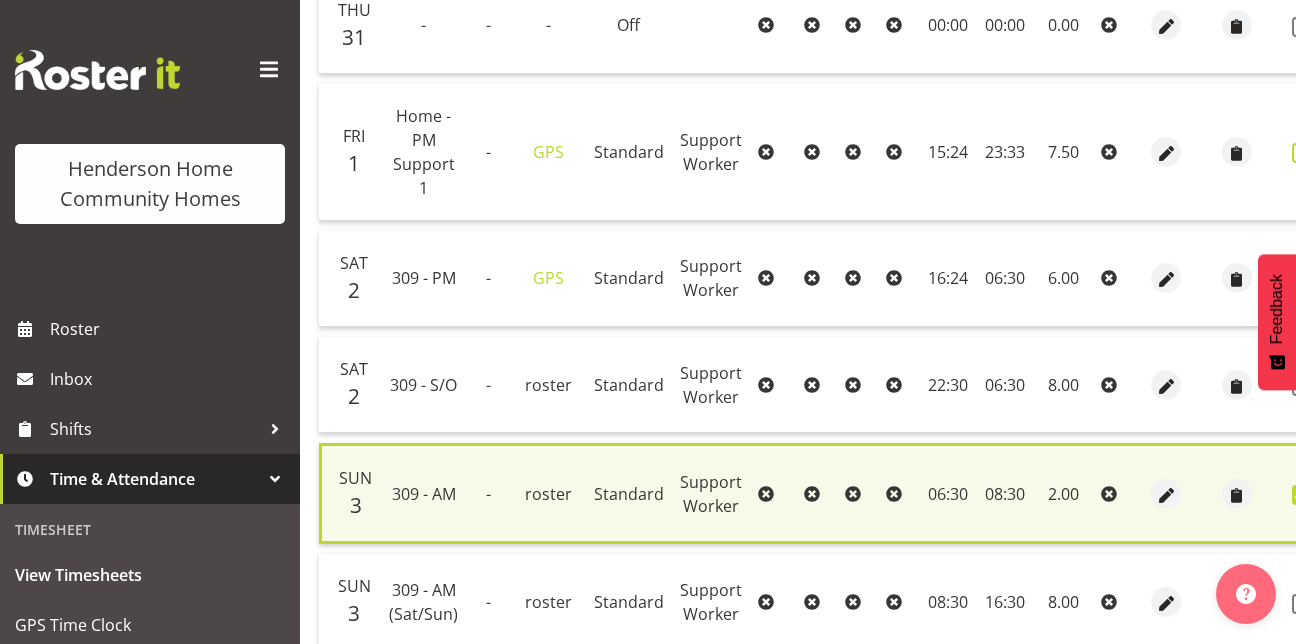 click at bounding box center (1302, 153) 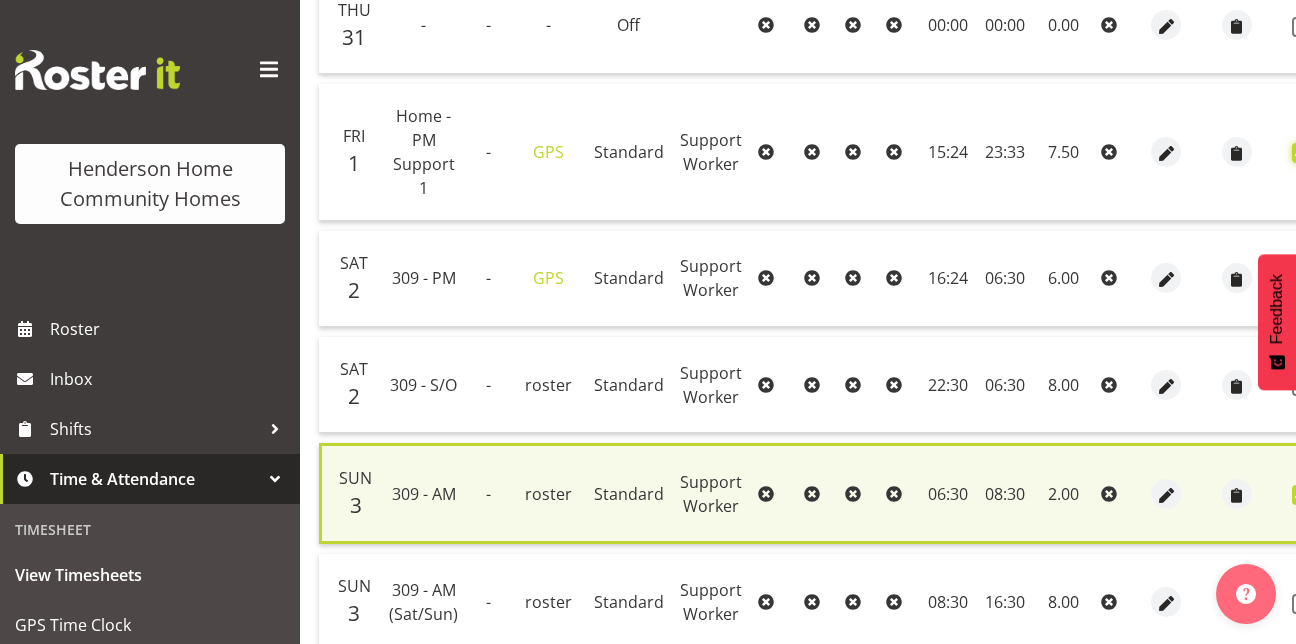 checkbox on "true" 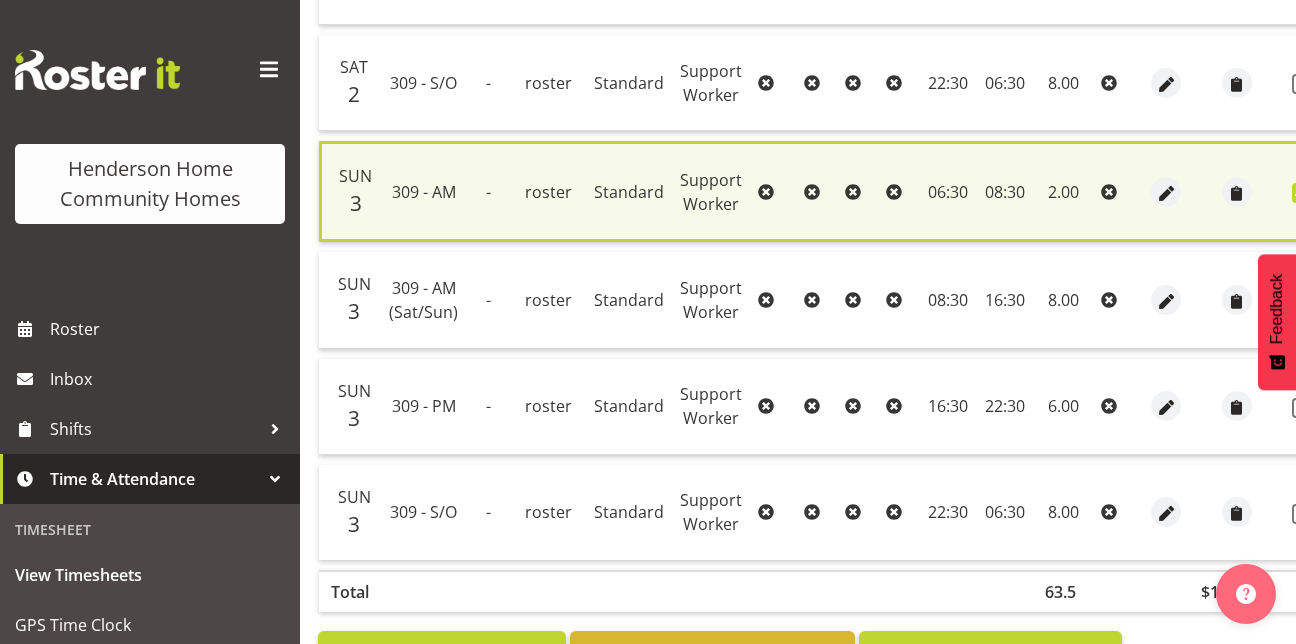 scroll, scrollTop: 1384, scrollLeft: 0, axis: vertical 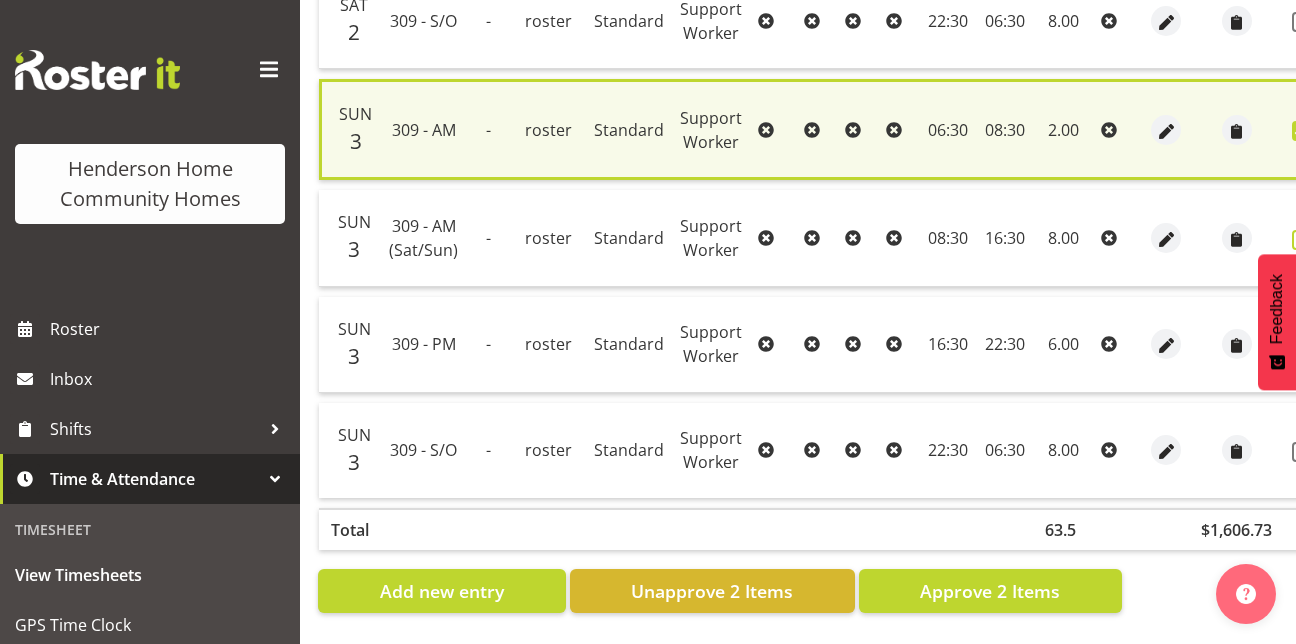 click at bounding box center (1302, 240) 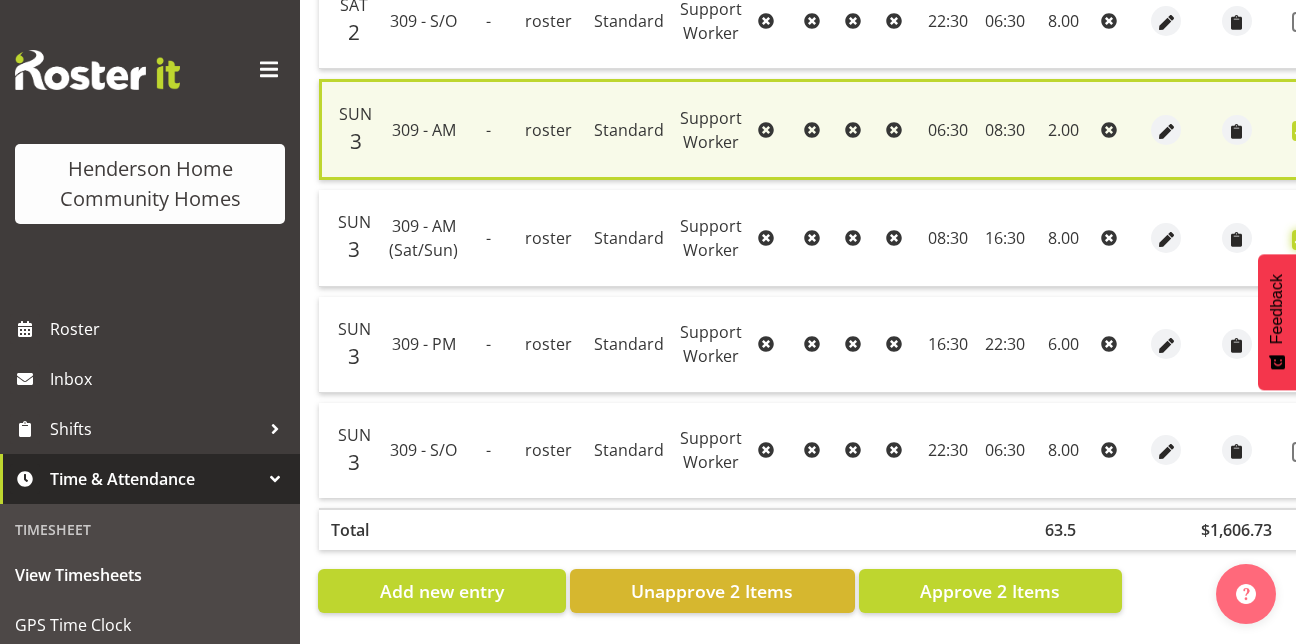 checkbox on "true" 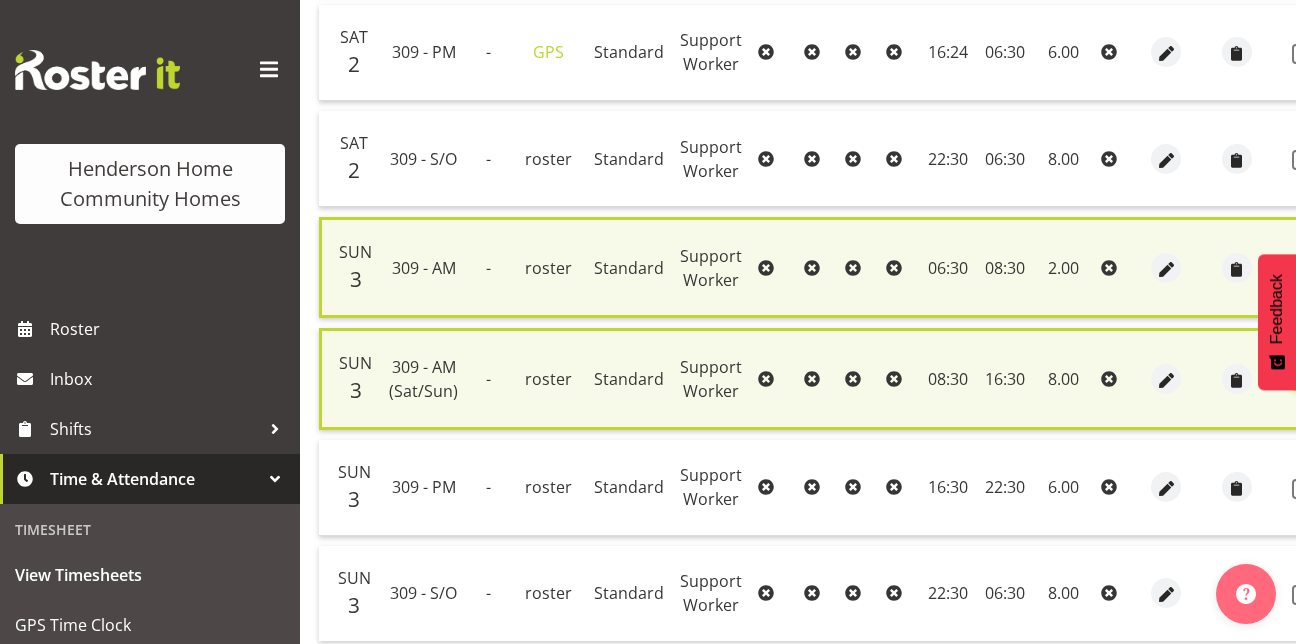 scroll, scrollTop: 1289, scrollLeft: 0, axis: vertical 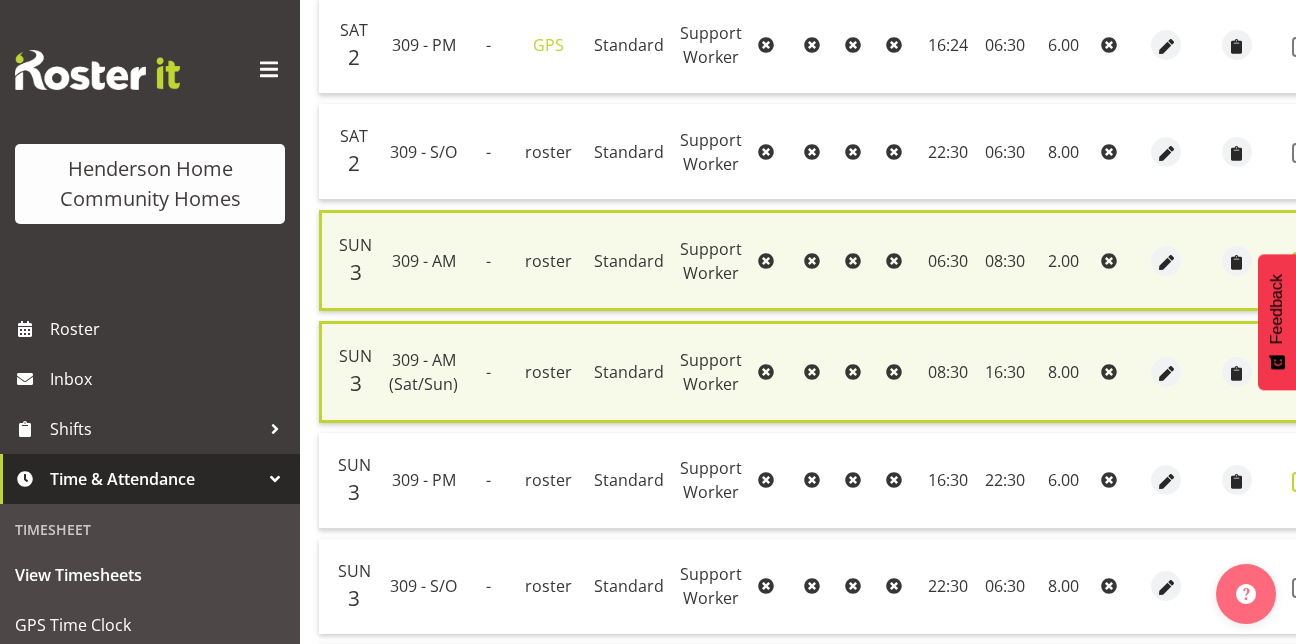 click at bounding box center (1302, 482) 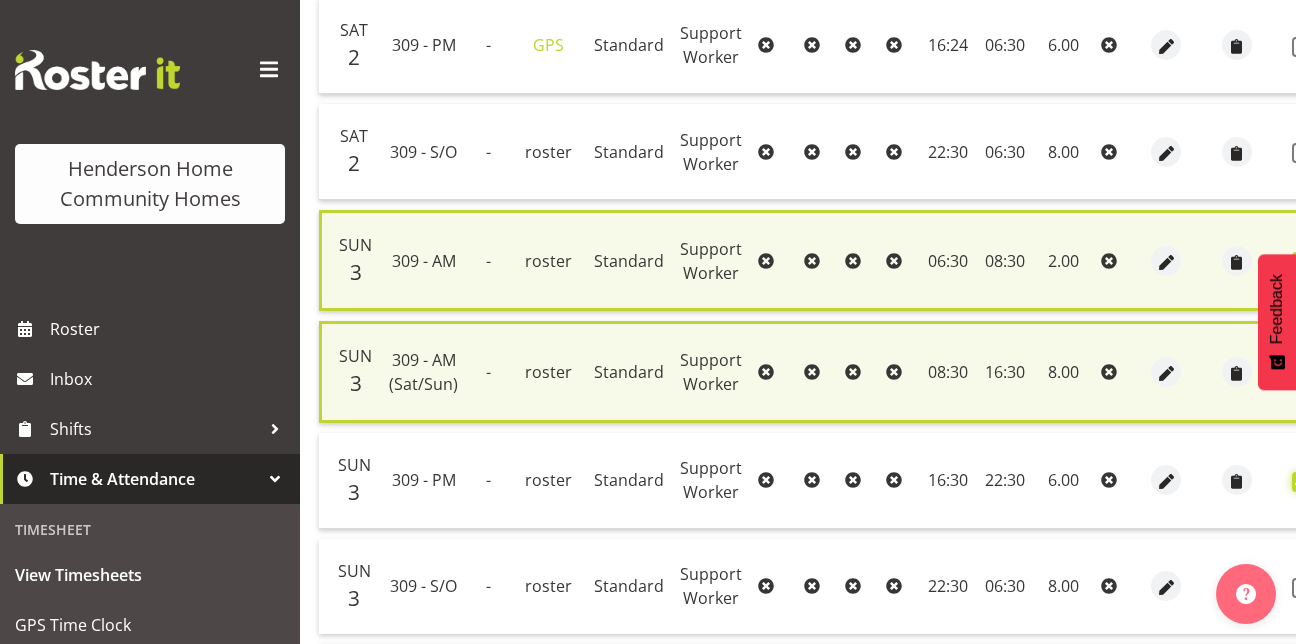 checkbox on "true" 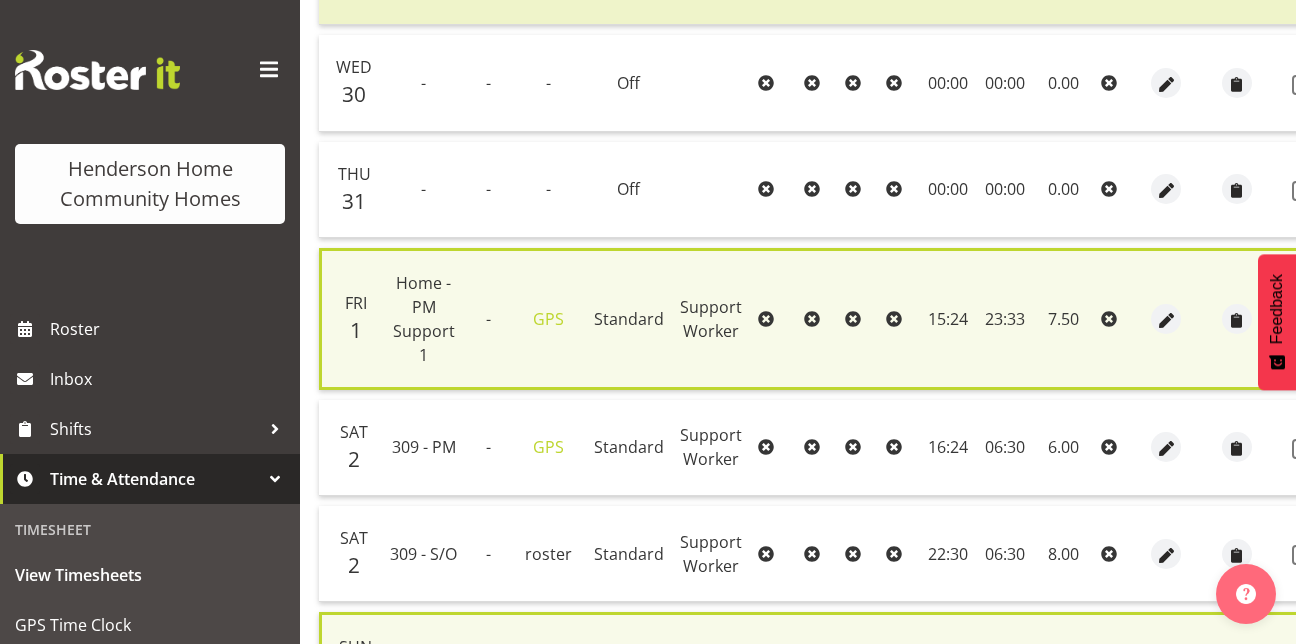 scroll, scrollTop: 880, scrollLeft: 0, axis: vertical 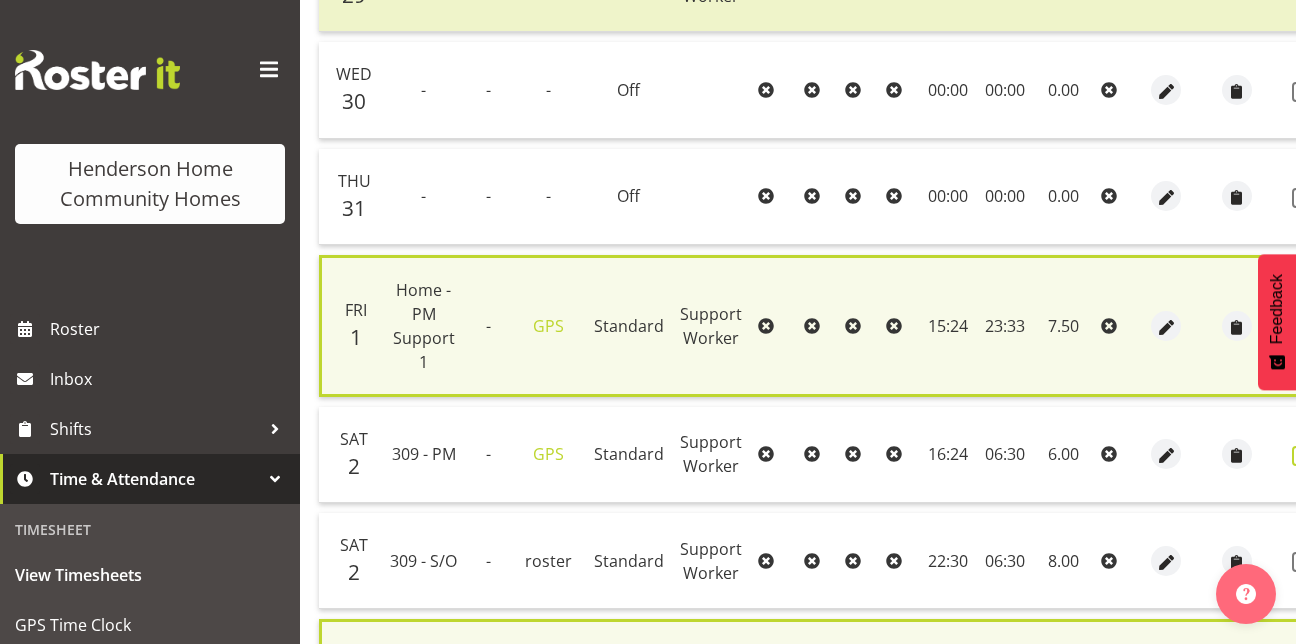 click at bounding box center [1302, 456] 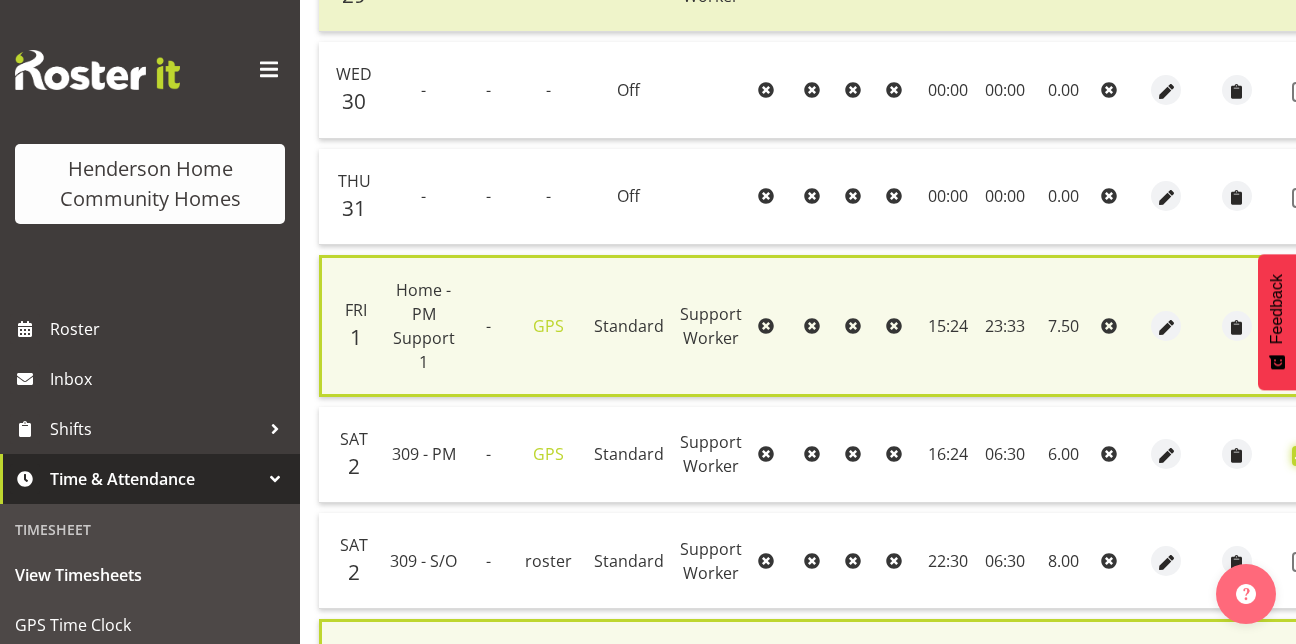 checkbox on "true" 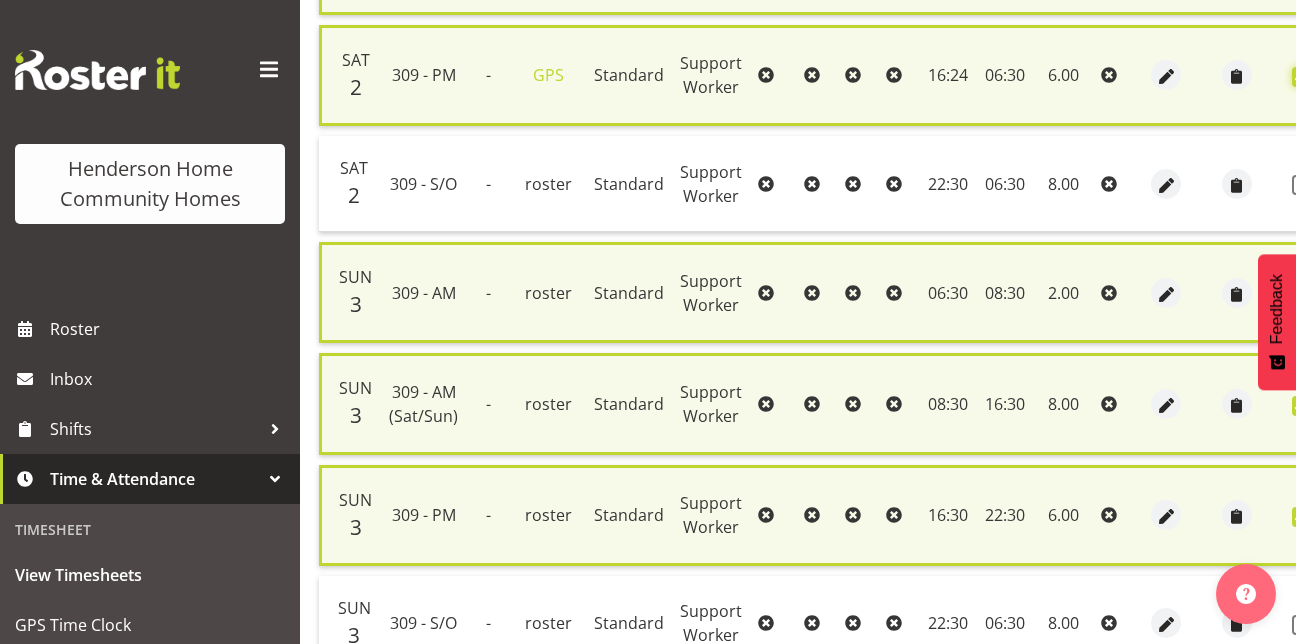 scroll, scrollTop: 1450, scrollLeft: 0, axis: vertical 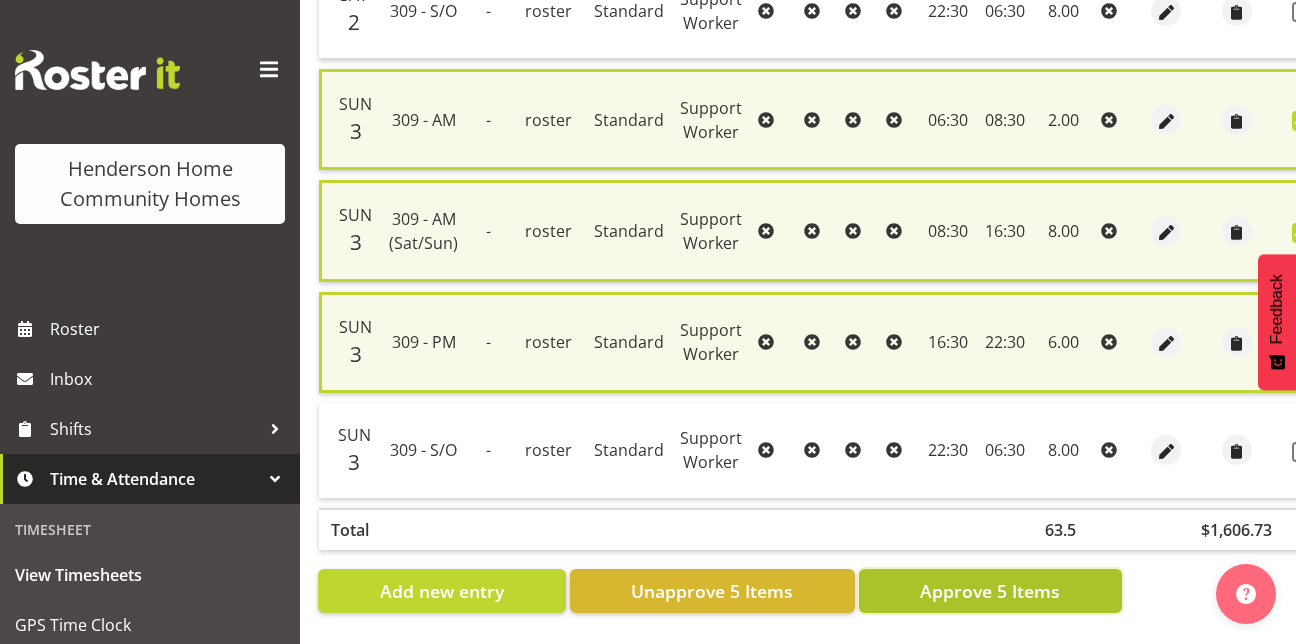 click on "Approve 5 Items" at bounding box center [990, 591] 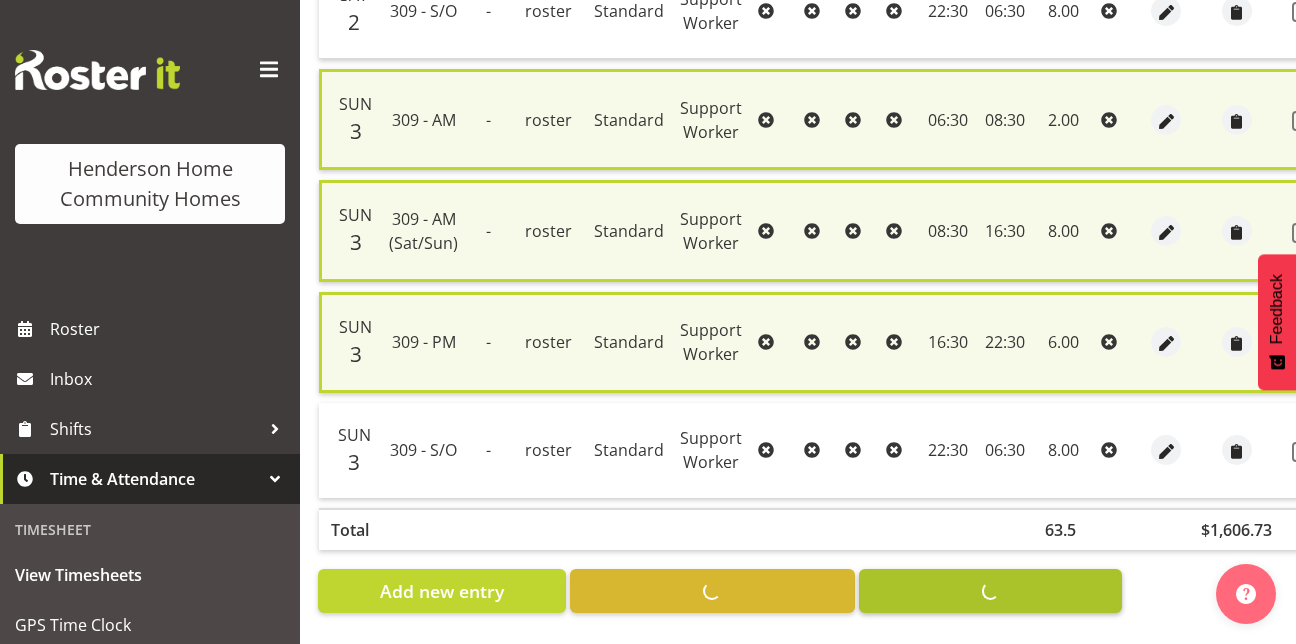 checkbox on "false" 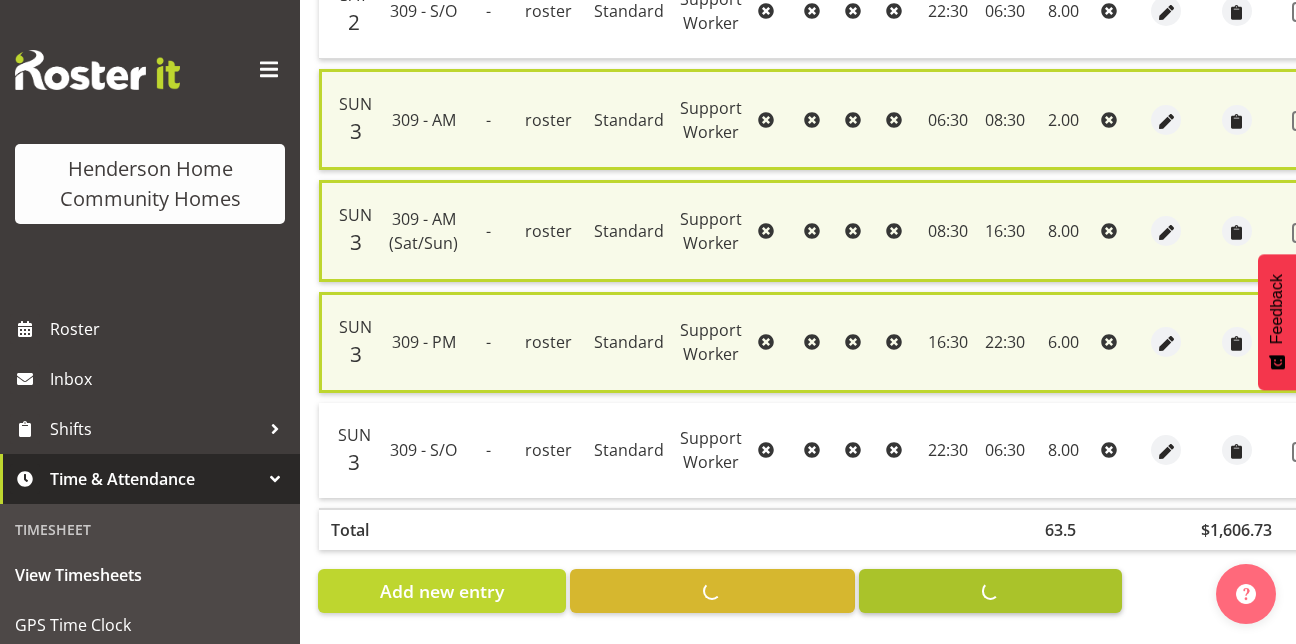 checkbox on "false" 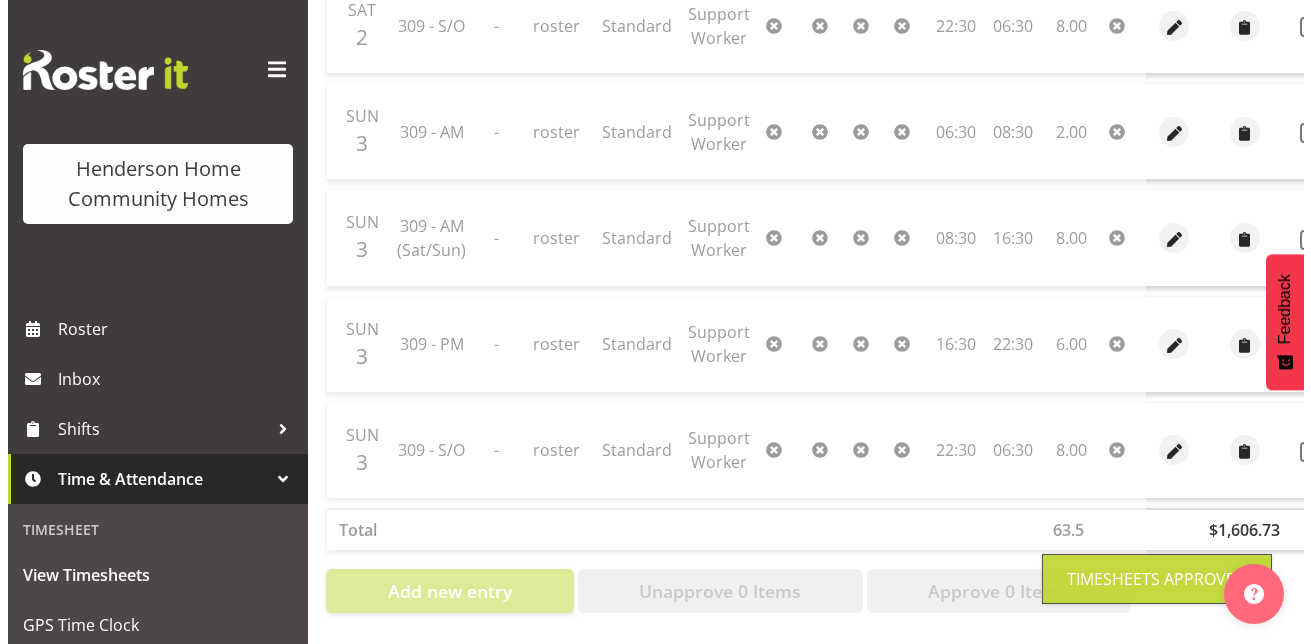 scroll, scrollTop: 1425, scrollLeft: 0, axis: vertical 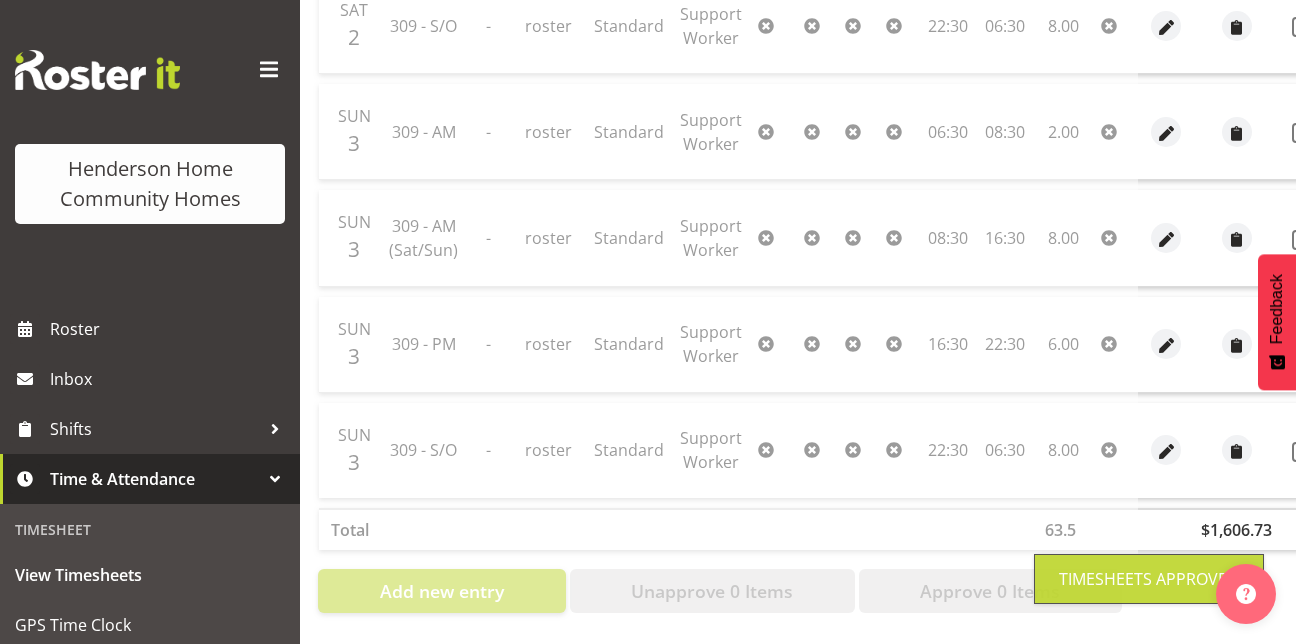 click on "Timesheets Approved" at bounding box center (1149, 579) 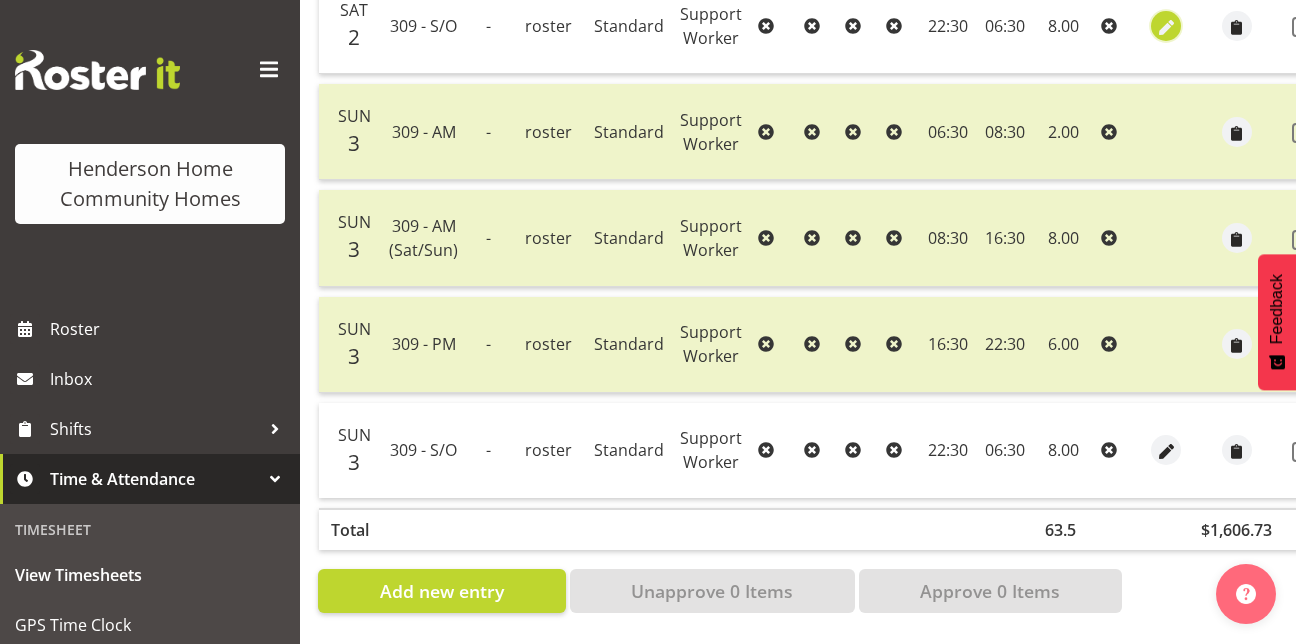 click at bounding box center (1166, 27) 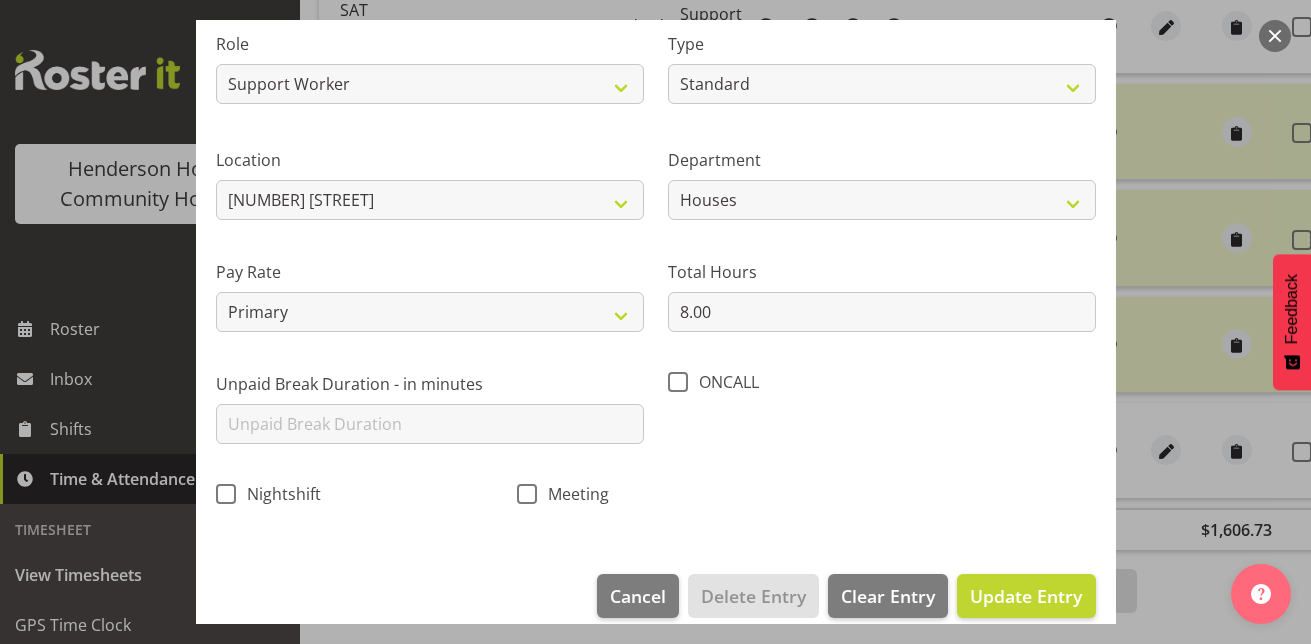scroll, scrollTop: 285, scrollLeft: 0, axis: vertical 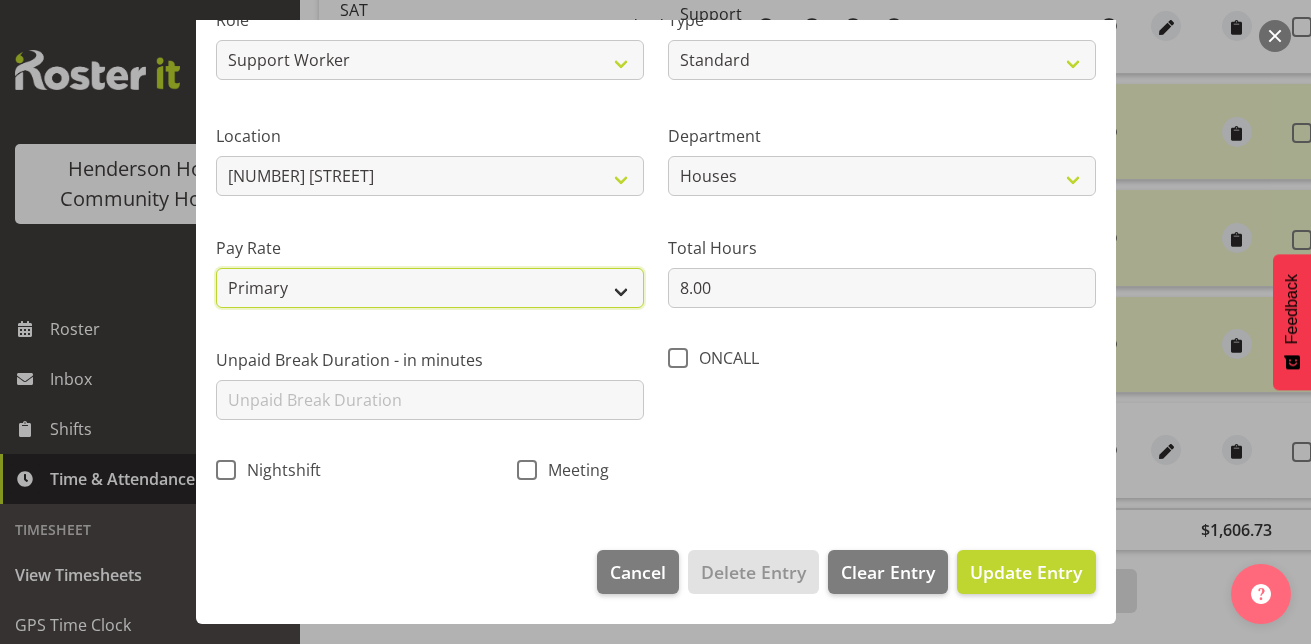 click on "Primary   Secondary   Tertiary   Fourth   Fifth" at bounding box center [430, 288] 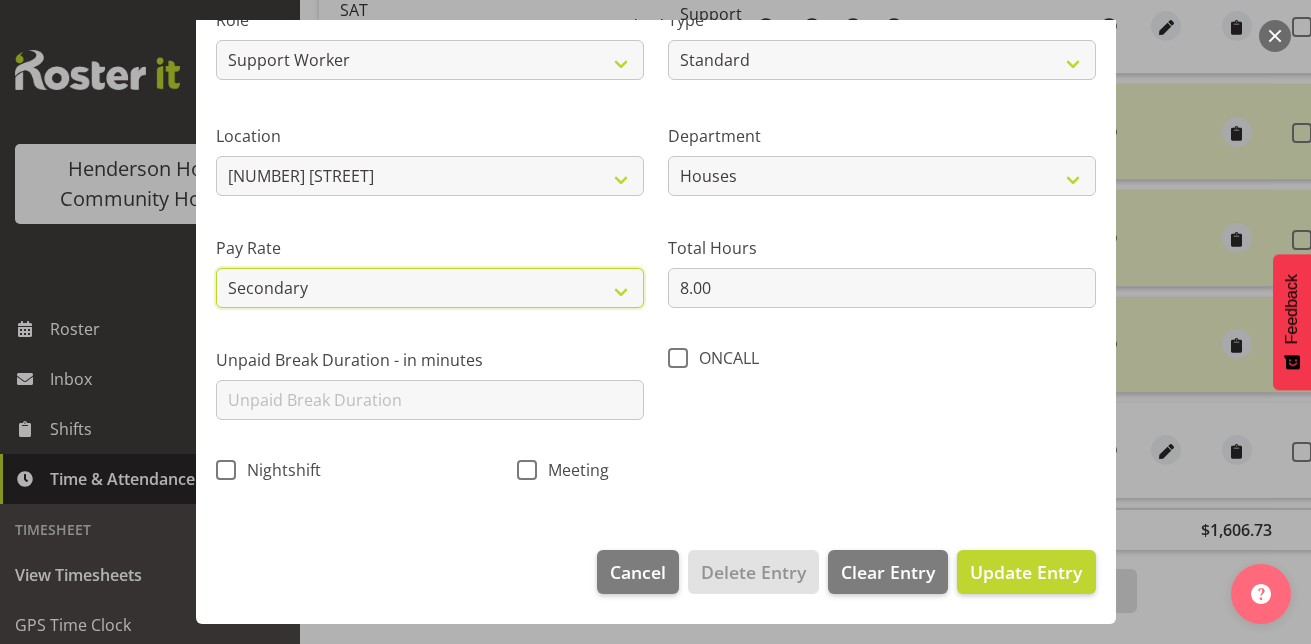 click on "Primary   Secondary   Tertiary   Fourth   Fifth" at bounding box center [430, 288] 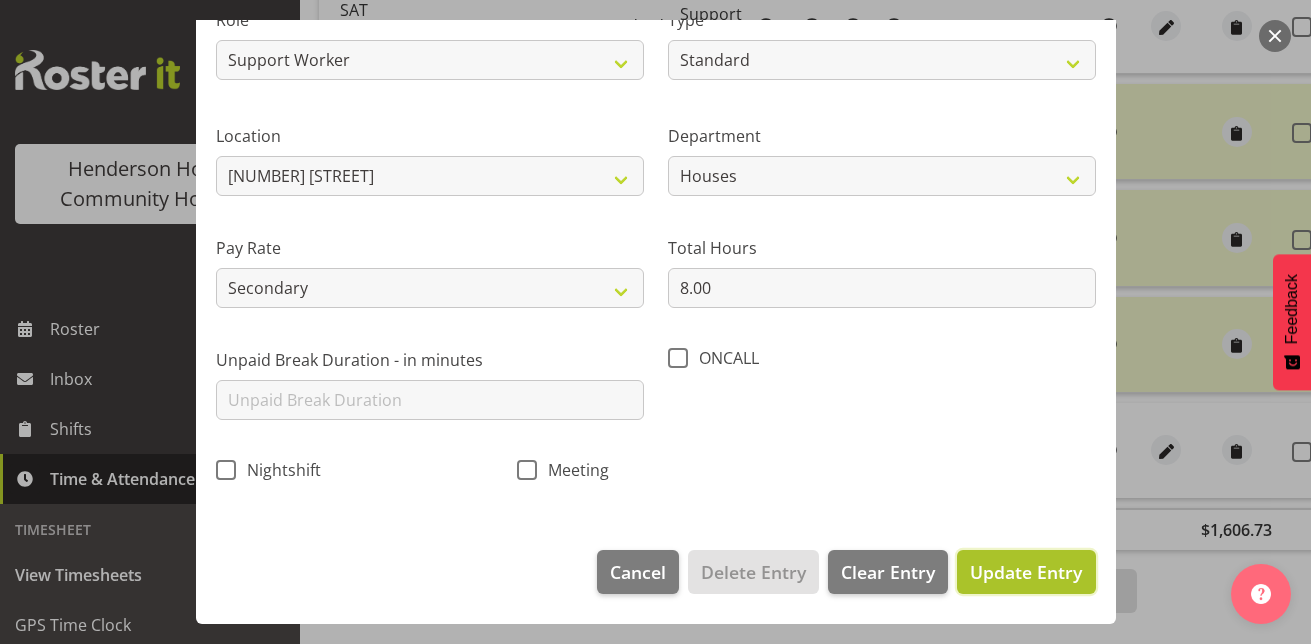 click on "Update Entry" at bounding box center (1026, 572) 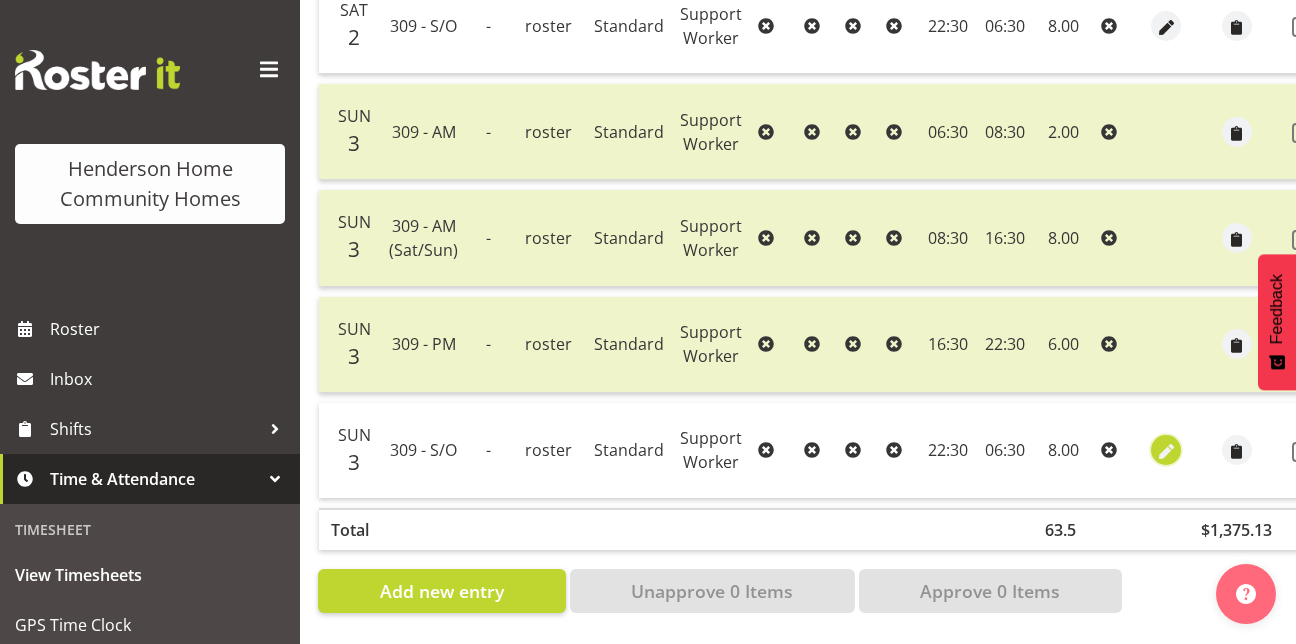 click at bounding box center [1166, 452] 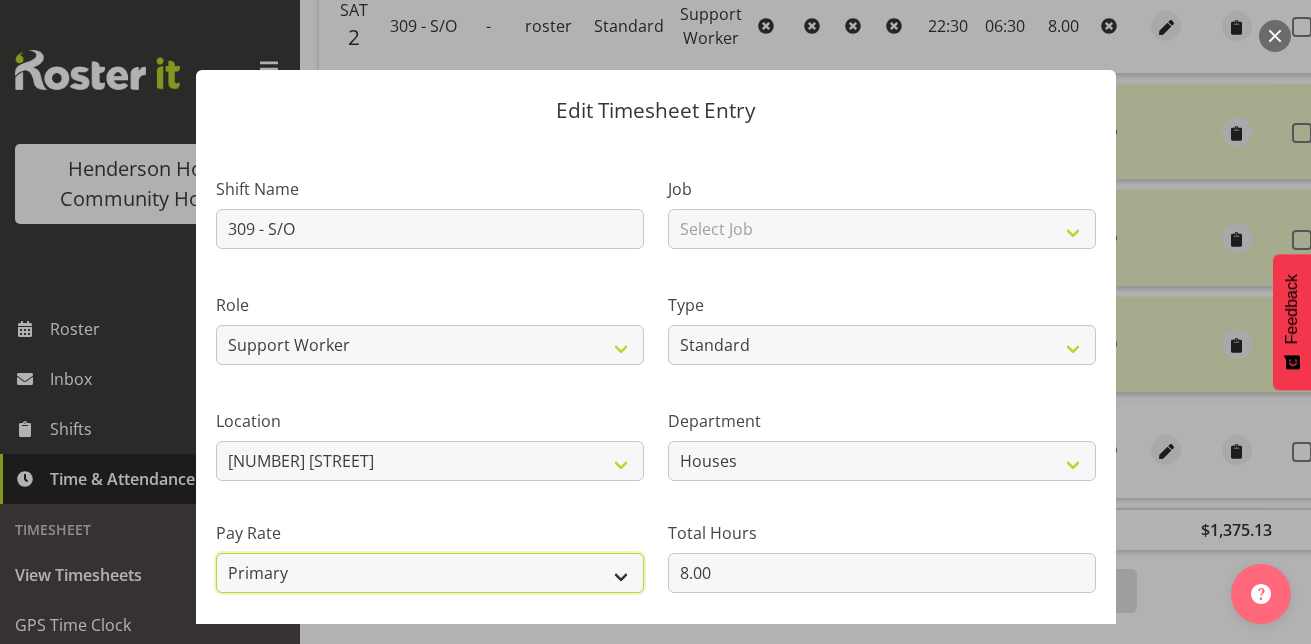 click on "Primary   Secondary   Tertiary   Fourth   Fifth" at bounding box center [430, 573] 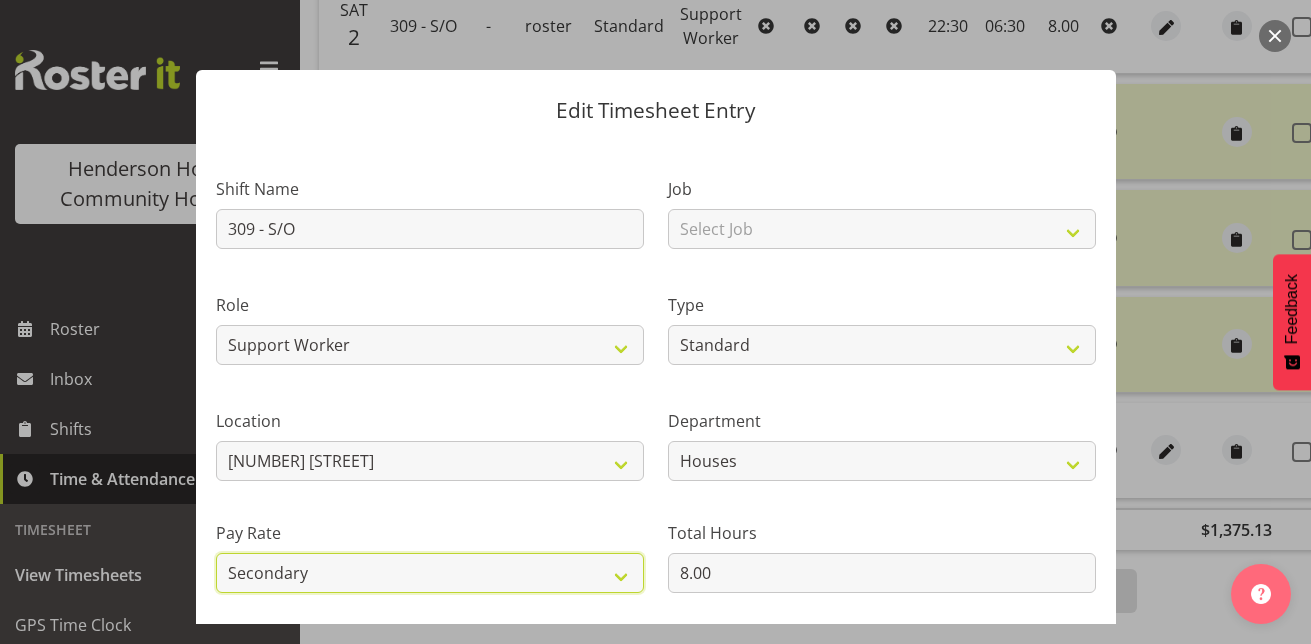 click on "Primary   Secondary   Tertiary   Fourth   Fifth" at bounding box center [430, 573] 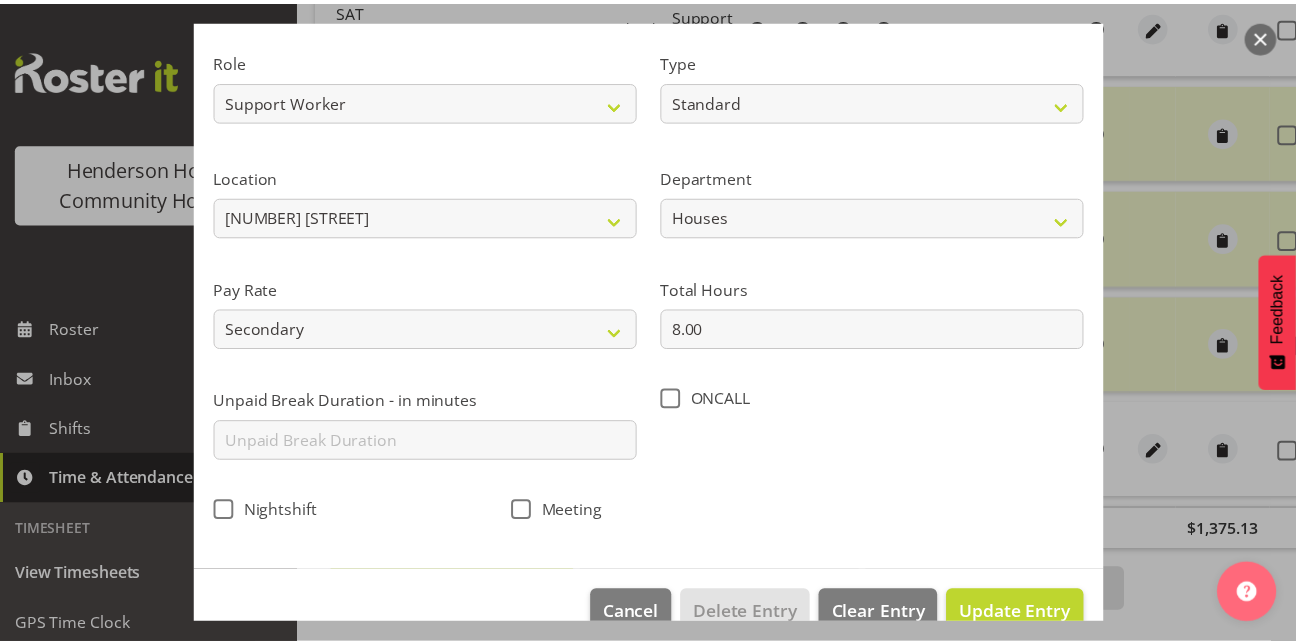 scroll, scrollTop: 285, scrollLeft: 0, axis: vertical 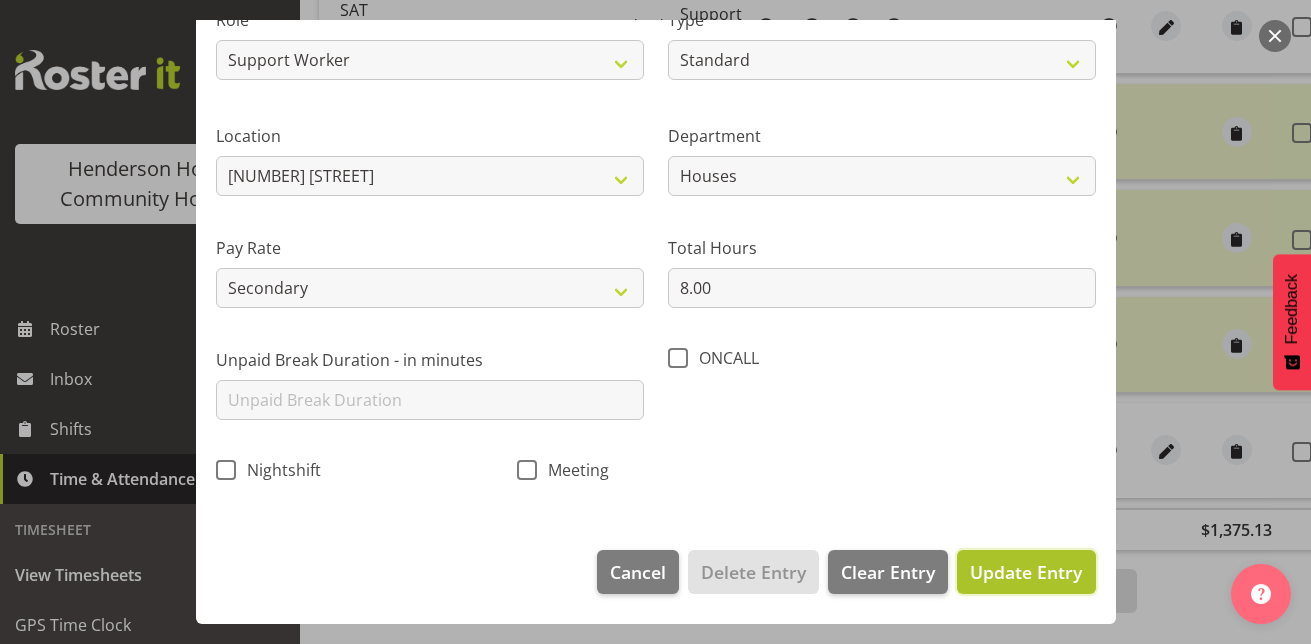 click on "Update Entry" at bounding box center (1026, 572) 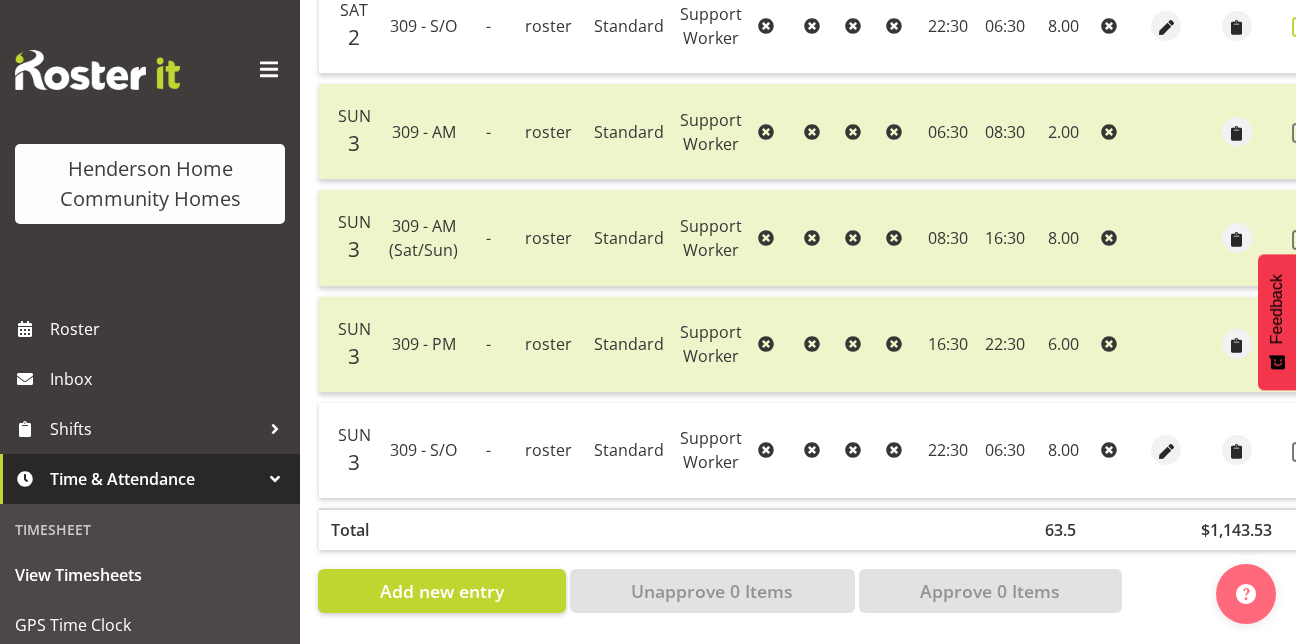 click at bounding box center (1302, 27) 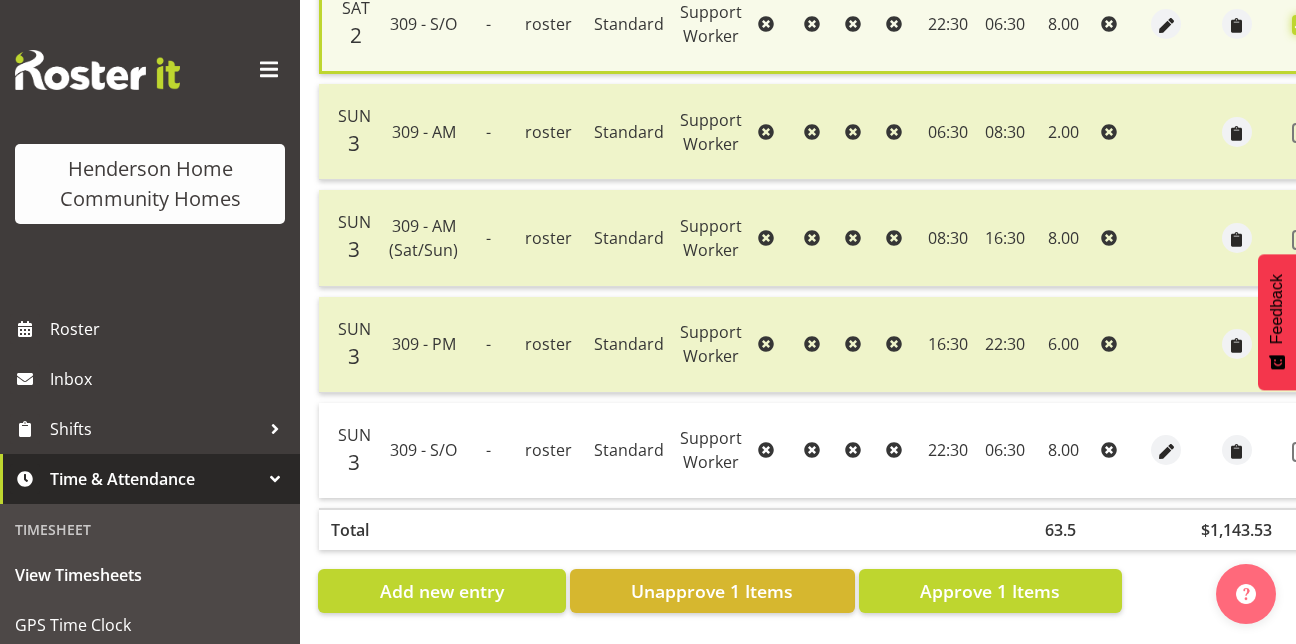 scroll, scrollTop: 1428, scrollLeft: 0, axis: vertical 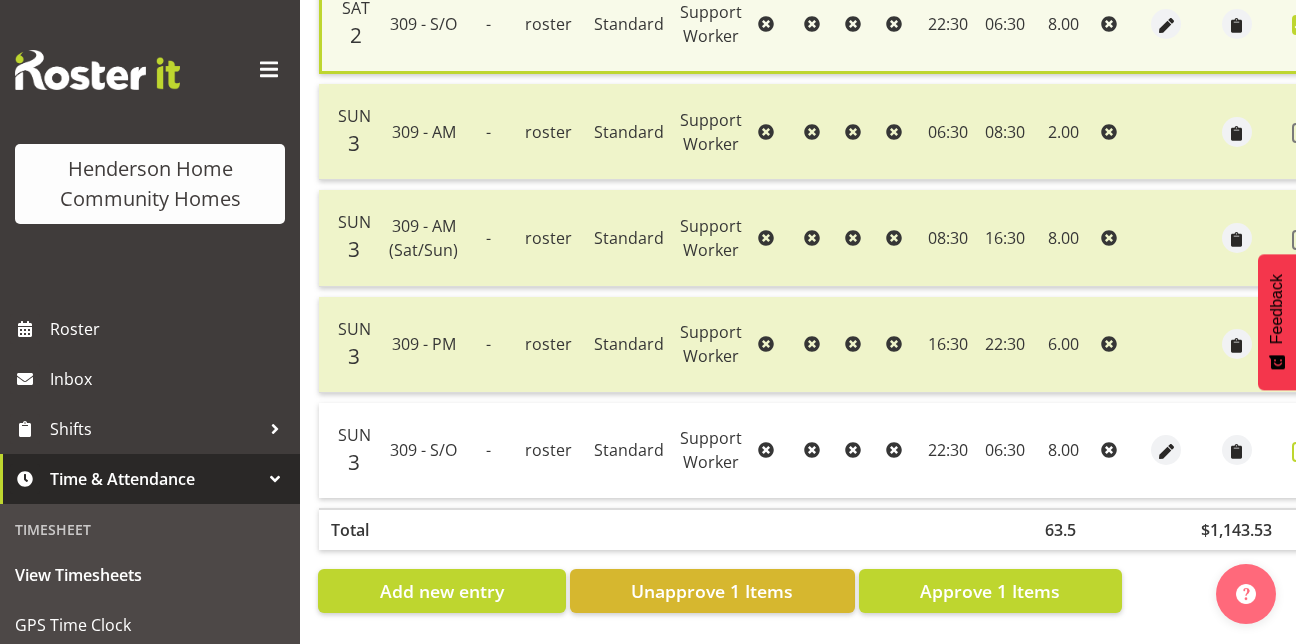 click at bounding box center [1302, 452] 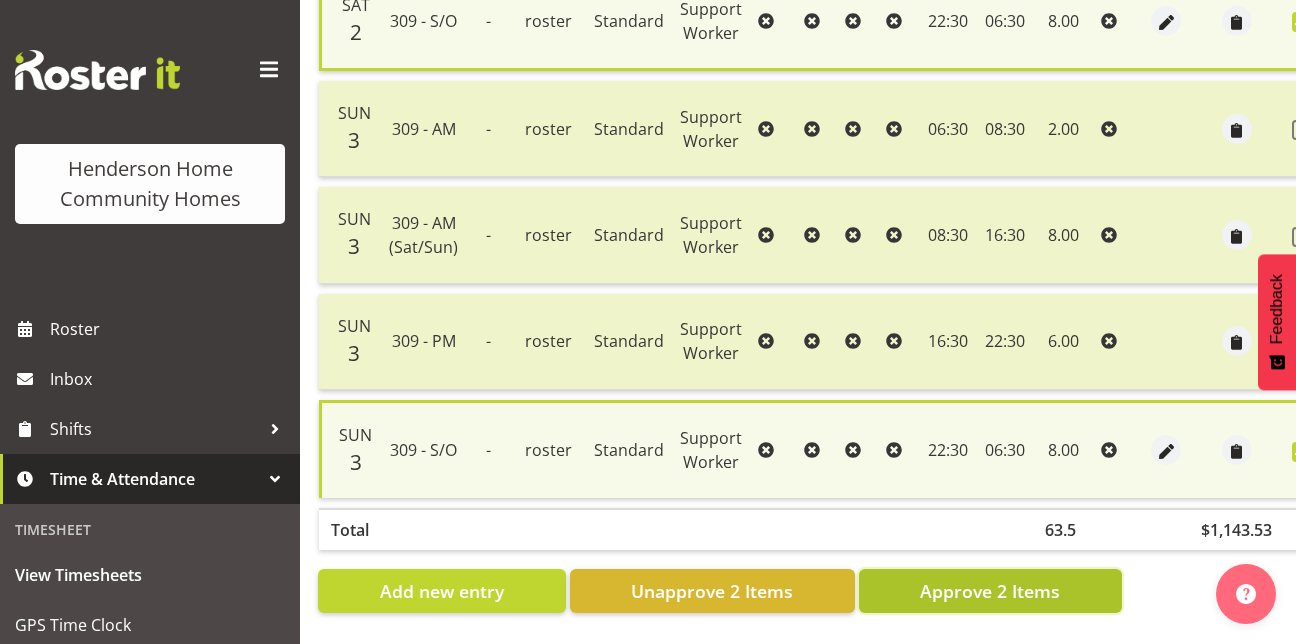 click on "Approve 2 Items" at bounding box center (990, 591) 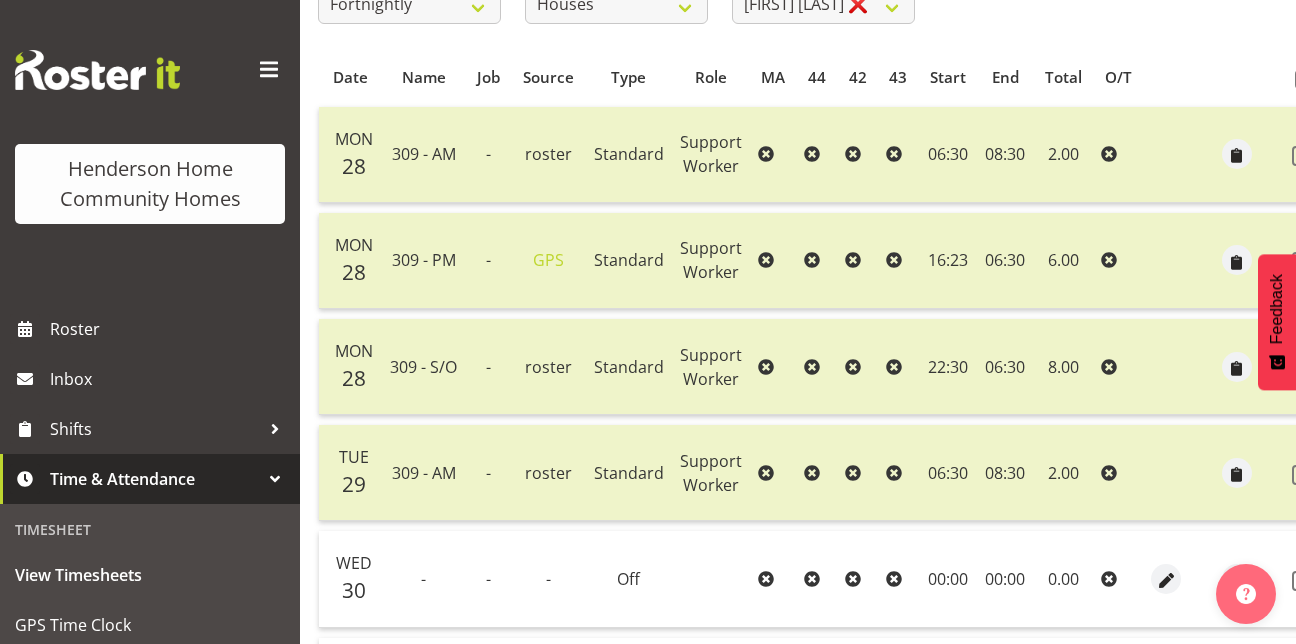 scroll, scrollTop: 0, scrollLeft: 0, axis: both 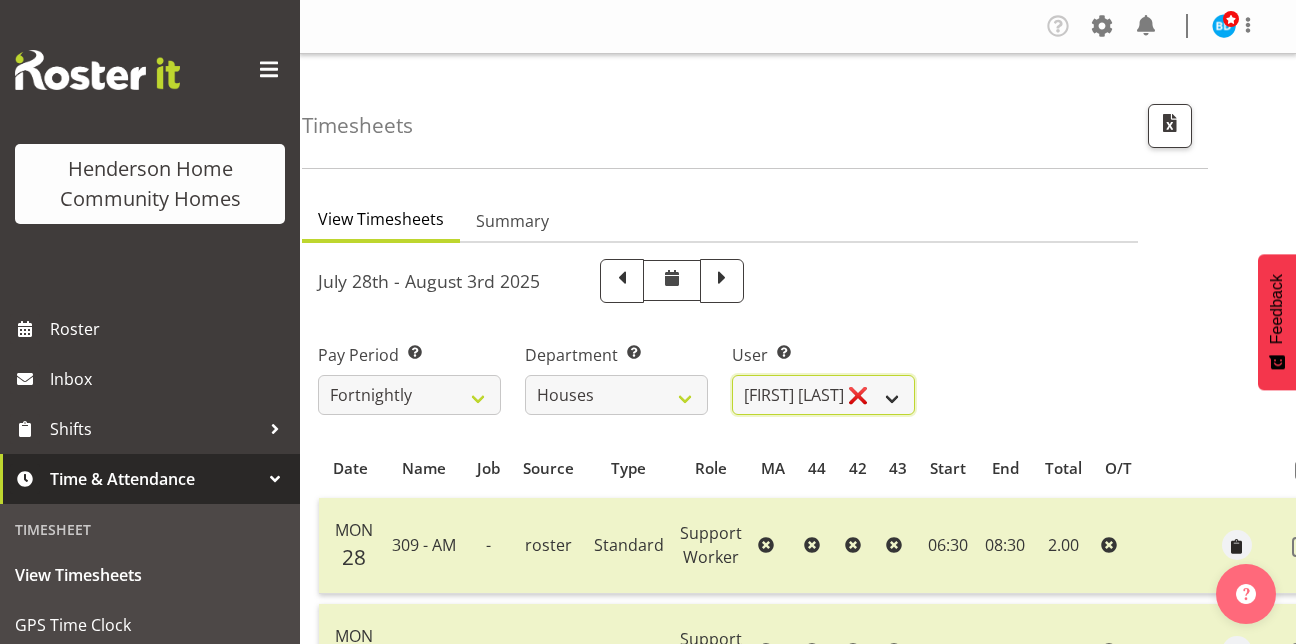 click on "[FIRST] [LAST]
❌
[FIRST] [LAST]
❌
[FIRST] [LAST]
❌
[FIRST] [LAST]
❌
[FIRST] [LAST]
❌
[FIRST] [LAST]
❌
[FIRST] [LAST]
❌
[FIRST] [LAST]
✔
[FIRST] [LAST]
❌
[FIRST] [LAST]
❌" at bounding box center [823, 395] 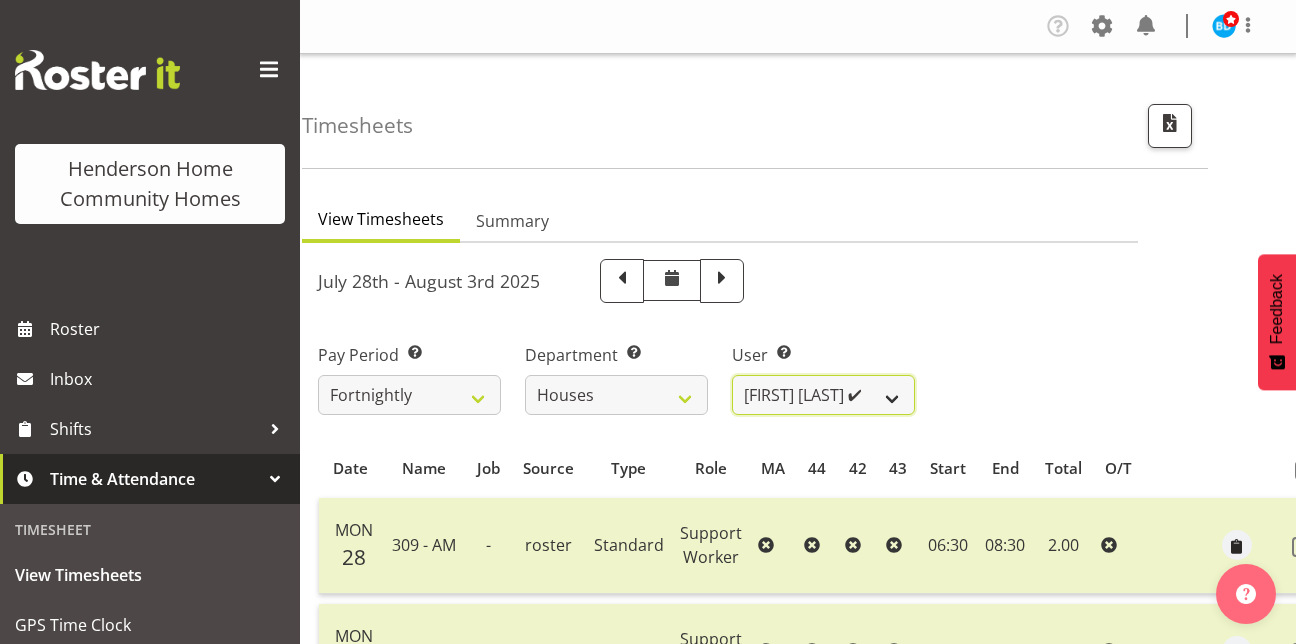 click on "[FIRST] [LAST]
❌
[FIRST] [LAST]
❌
[FIRST] [LAST]
❌
[FIRST] [LAST]
❌
[FIRST] [LAST]
❌
[FIRST] [LAST]
❌
[FIRST] [LAST]
❌
[FIRST] [LAST]
✔
[FIRST] [LAST]
❌
[FIRST] [LAST]
❌" at bounding box center [823, 395] 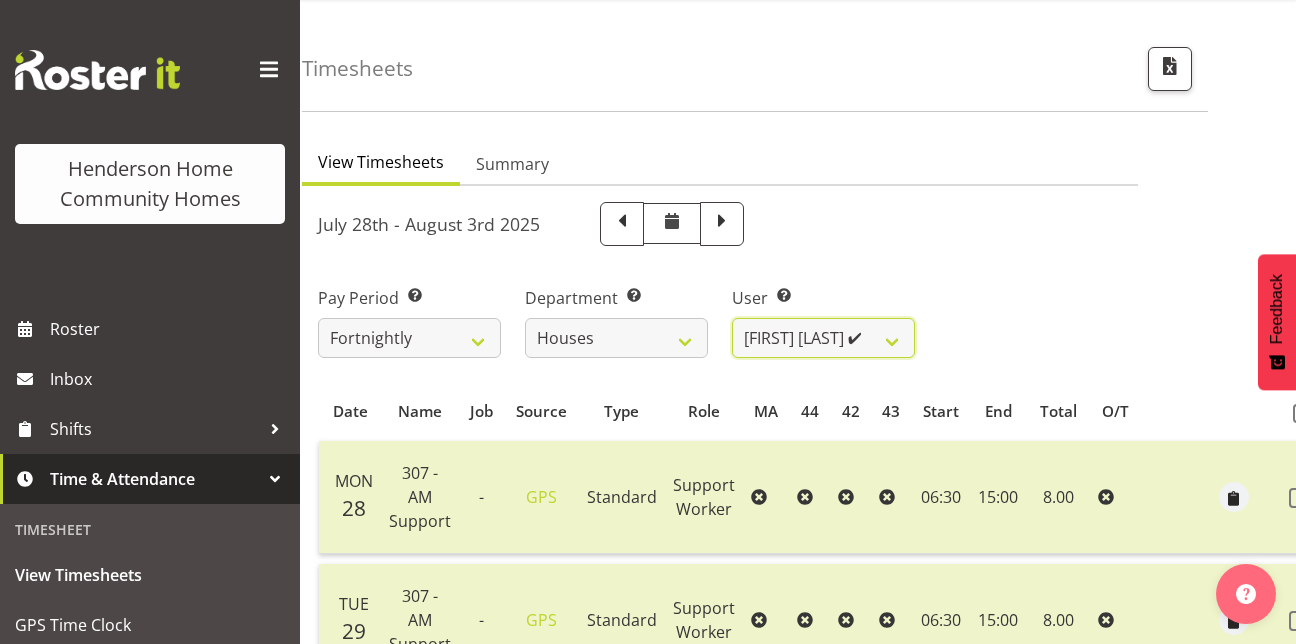 scroll, scrollTop: 0, scrollLeft: 0, axis: both 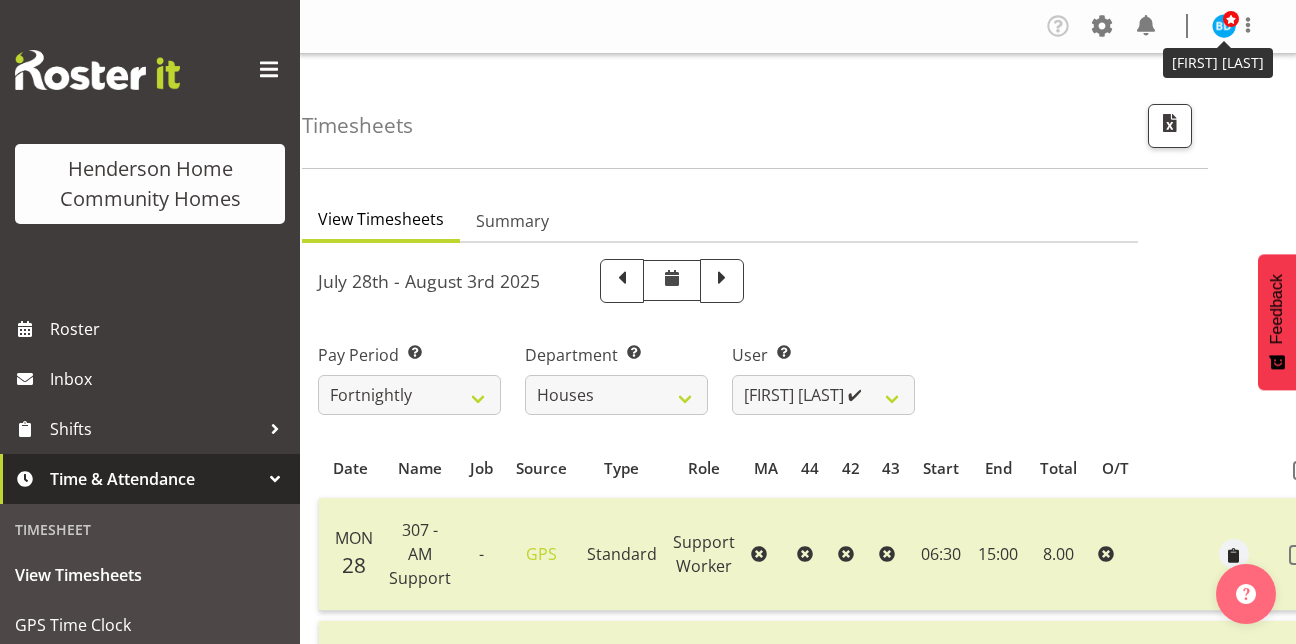 click at bounding box center [1224, 26] 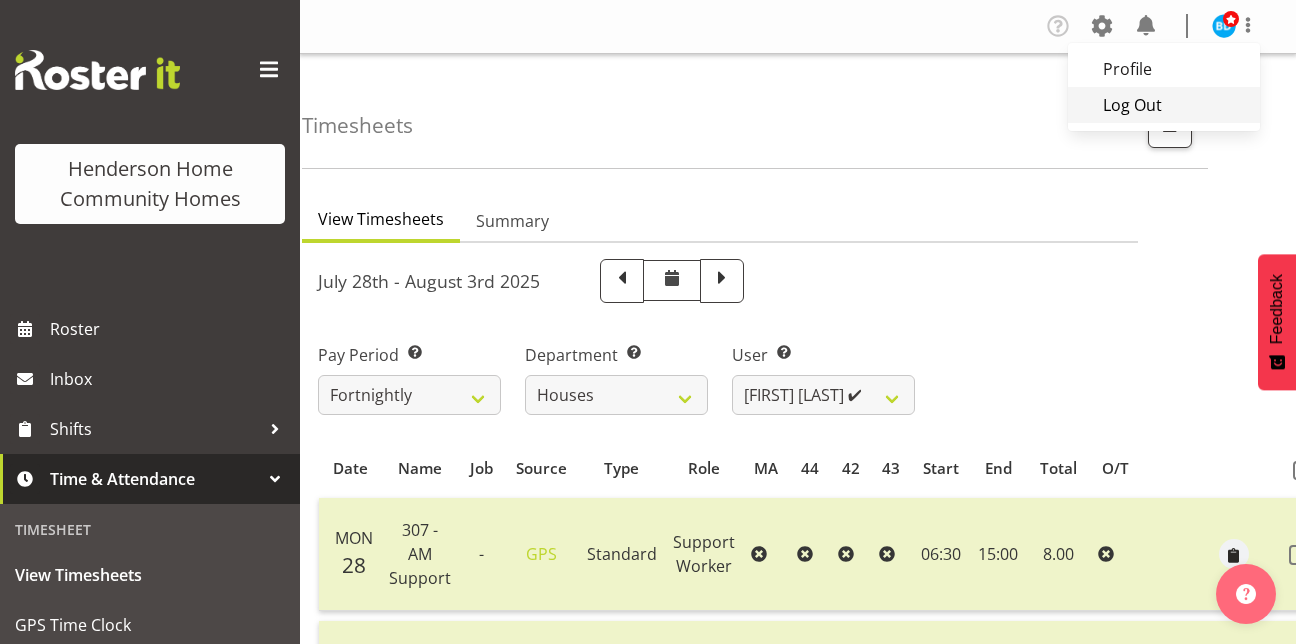click on "Log Out" at bounding box center (1164, 105) 